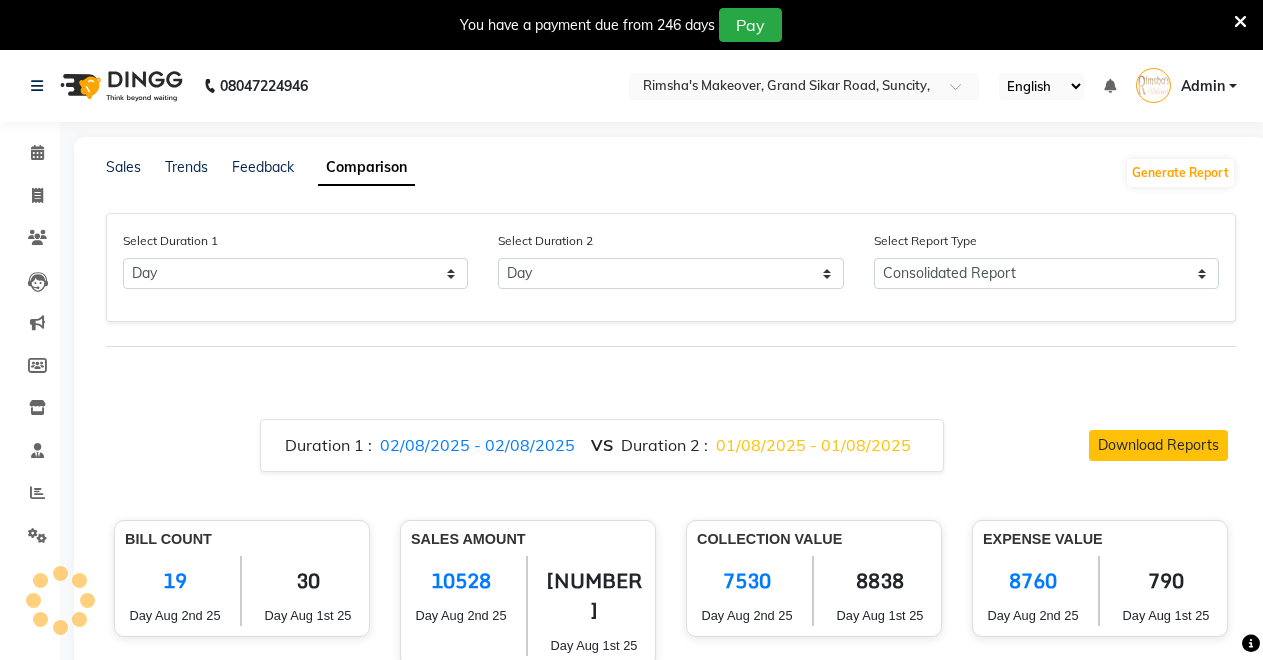 select on "single_date" 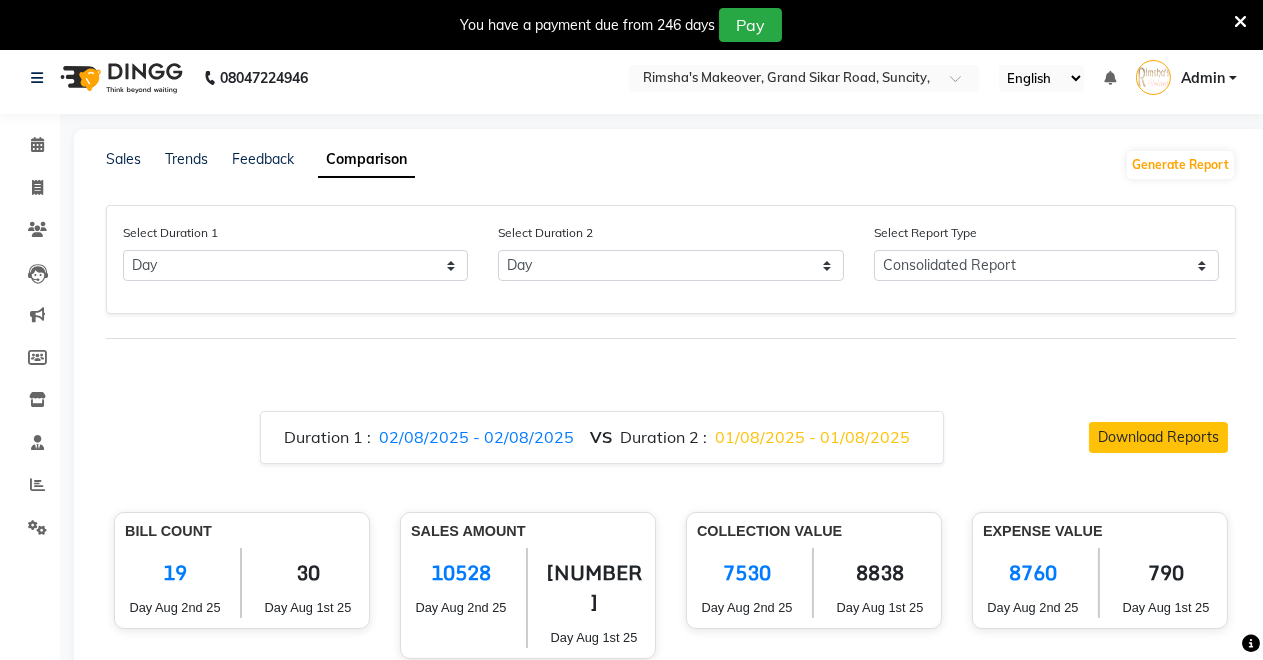 scroll, scrollTop: 0, scrollLeft: 0, axis: both 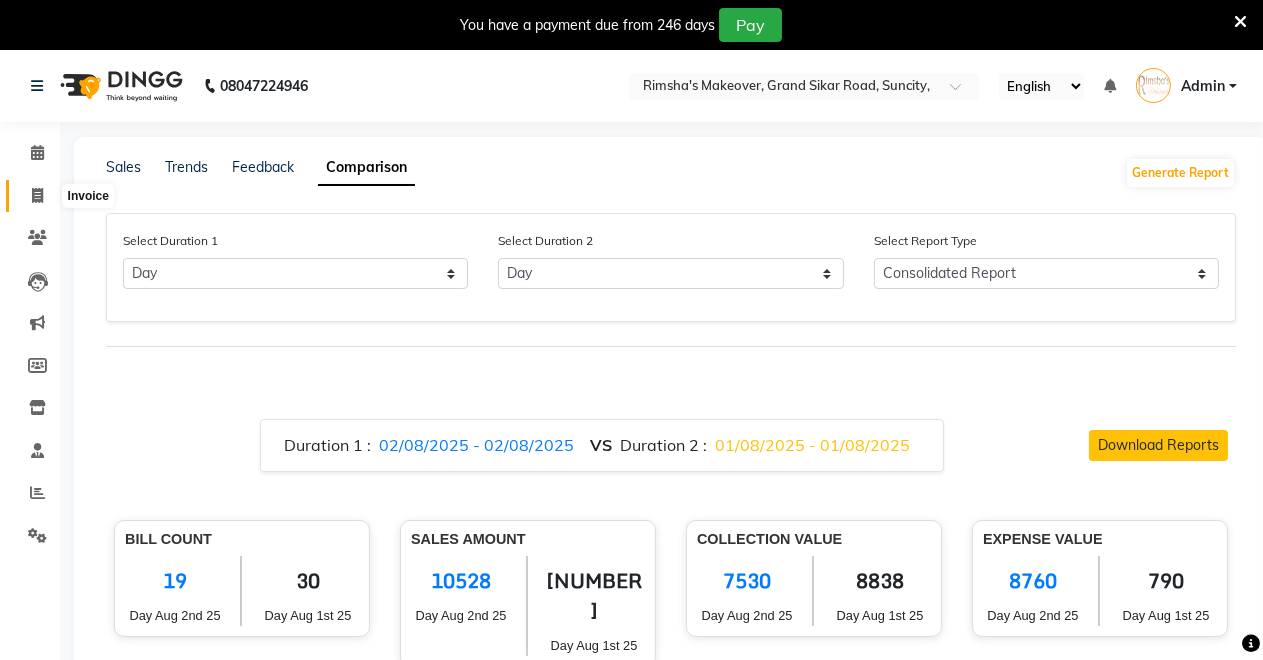 click 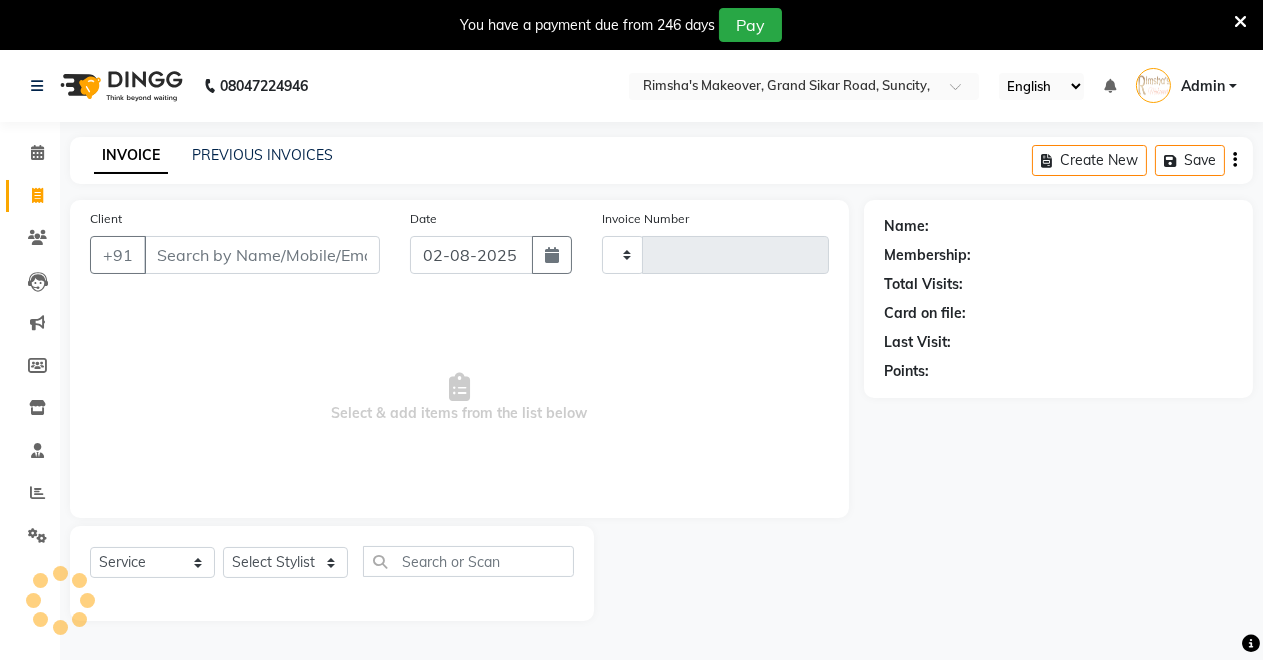scroll, scrollTop: 49, scrollLeft: 0, axis: vertical 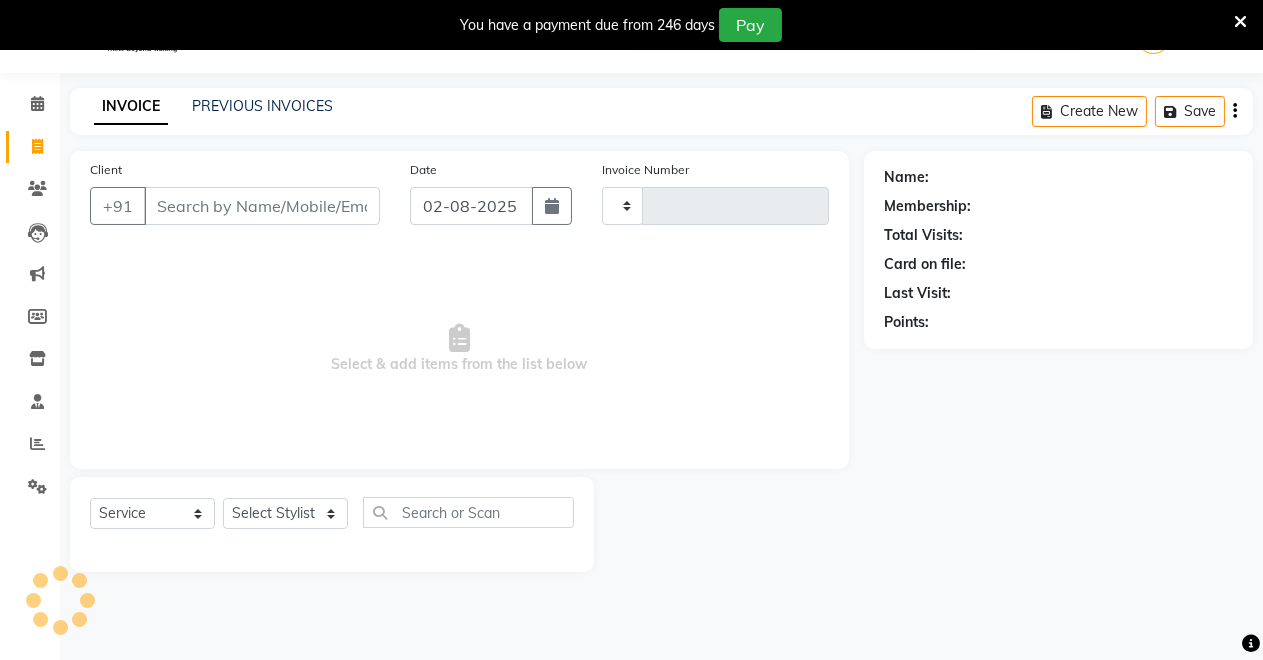 type on "3114" 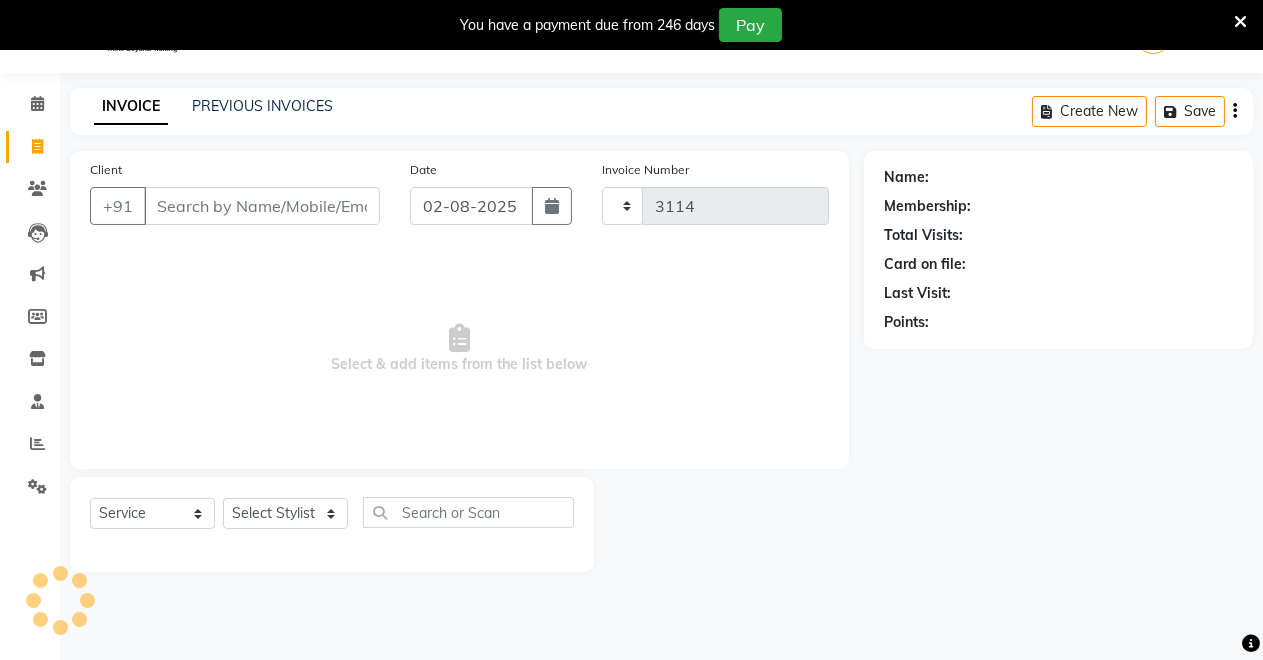 select on "7317" 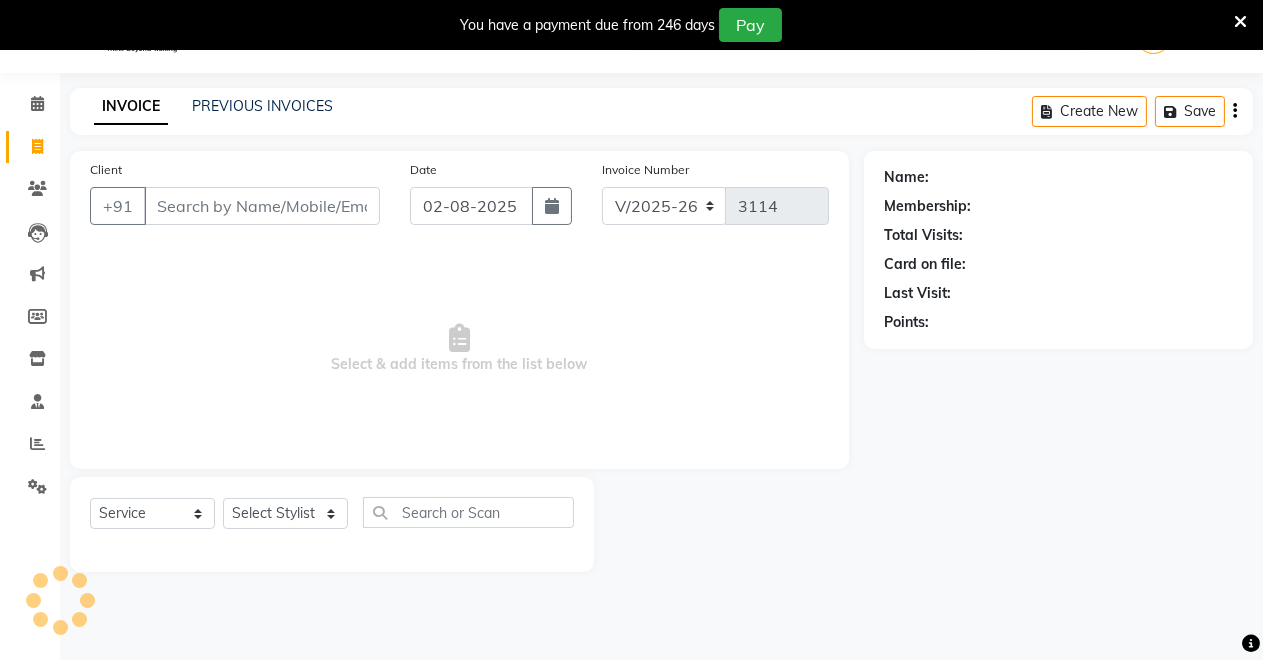 click on "Client" at bounding box center (262, 206) 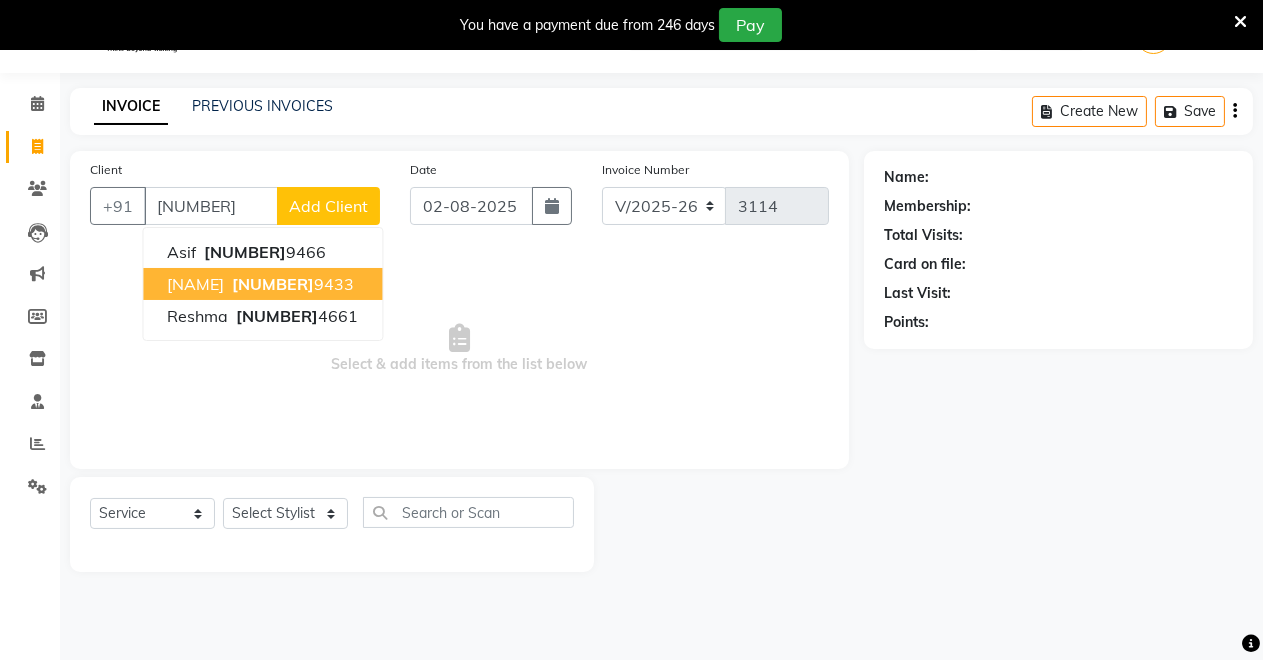 click on "902418" at bounding box center [273, 284] 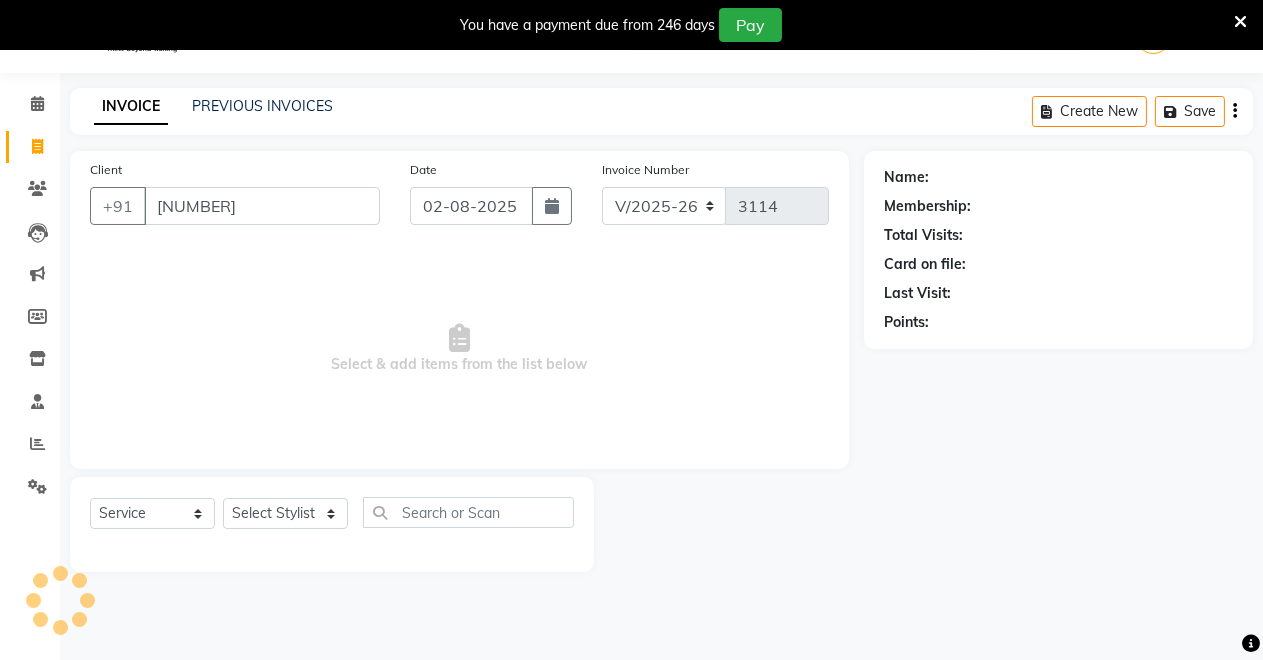 type on "[PHONE]" 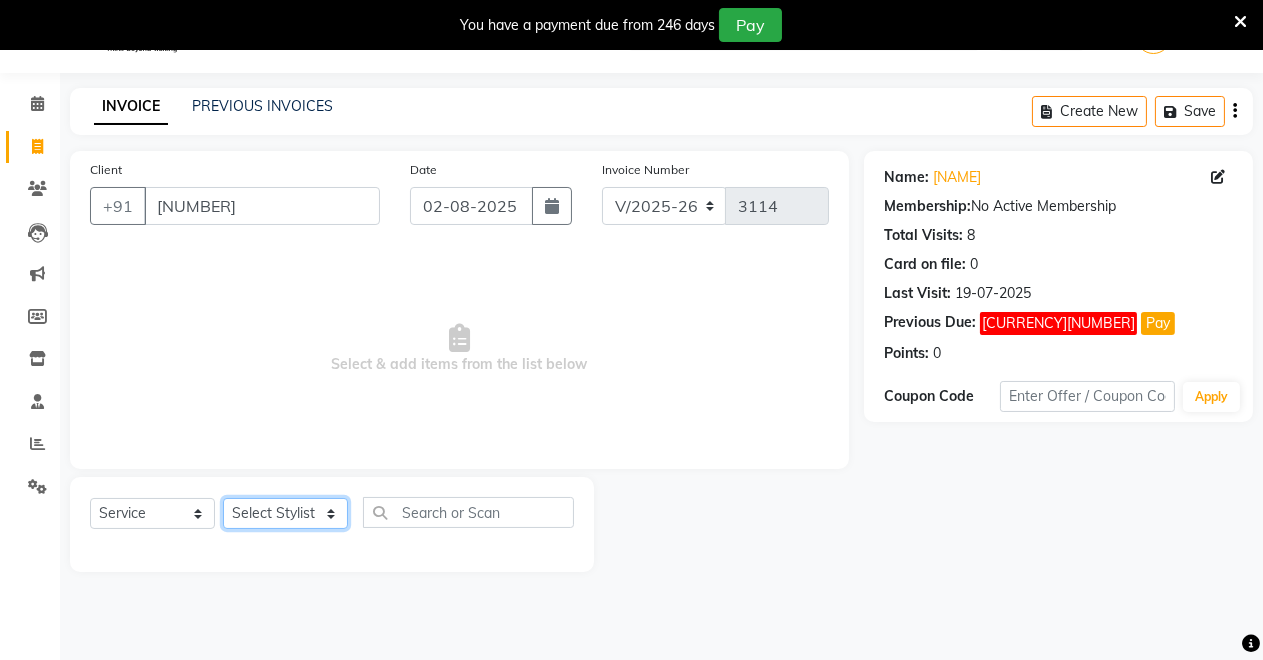 click on "Select Stylist Badal kumar Jeetu Kushal Nikita Rahul Sachin Dangoriya Shikha Suman Verma" 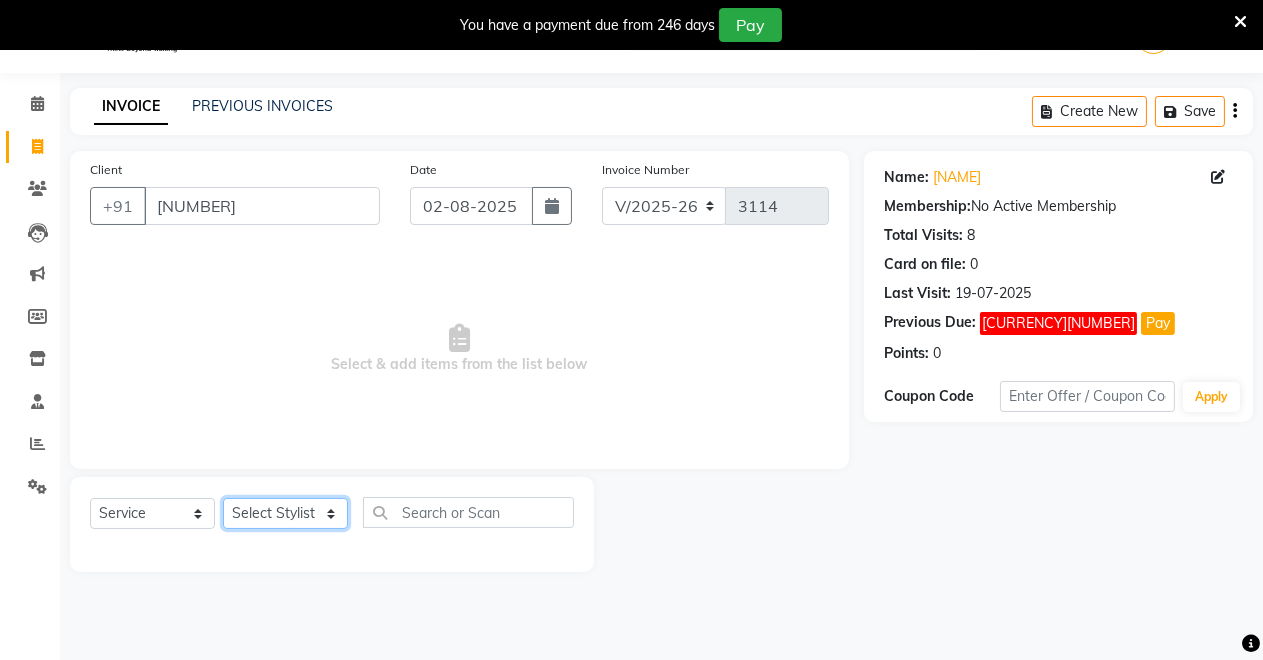 select on "65689" 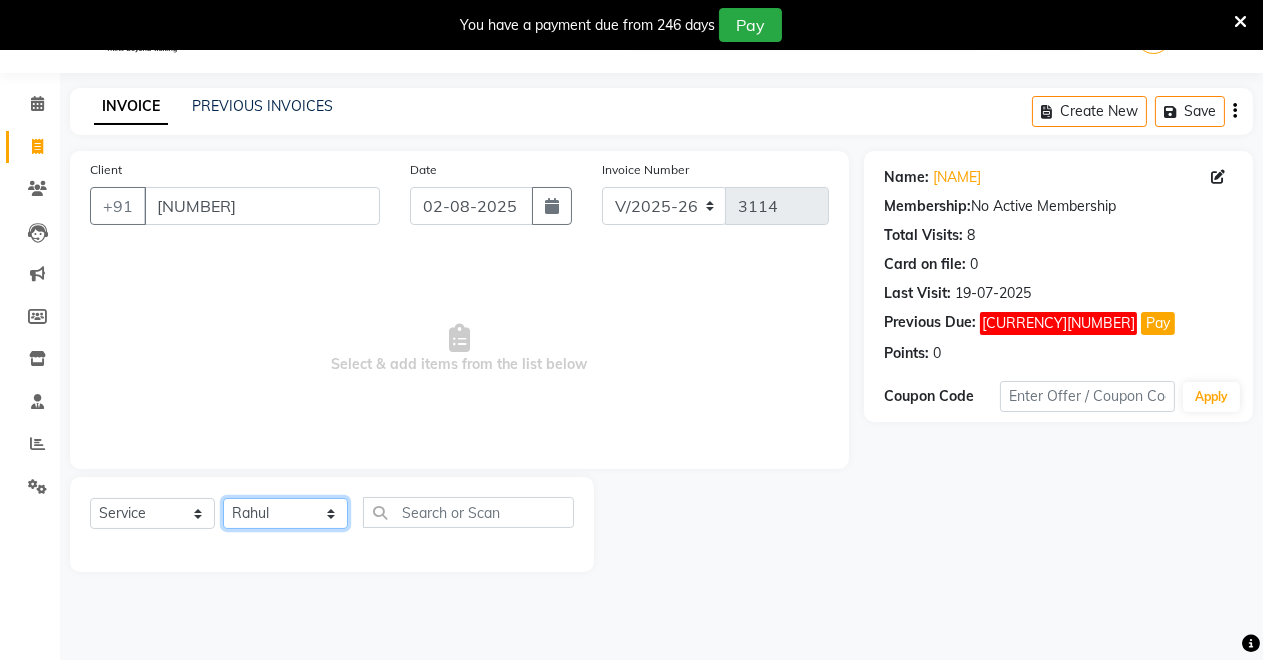 click on "Select Stylist Badal kumar Jeetu Kushal Nikita Rahul Sachin Dangoriya Shikha Suman Verma" 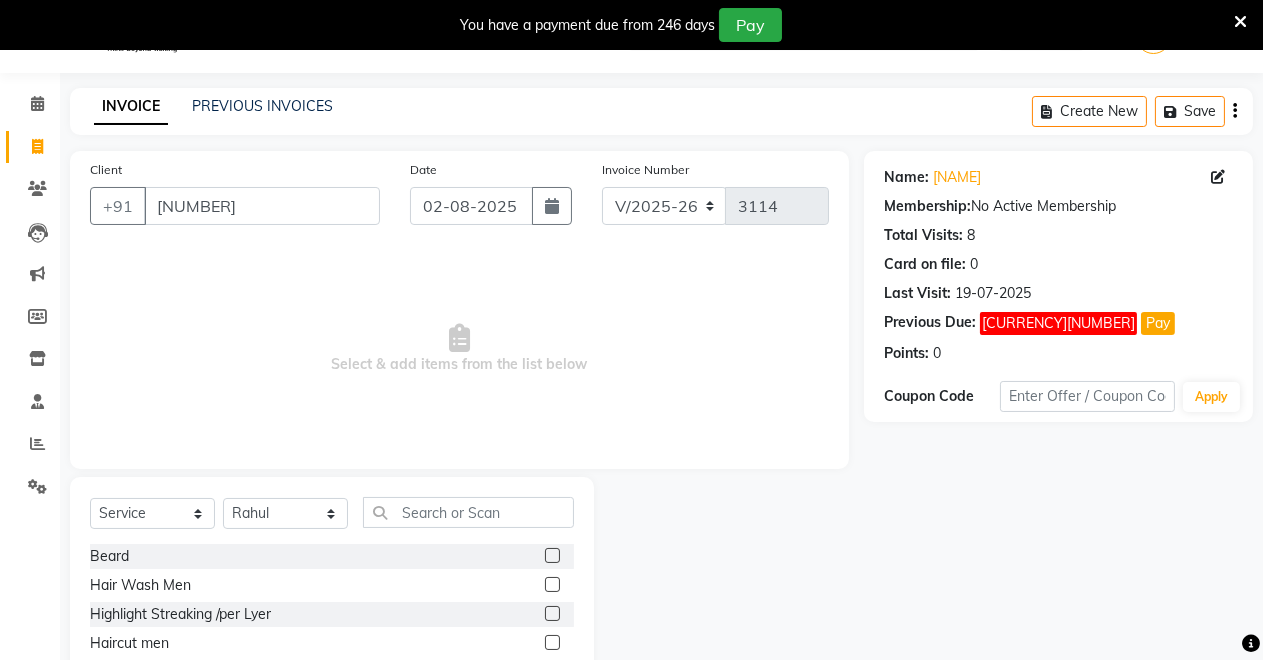 click 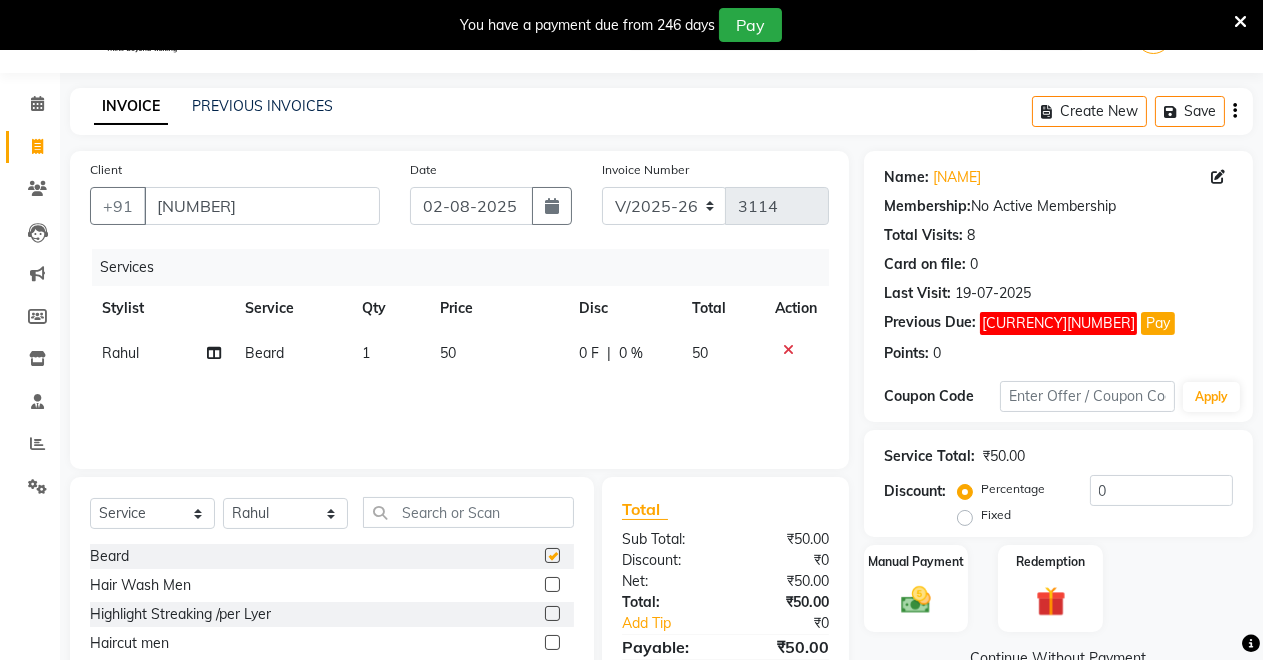 checkbox on "false" 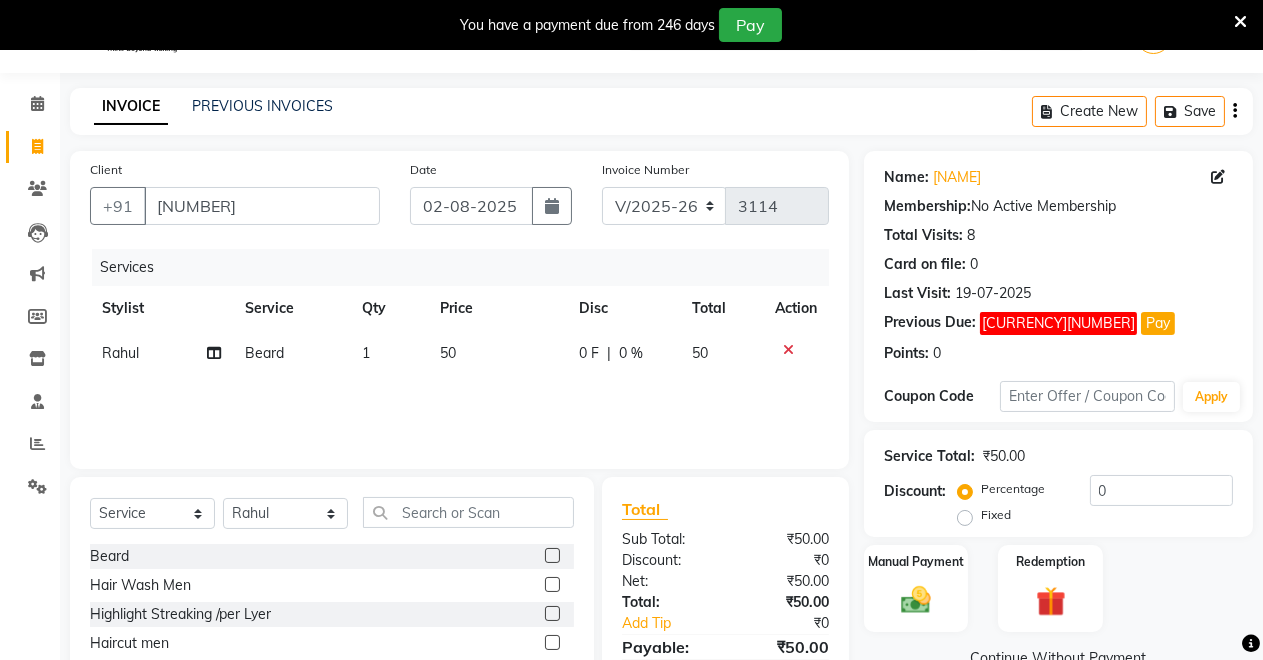 click 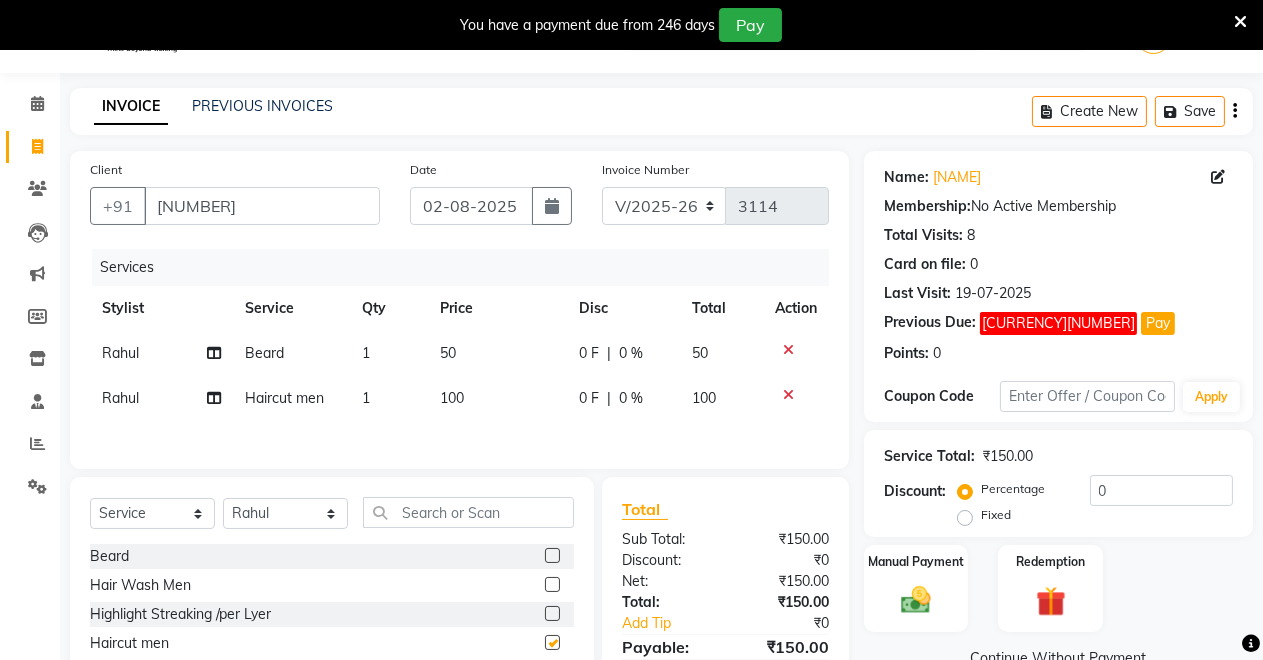 checkbox on "false" 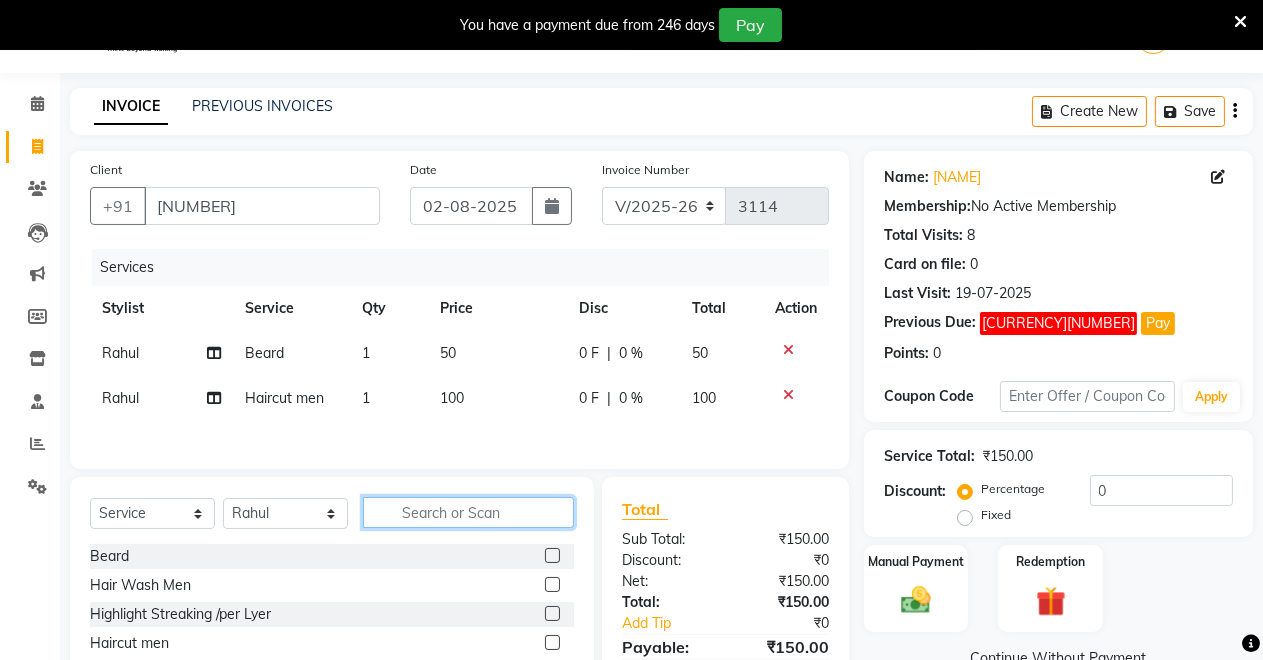 click 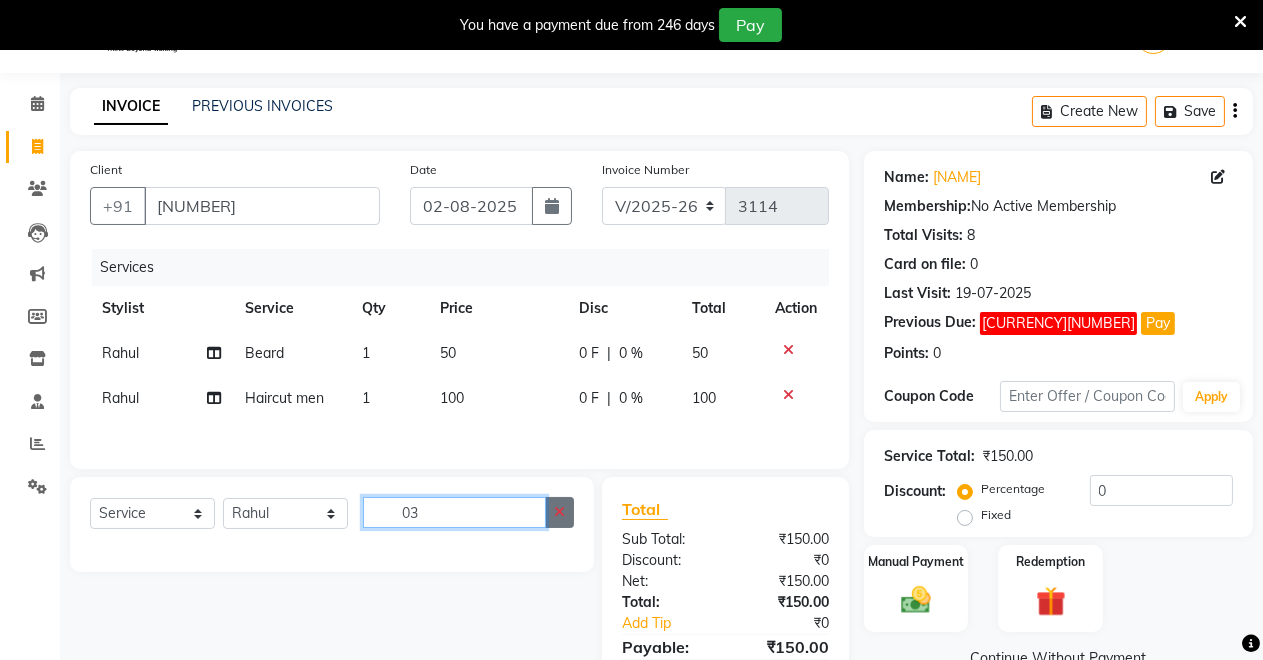 type on "03" 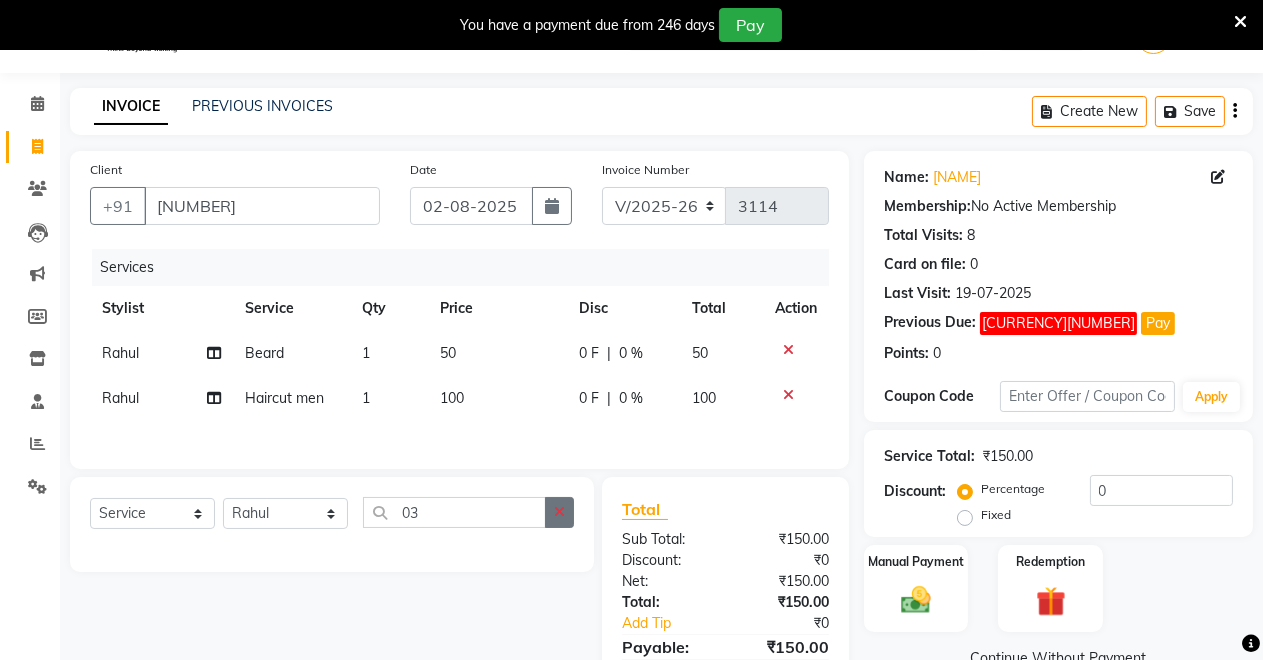 click 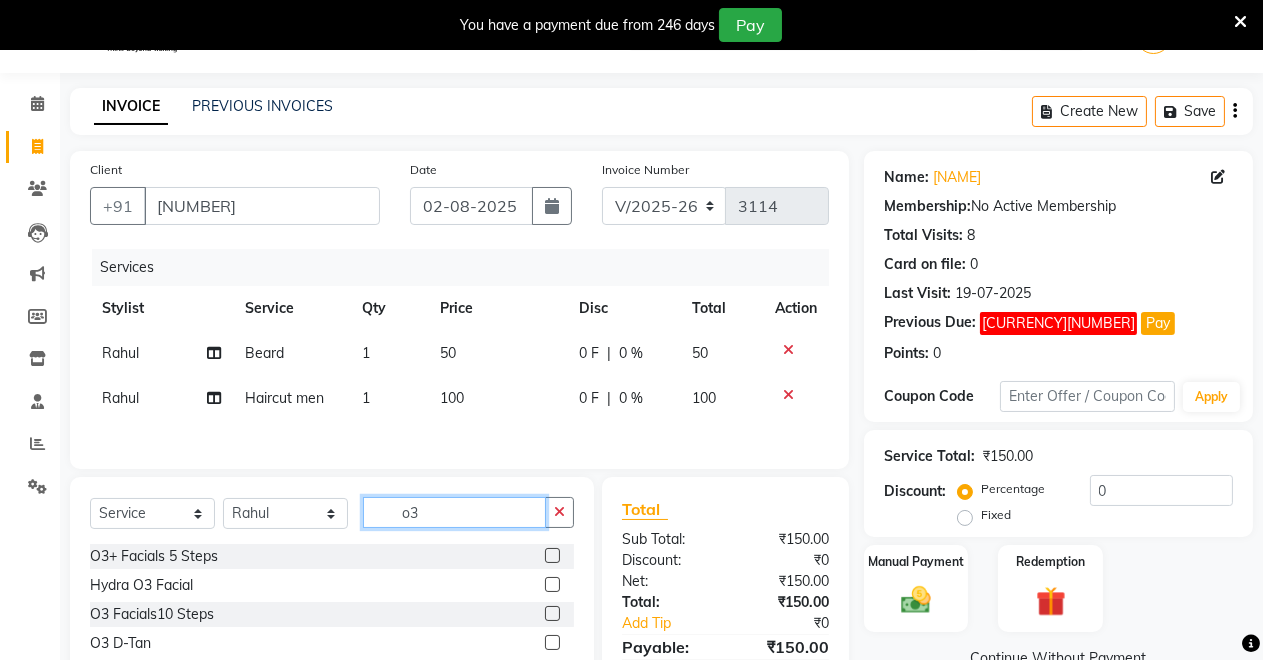 type on "o3" 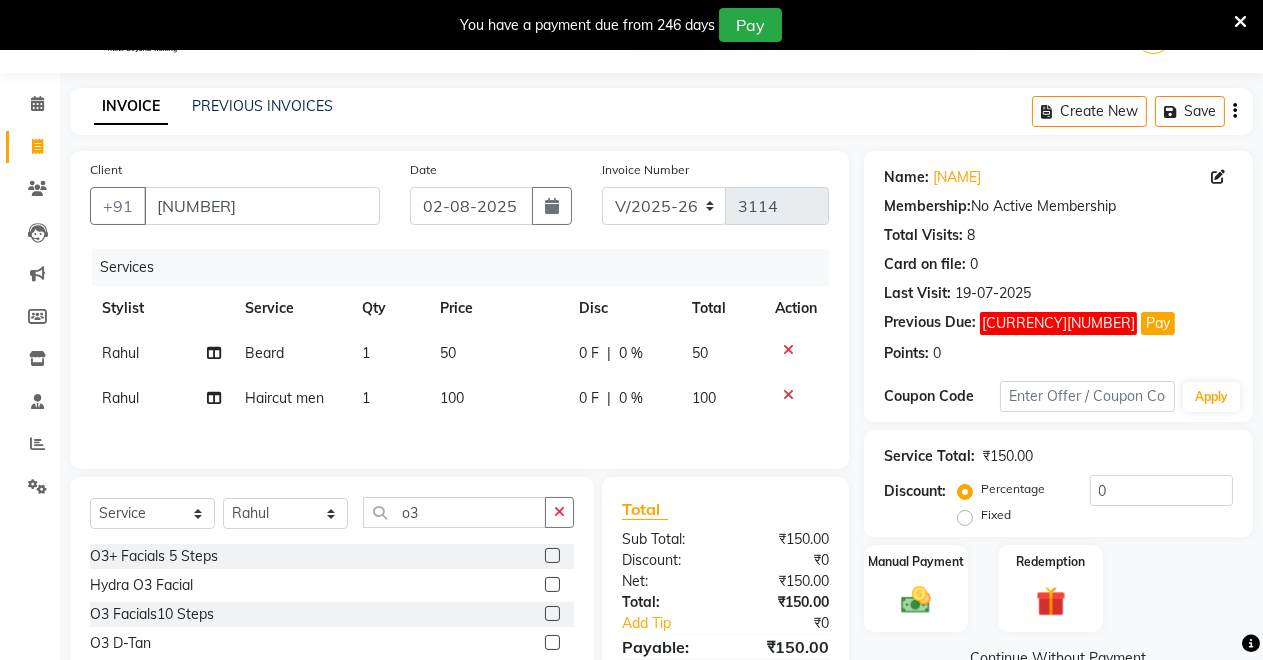 click 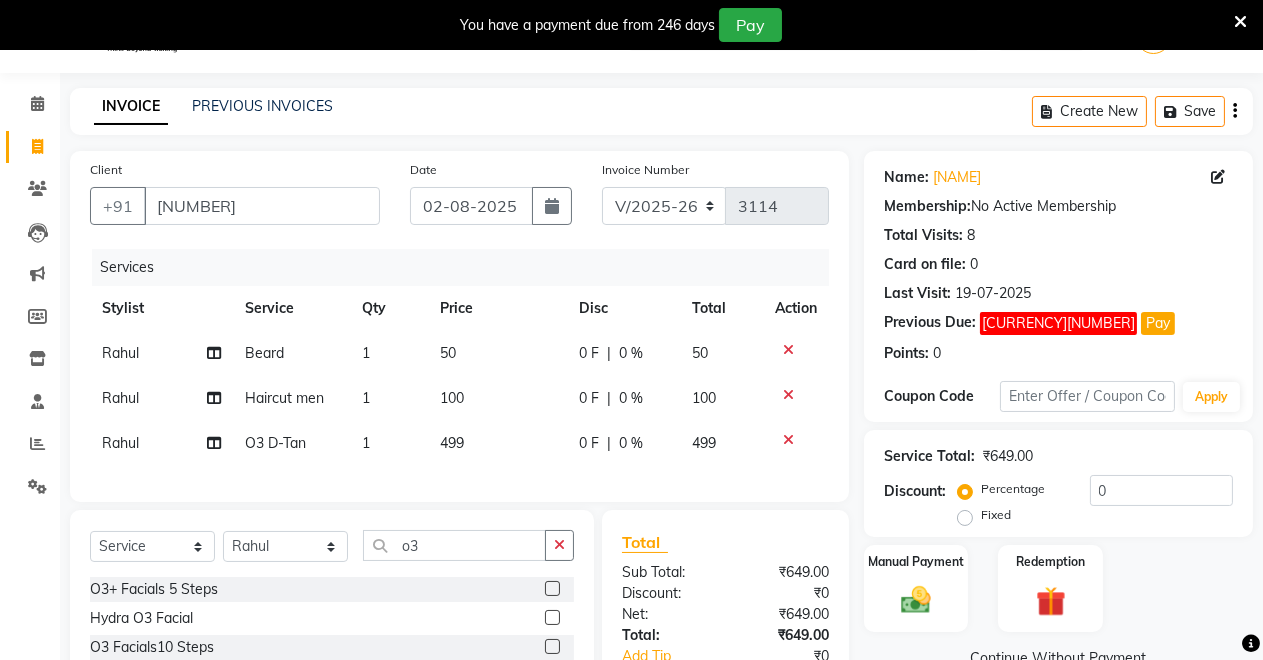 checkbox on "false" 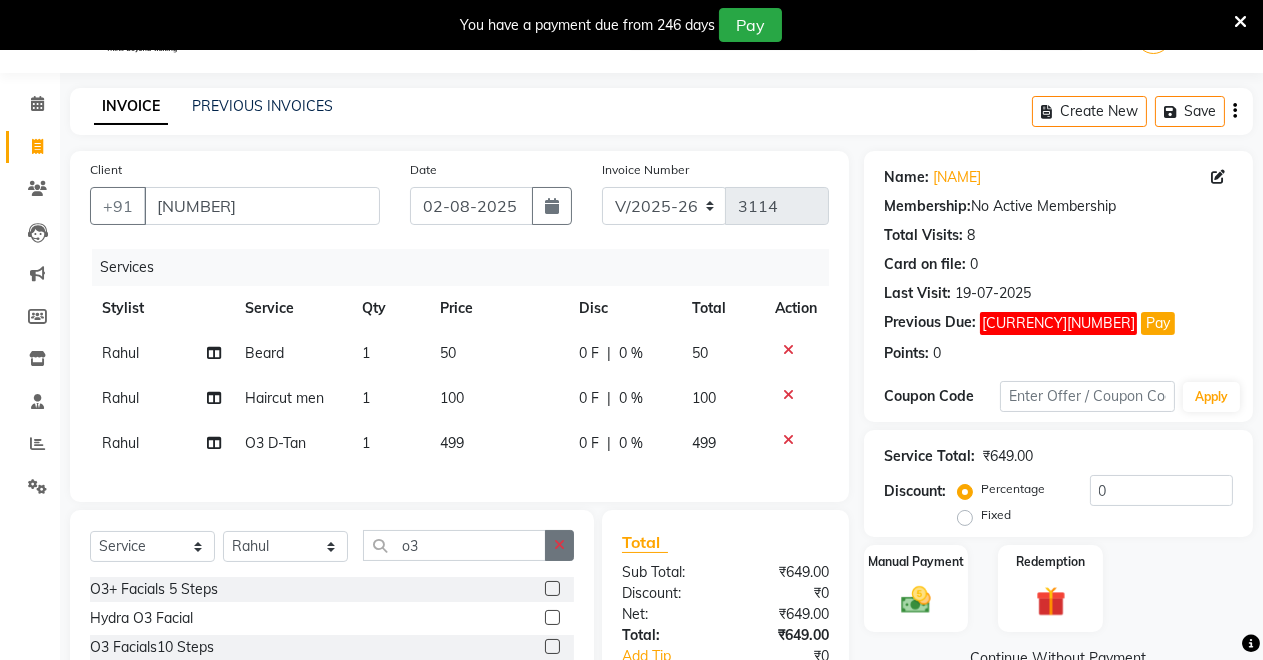 click 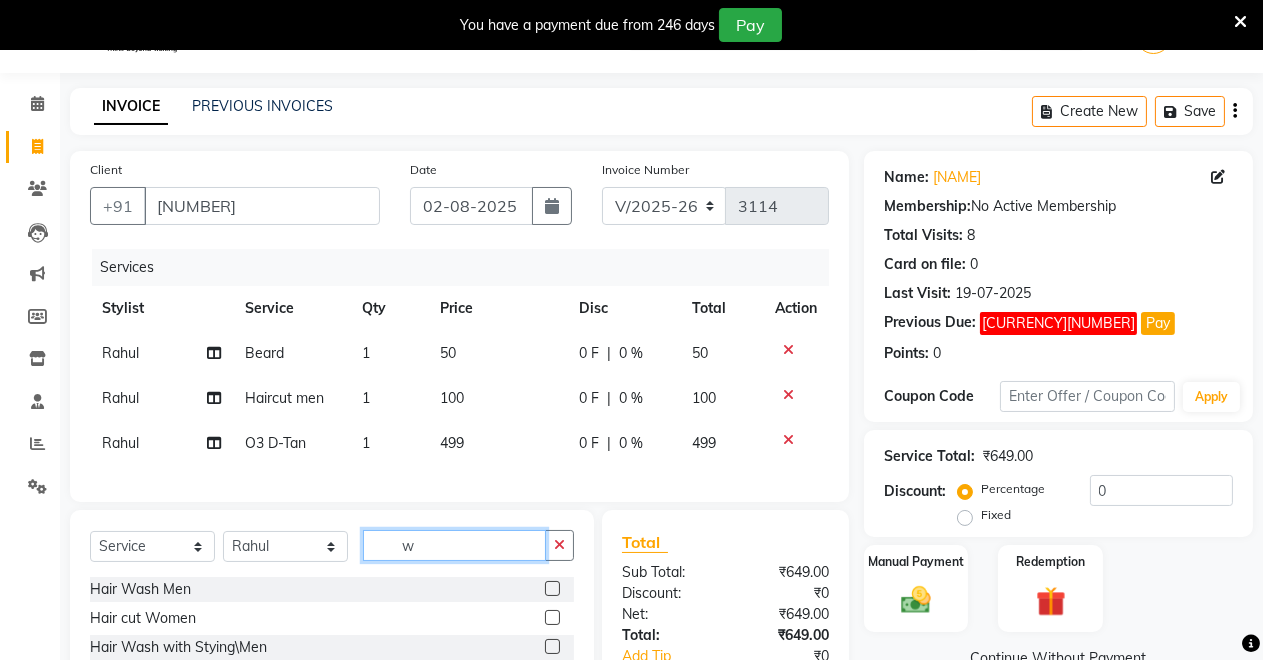 type on "w" 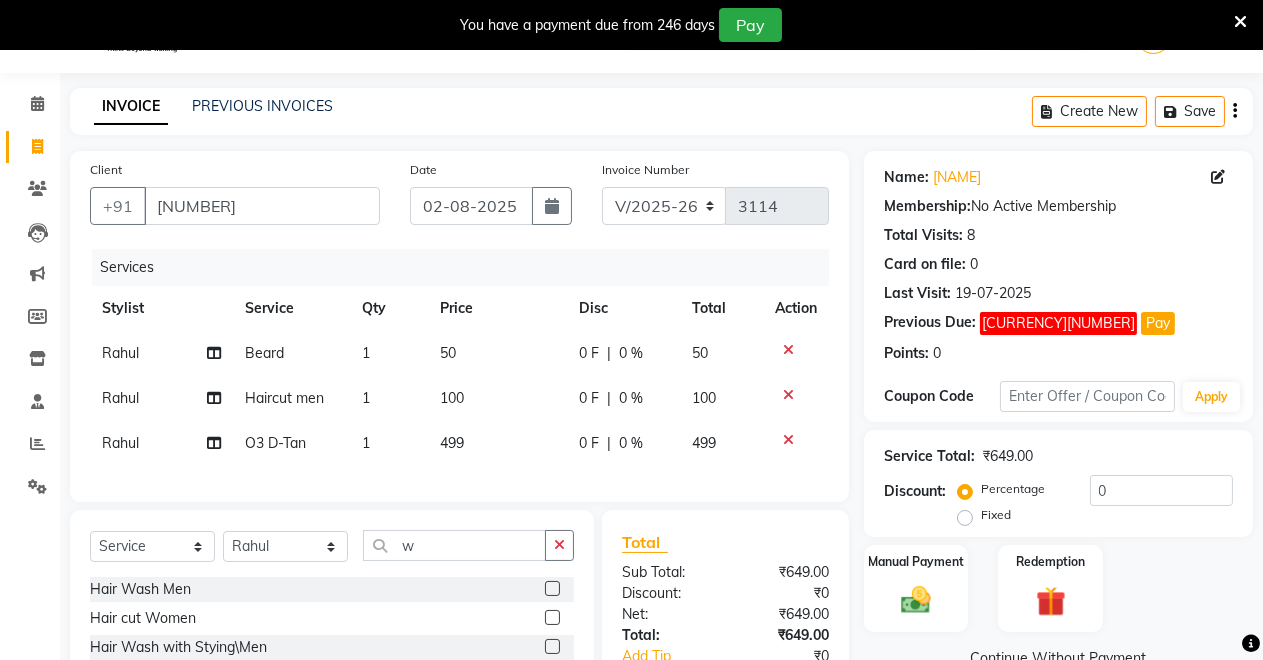 click 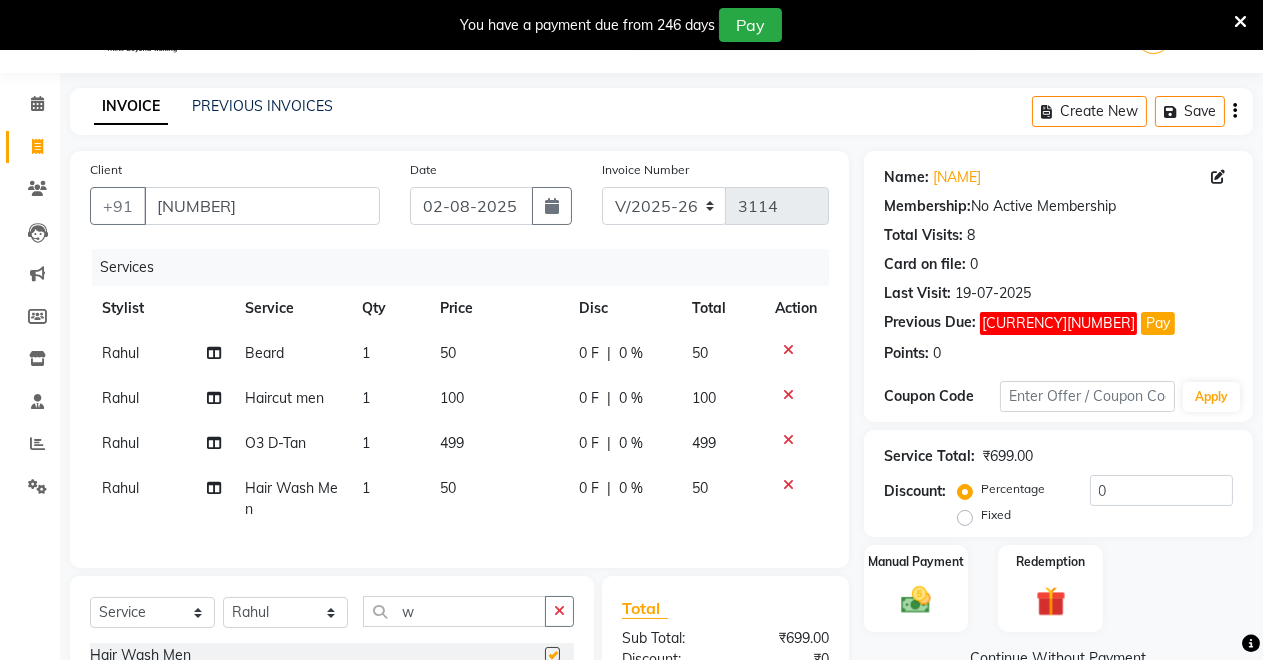 checkbox on "false" 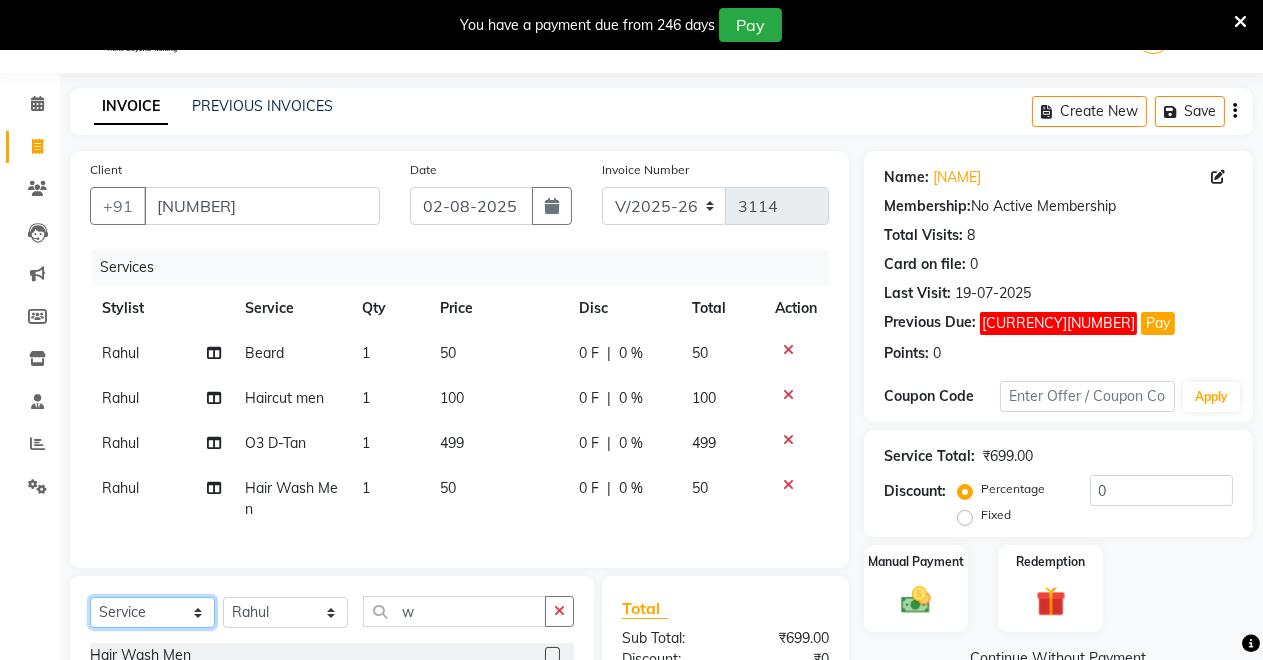 click on "Select  Service  Product  Membership  Package Voucher Prepaid Gift Card" 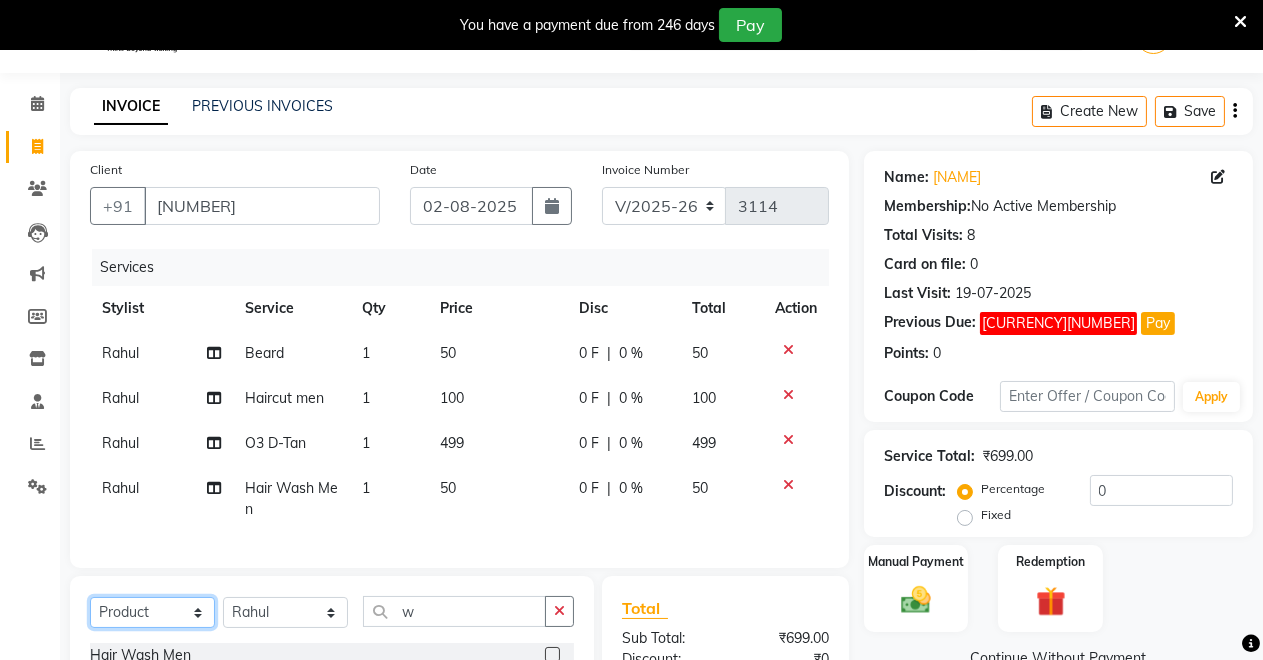 click on "Select  Service  Product  Membership  Package Voucher Prepaid Gift Card" 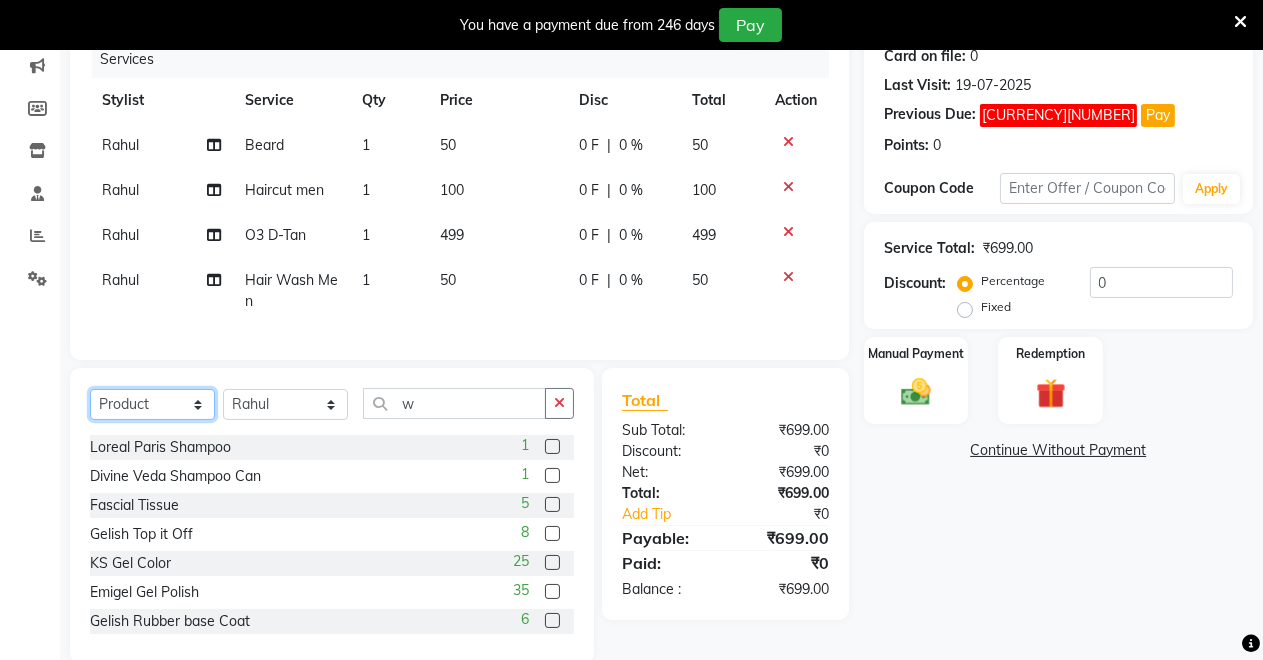 scroll, scrollTop: 306, scrollLeft: 0, axis: vertical 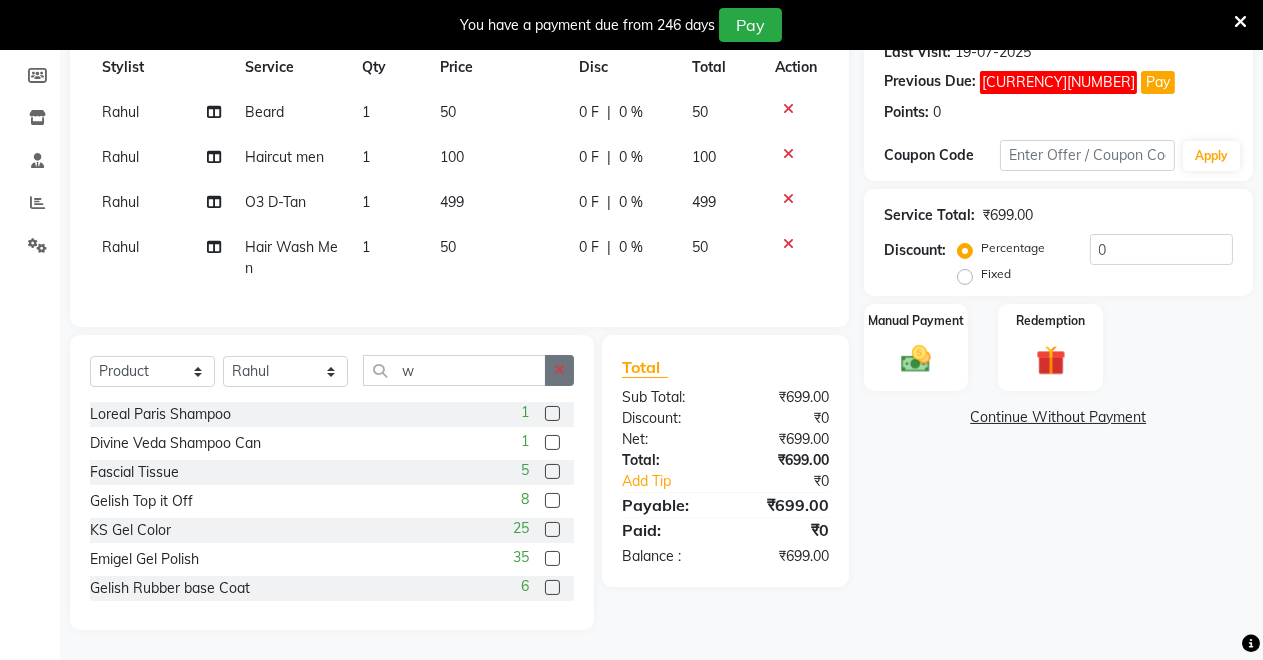 click 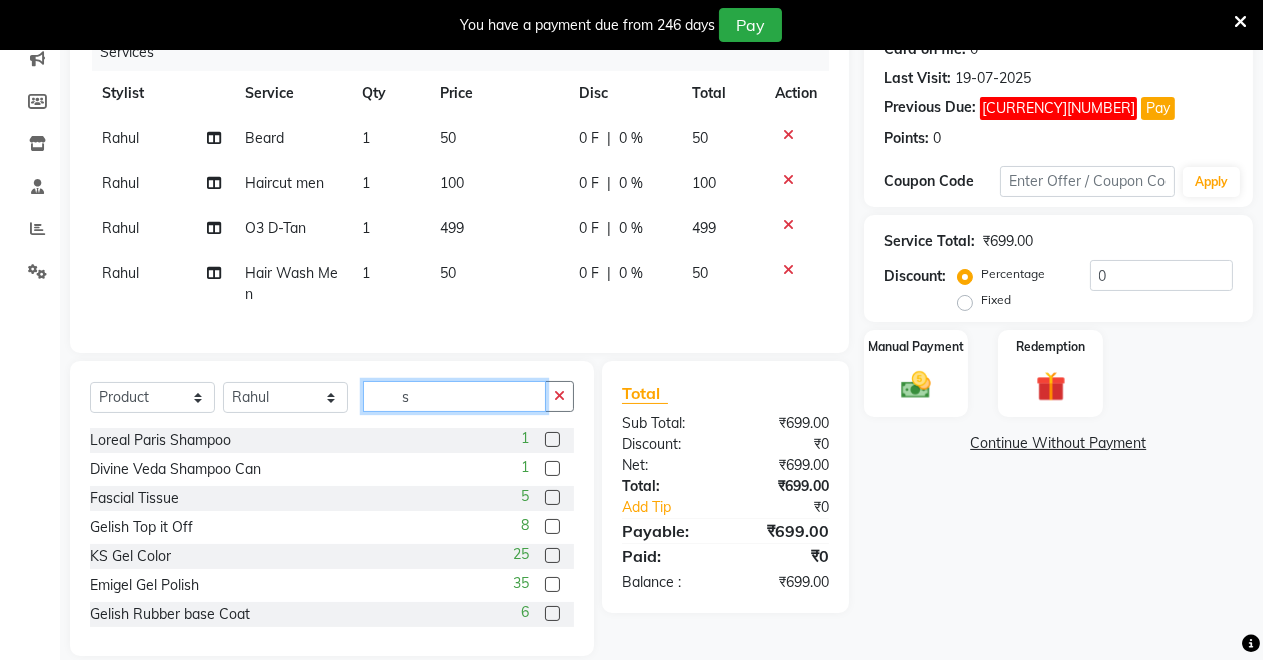 scroll, scrollTop: 306, scrollLeft: 0, axis: vertical 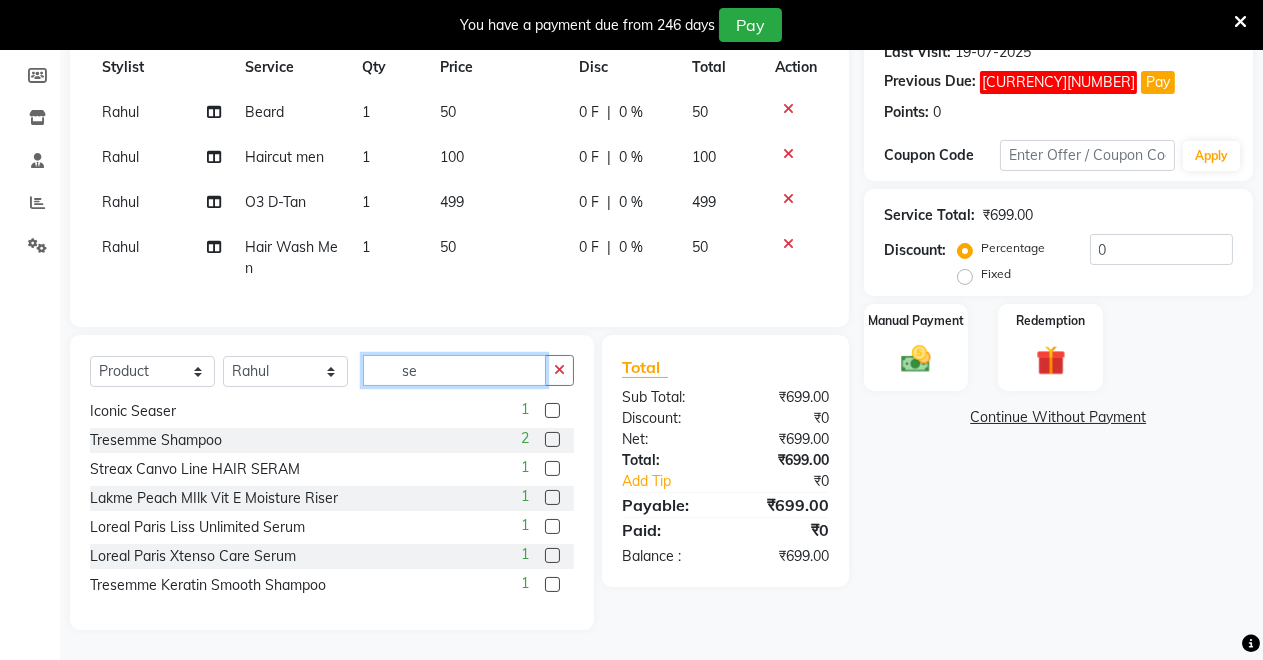 type on "se" 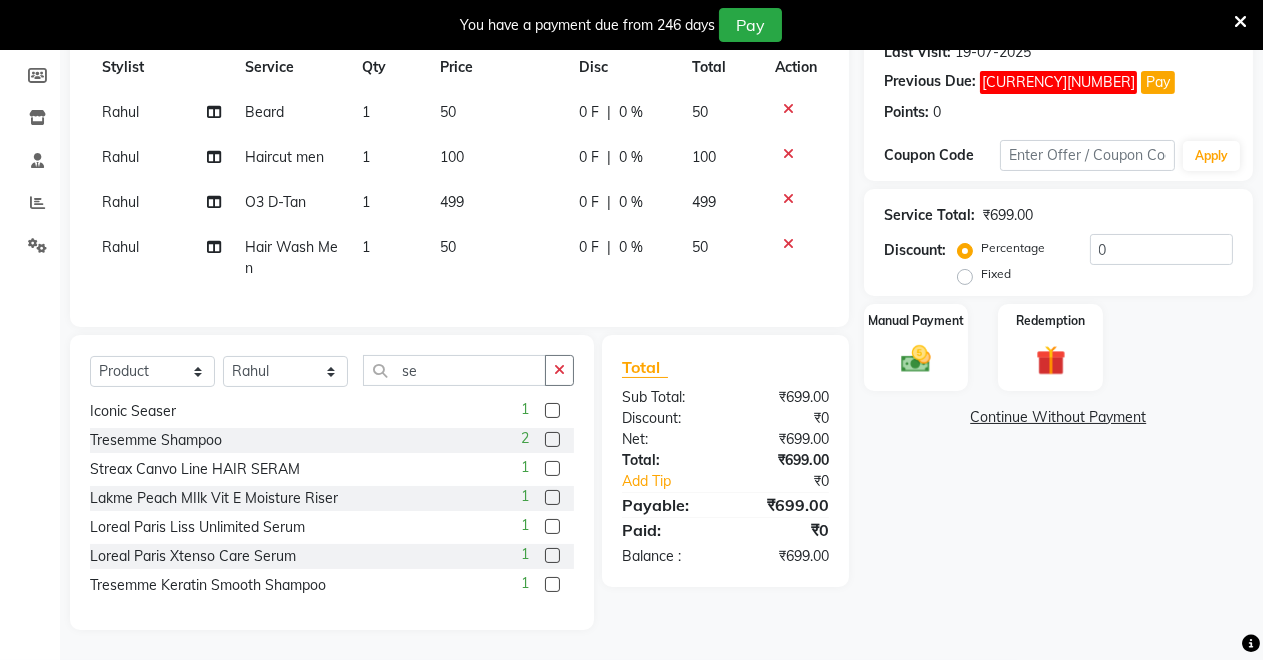click 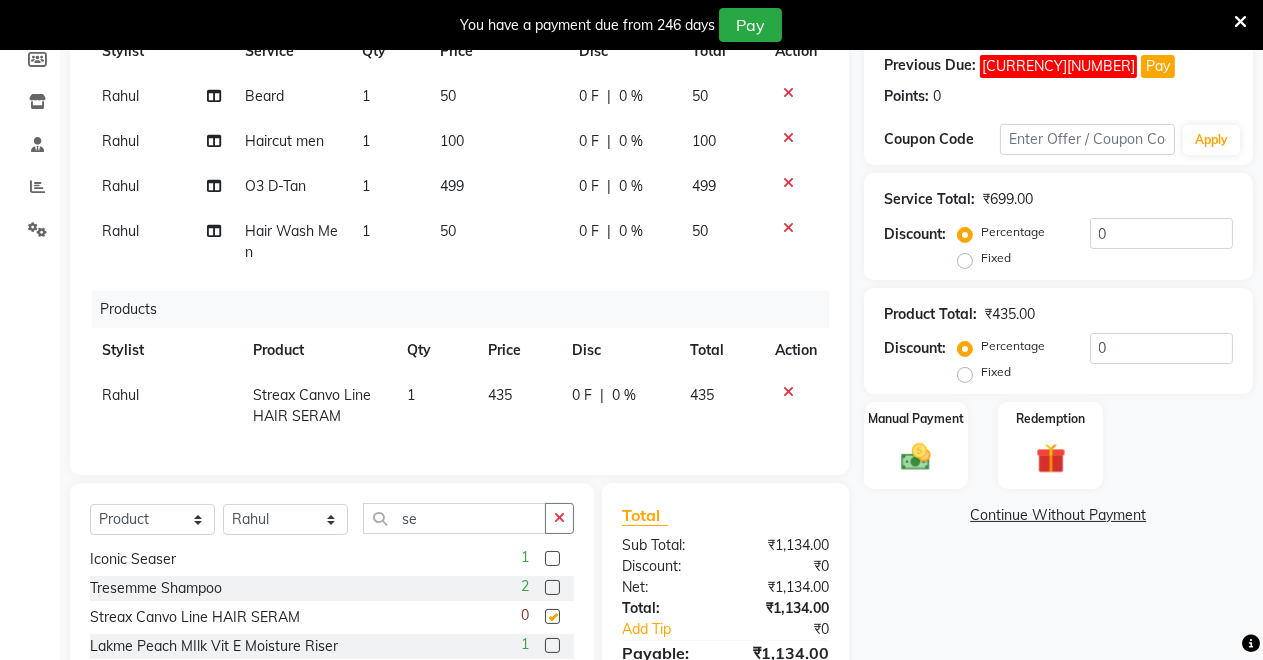 checkbox on "false" 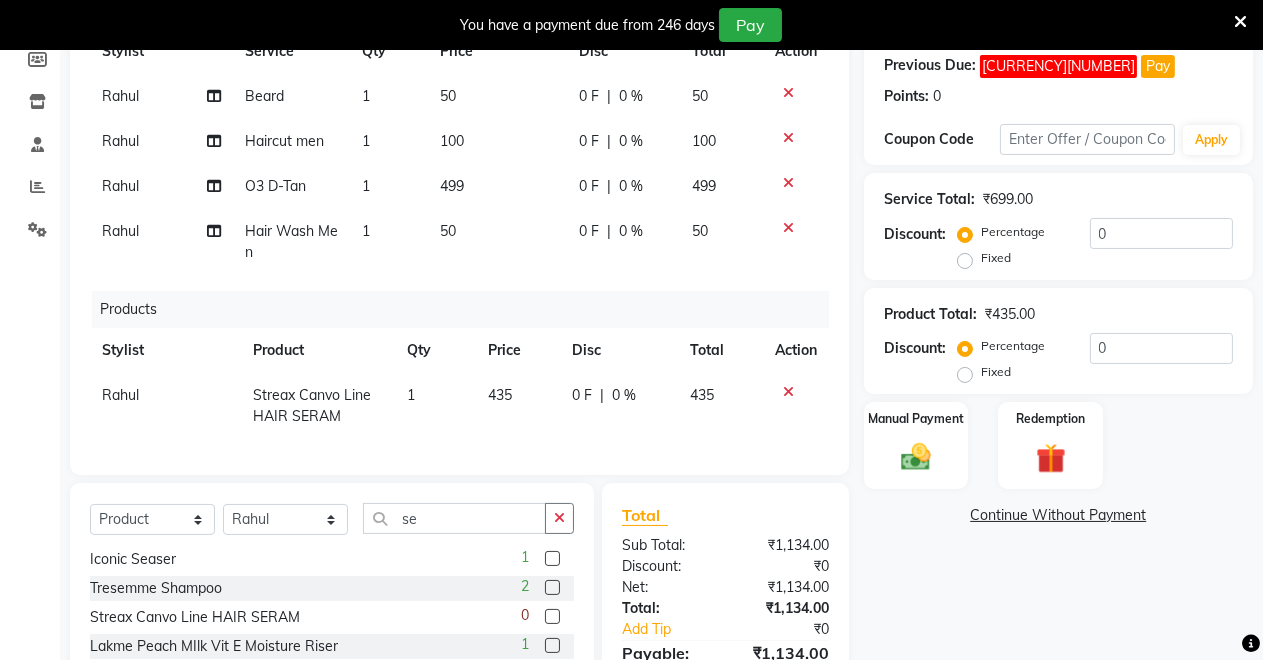 click 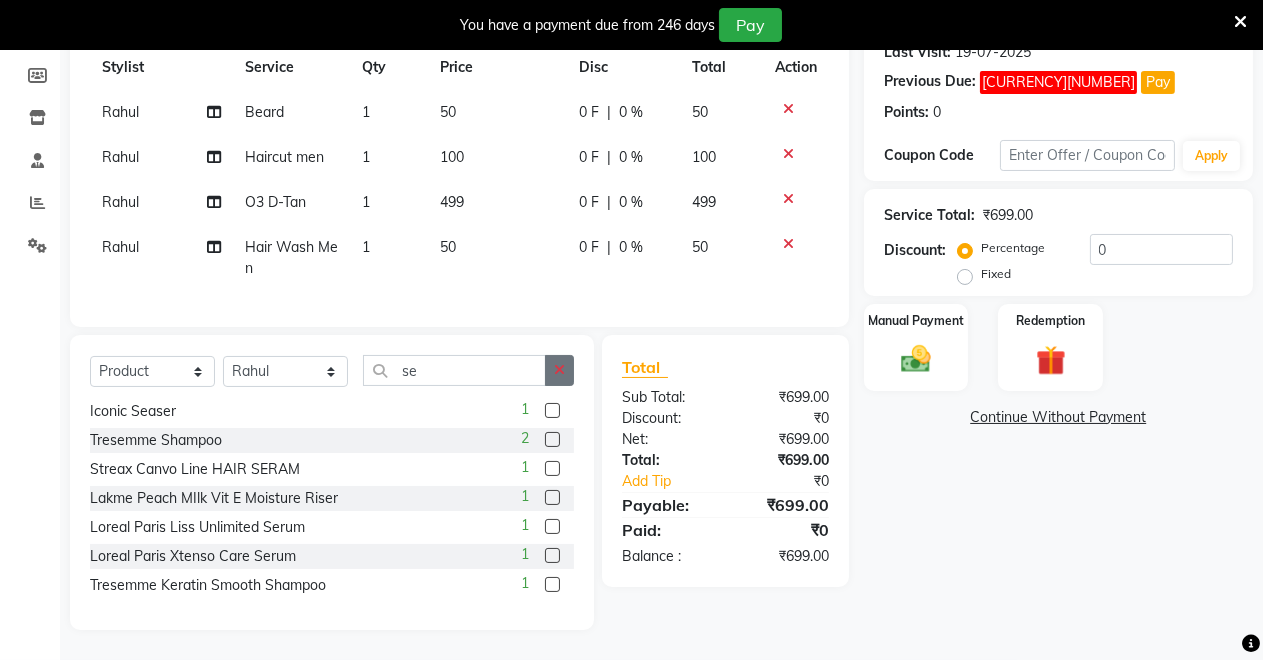 click 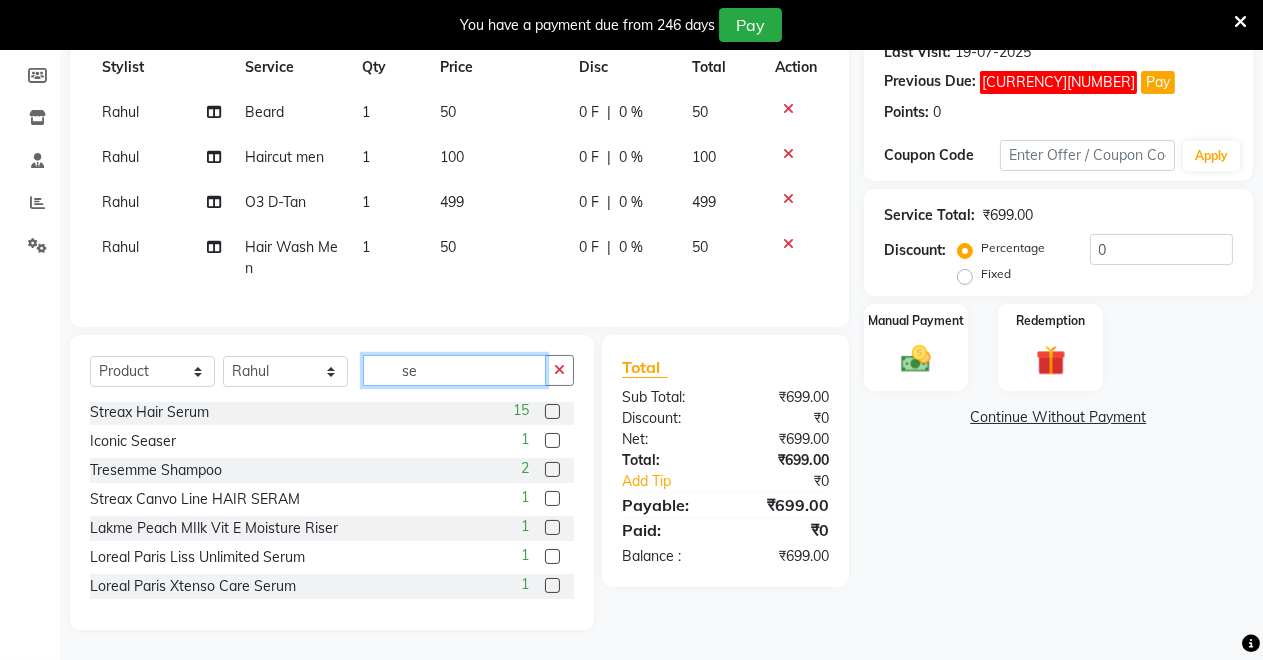 scroll, scrollTop: 2, scrollLeft: 0, axis: vertical 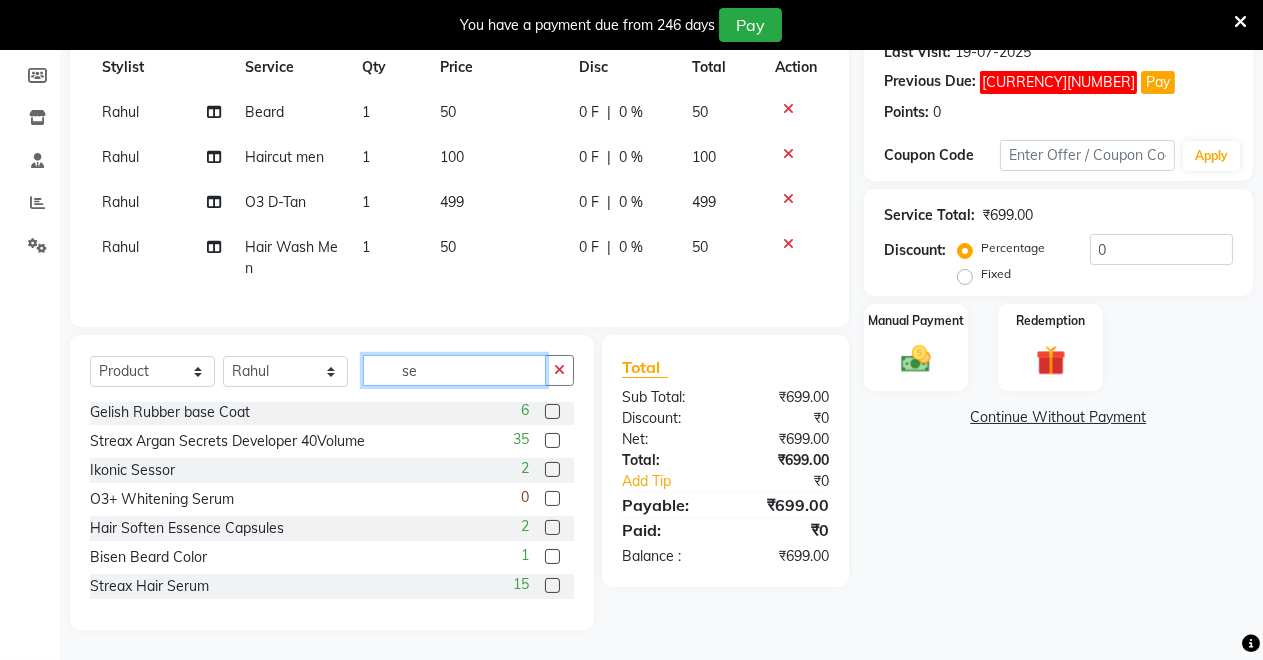 type on "se" 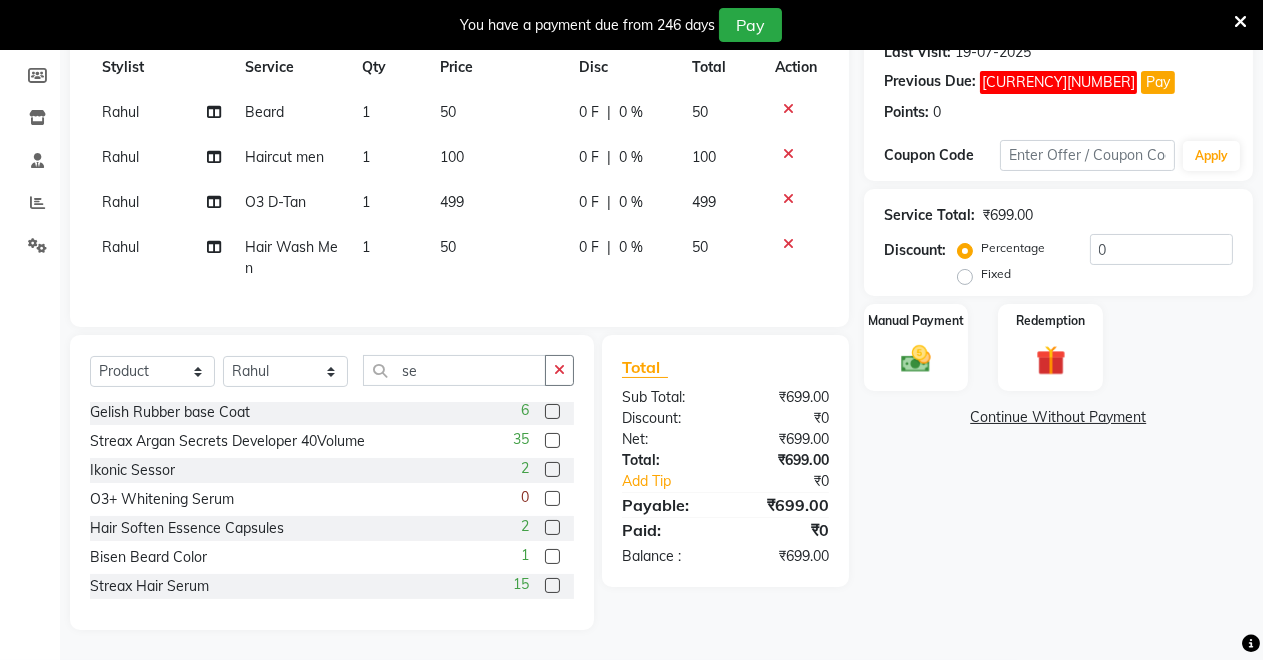 click on "15" 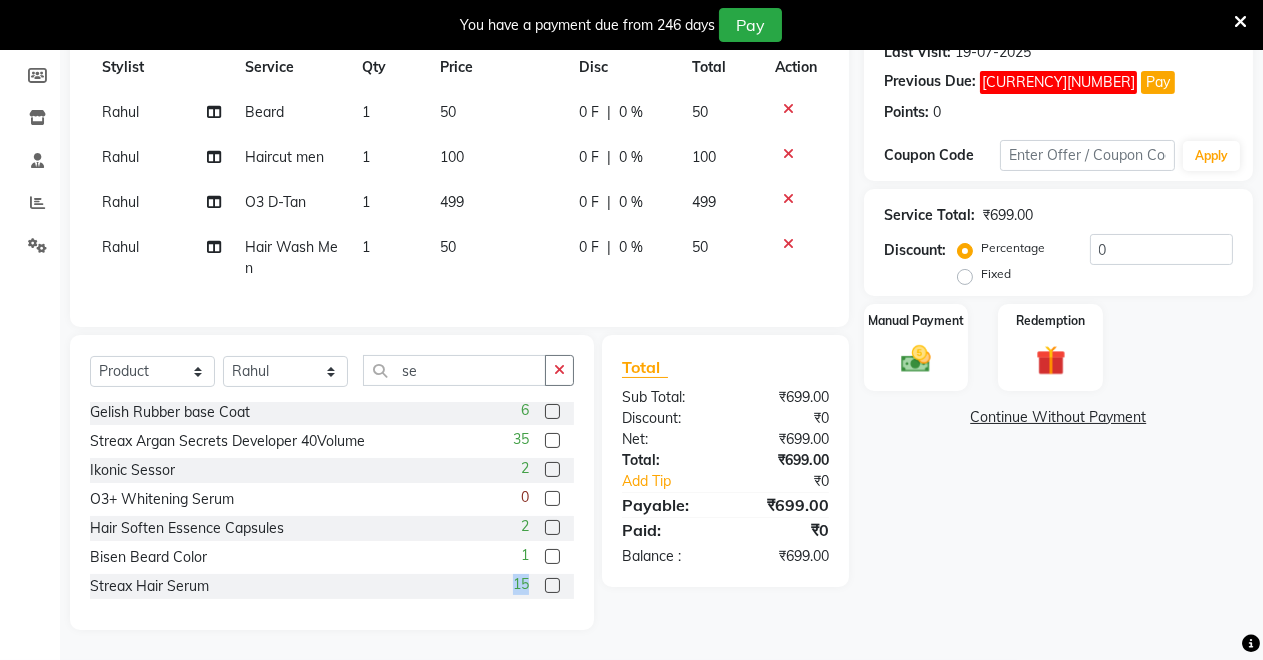 click on "15" 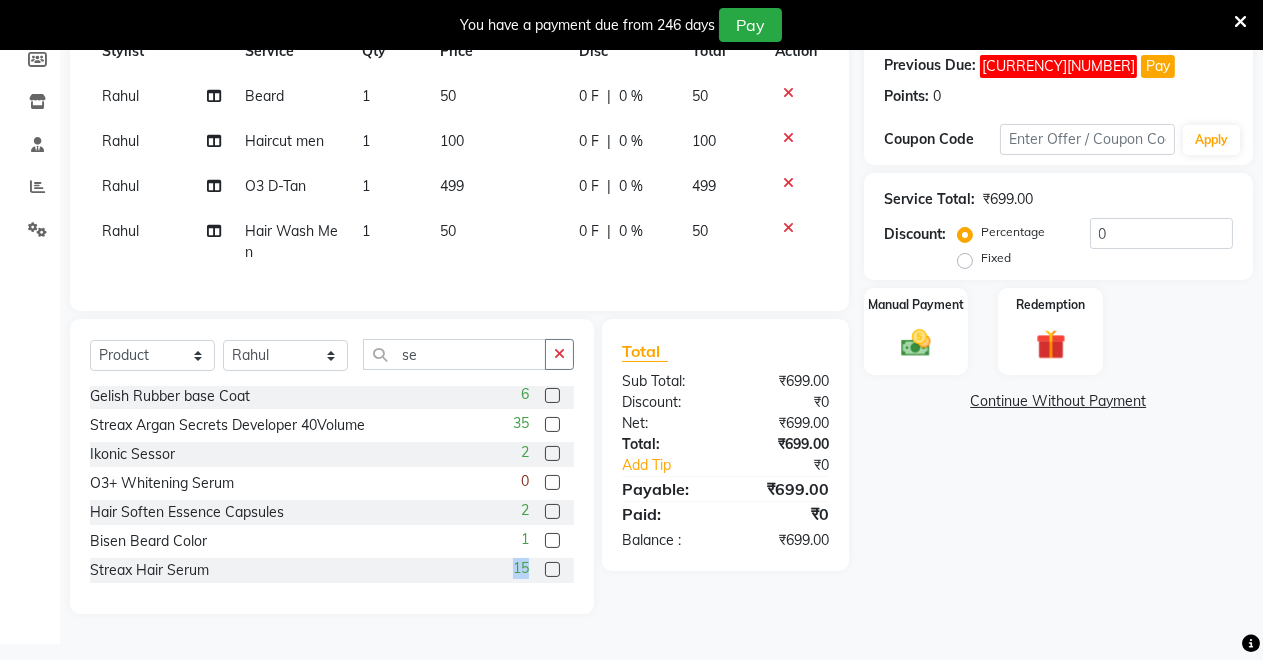 click 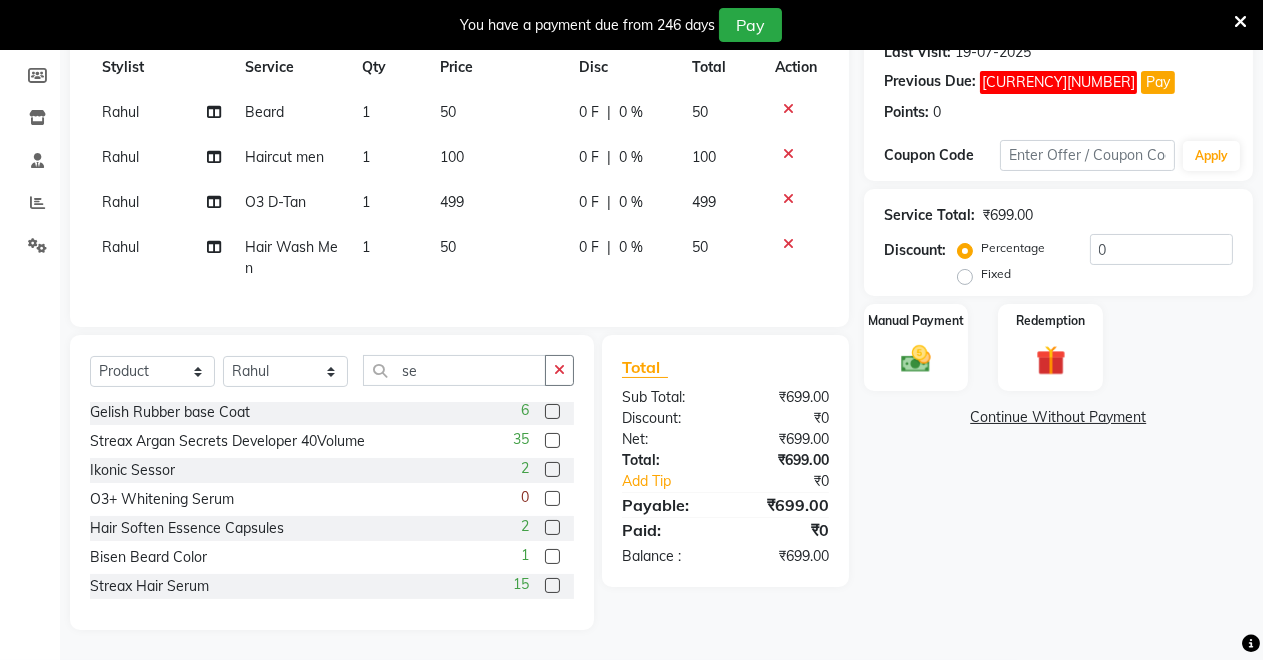 click 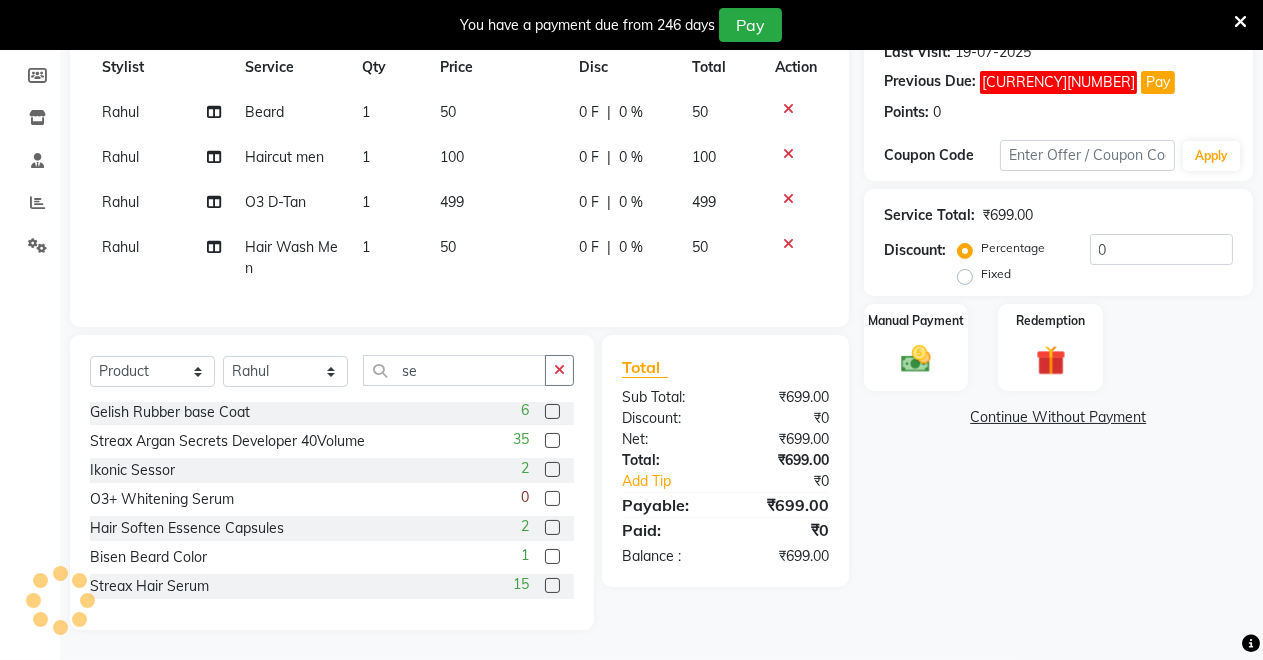 click 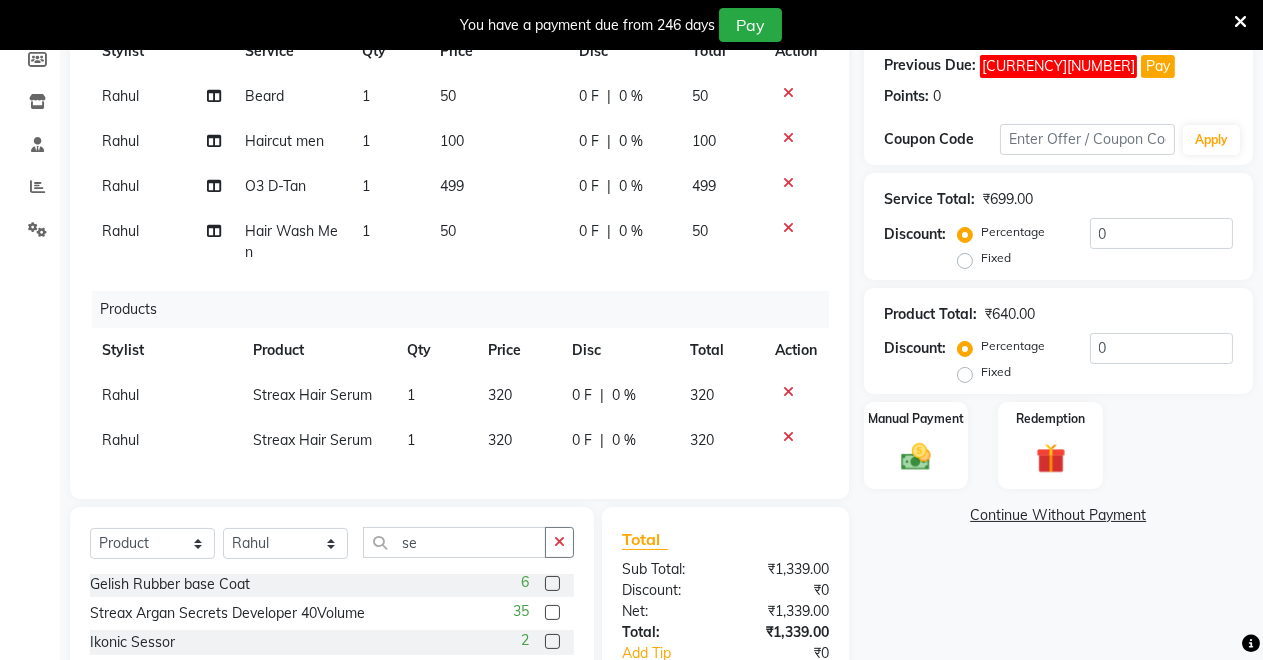 checkbox on "false" 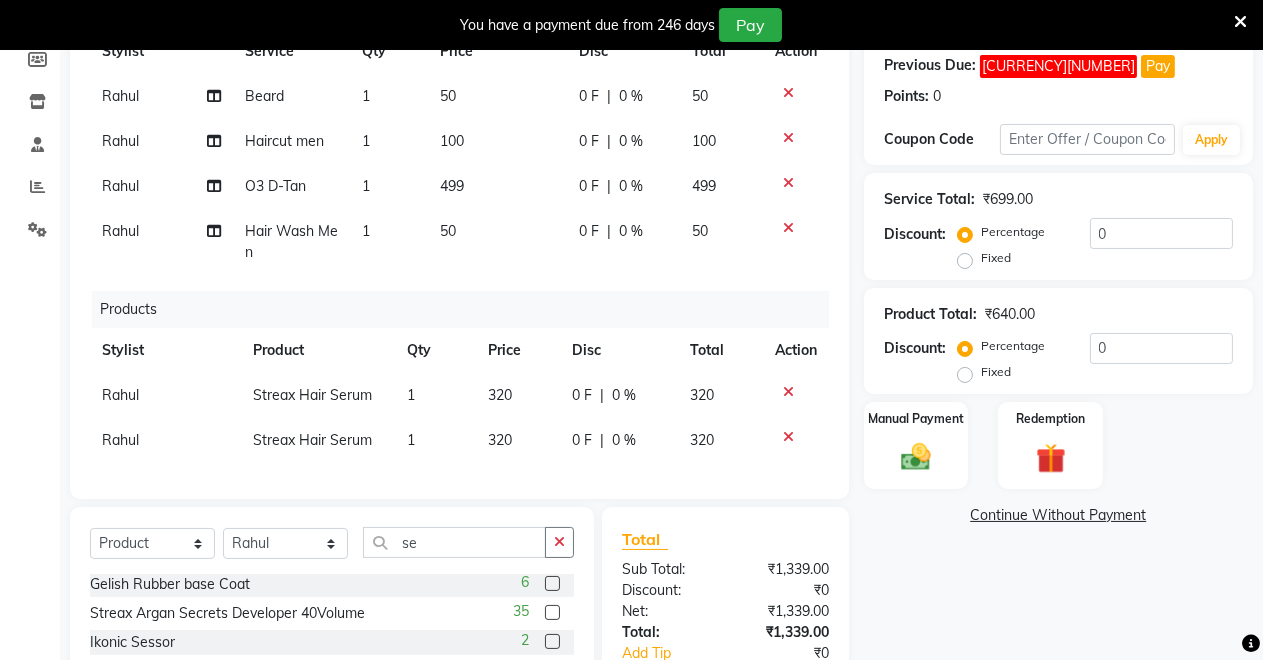 click 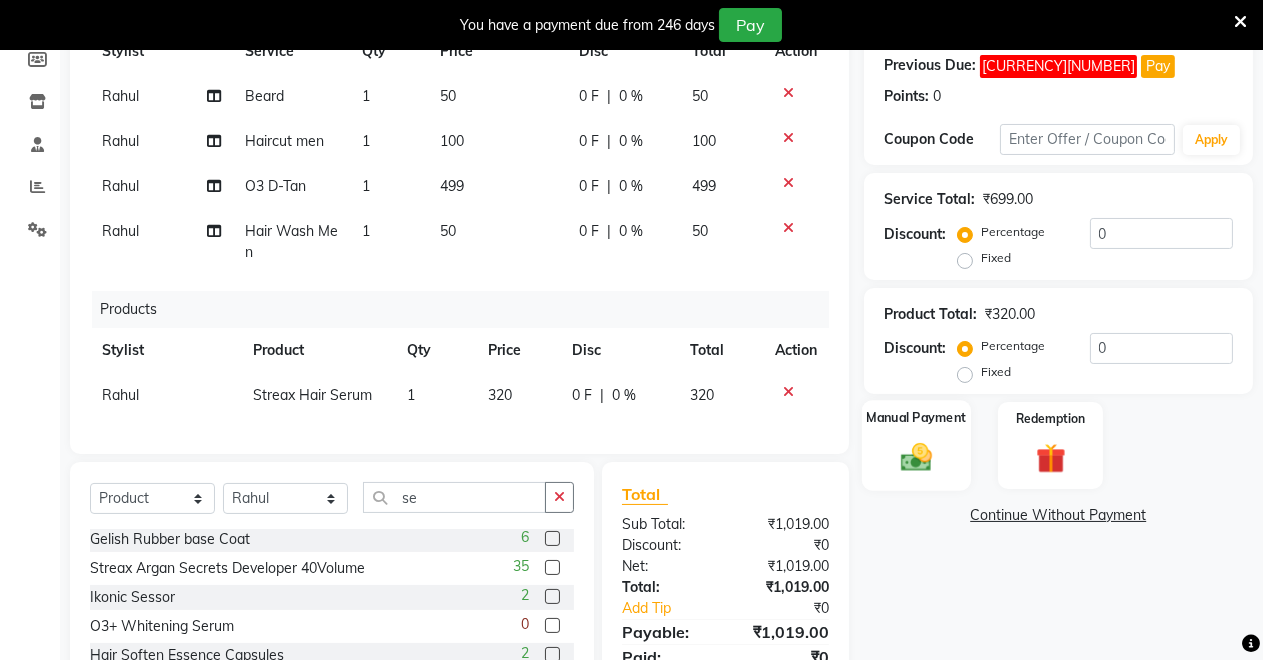 click 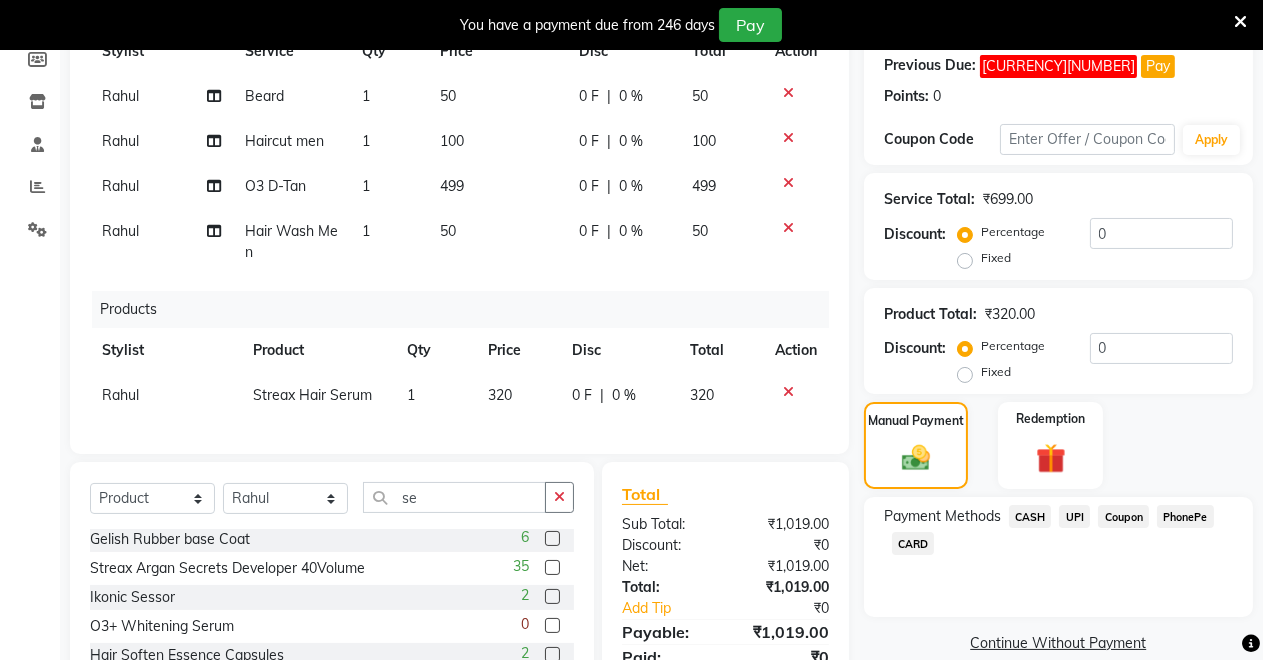 click on "UPI" 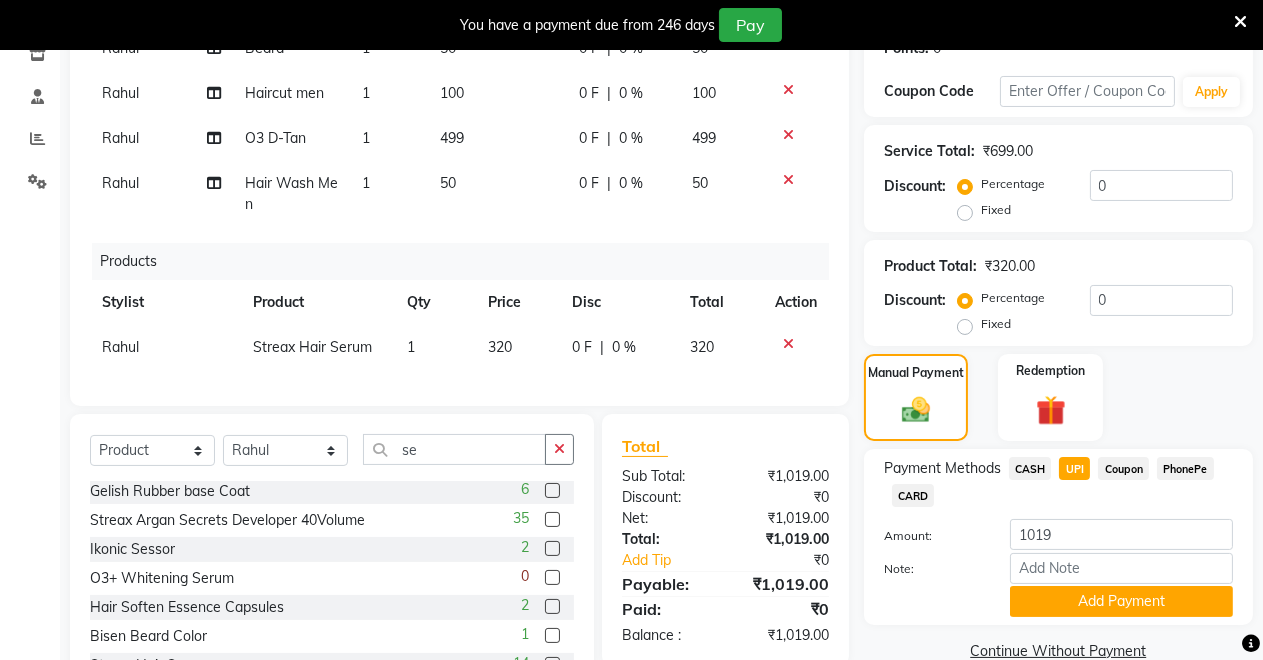 scroll, scrollTop: 432, scrollLeft: 0, axis: vertical 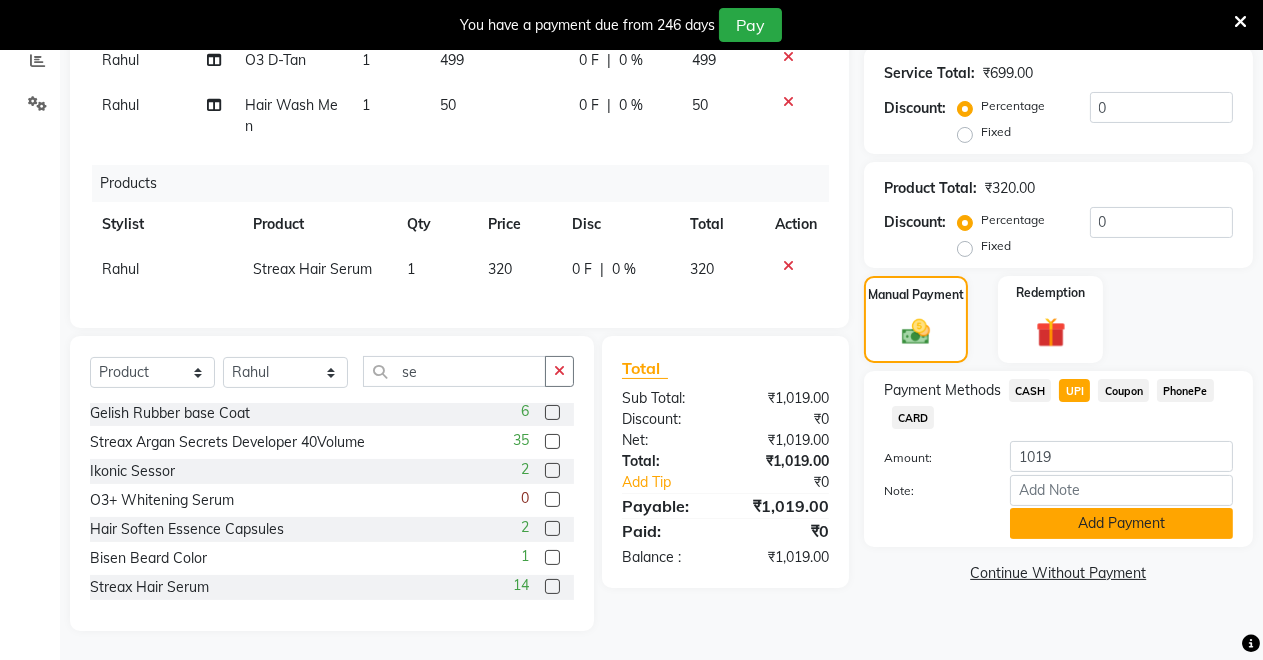 click on "Add Payment" 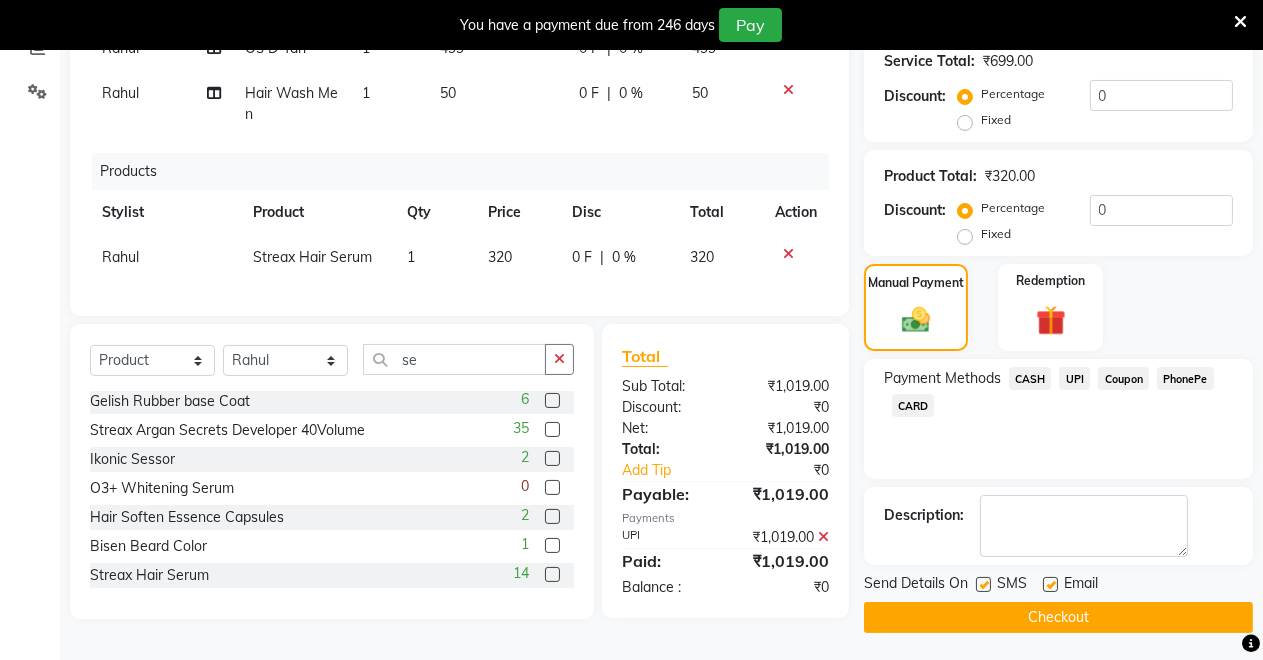 scroll, scrollTop: 448, scrollLeft: 0, axis: vertical 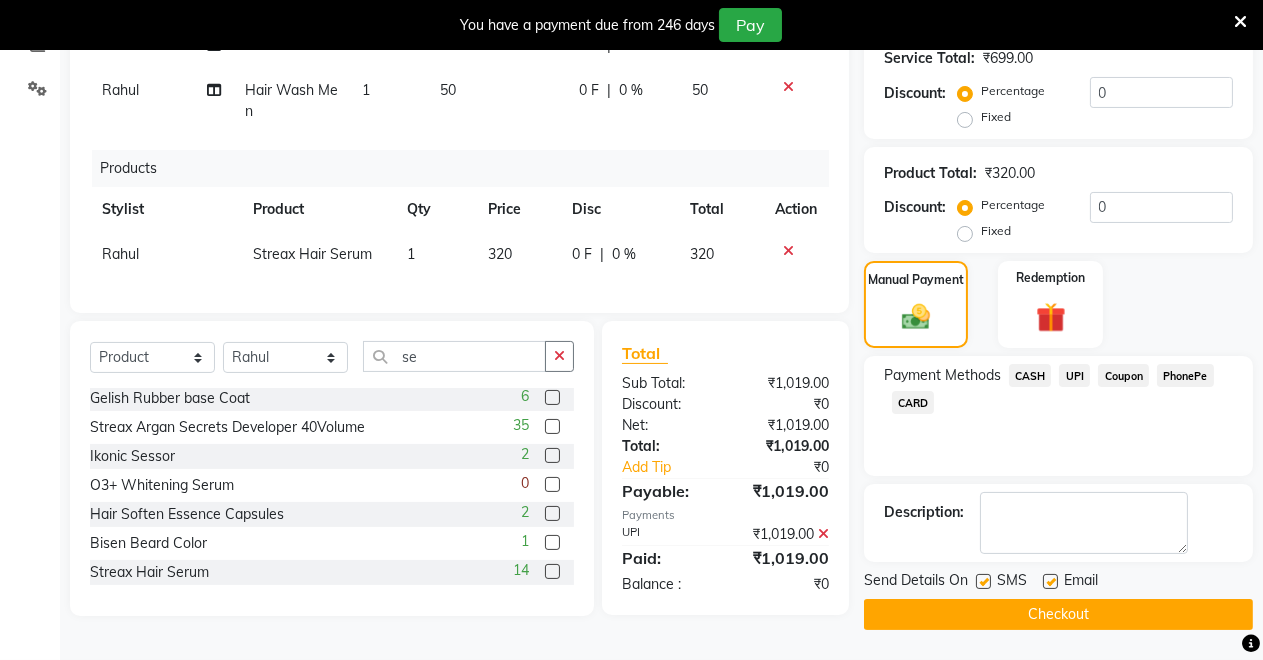 click on "Checkout" 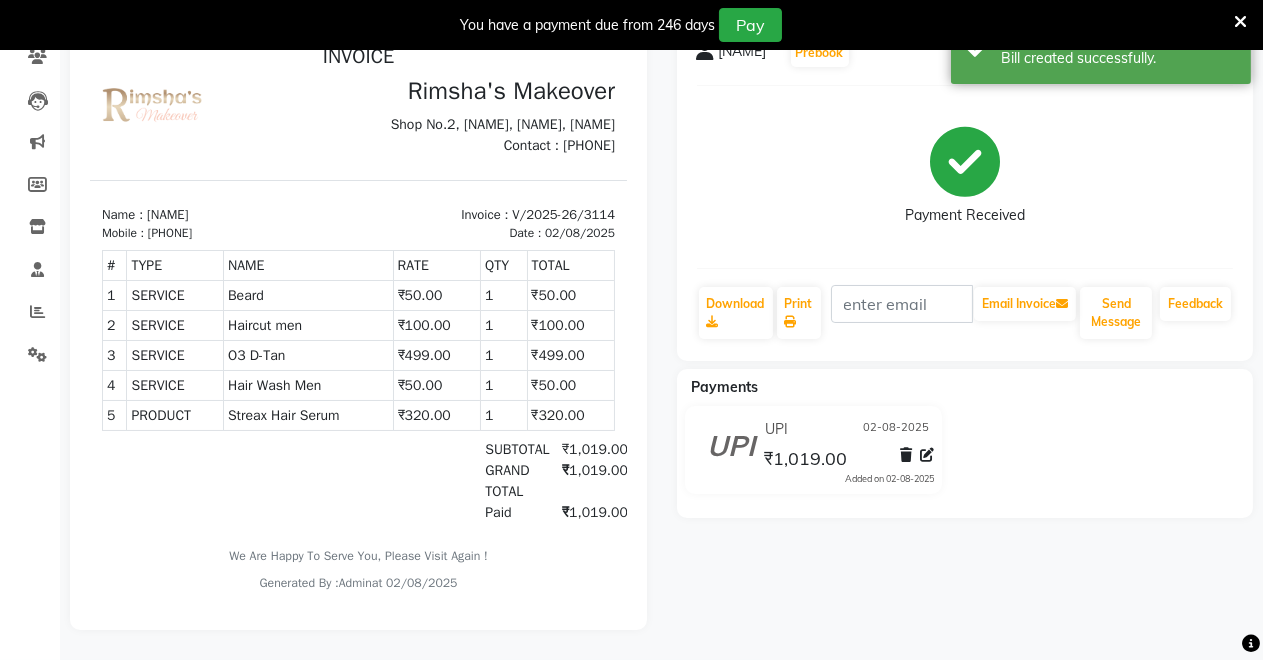 scroll, scrollTop: 0, scrollLeft: 0, axis: both 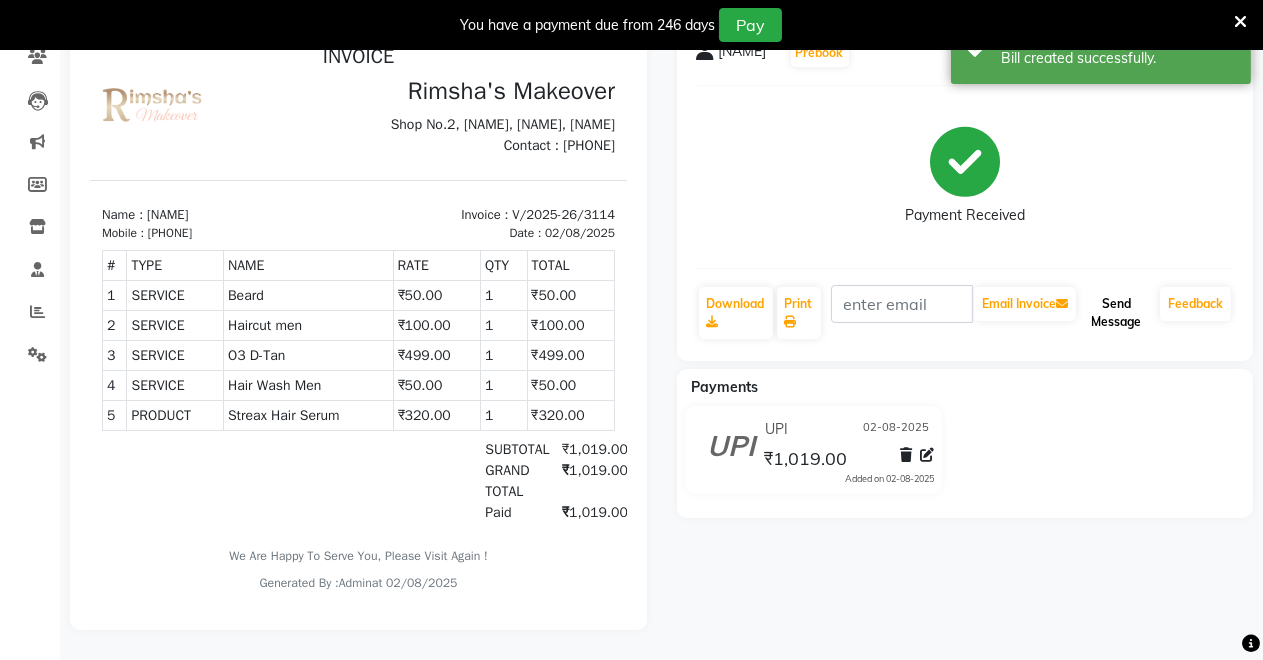 click on "Send Message" 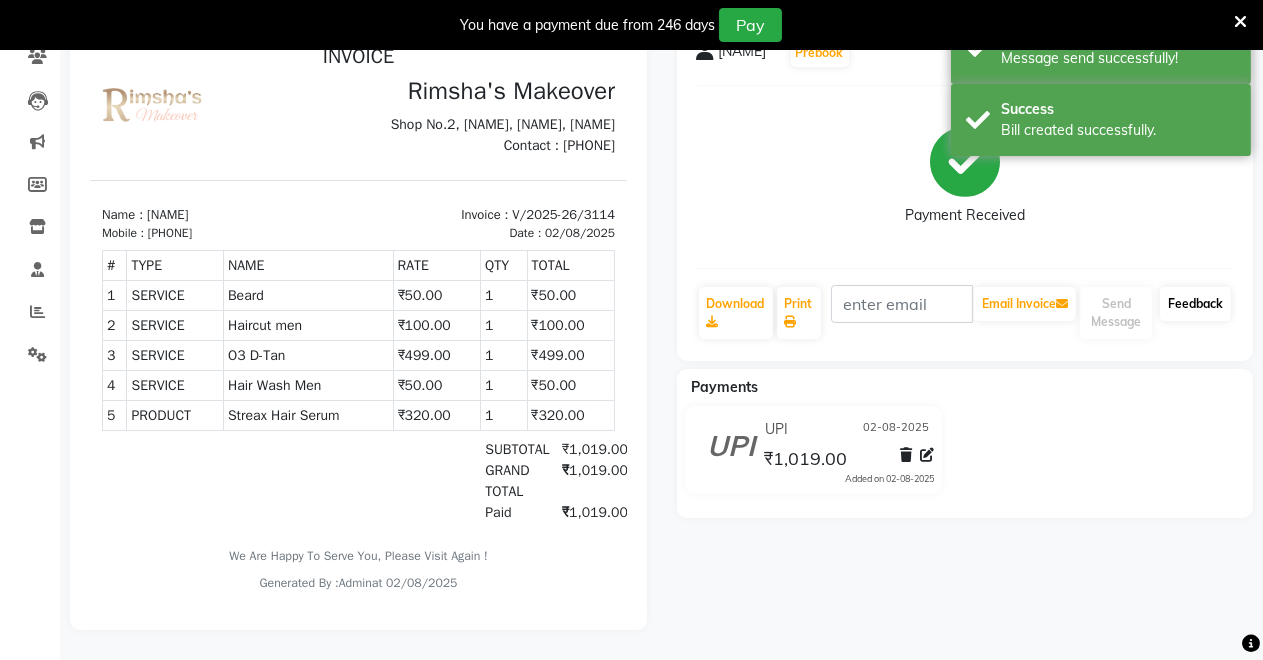 click on "Feedback" 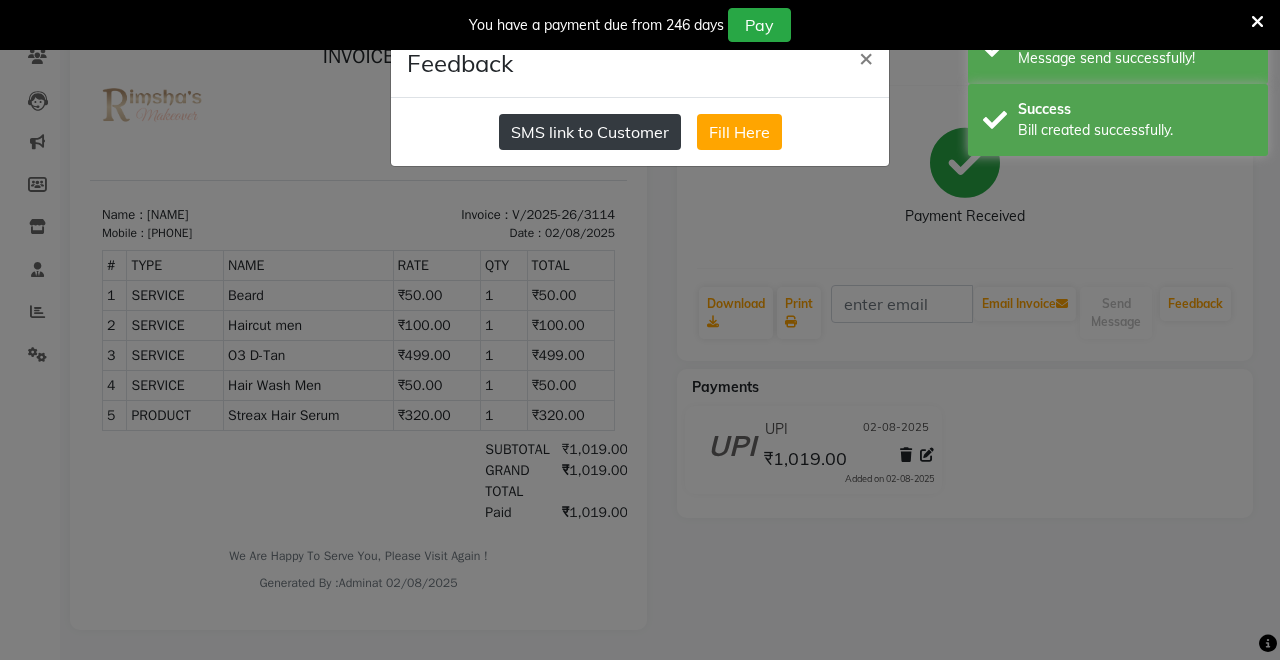 click on "SMS link to Customer" 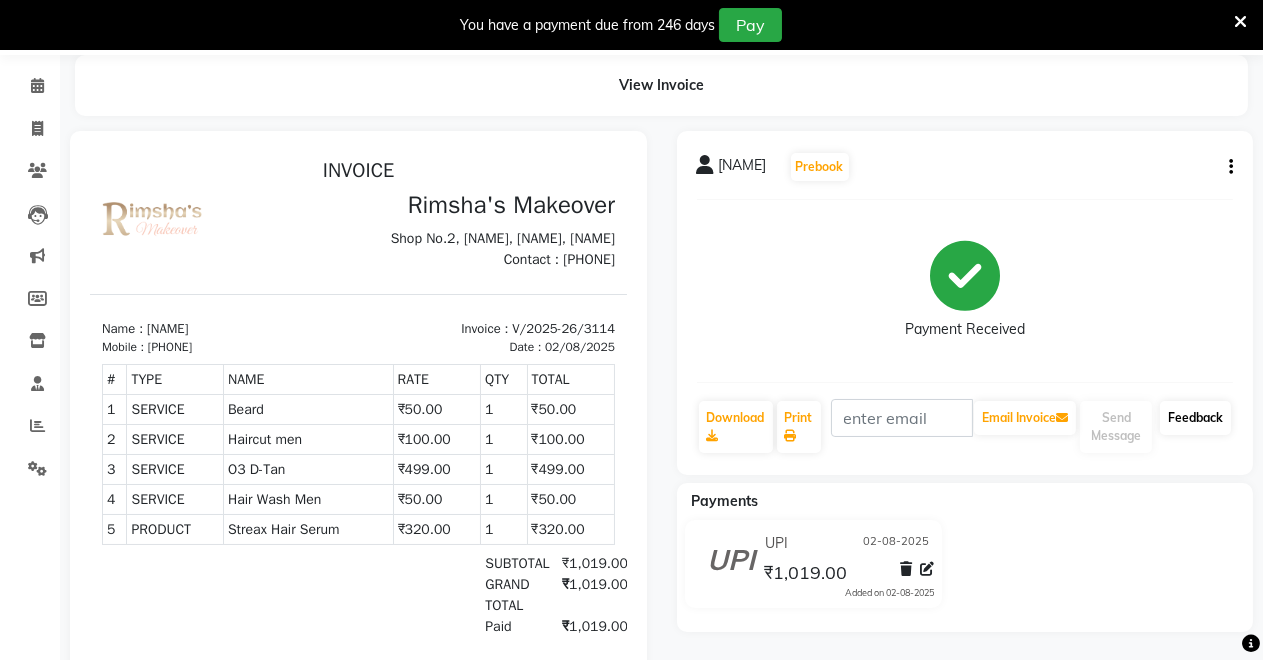 scroll, scrollTop: 0, scrollLeft: 0, axis: both 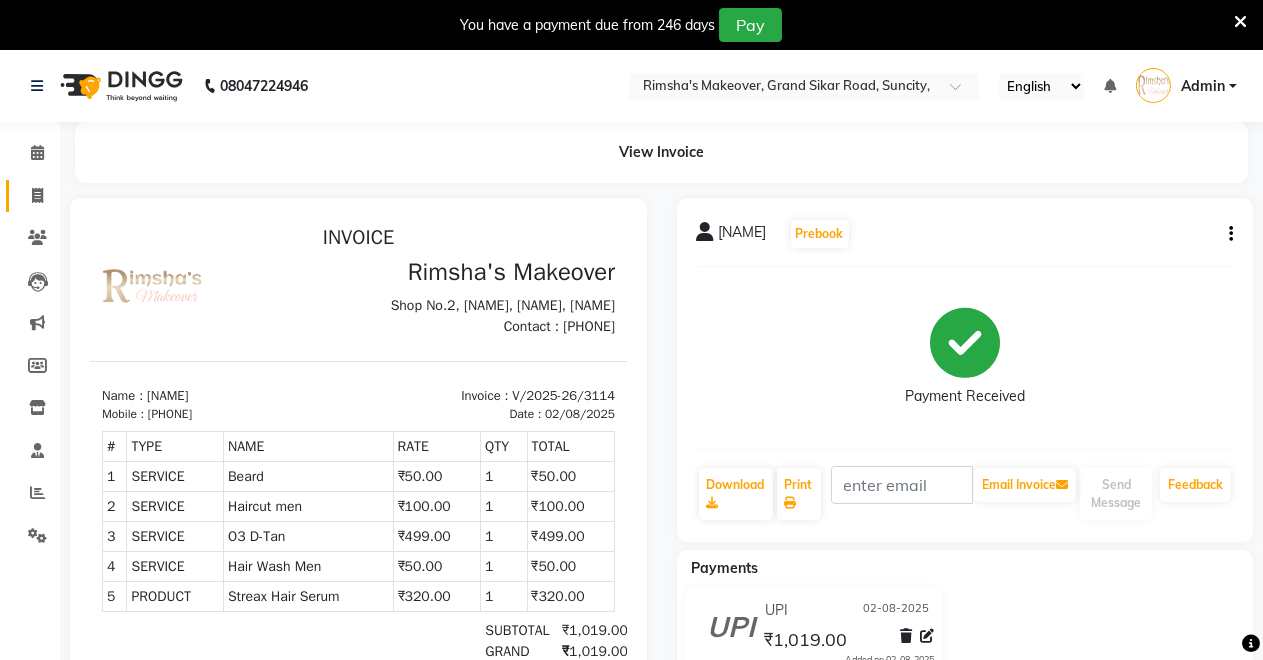 click on "Invoice" 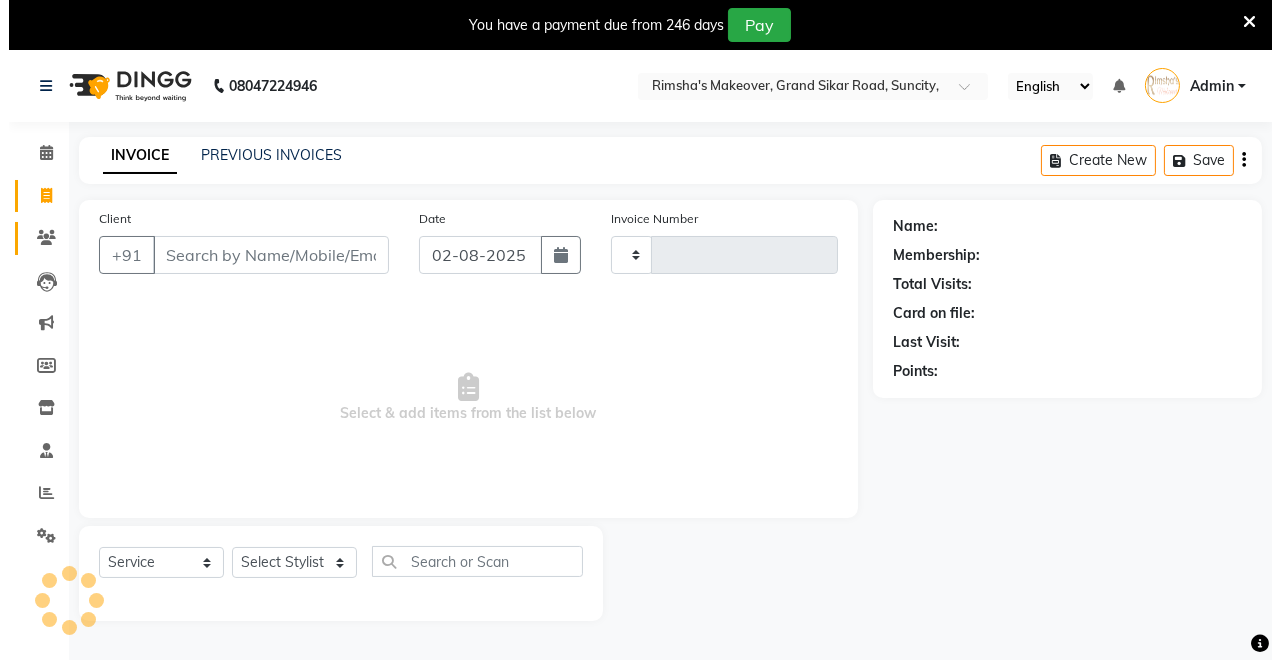 scroll, scrollTop: 49, scrollLeft: 0, axis: vertical 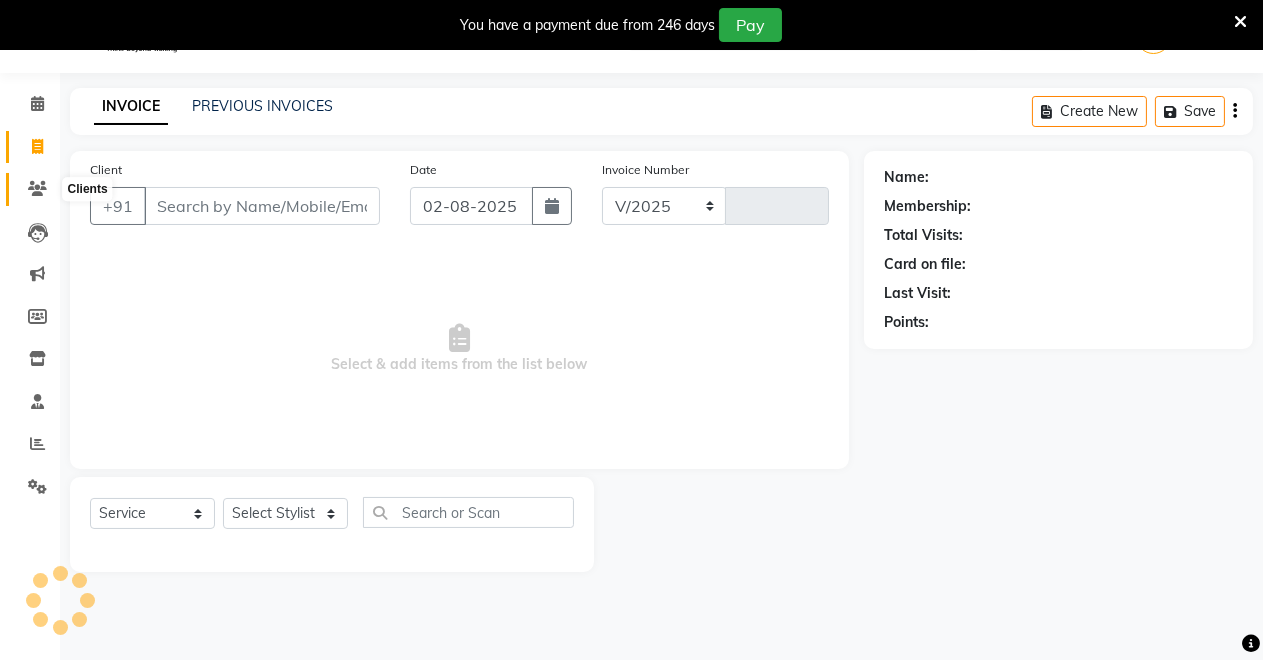 select on "7317" 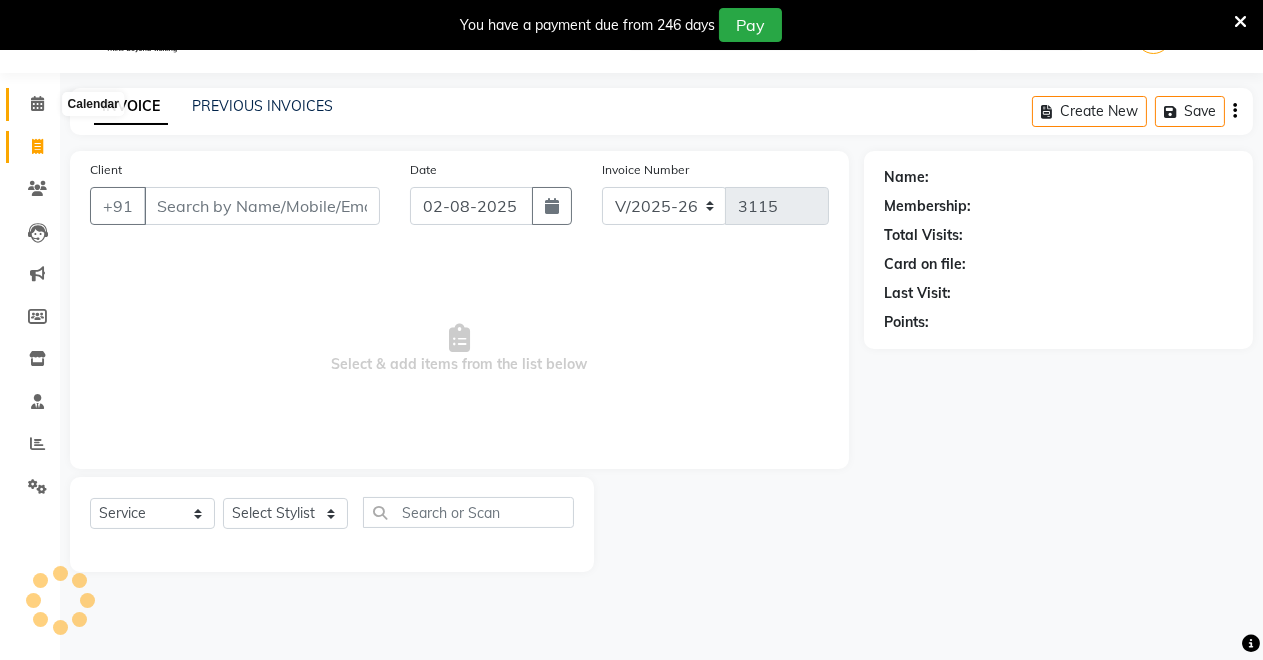click 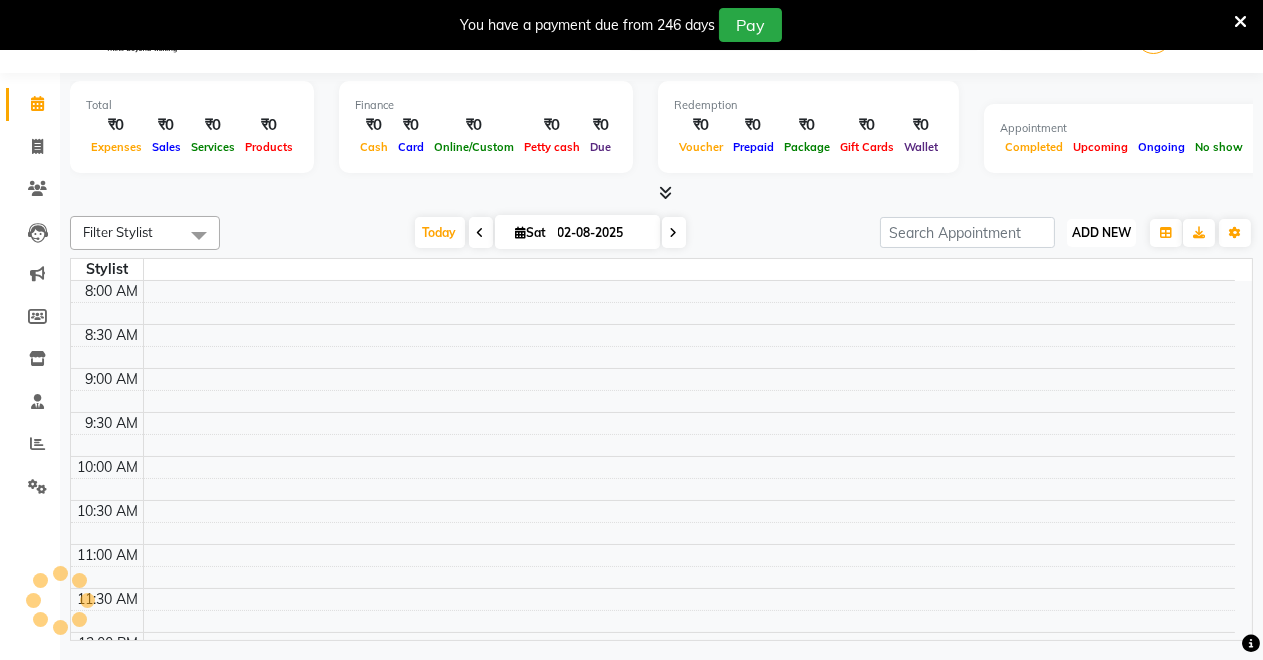 click on "ADD NEW" at bounding box center (1101, 232) 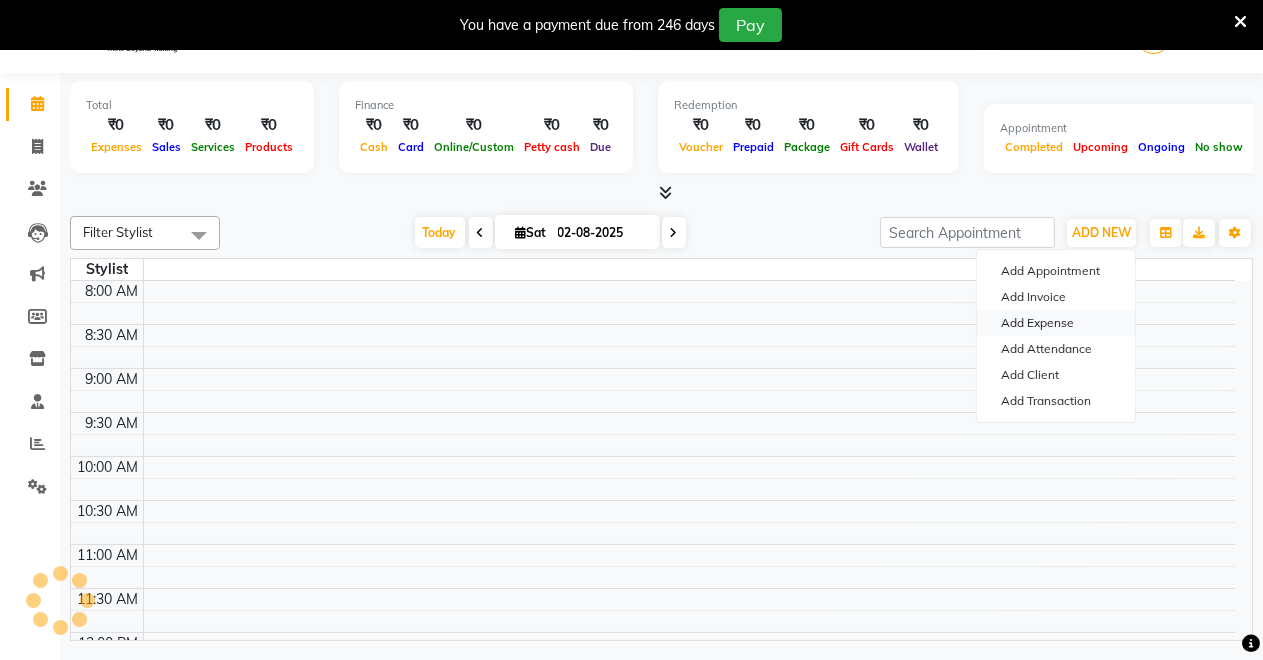 click on "Add Expense" at bounding box center (1056, 323) 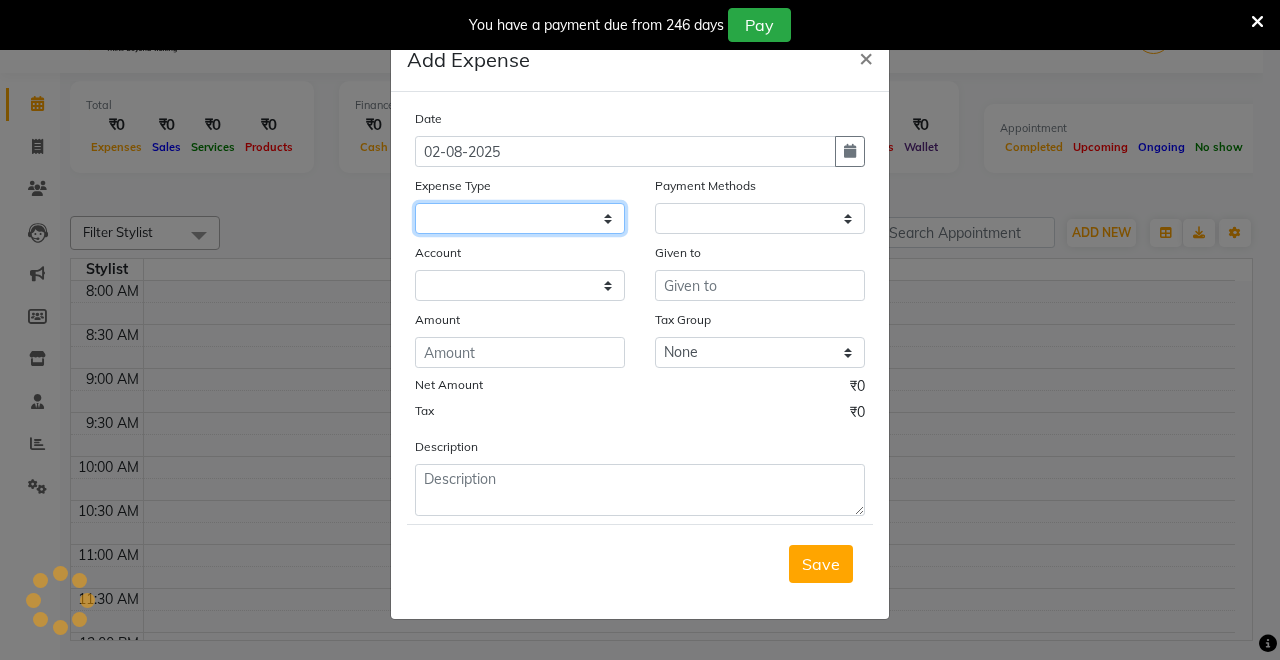 click 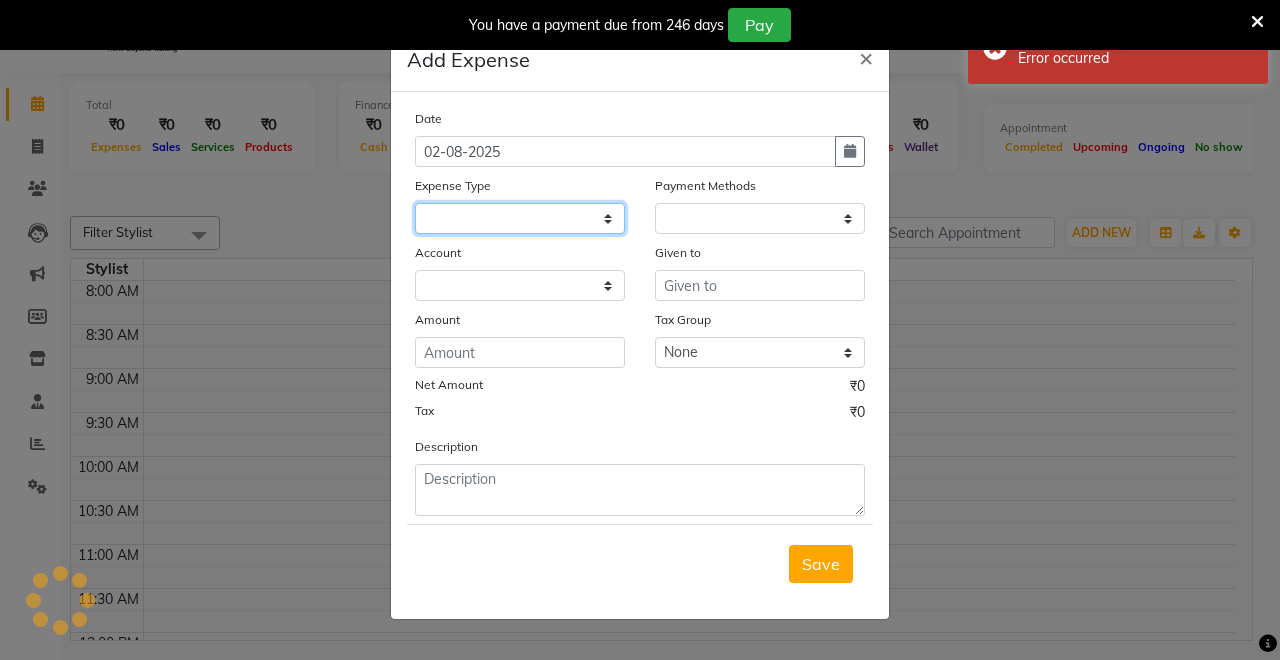 click 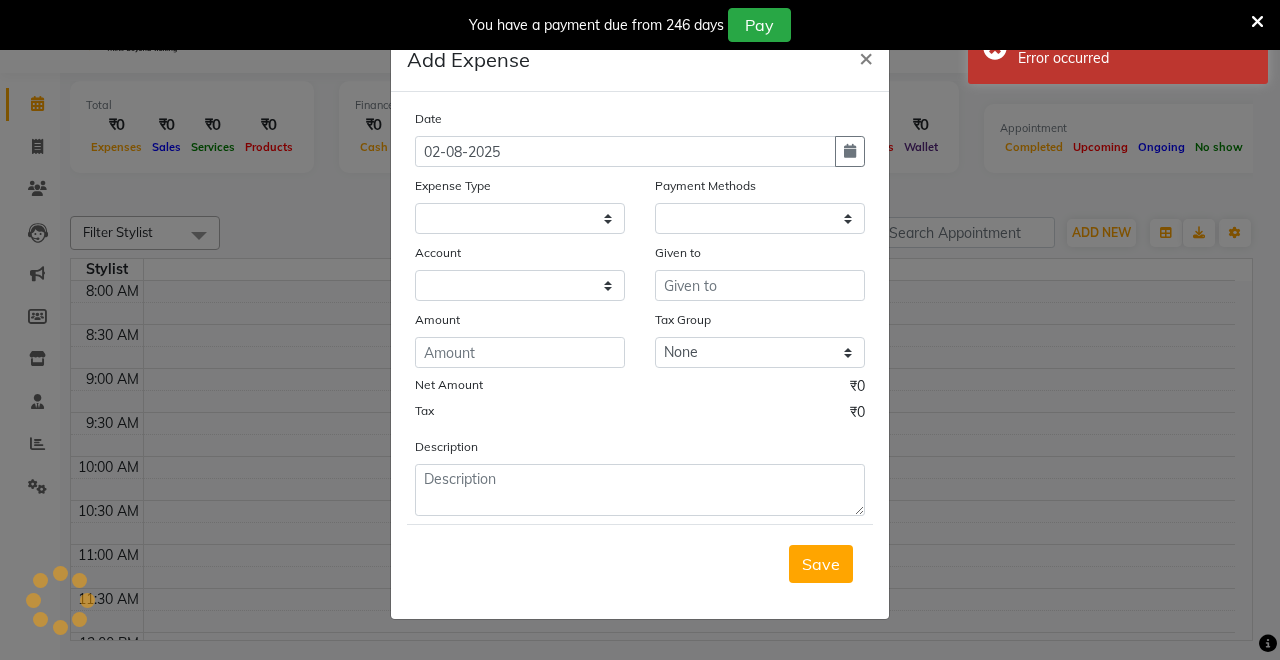 click on "Add Expense  × Date 02-08-2025 Expense Type Payment Methods Account Given to Amount Tax Group None Net Amount ₹0 Tax ₹0 Description  Save" 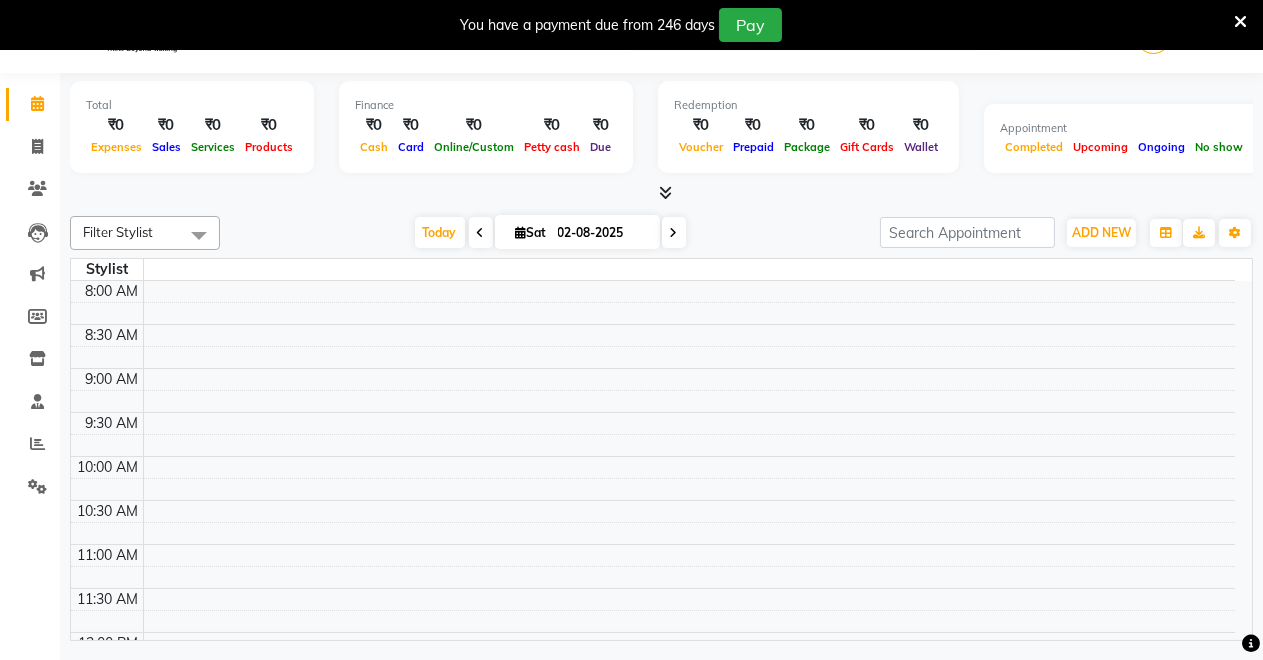 click at bounding box center (689, 489) 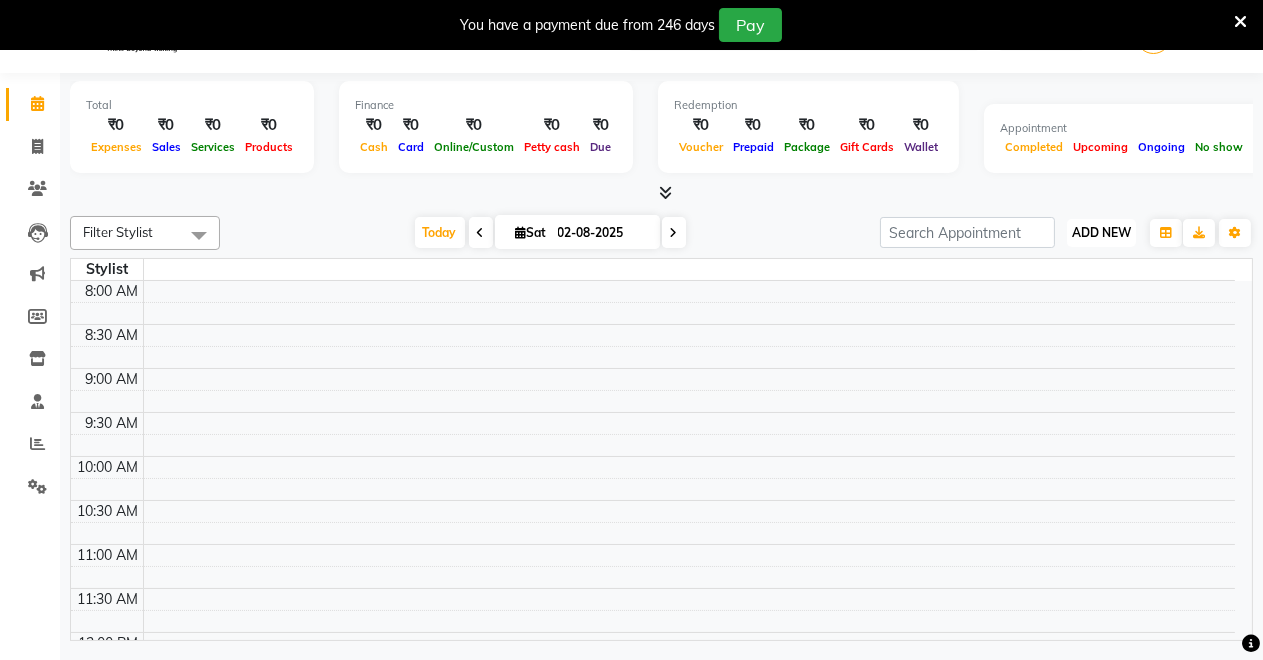 click on "ADD NEW Toggle Dropdown" at bounding box center [1101, 233] 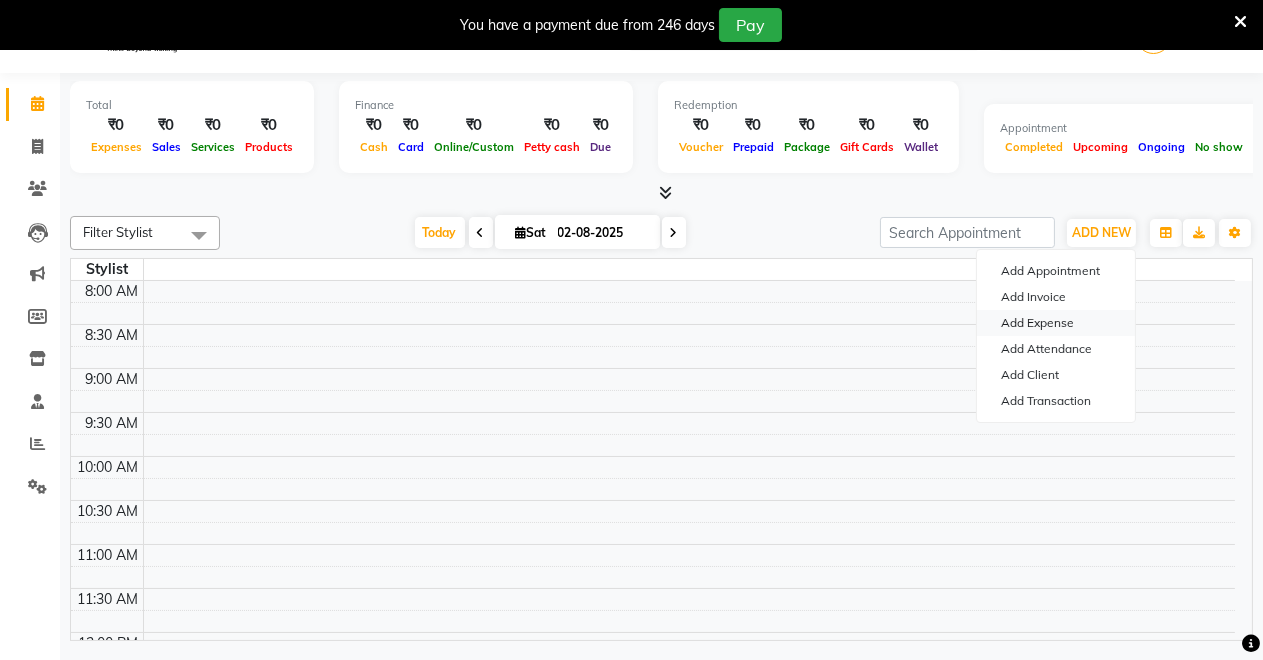 click on "Add Expense" at bounding box center (1056, 323) 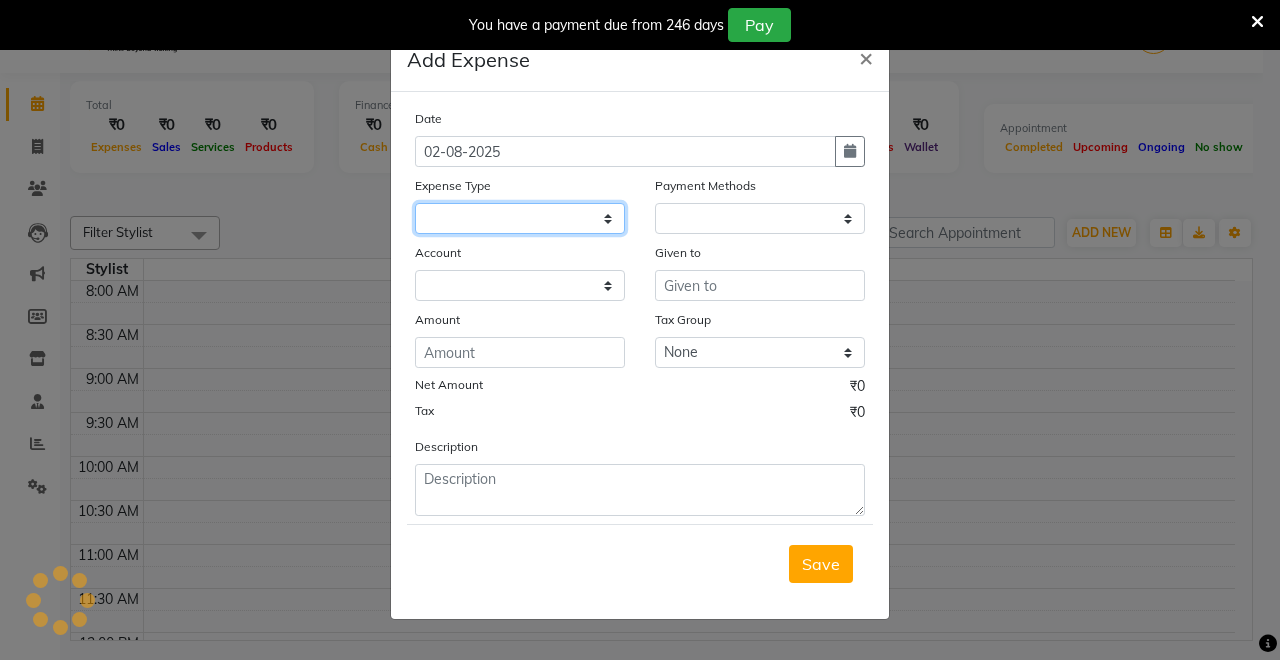 click 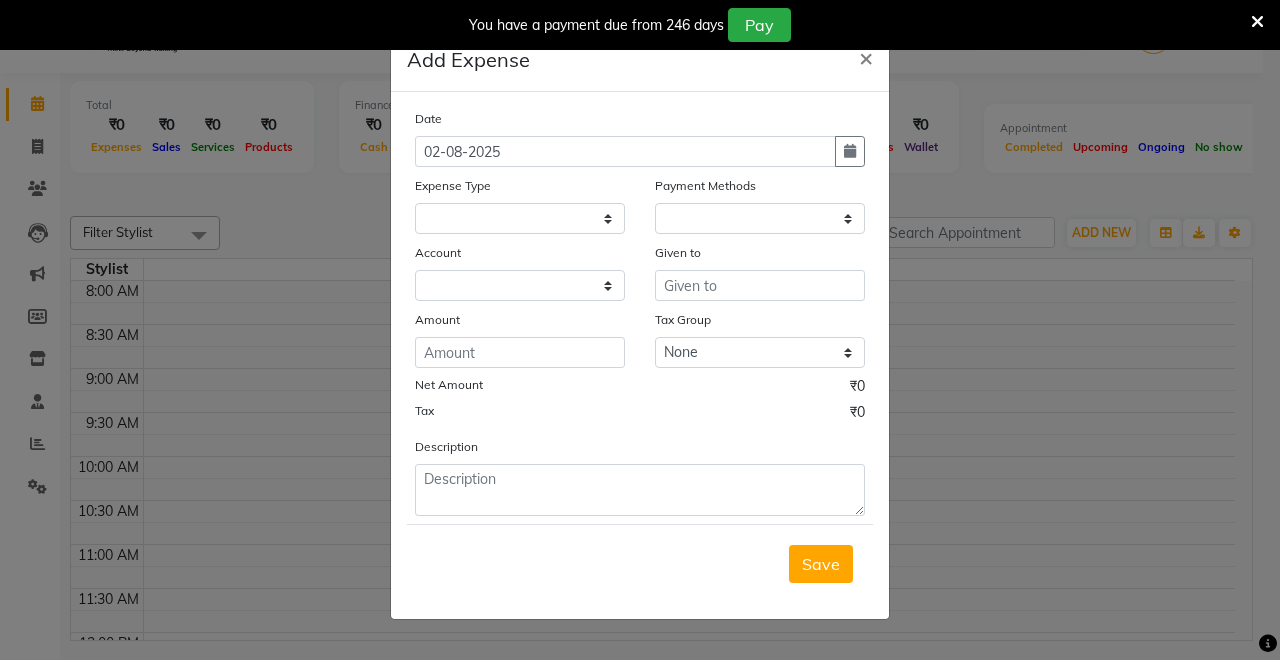 drag, startPoint x: 0, startPoint y: 526, endPoint x: 11, endPoint y: 505, distance: 23.70654 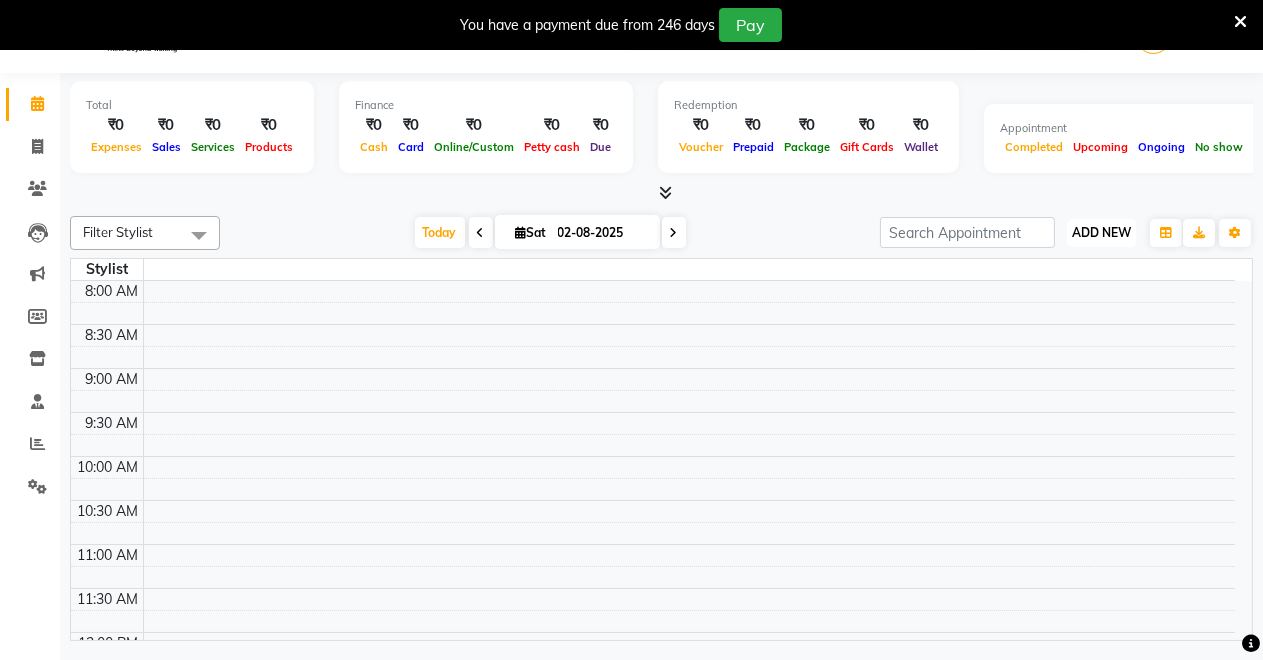 click on "ADD NEW" at bounding box center [1101, 232] 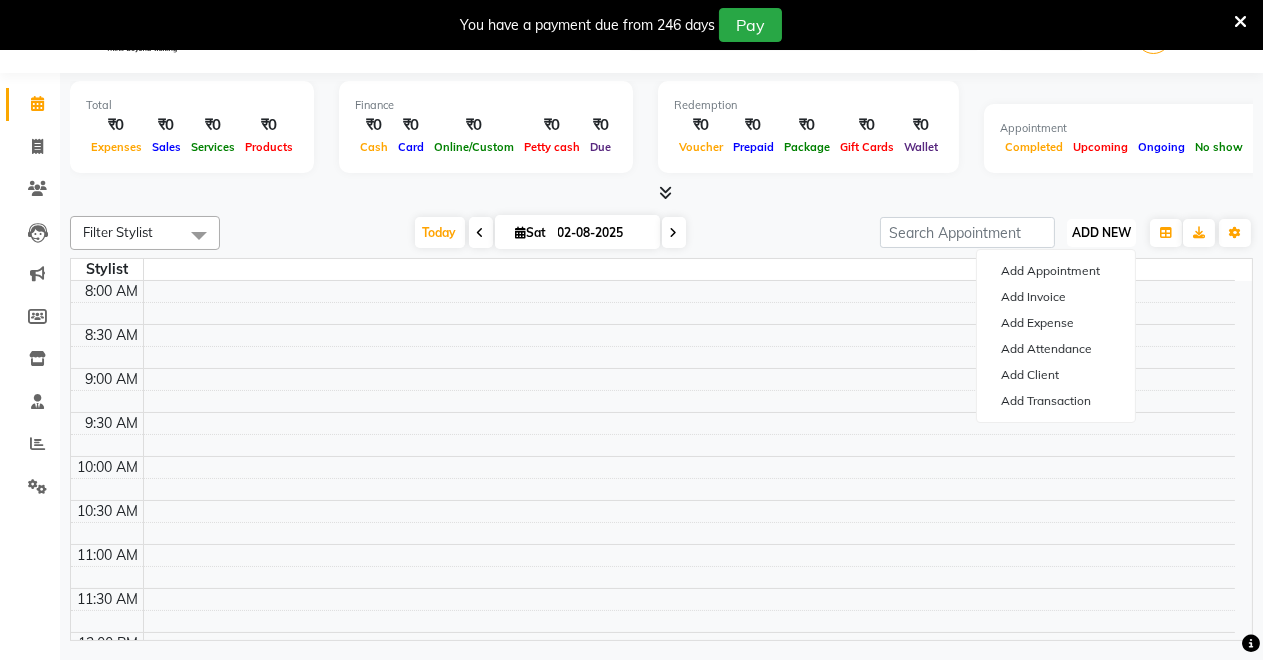 click on "ADD NEW" at bounding box center [1101, 232] 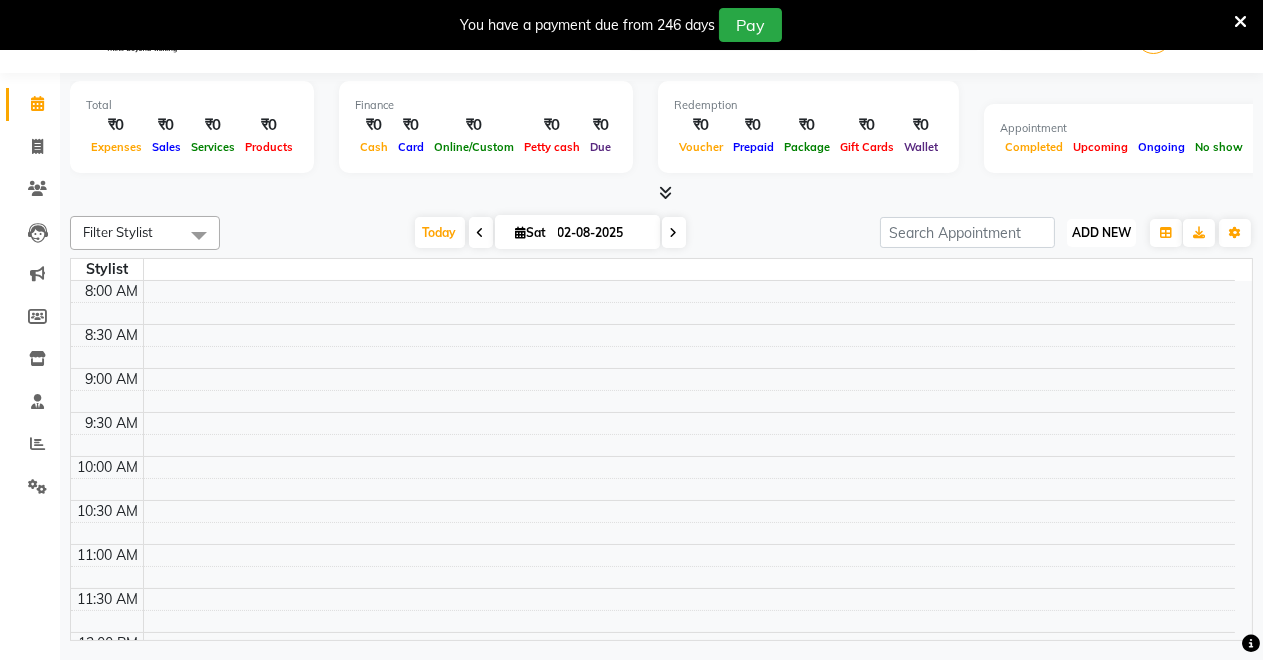 click on "ADD NEW" at bounding box center (1101, 232) 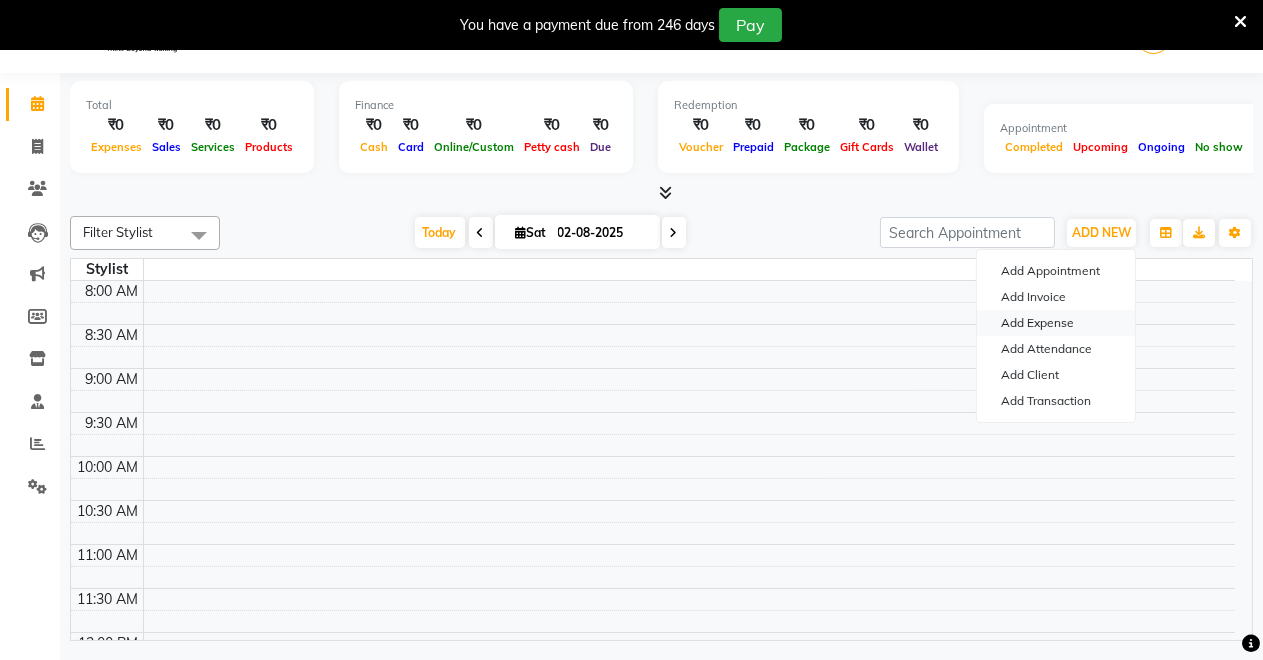click on "Add Expense" at bounding box center (1056, 323) 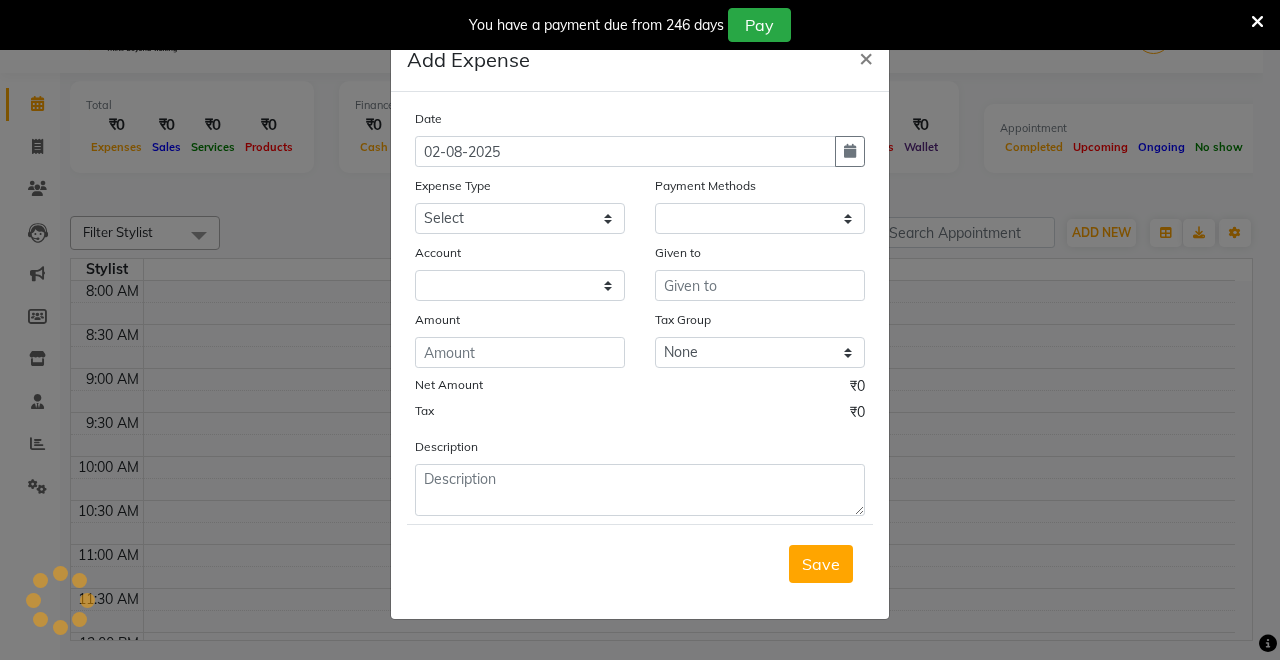 select on "1" 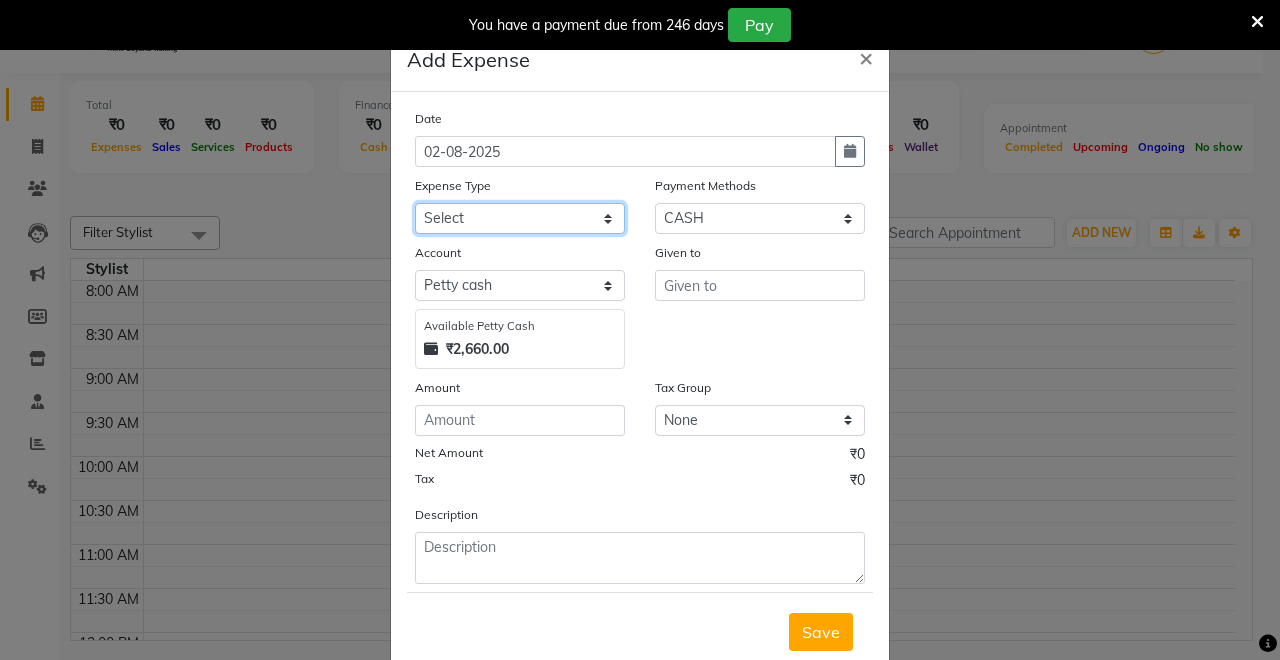 click on "Select Advance Salary Baba Bank Service Charges CLEANING Clinical charges DM SIR DUSTBIN electricity bill Other PAMPHLETS Pandit G Priyanka mam Product Rent Salary SOFA Staff Snacks Tax Tea & Refreshment T SHIRT PRINT Utilities Water Bottle" 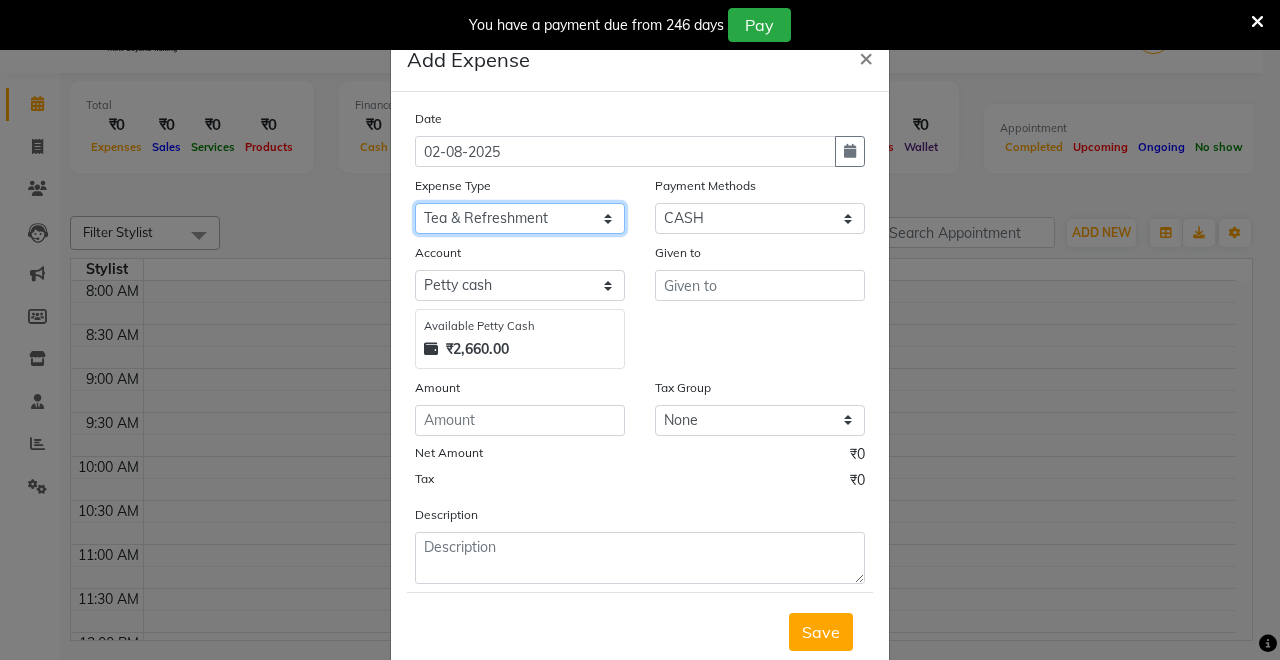 click on "Select Advance Salary Baba Bank Service Charges CLEANING Clinical charges DM SIR DUSTBIN electricity bill Other PAMPHLETS Pandit G Priyanka mam Product Rent Salary SOFA Staff Snacks Tax Tea & Refreshment T SHIRT PRINT Utilities Water Bottle" 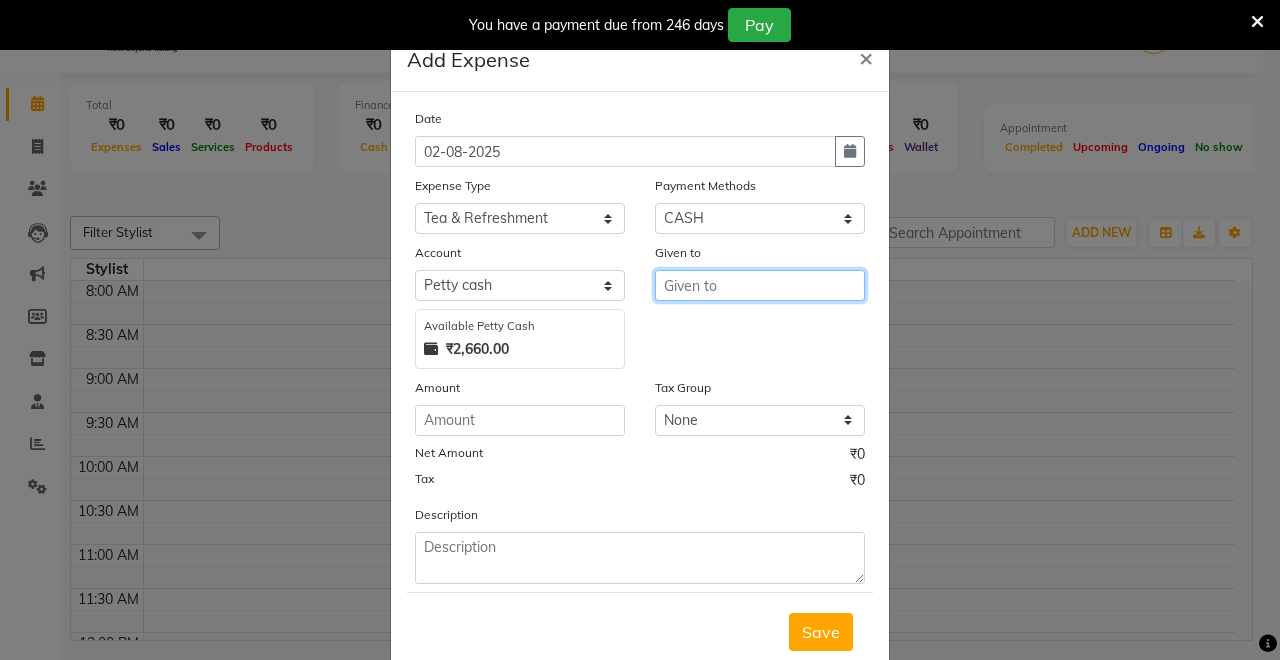 click at bounding box center [760, 285] 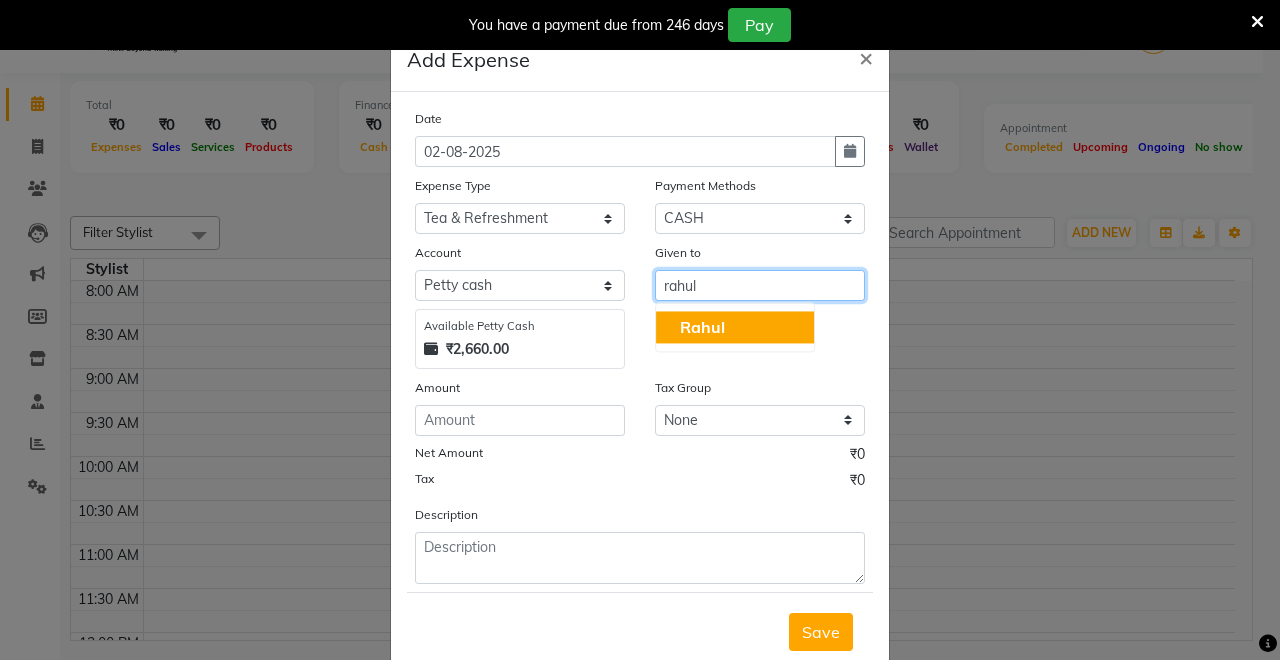 click on "Rahul" at bounding box center (735, 327) 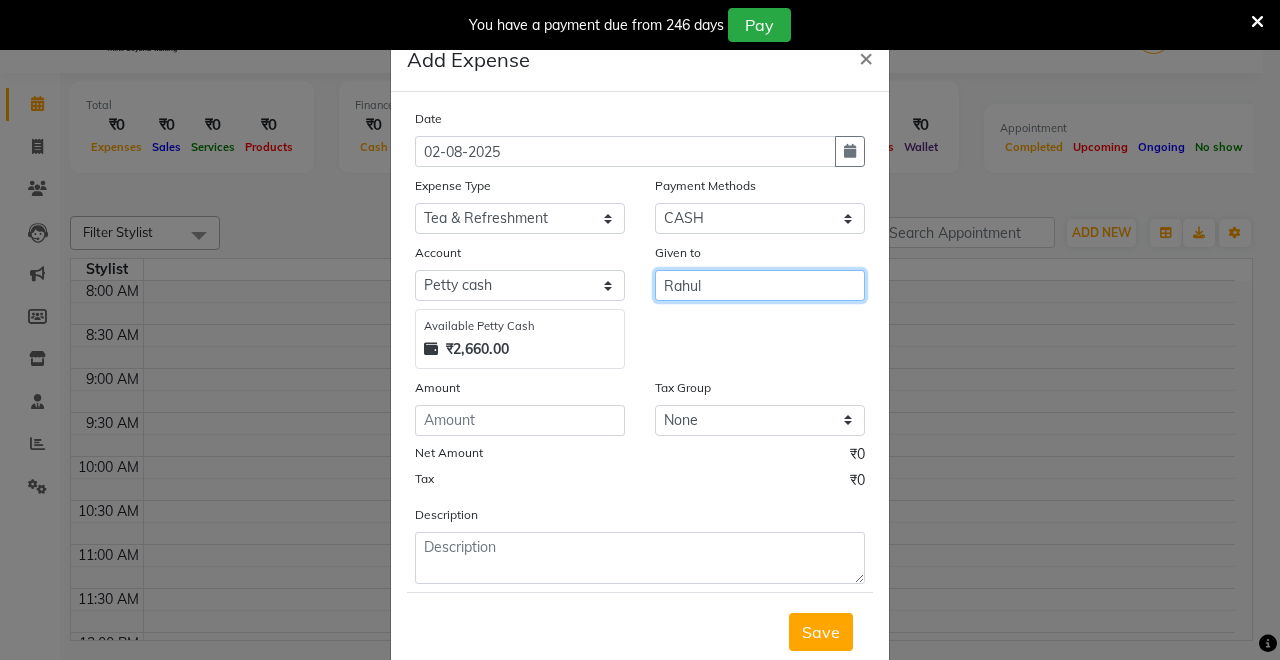 type on "Rahul" 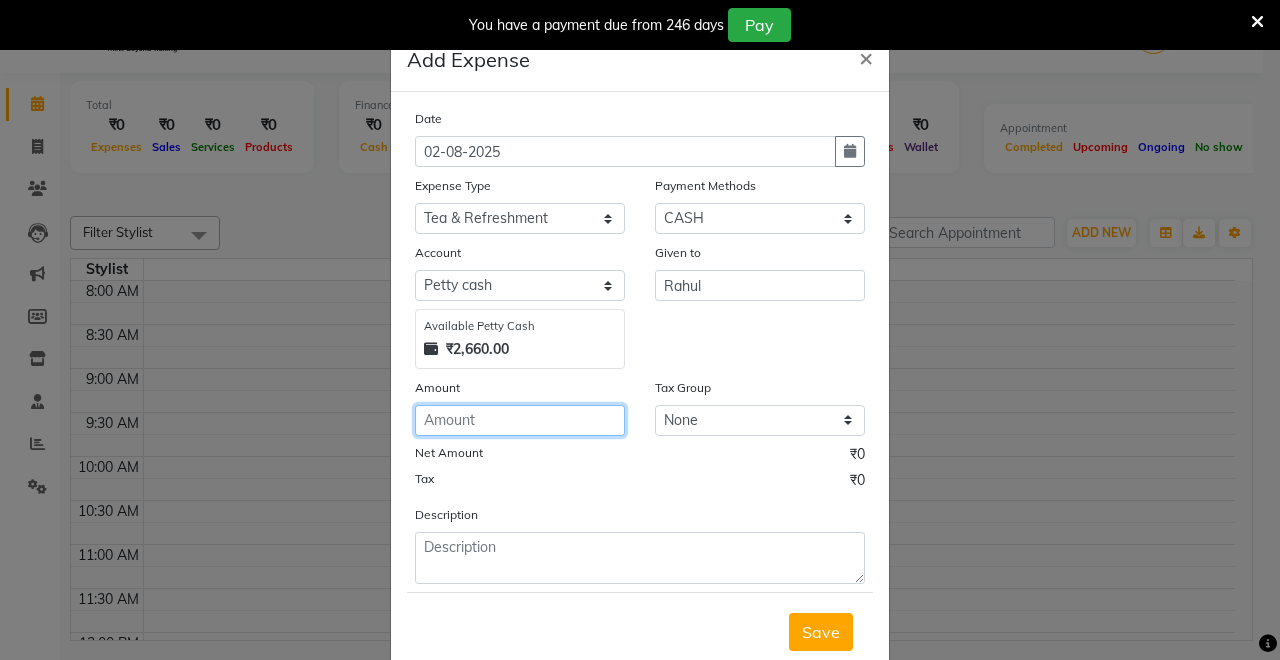 click 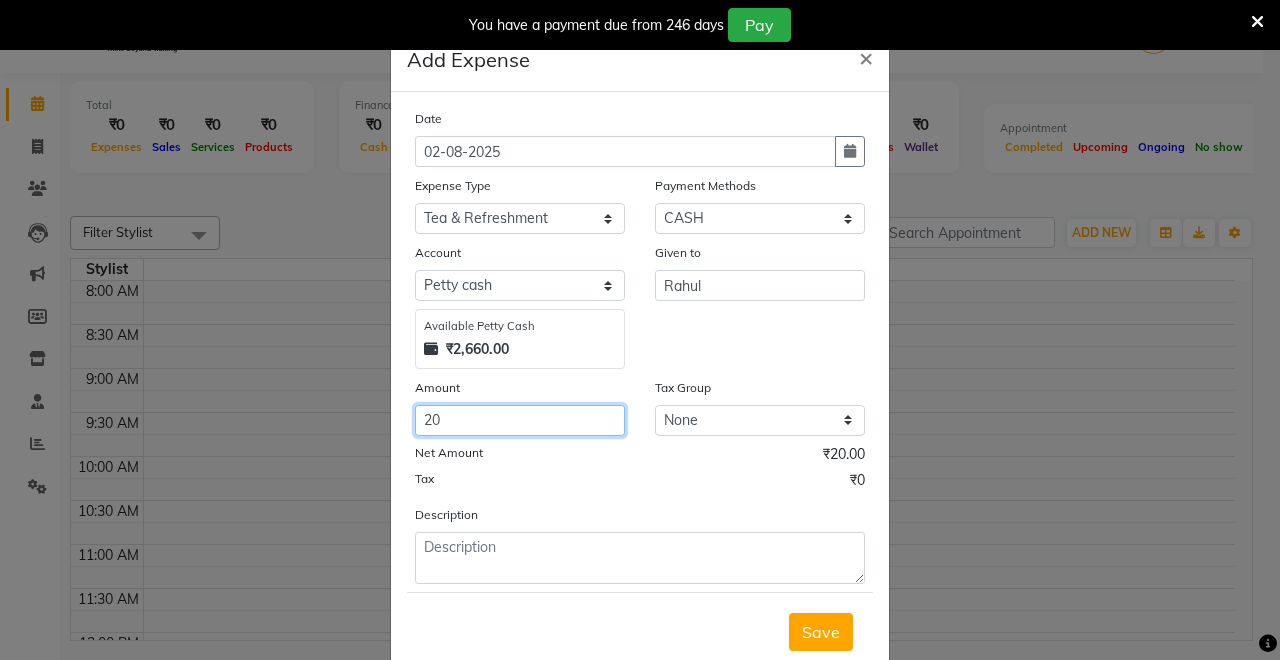 type on "20" 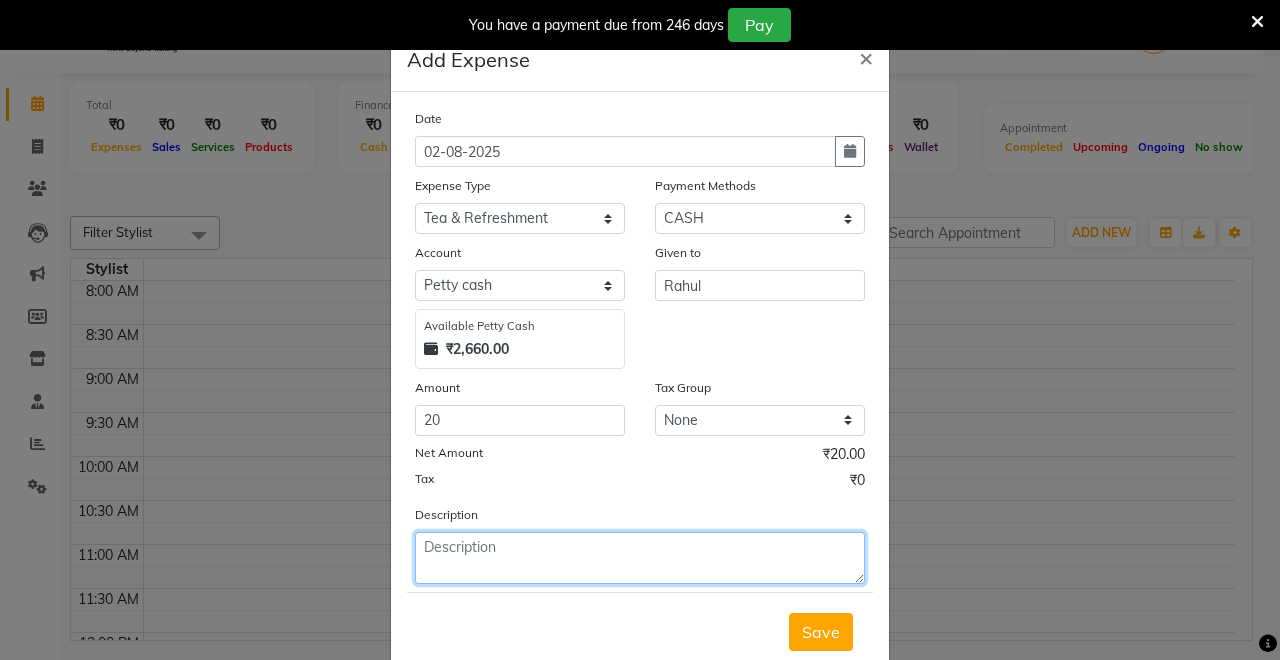 click 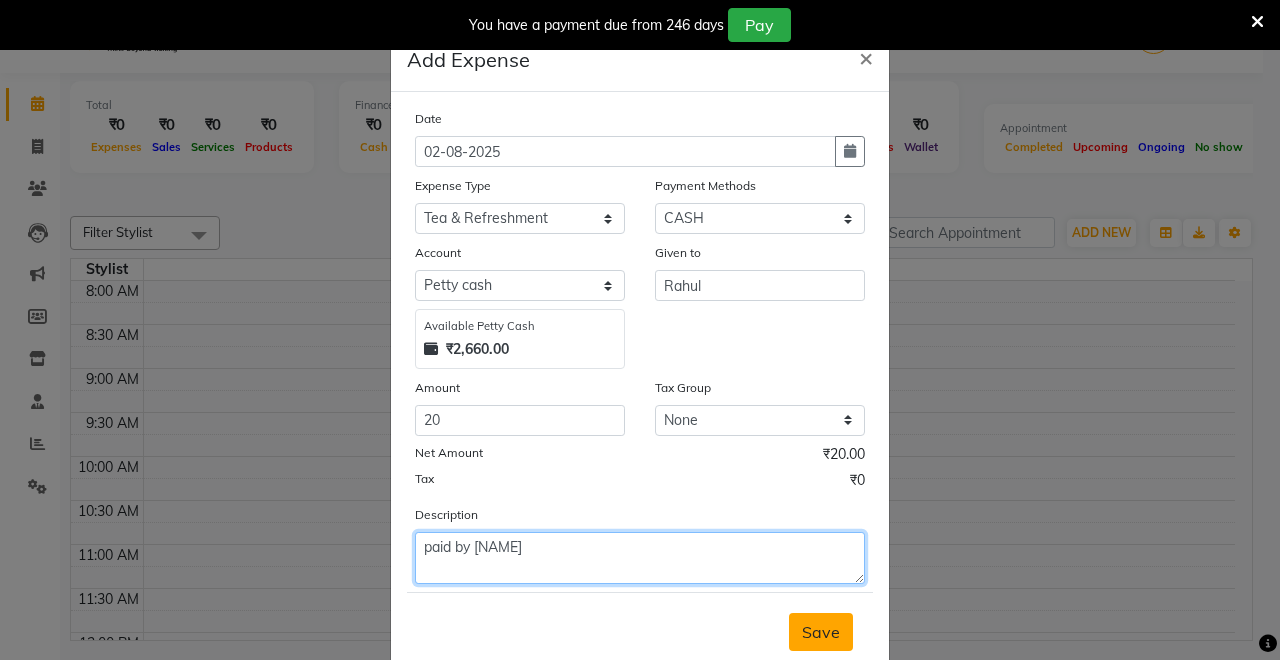 type on "paid by [NAME]" 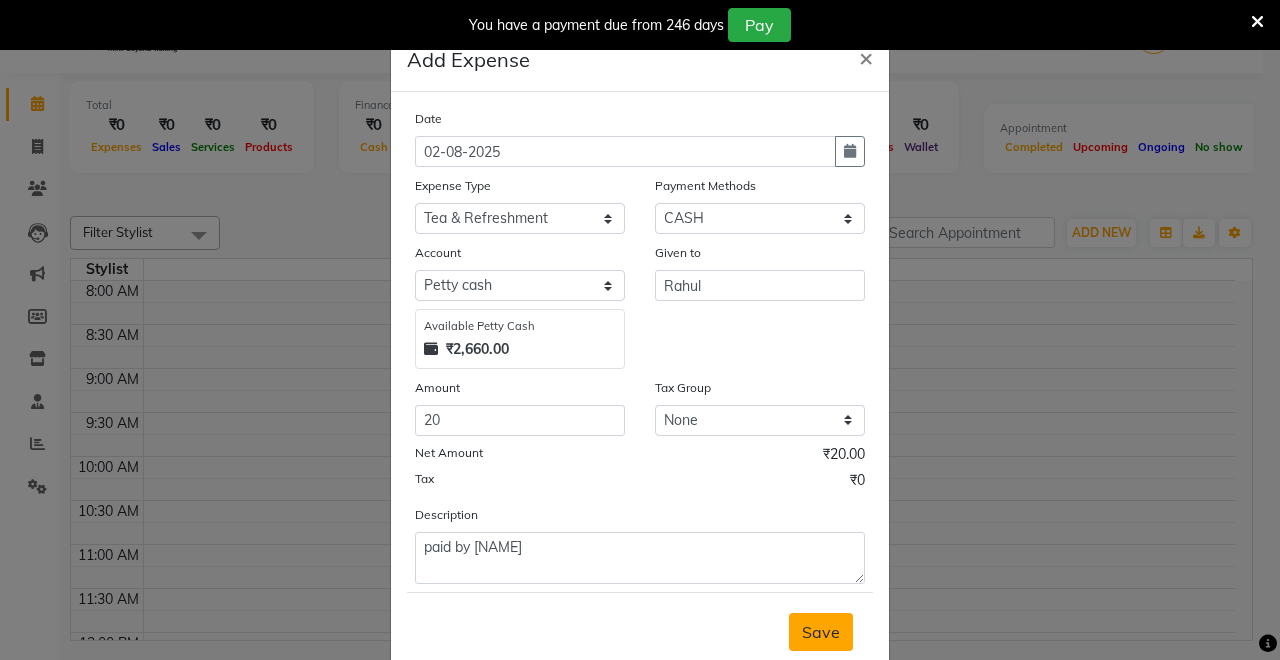 click on "Save" at bounding box center [821, 632] 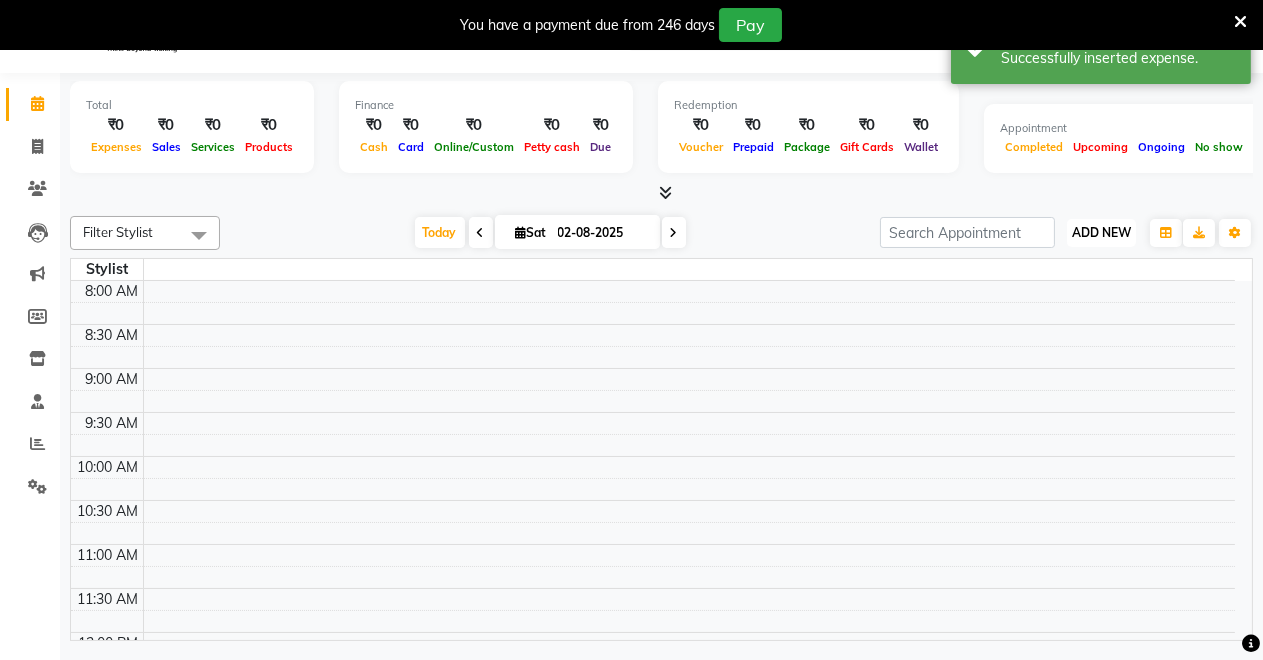 click on "ADD NEW Toggle Dropdown" at bounding box center (1101, 233) 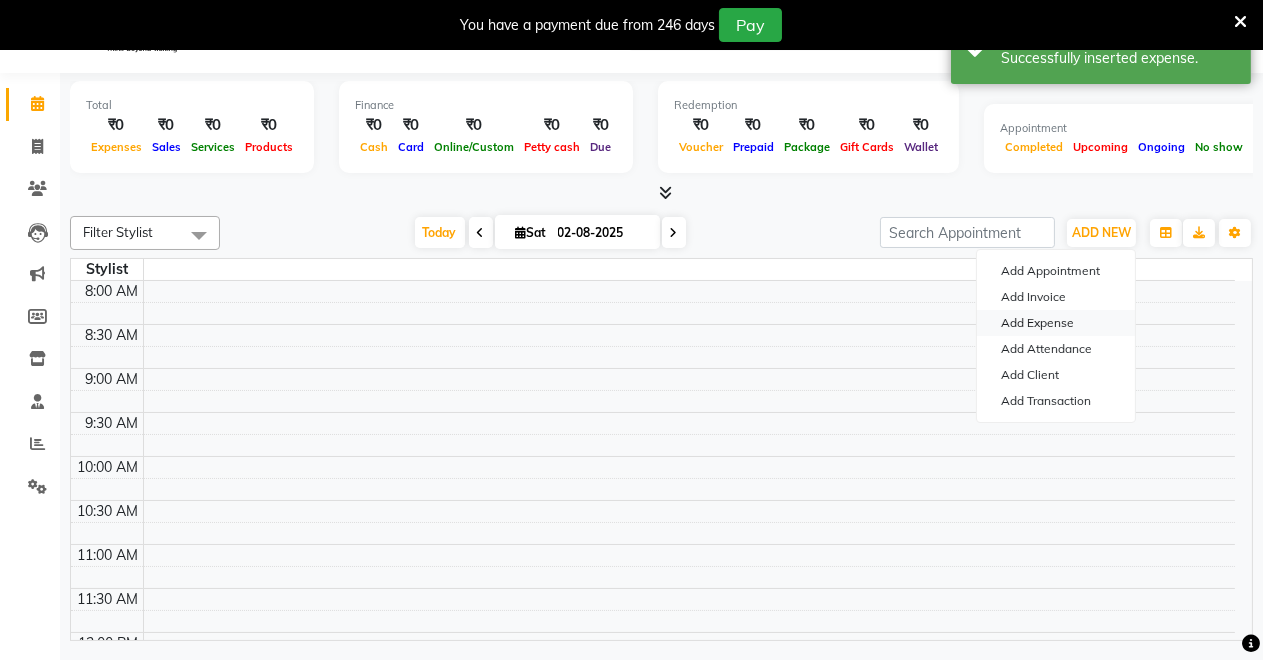 click on "Add Expense" at bounding box center (1056, 323) 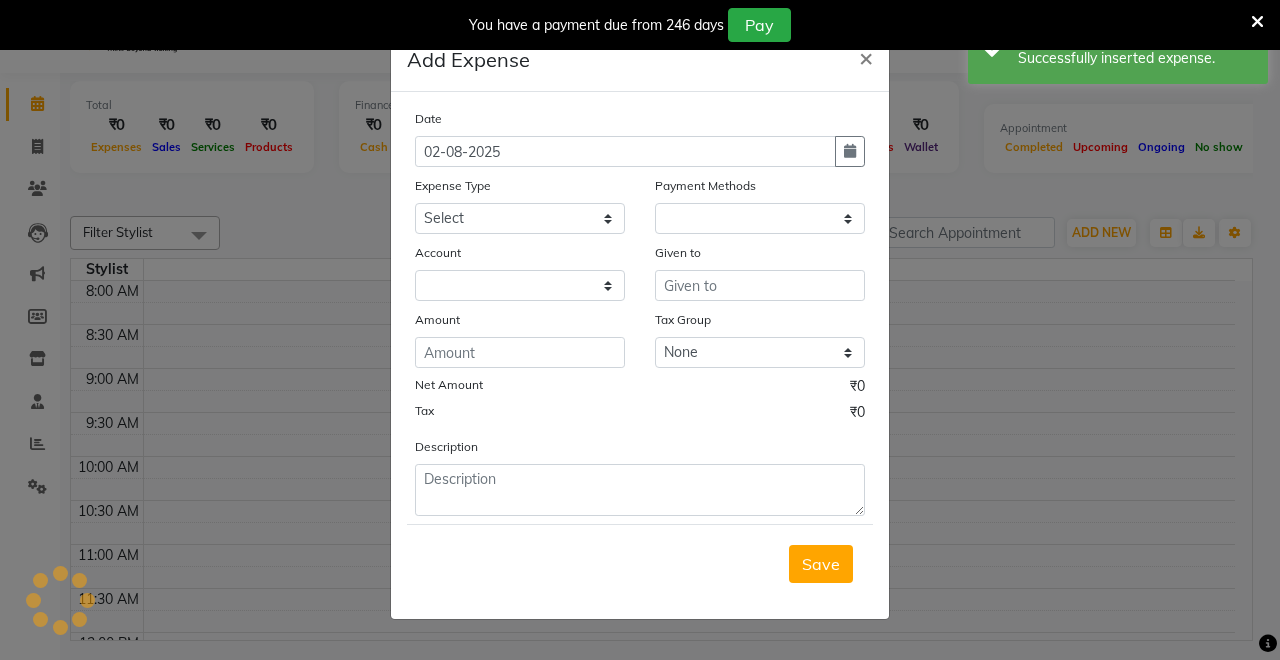 select on "1" 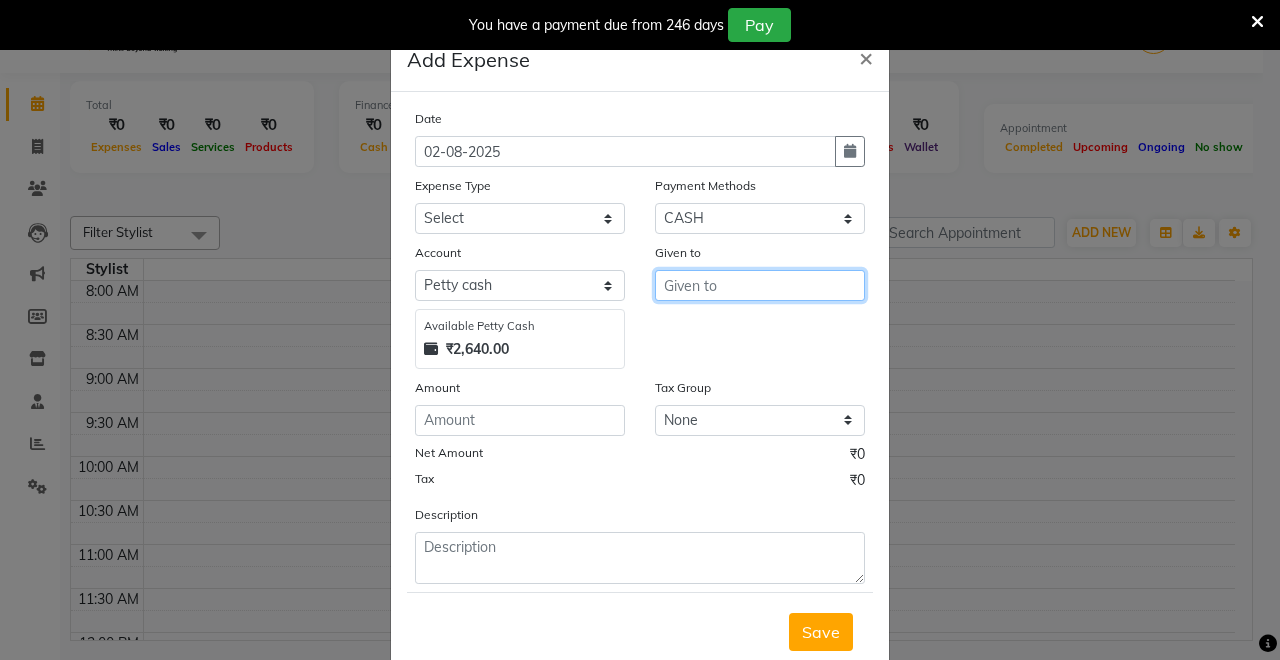 click at bounding box center (760, 285) 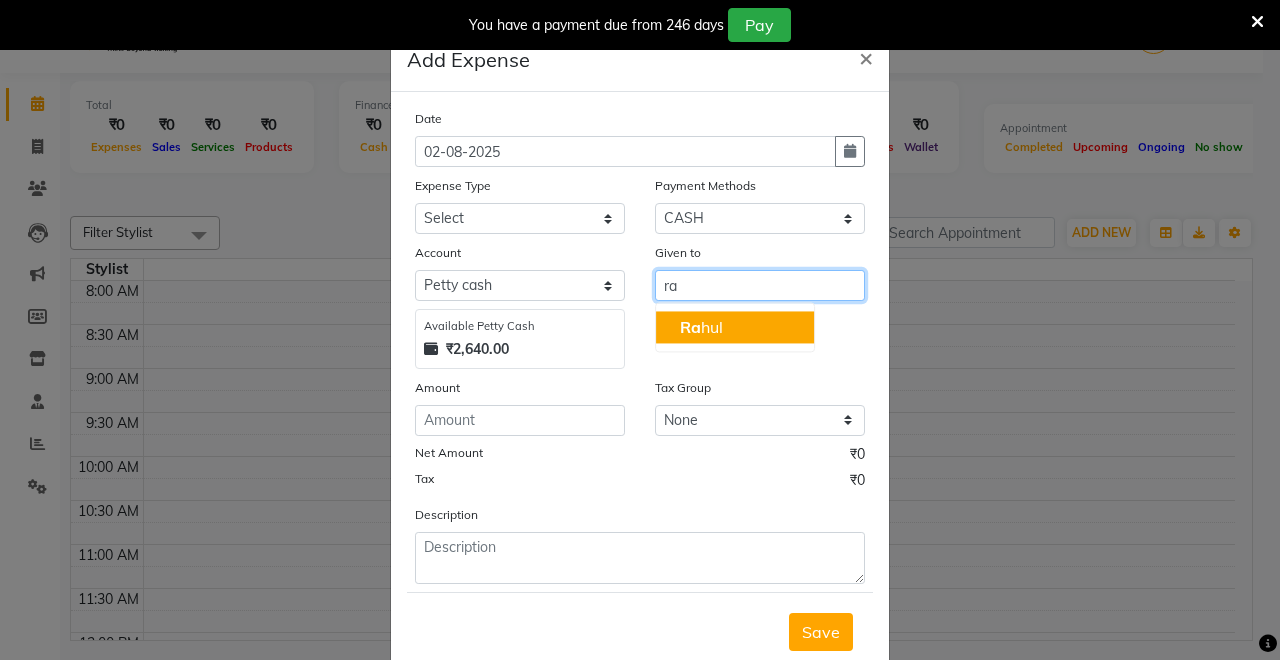 click on "[FIRST] [LAST]" at bounding box center (735, 327) 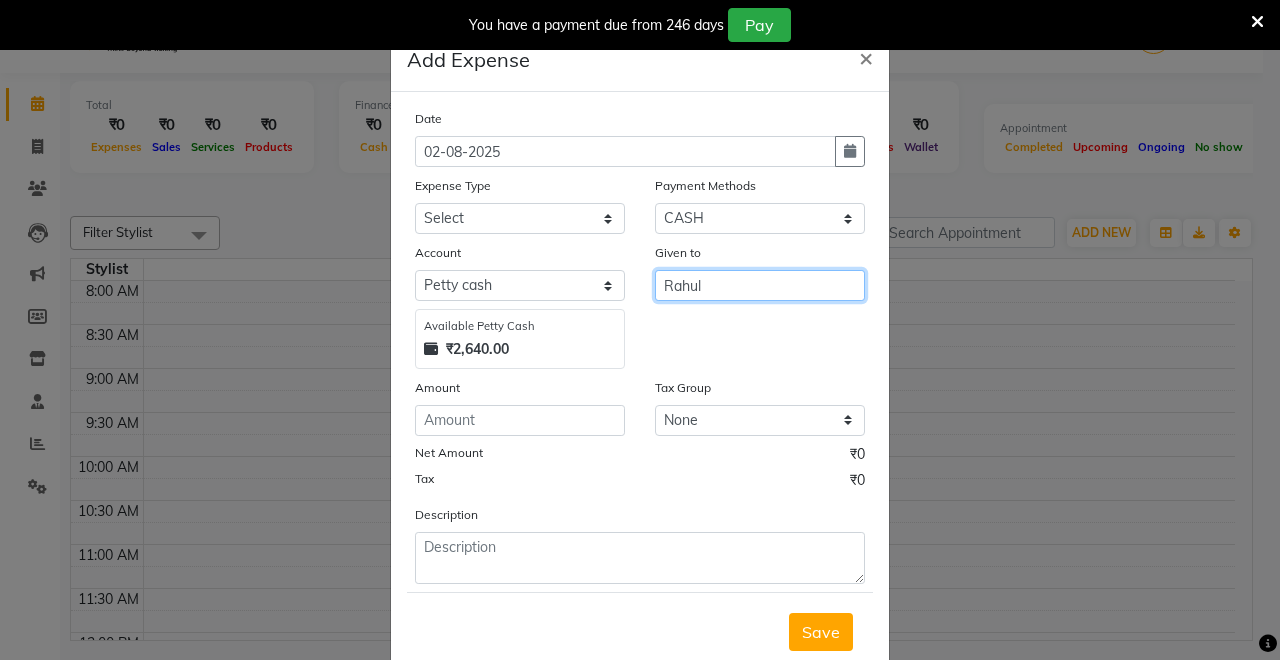type on "Rahul" 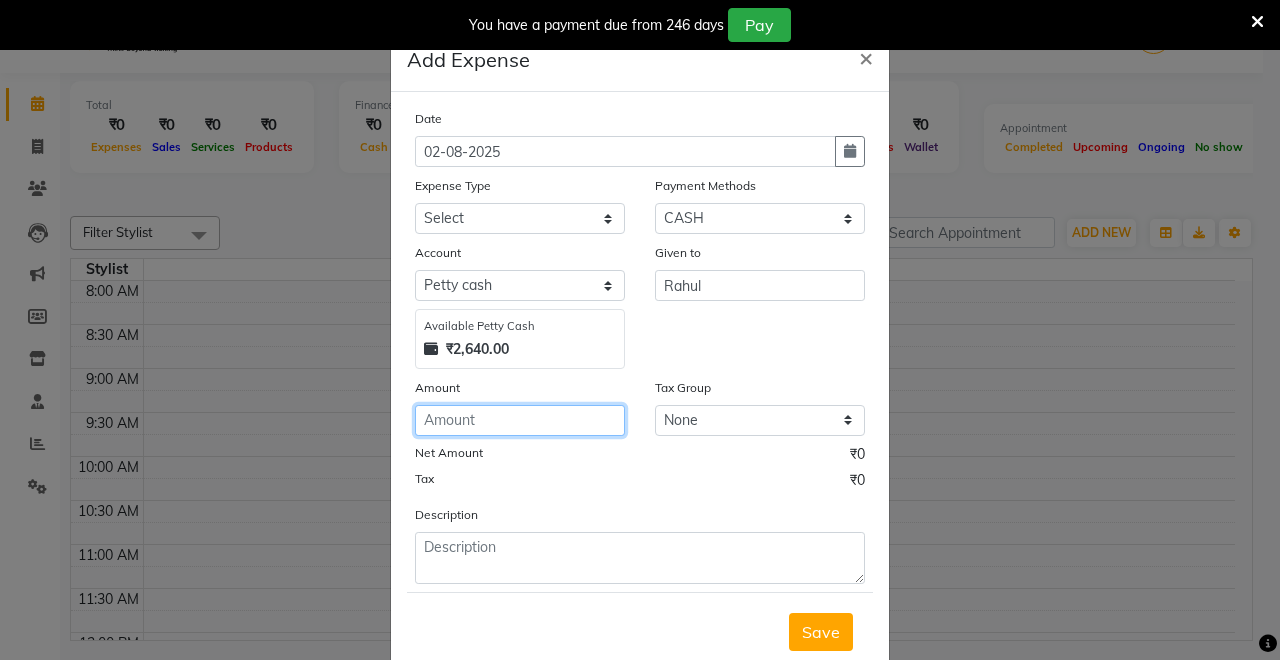 click 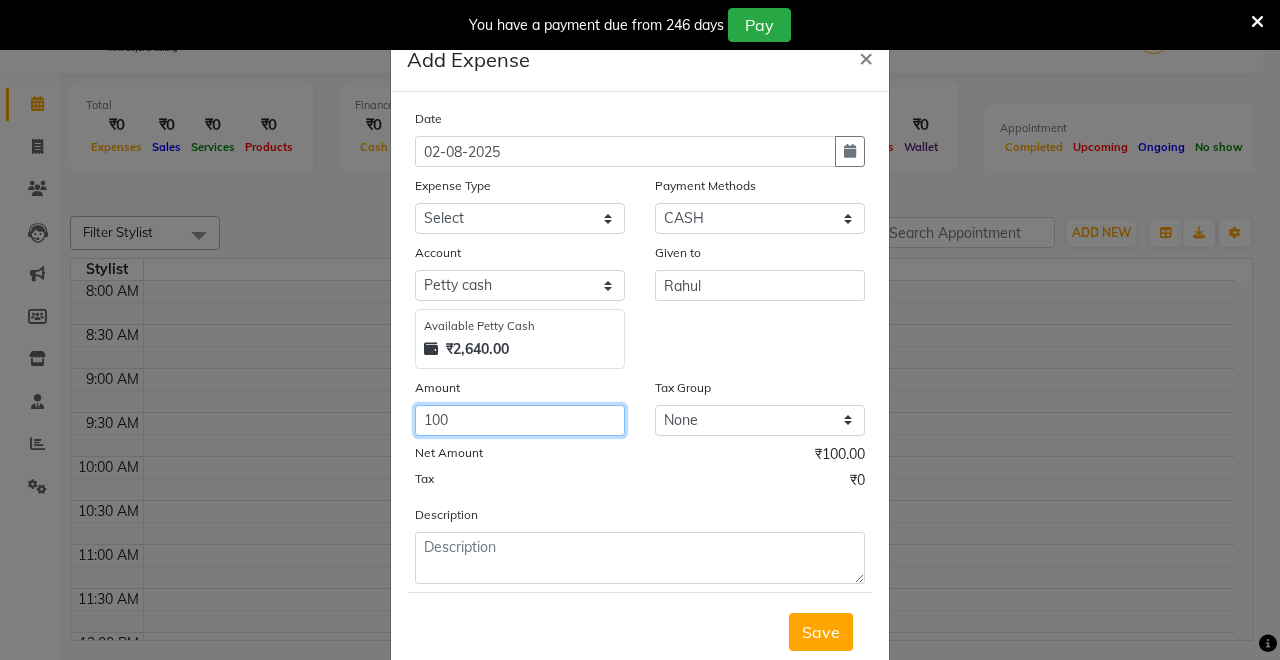 type on "100" 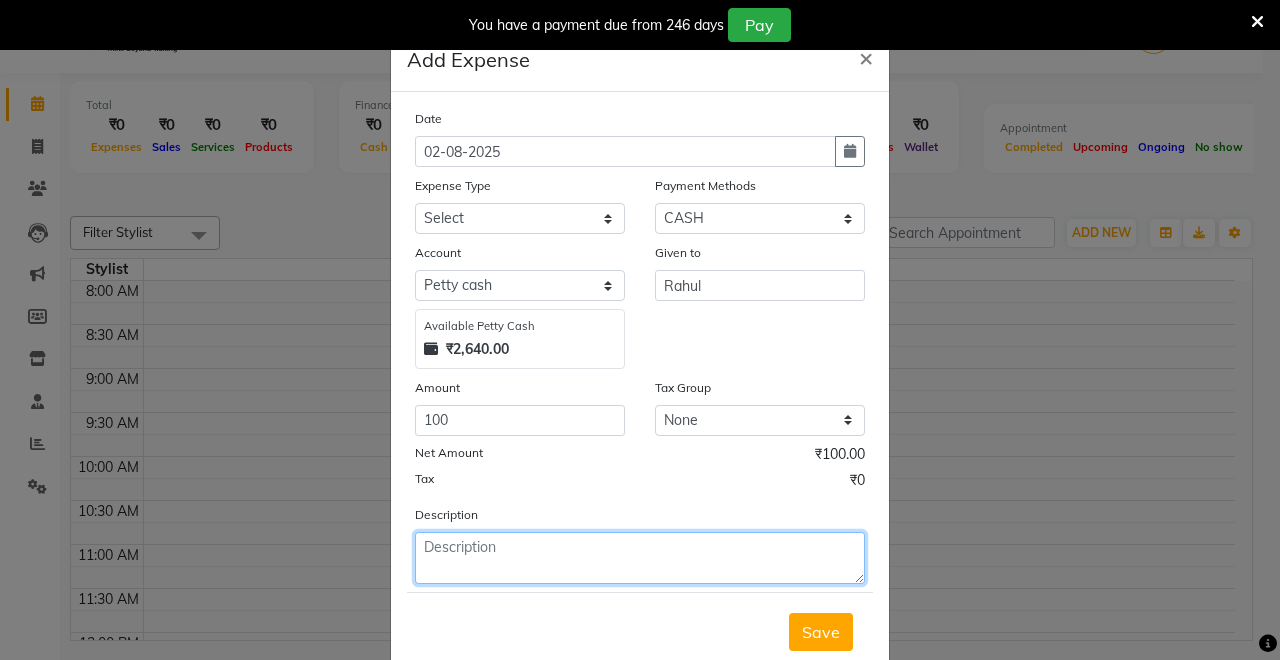 click 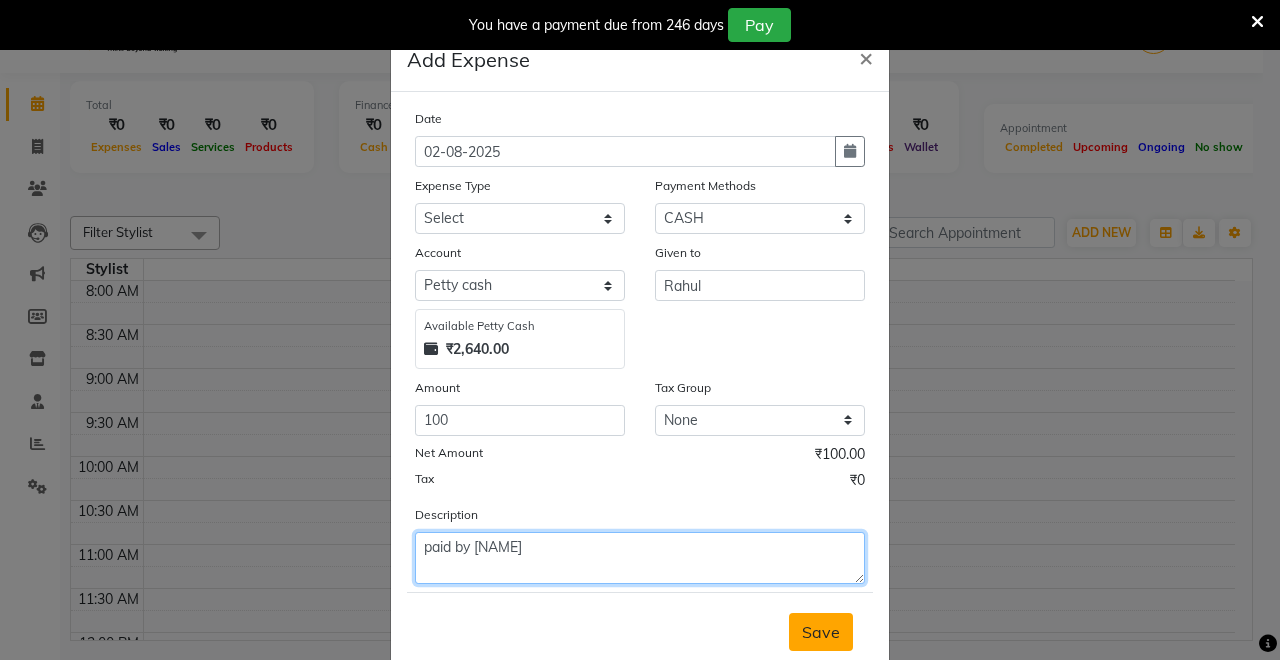 type on "paid by [NAME]" 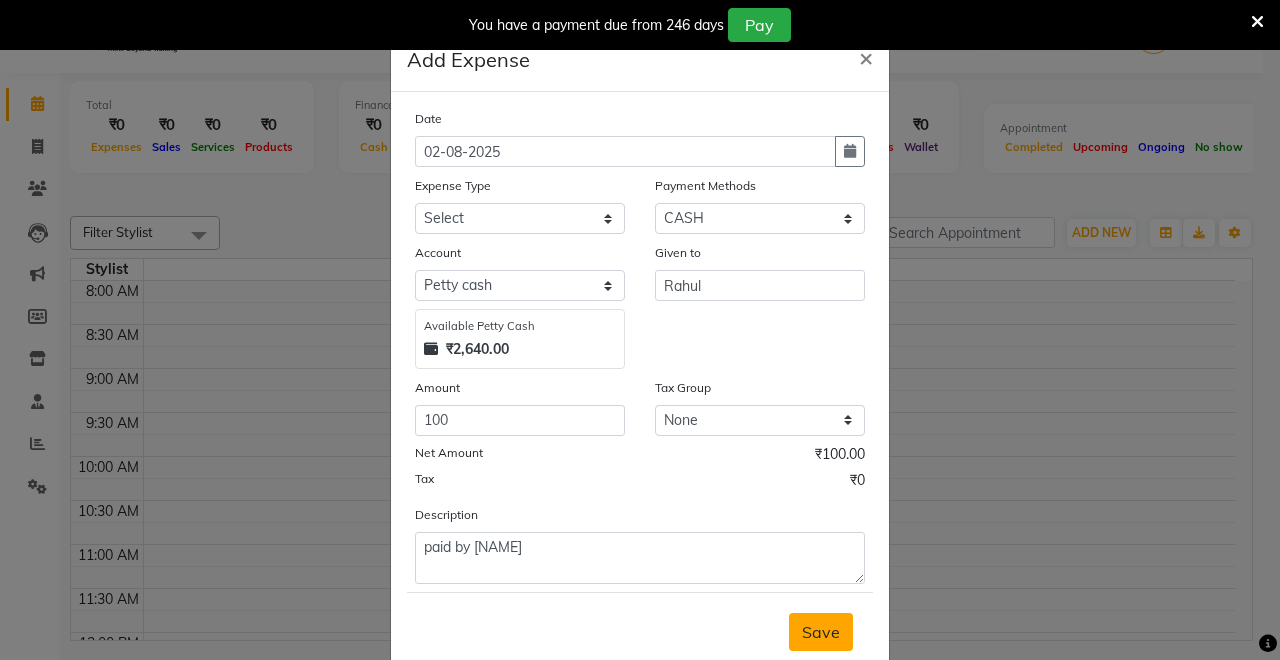 click on "Save" at bounding box center (821, 632) 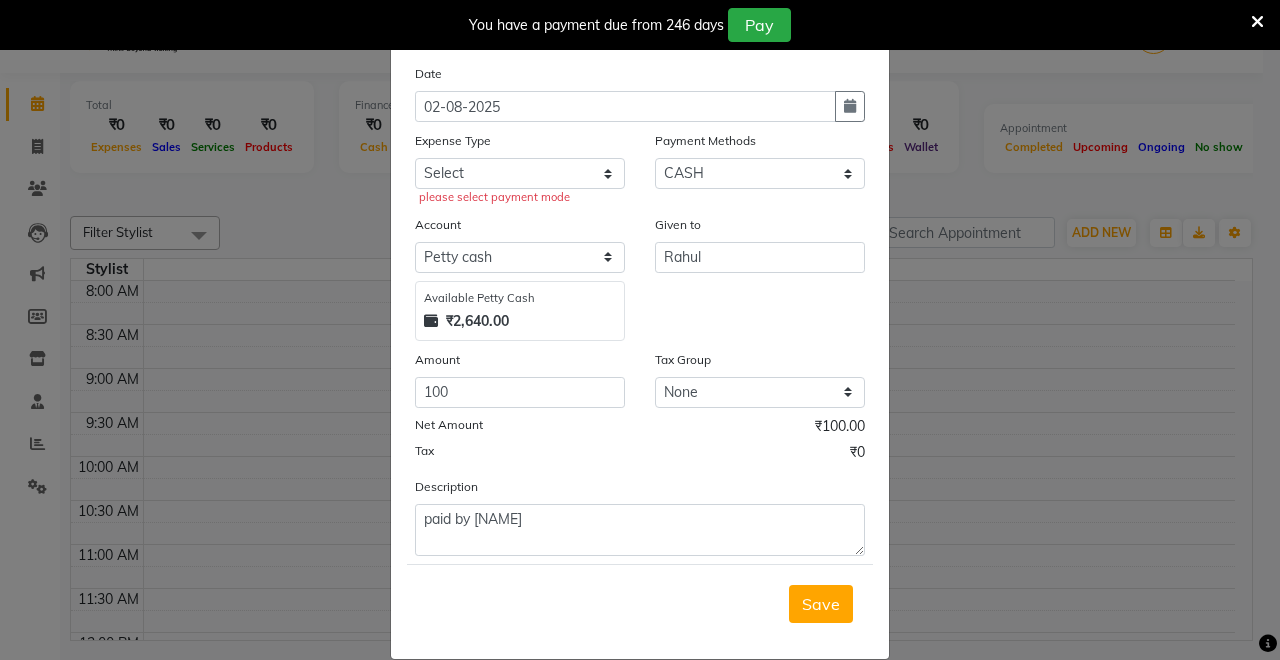 scroll, scrollTop: 71, scrollLeft: 0, axis: vertical 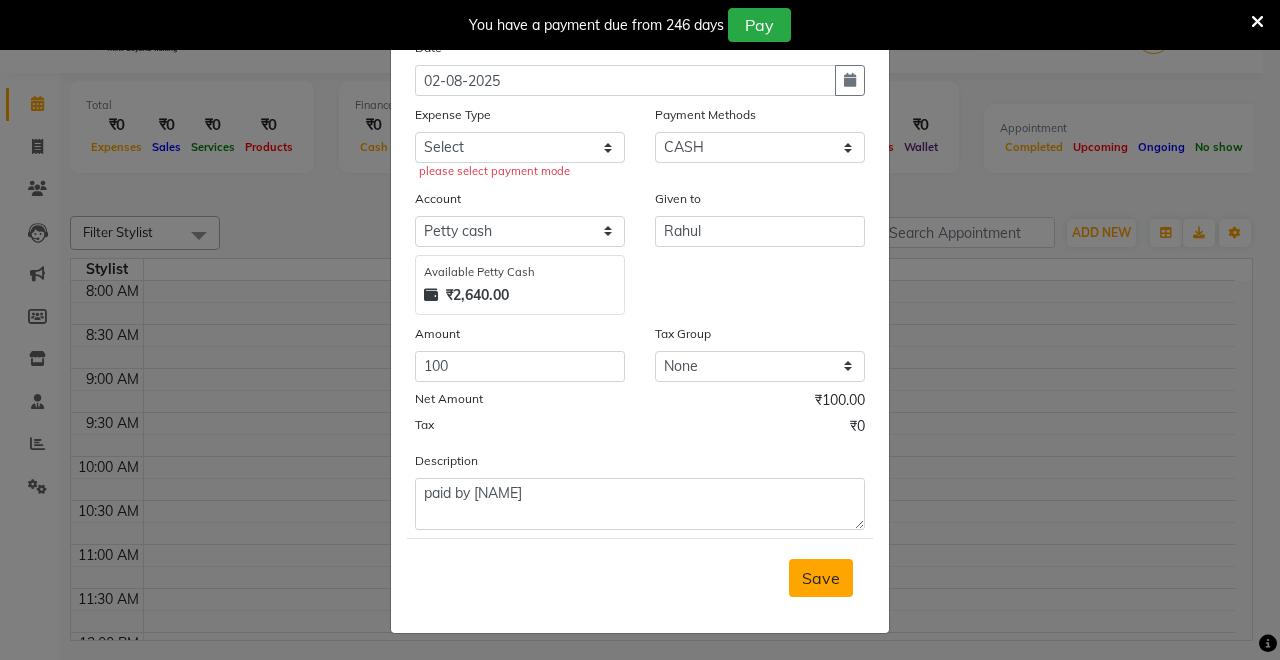 click on "Save" at bounding box center [821, 578] 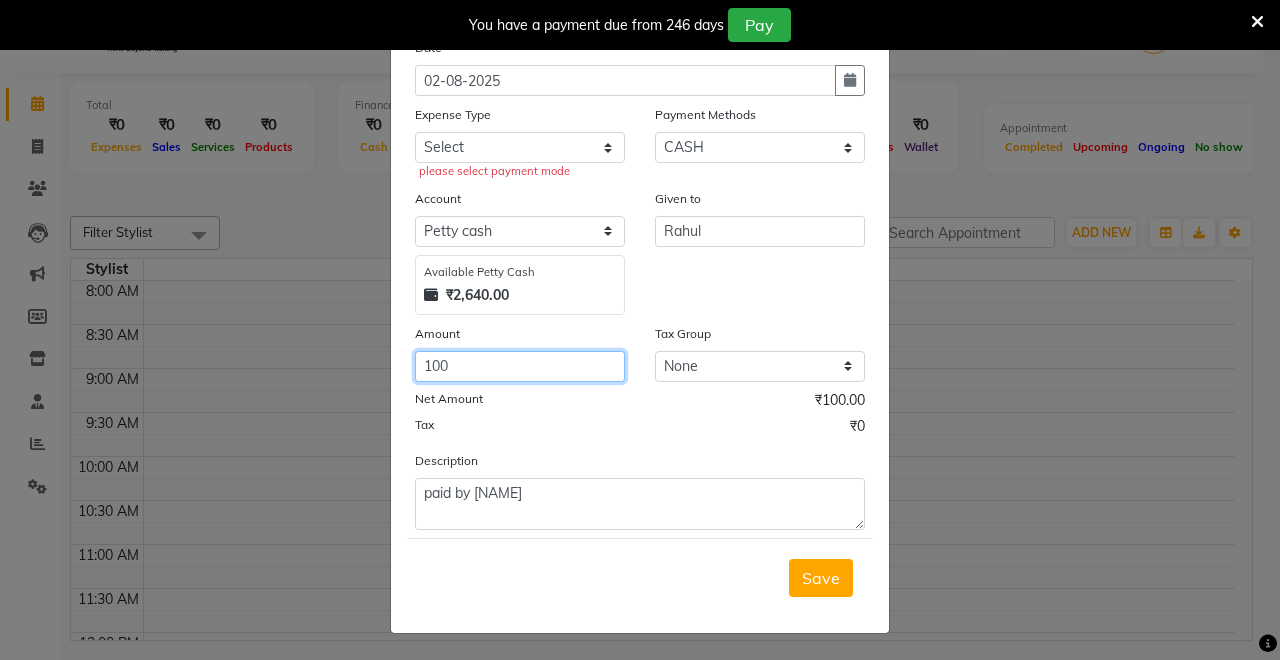 click on "100" 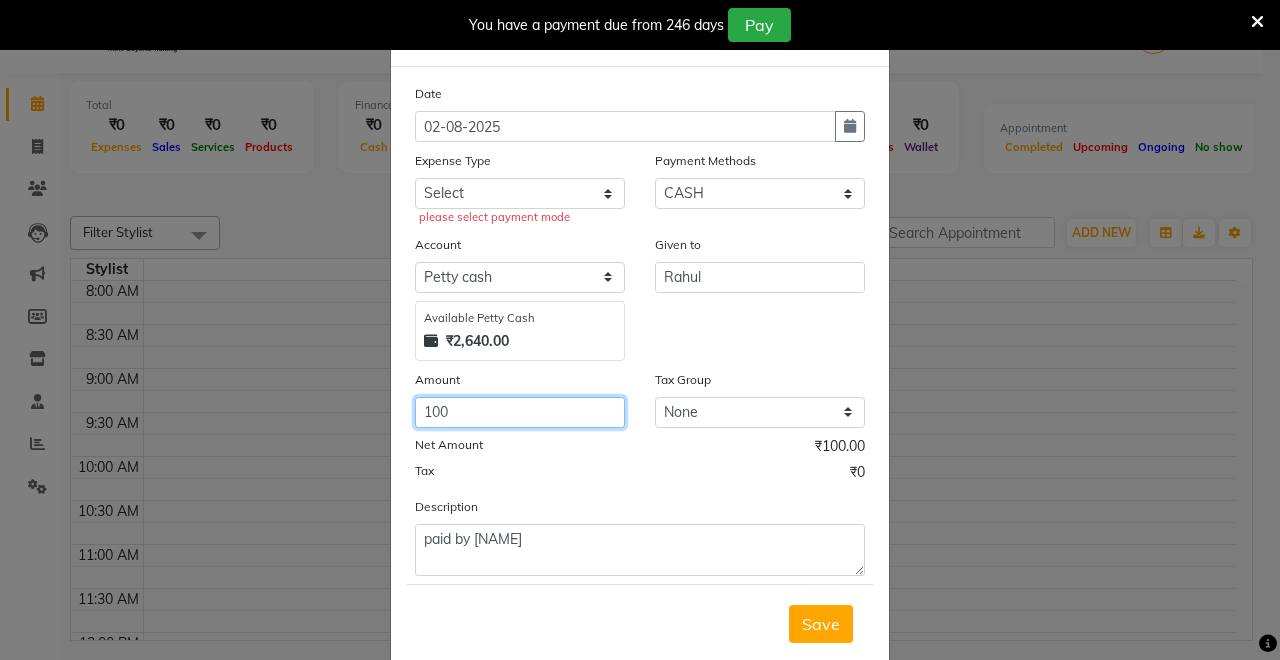 scroll, scrollTop: 0, scrollLeft: 0, axis: both 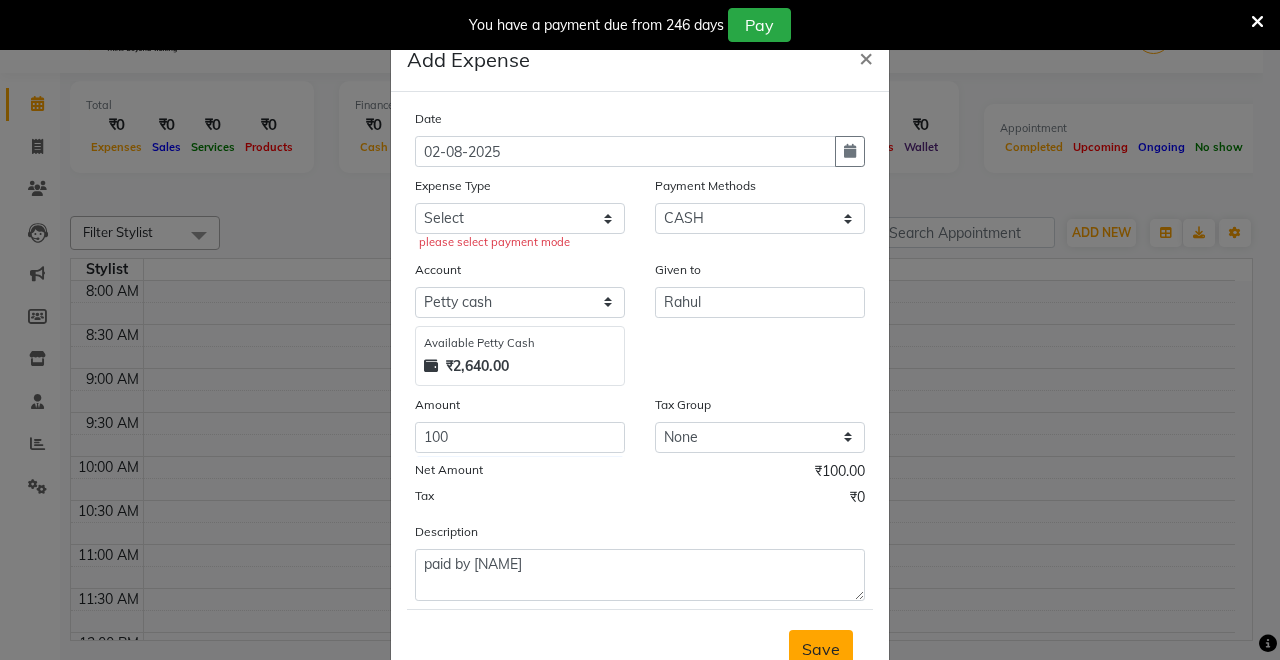 click on "Save" at bounding box center (821, 649) 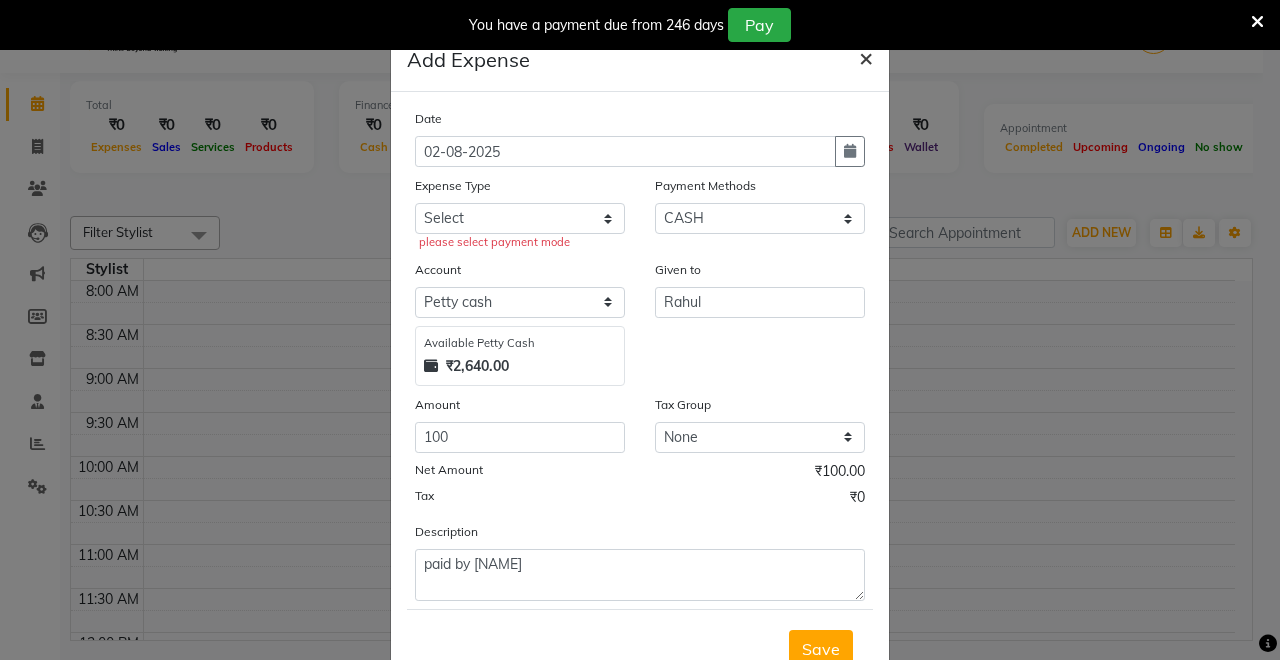 click on "×" 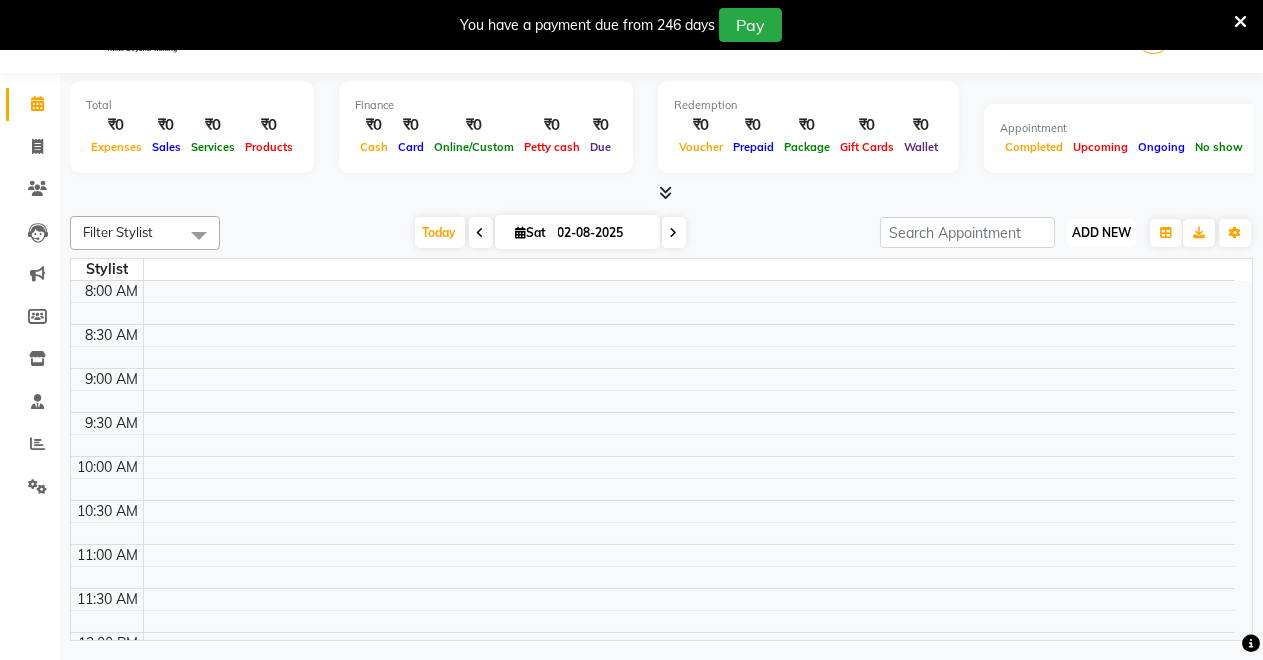click on "ADD NEW" at bounding box center (1101, 232) 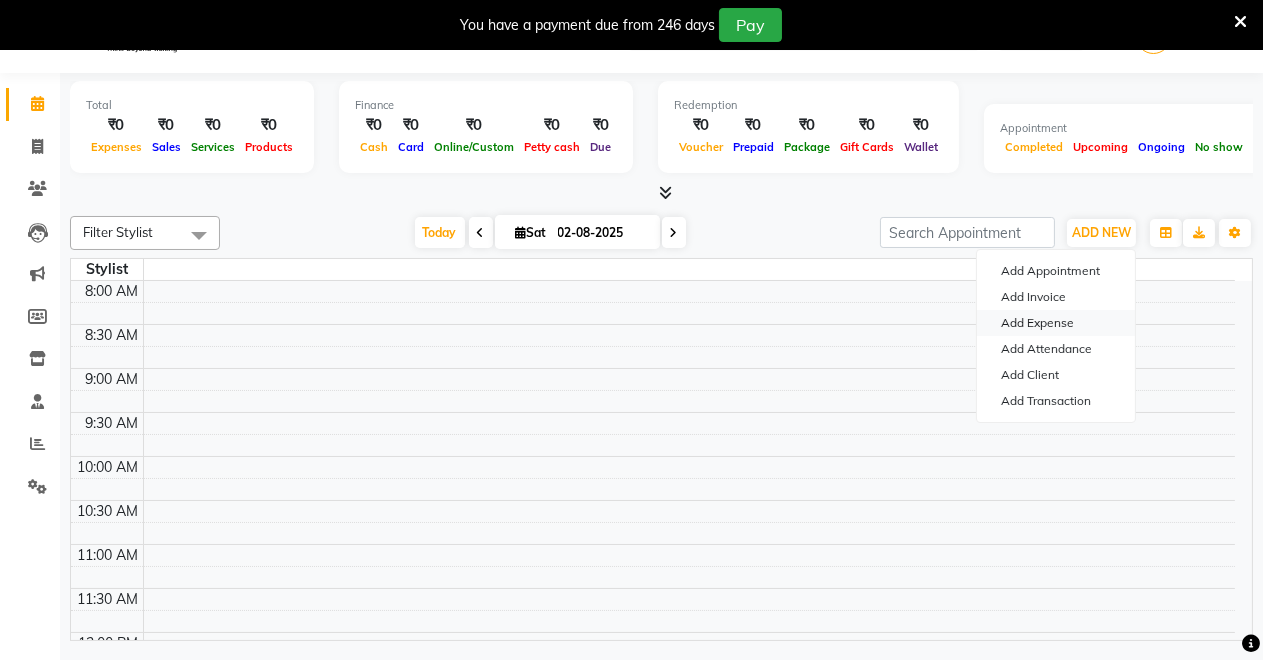 click on "Add Expense" at bounding box center [1056, 323] 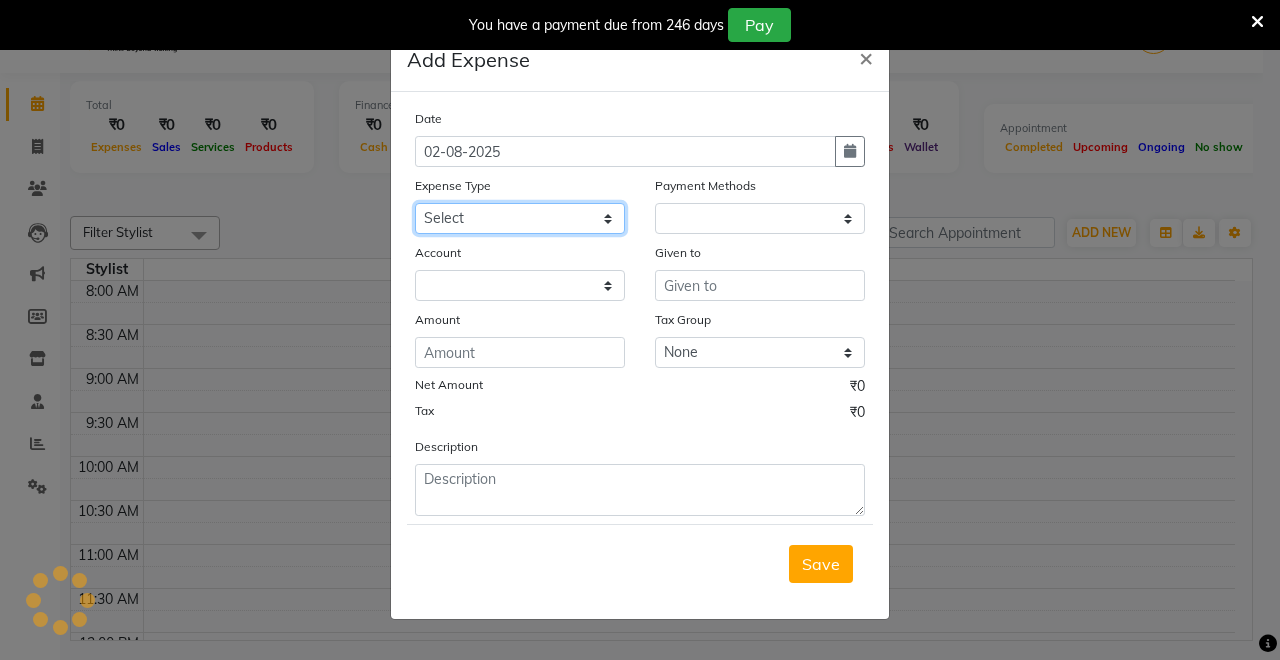 click on "Select Advance Salary Baba Bank Service Charges CLEANING Clinical charges DM SIR DUSTBIN electricity bill Other PAMPHLETS Pandit G Priyanka mam Product Rent Salary SOFA Staff Snacks Tax Tea & Refreshment T SHIRT PRINT Utilities Water Bottle" 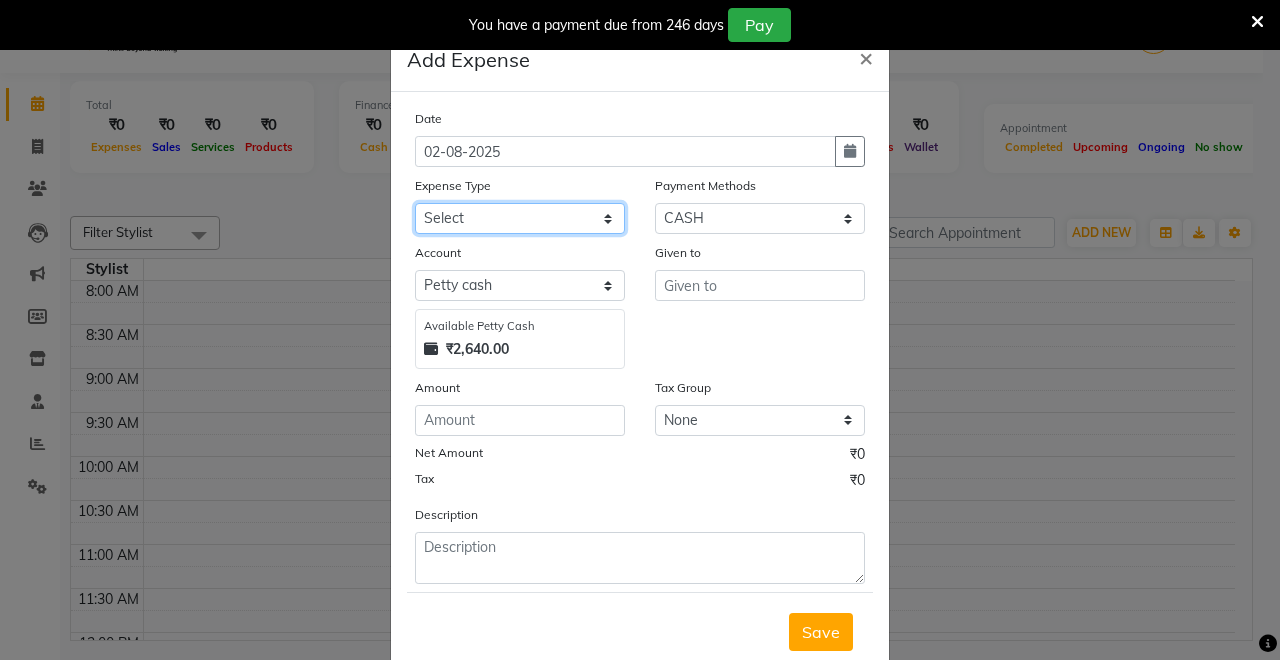 select on "19374" 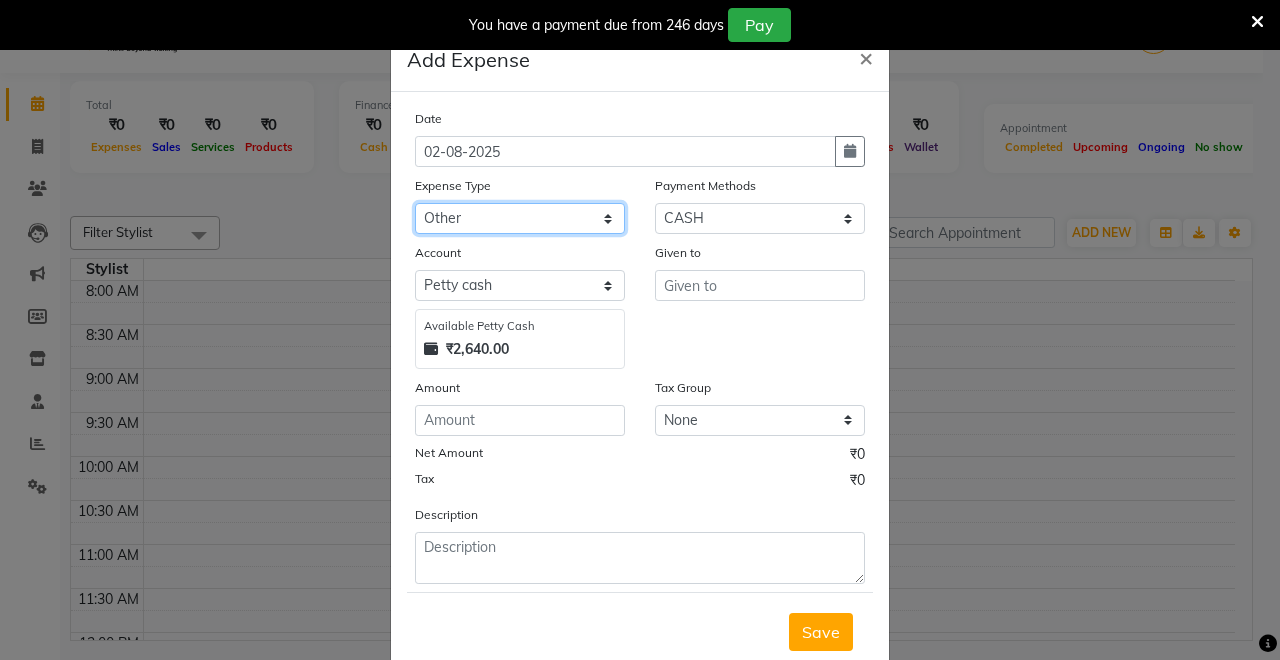 click on "Select Advance Salary Baba Bank Service Charges CLEANING Clinical charges DM SIR DUSTBIN electricity bill Other PAMPHLETS Pandit G Priyanka mam Product Rent Salary SOFA Staff Snacks Tax Tea & Refreshment T SHIRT PRINT Utilities Water Bottle" 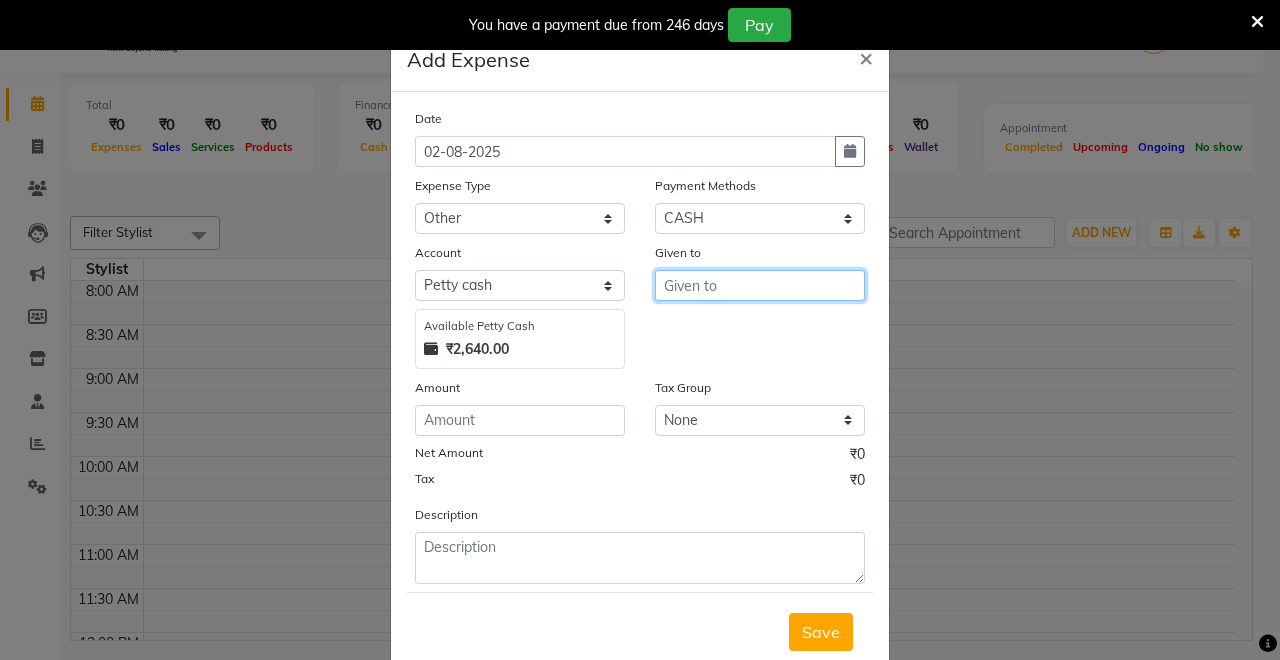 click at bounding box center (760, 285) 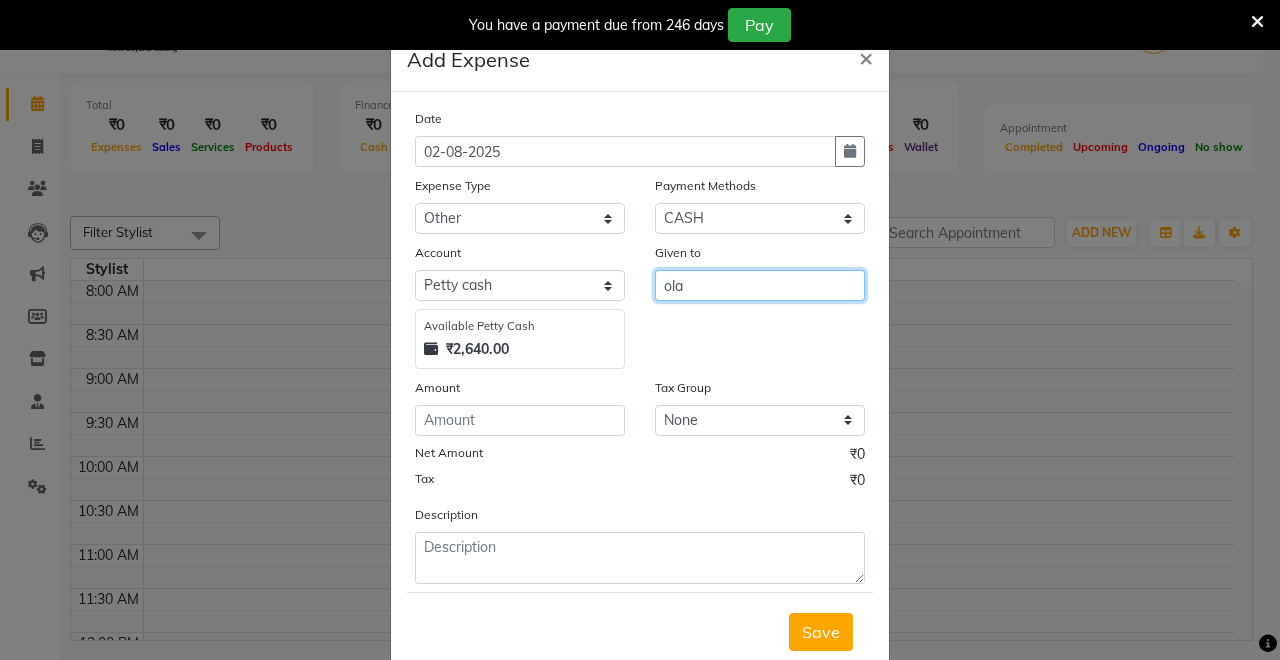 type on "ola" 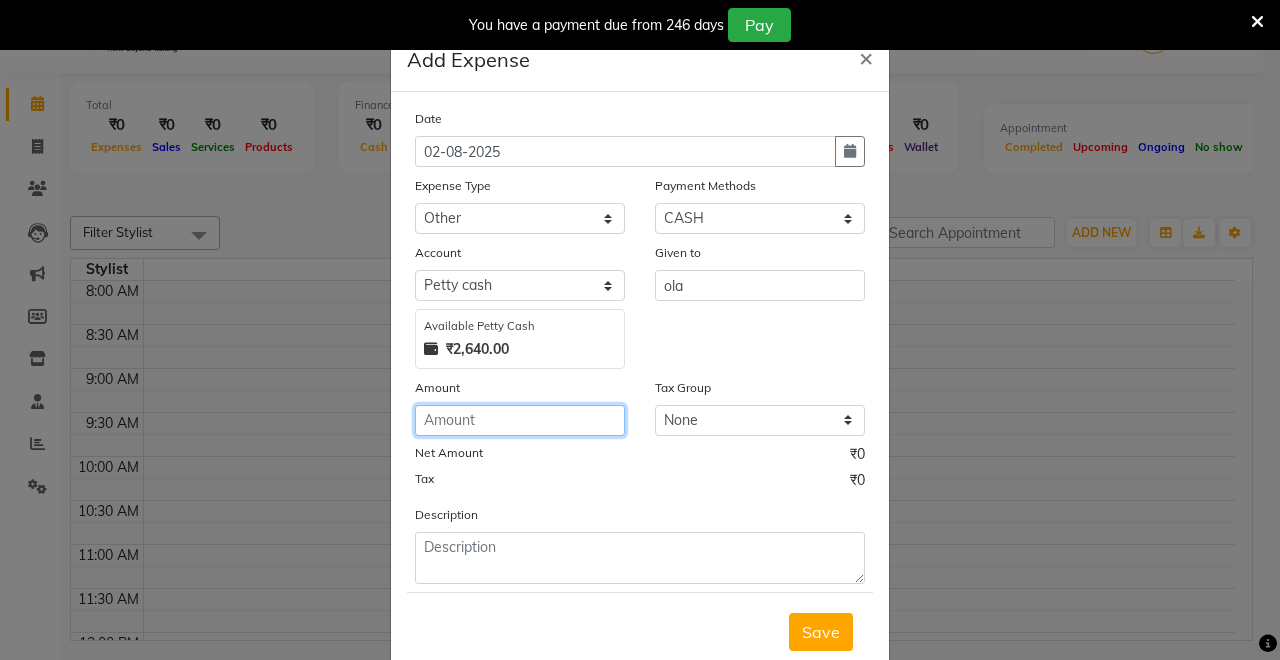 click 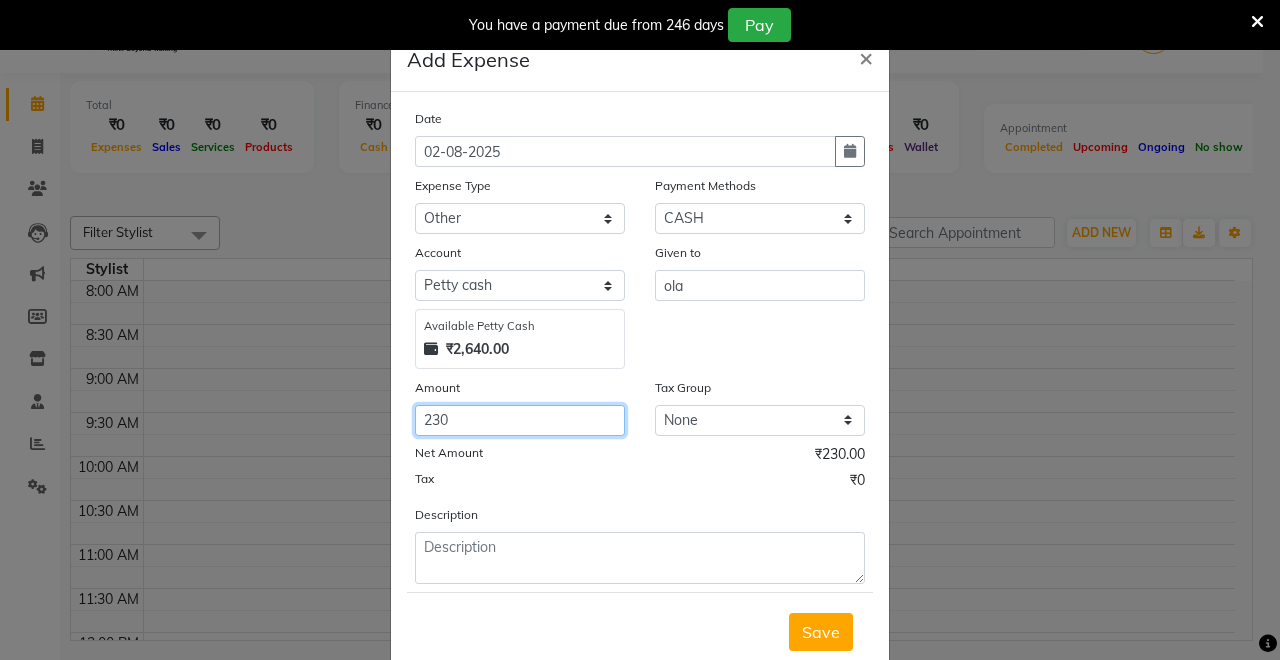 type on "230" 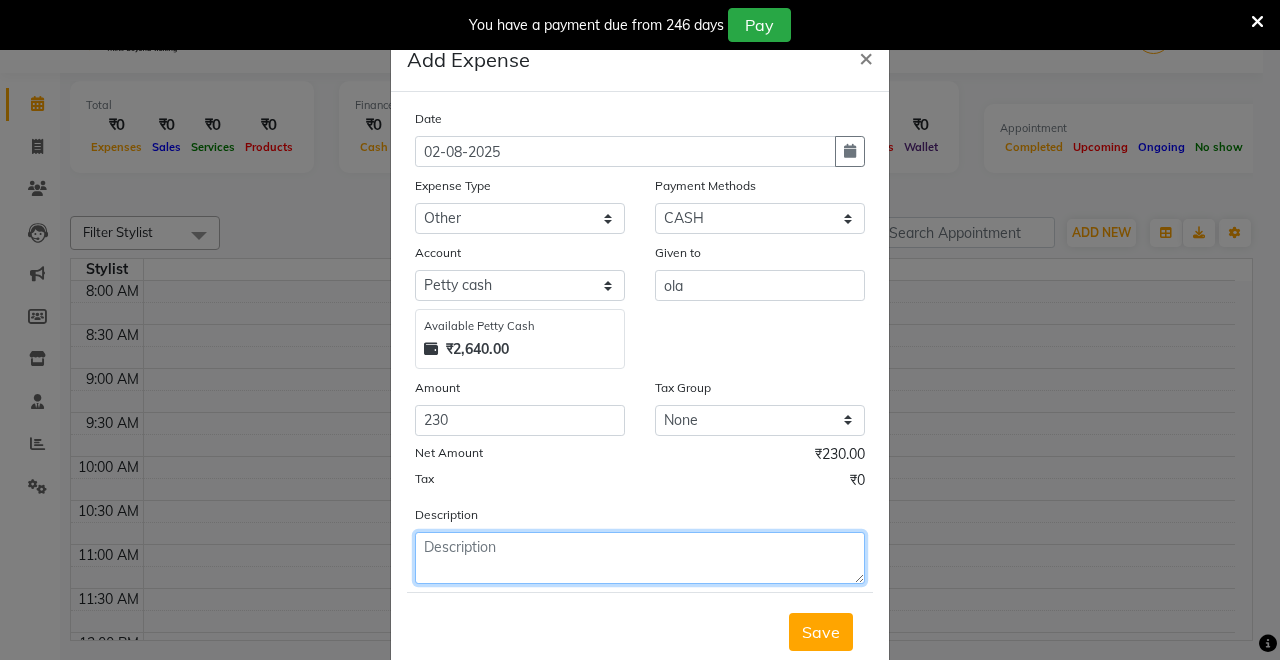click 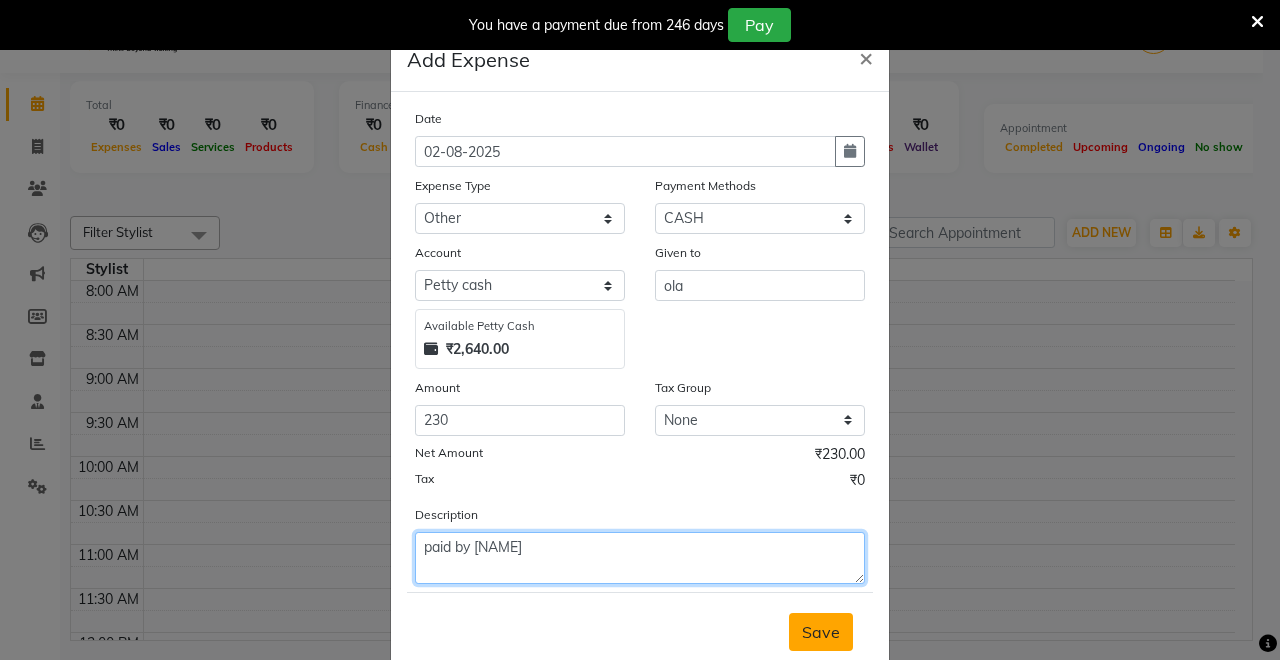 type on "paid by [NAME]" 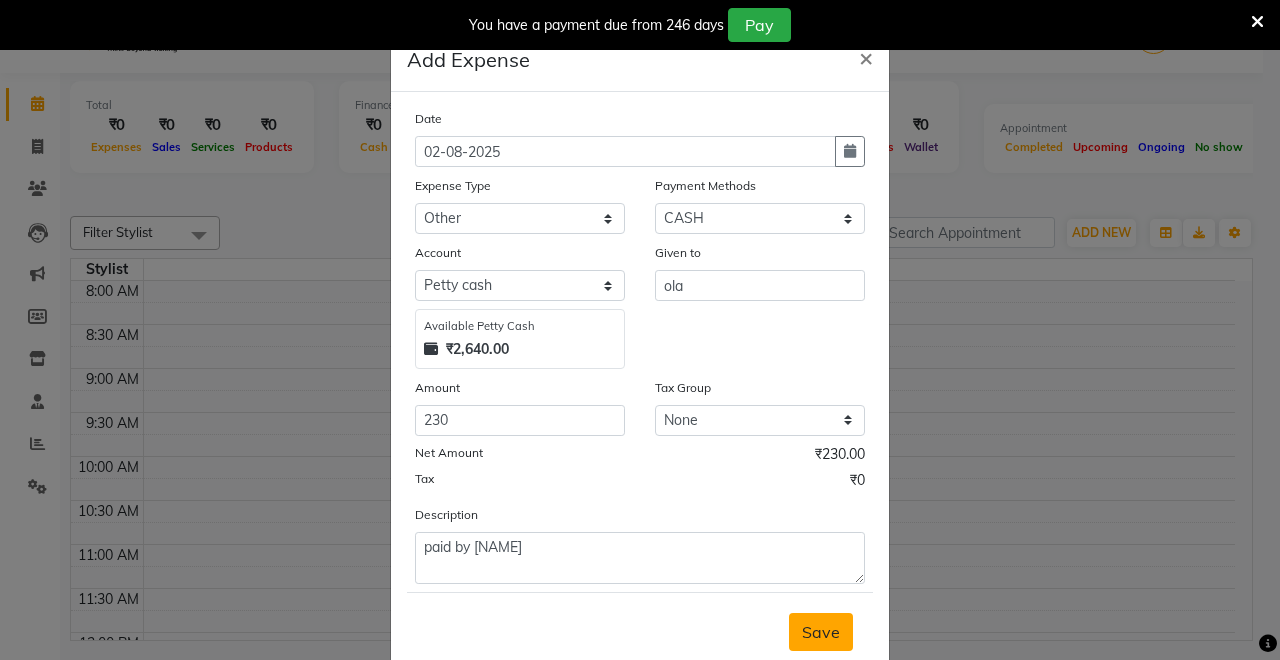 click on "Save" at bounding box center [821, 632] 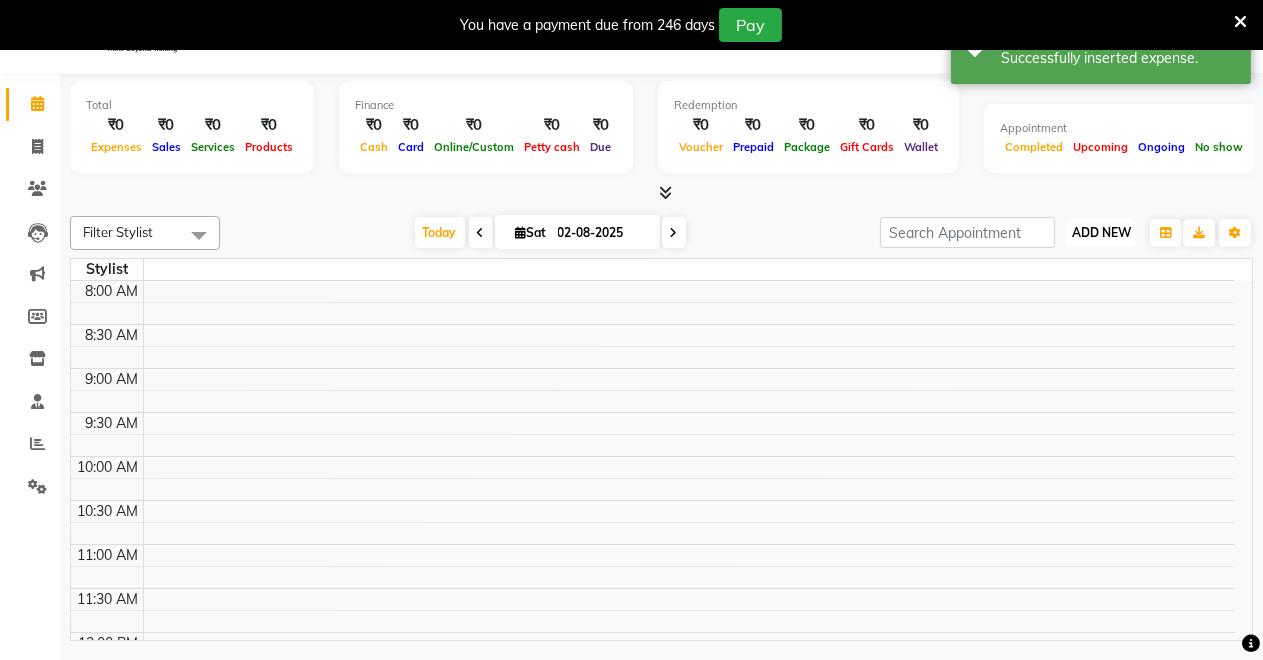 click on "ADD NEW" at bounding box center (1101, 232) 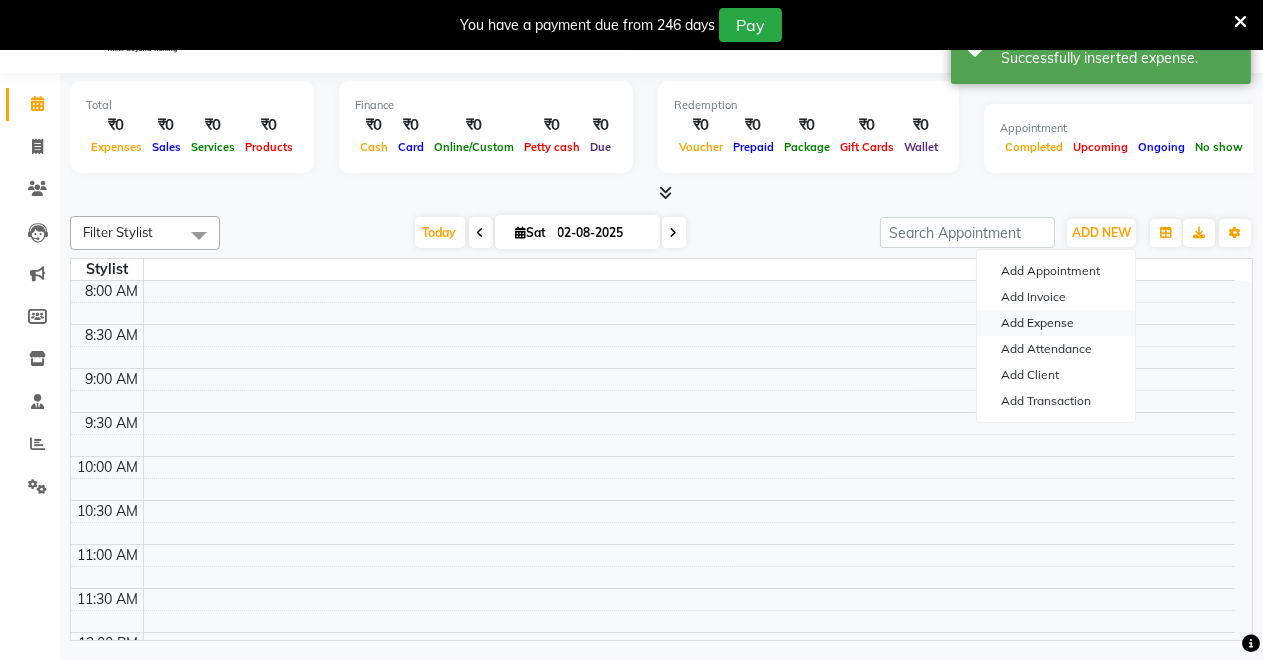 click on "Add Expense" at bounding box center (1056, 323) 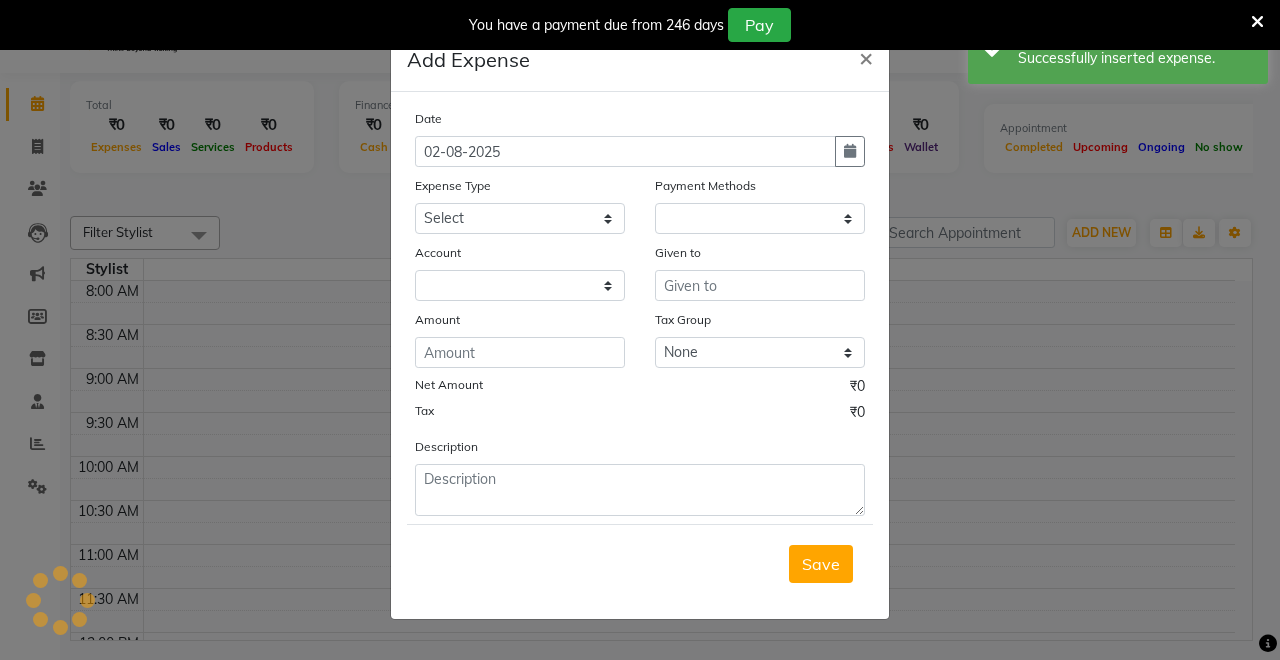 select on "1" 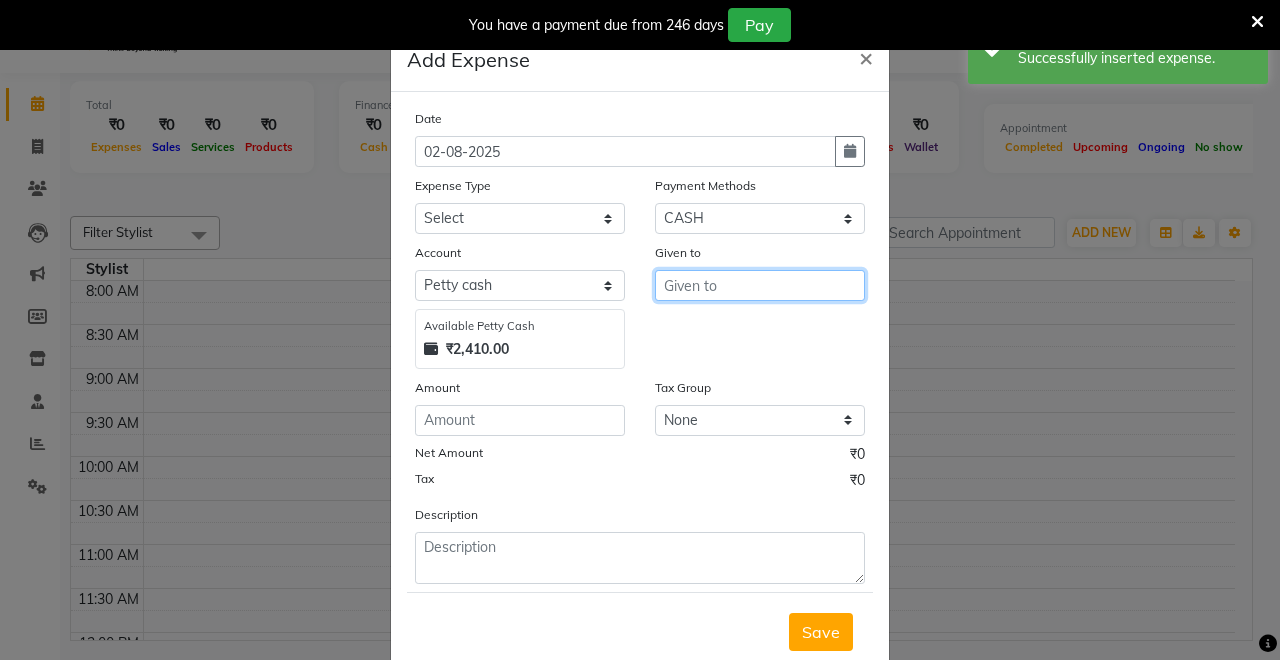 click at bounding box center (760, 285) 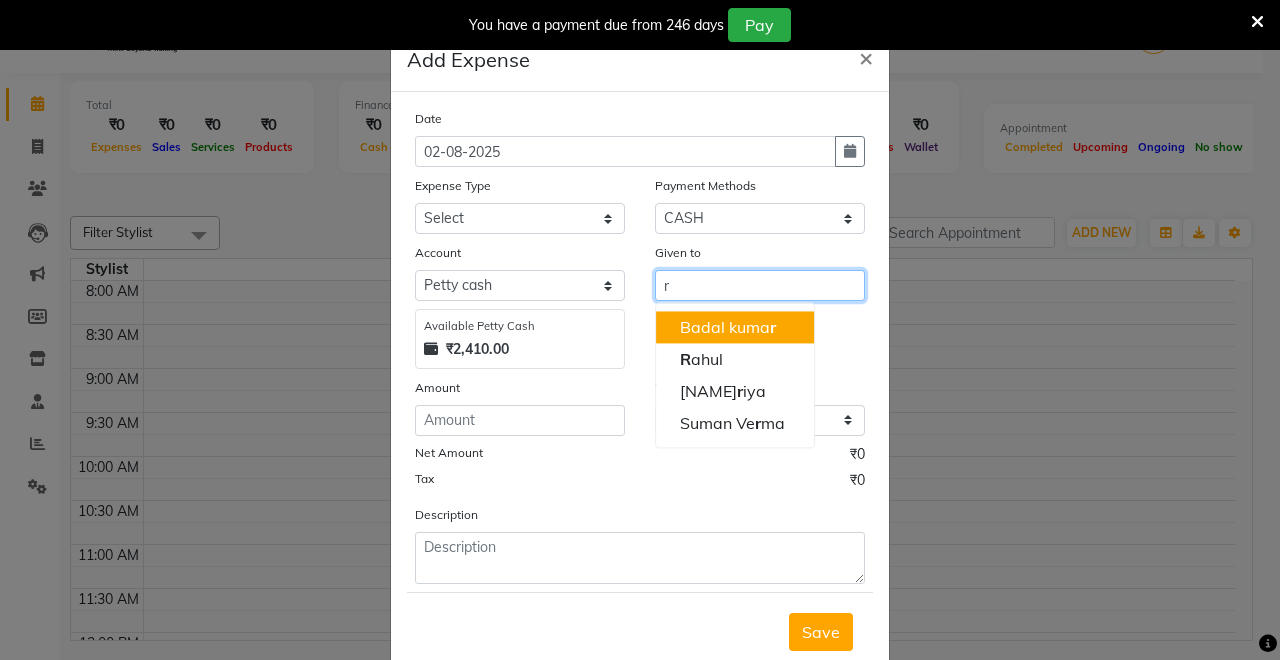 click on "Badal kuma r" at bounding box center (735, 327) 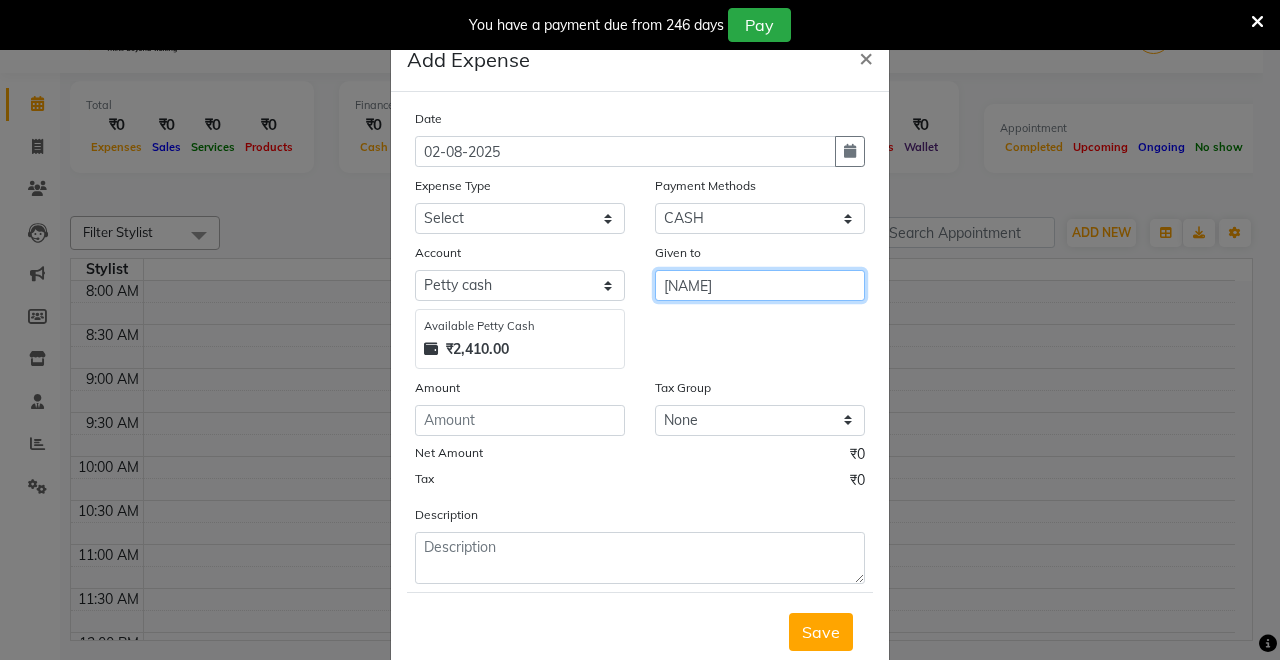 type on "[LAST] [LAST]" 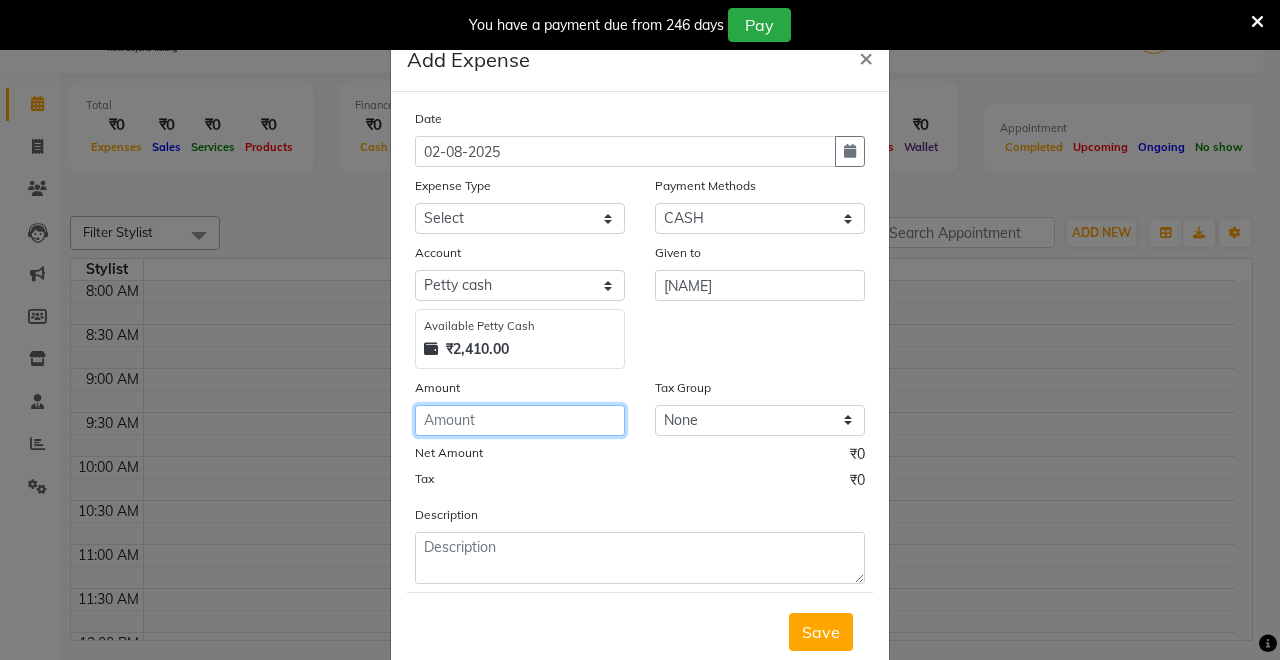 click 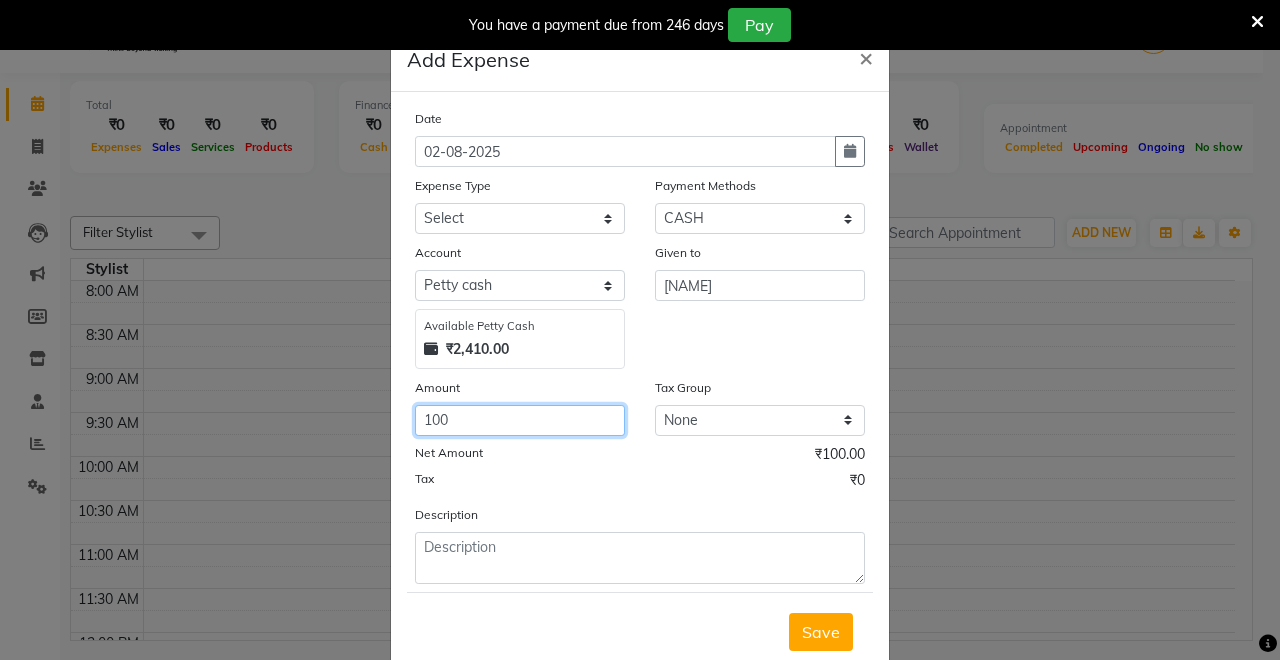 type on "100" 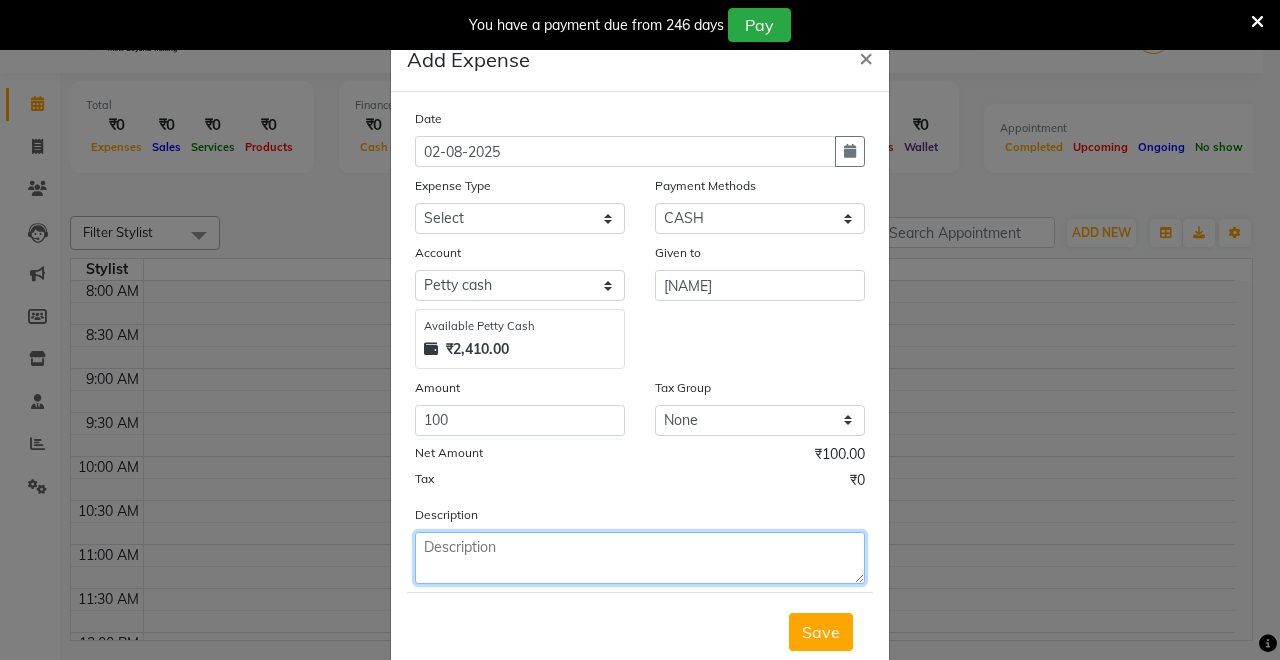 click 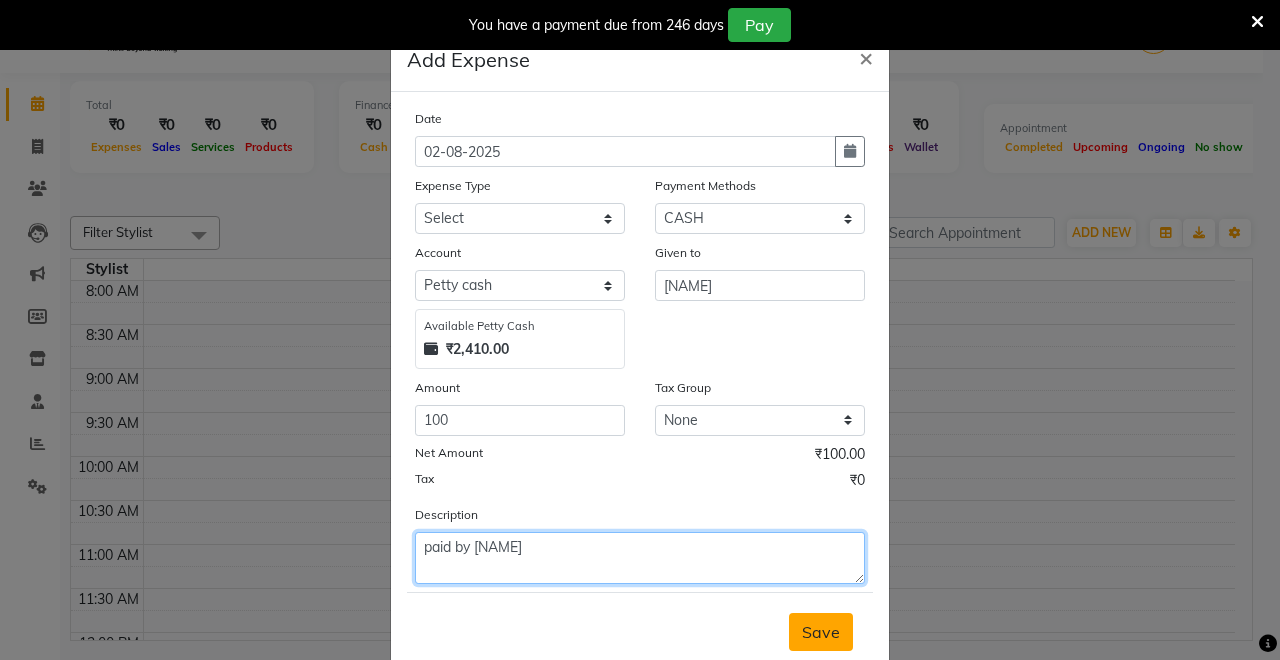 type on "paid by [NAME]" 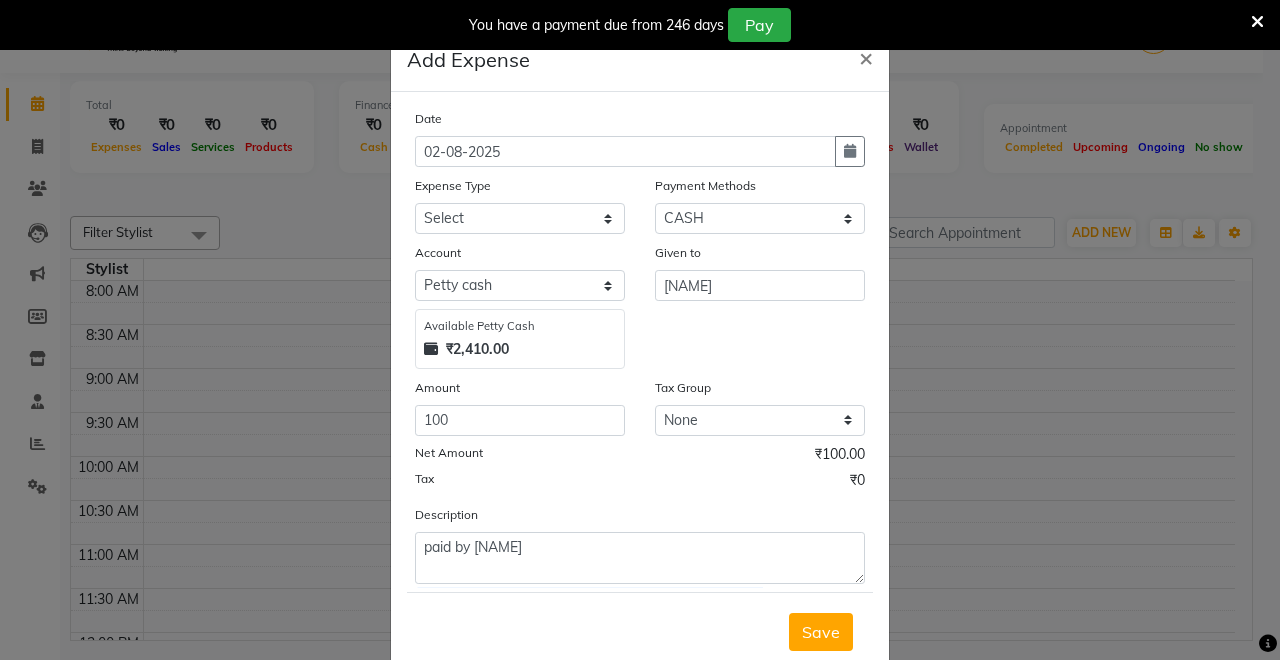 click on "Save" at bounding box center [821, 632] 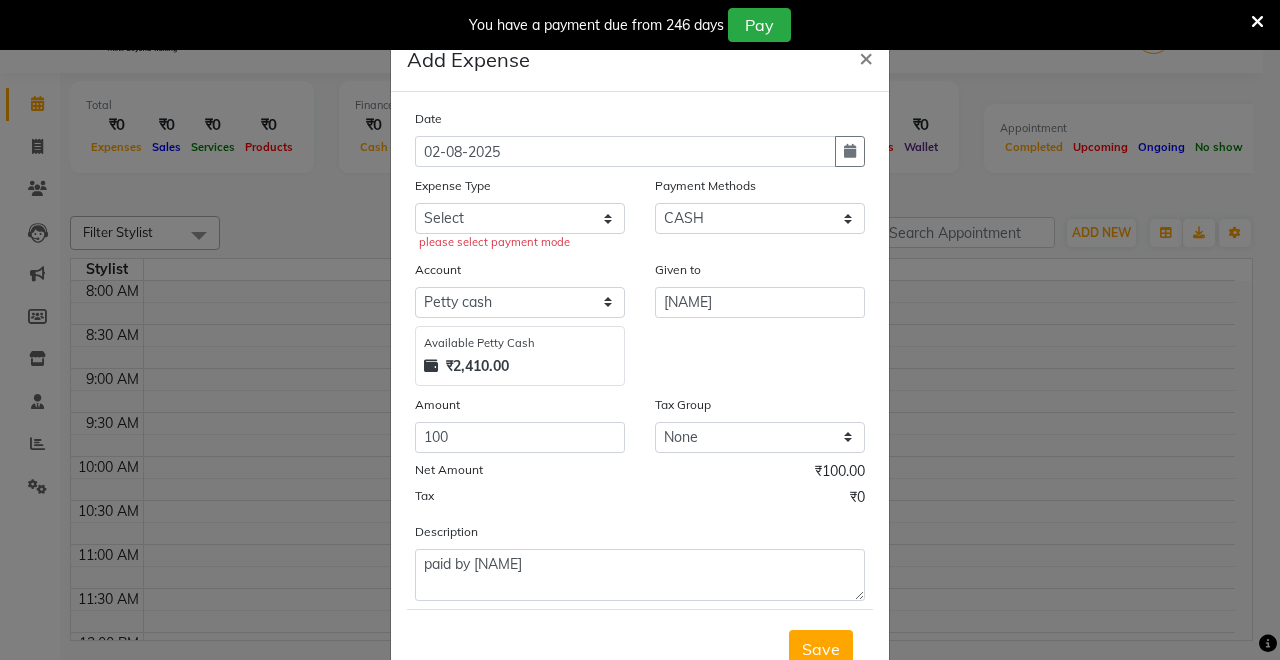scroll, scrollTop: 71, scrollLeft: 0, axis: vertical 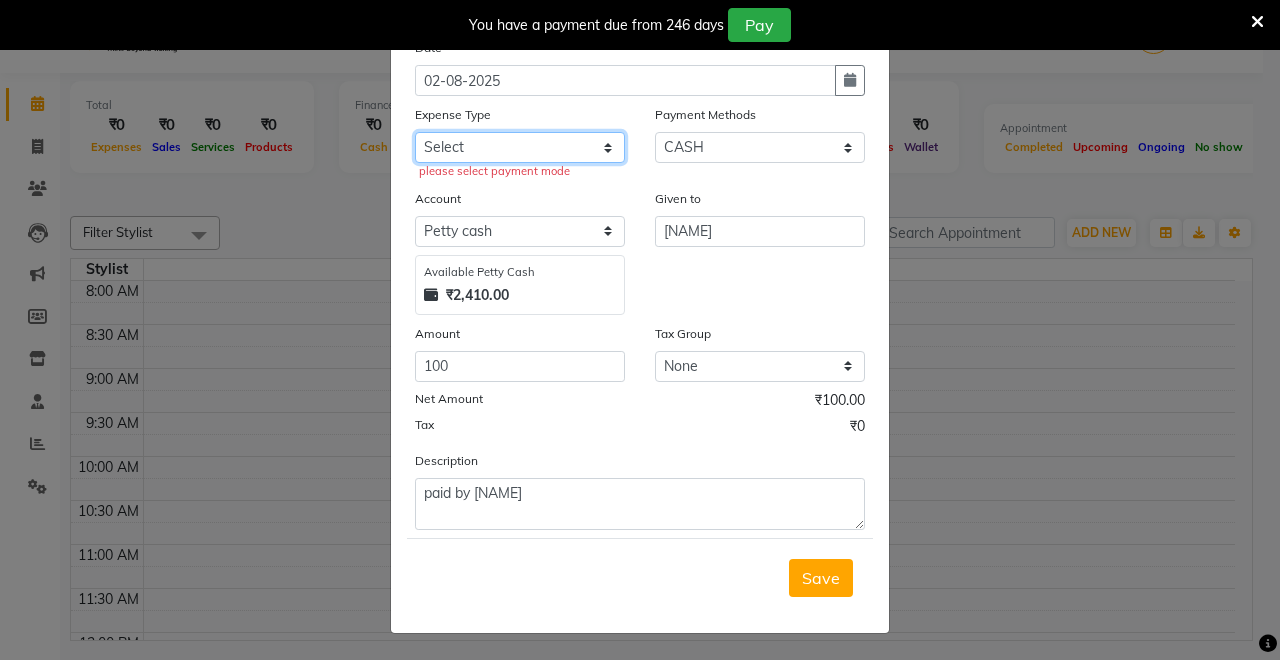 click on "Select Advance Salary Baba Bank Service Charges CLEANING Clinical charges DM SIR DUSTBIN electricity bill Other PAMPHLETS Pandit G Priyanka mam Product Rent Salary SOFA Staff Snacks Tax Tea & Refreshment T SHIRT PRINT Utilities Water Bottle" 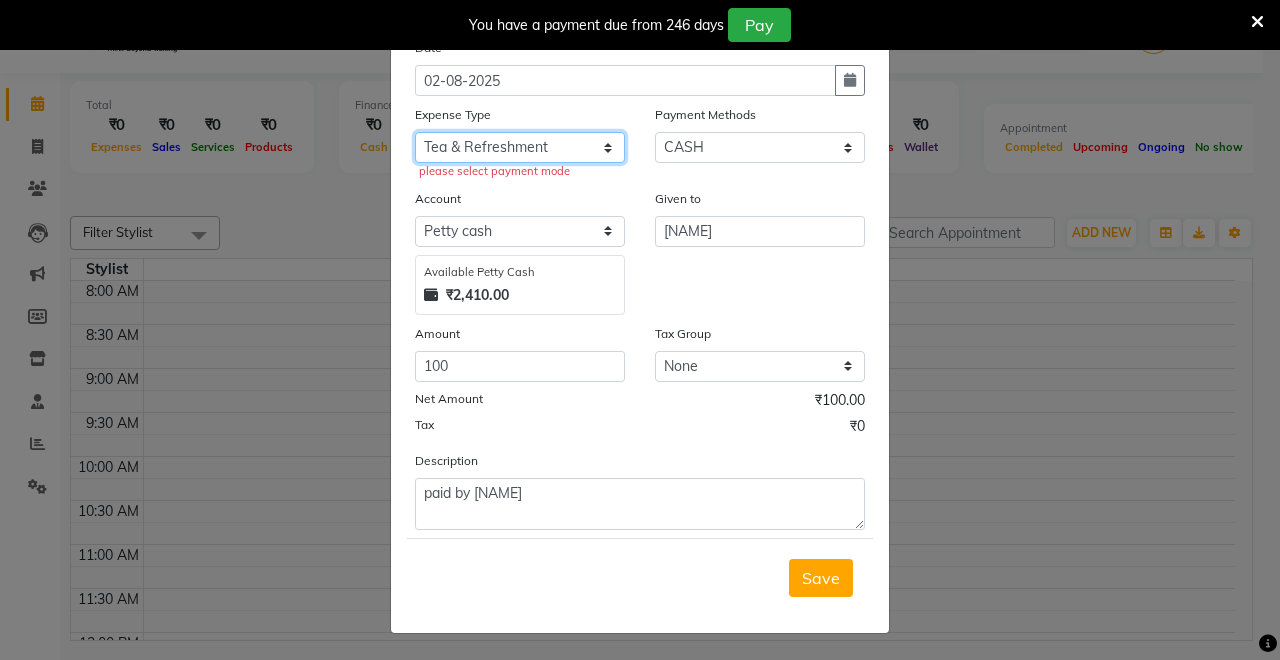 click on "Select Advance Salary Baba Bank Service Charges CLEANING Clinical charges DM SIR DUSTBIN electricity bill Other PAMPHLETS Pandit G Priyanka mam Product Rent Salary SOFA Staff Snacks Tax Tea & Refreshment T SHIRT PRINT Utilities Water Bottle" 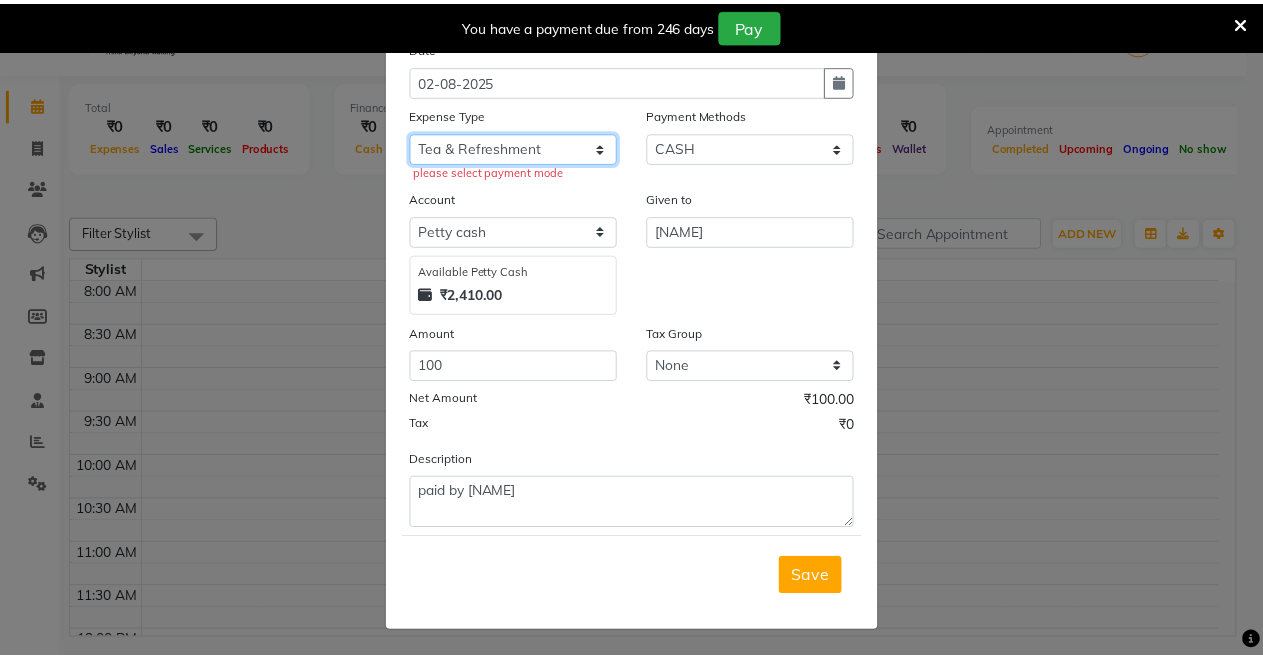 scroll, scrollTop: 54, scrollLeft: 0, axis: vertical 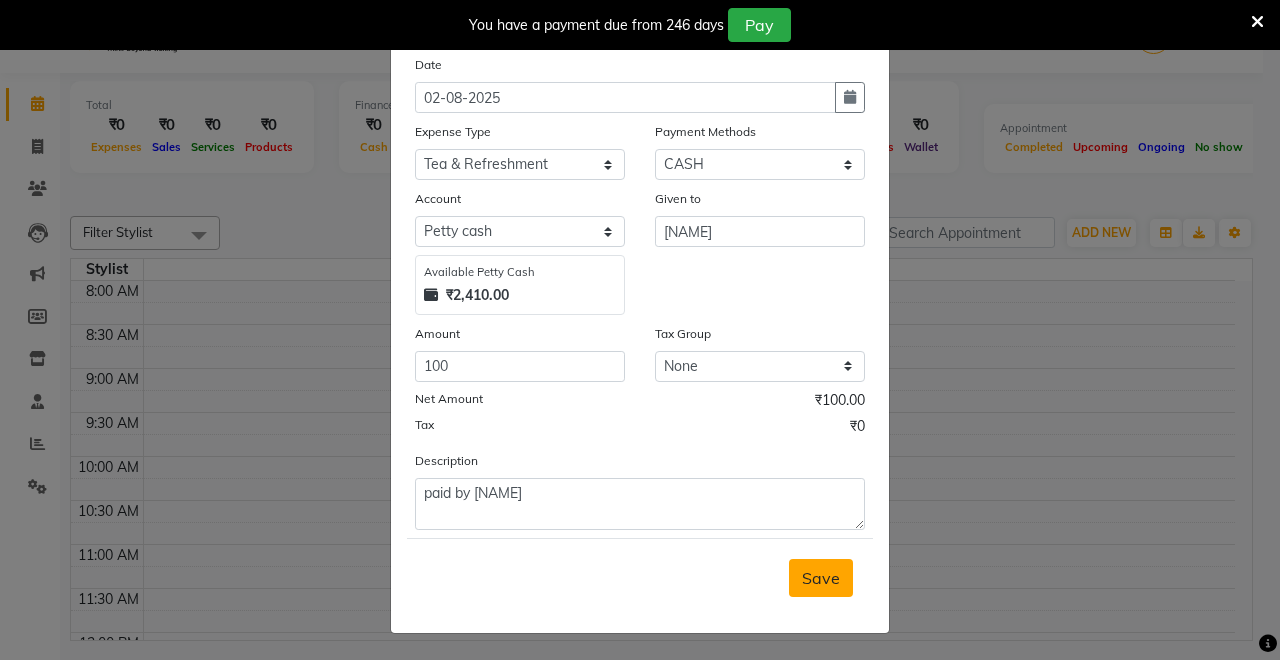 click on "Save" at bounding box center (821, 578) 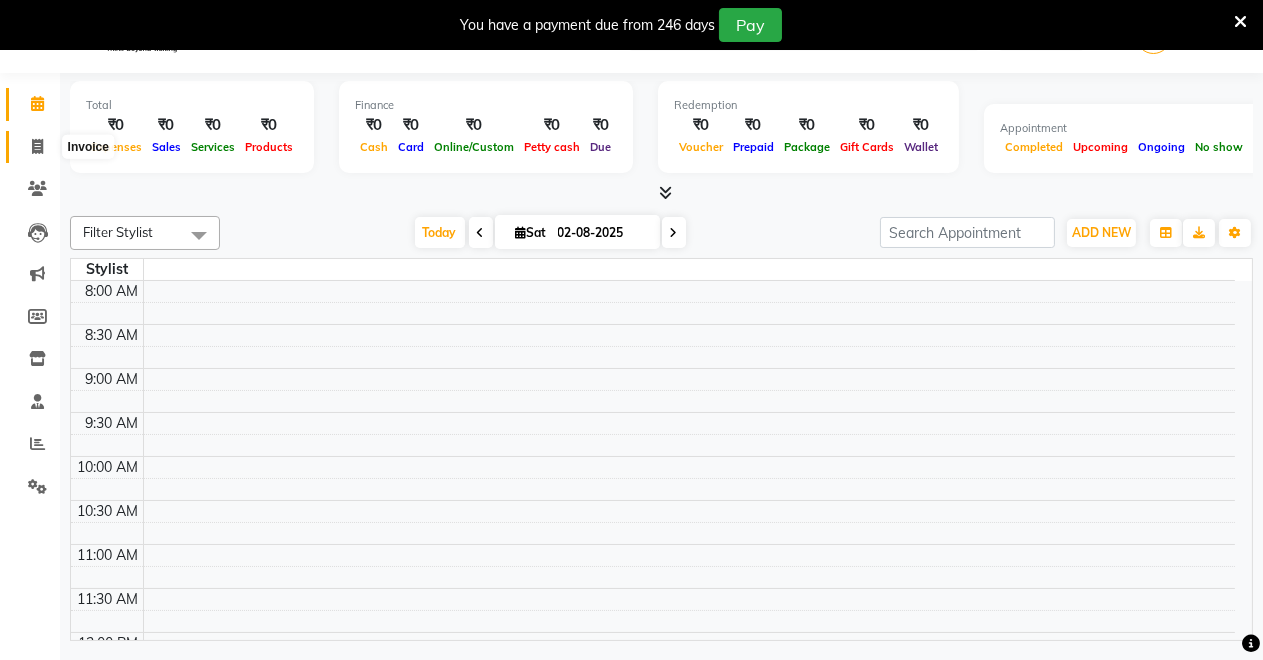 click 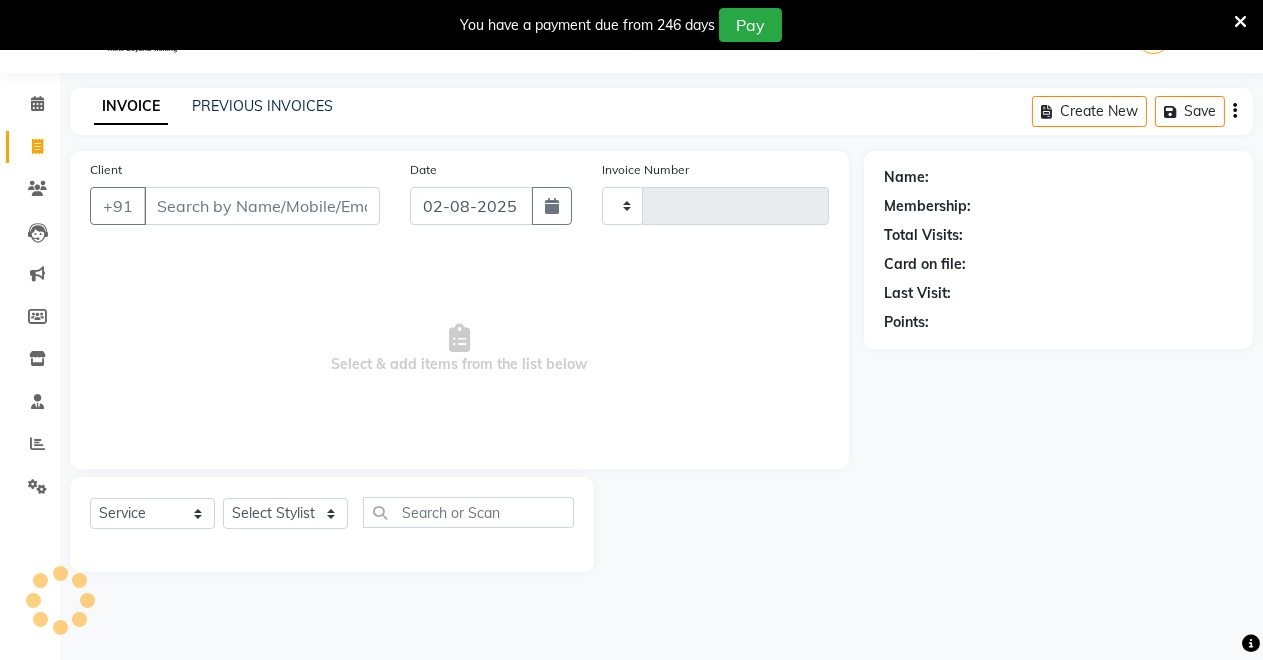 type on "3115" 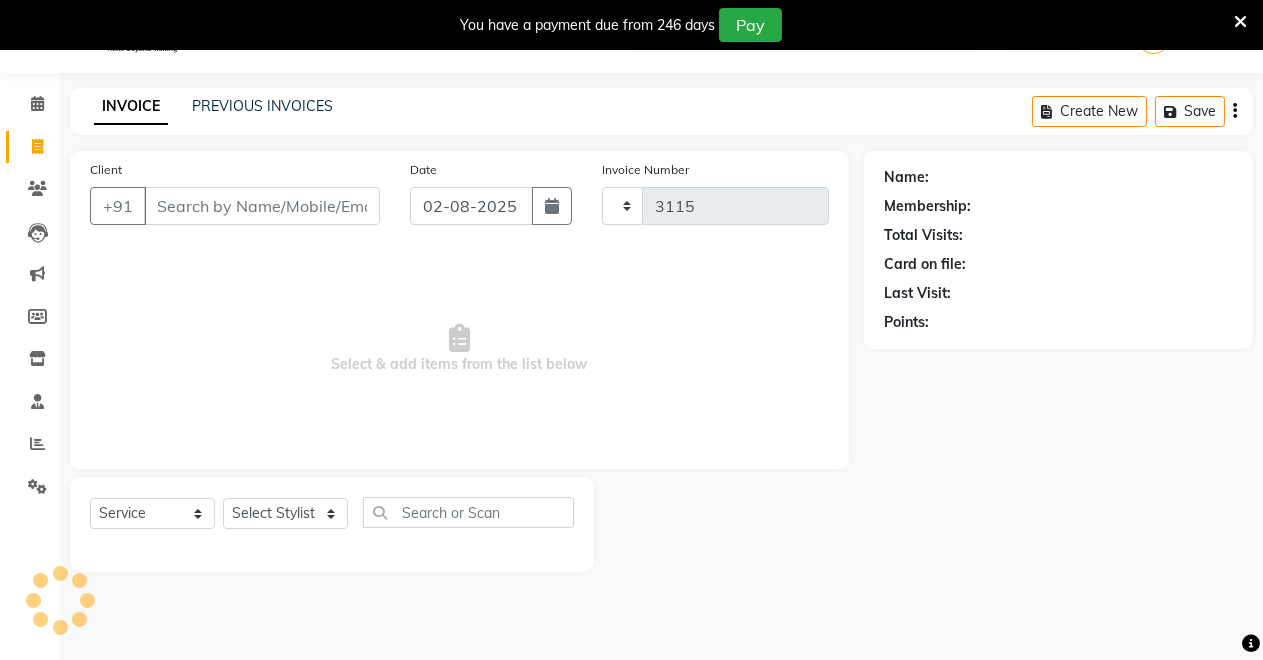 select on "7317" 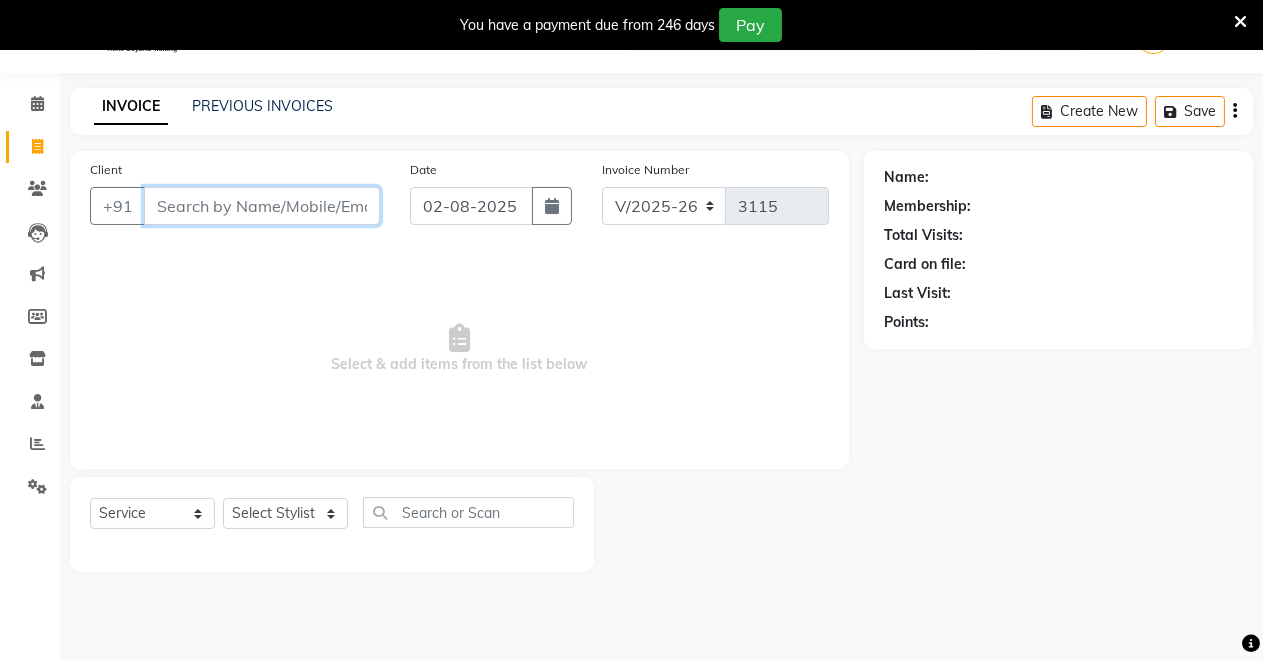 click on "Client" at bounding box center (262, 206) 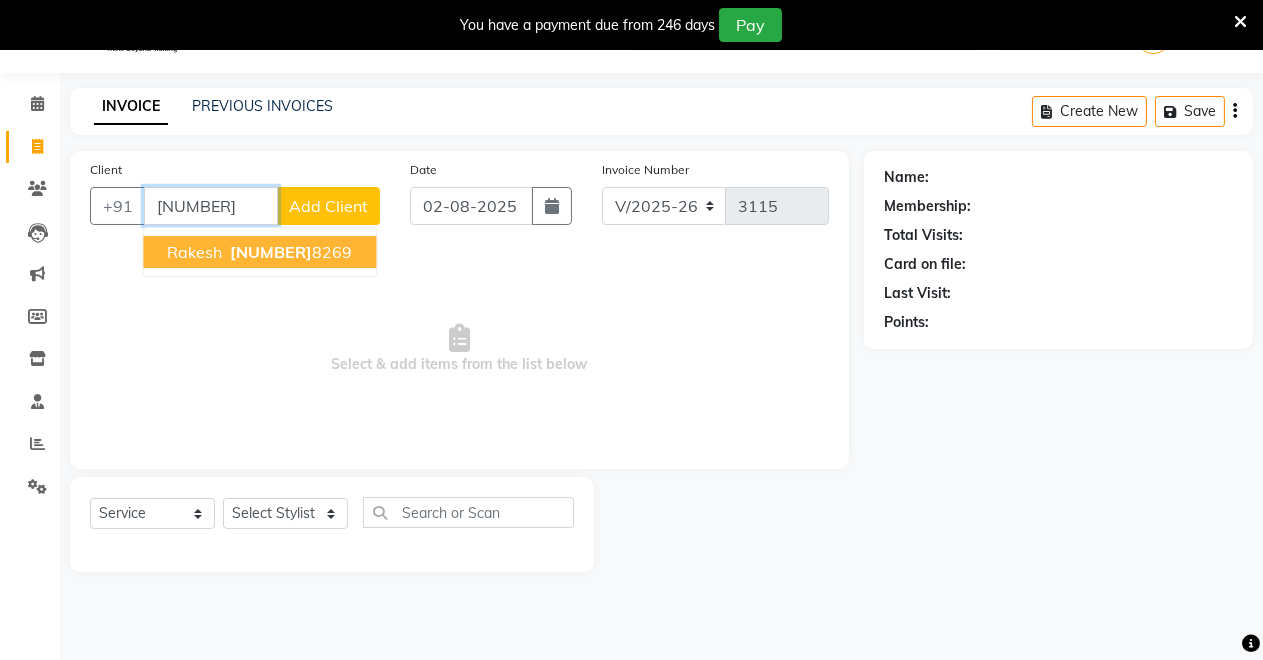 click on "Rakesh   742580 8269" at bounding box center (259, 252) 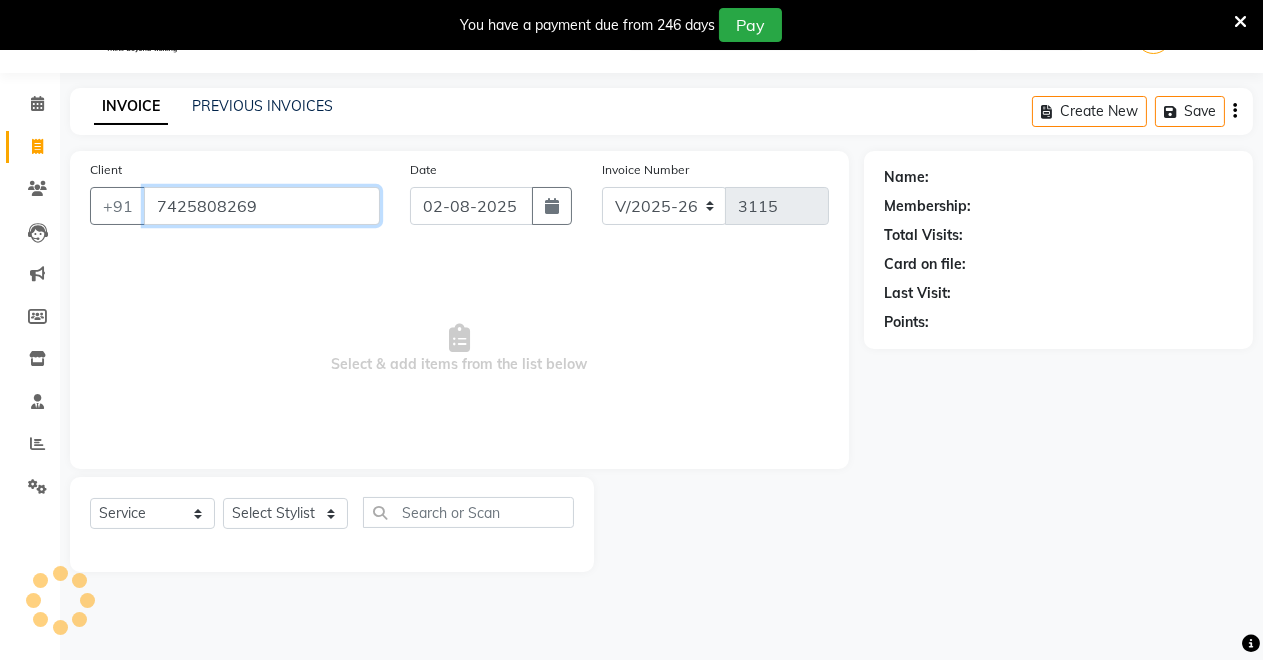 type on "7425808269" 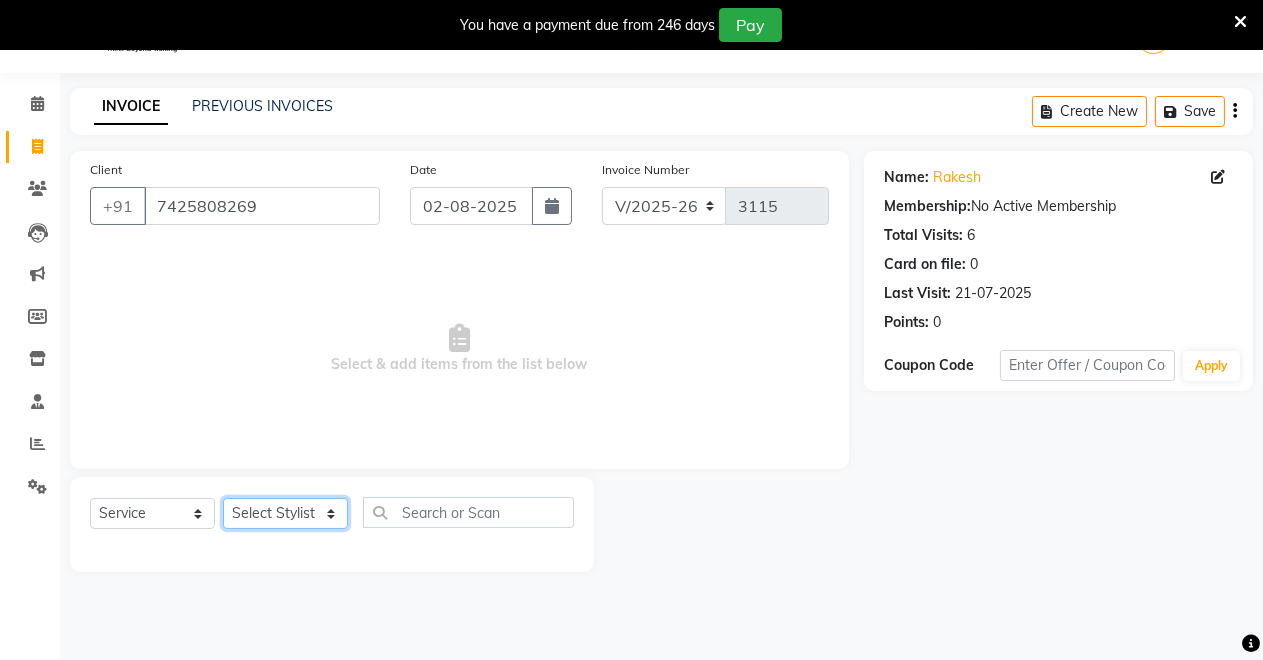 click on "Select  Service  Product  Membership  Package Voucher Prepaid Gift Card  Select Stylist Badal kumar Jeetu Kushal Nikita Rahul Sachin Dangoriya Shikha Suman Verma" 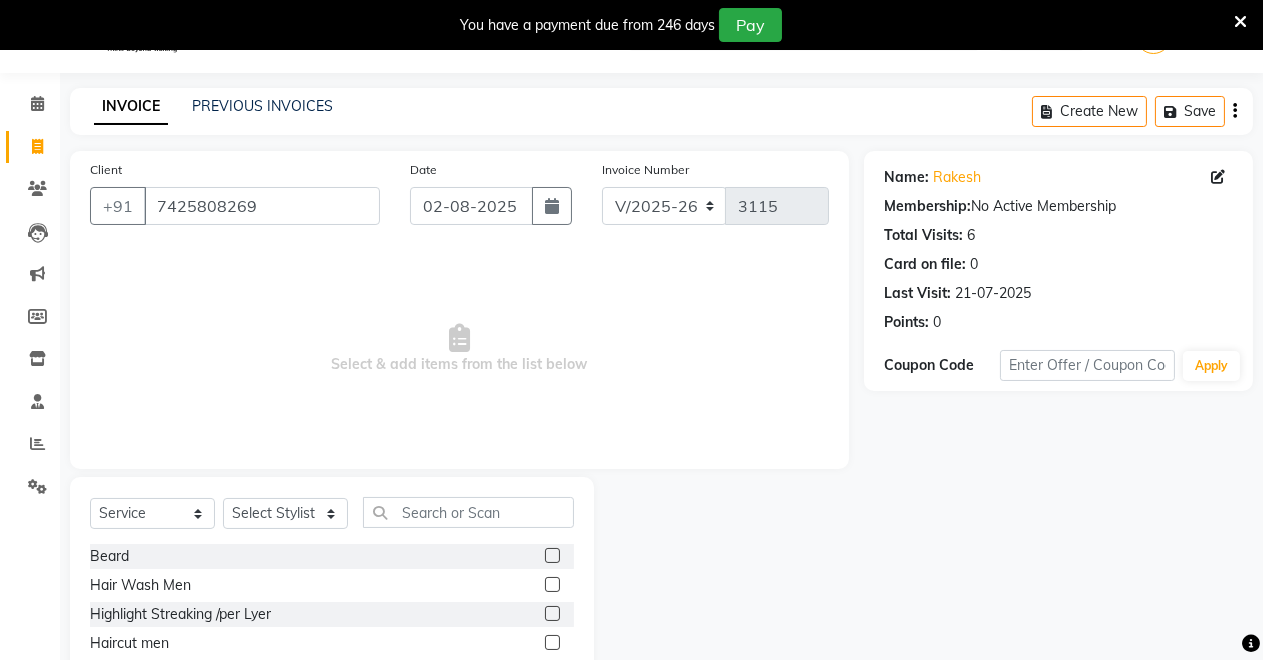 click 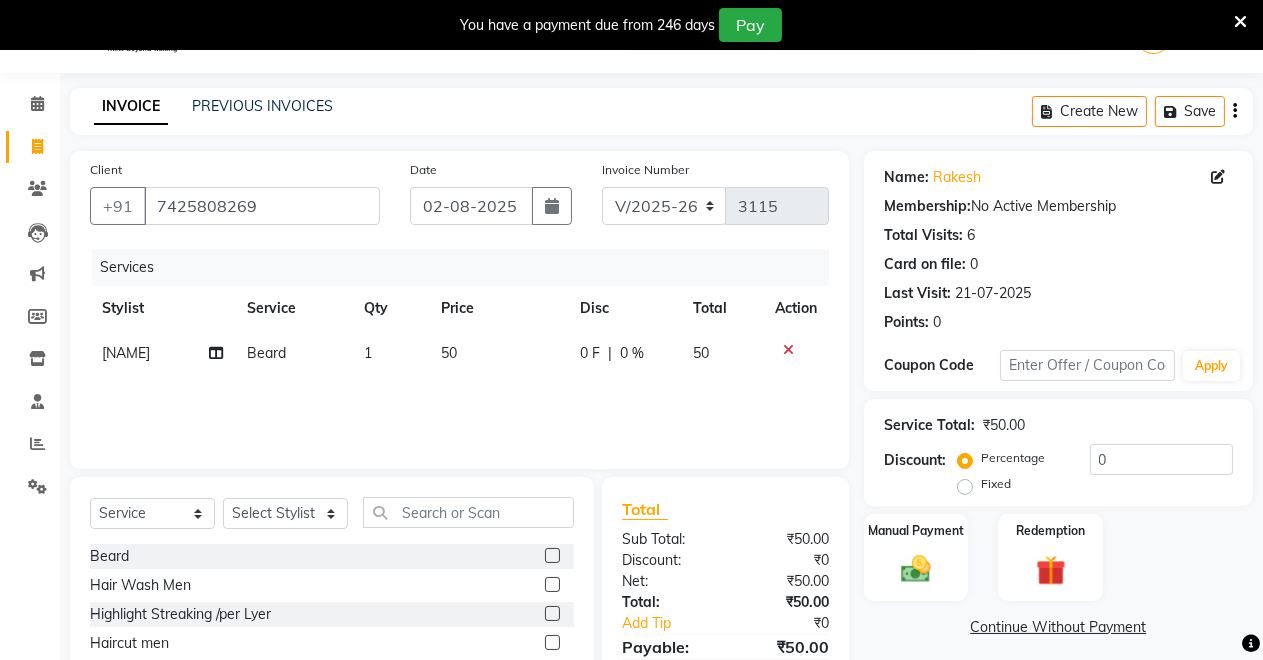 click 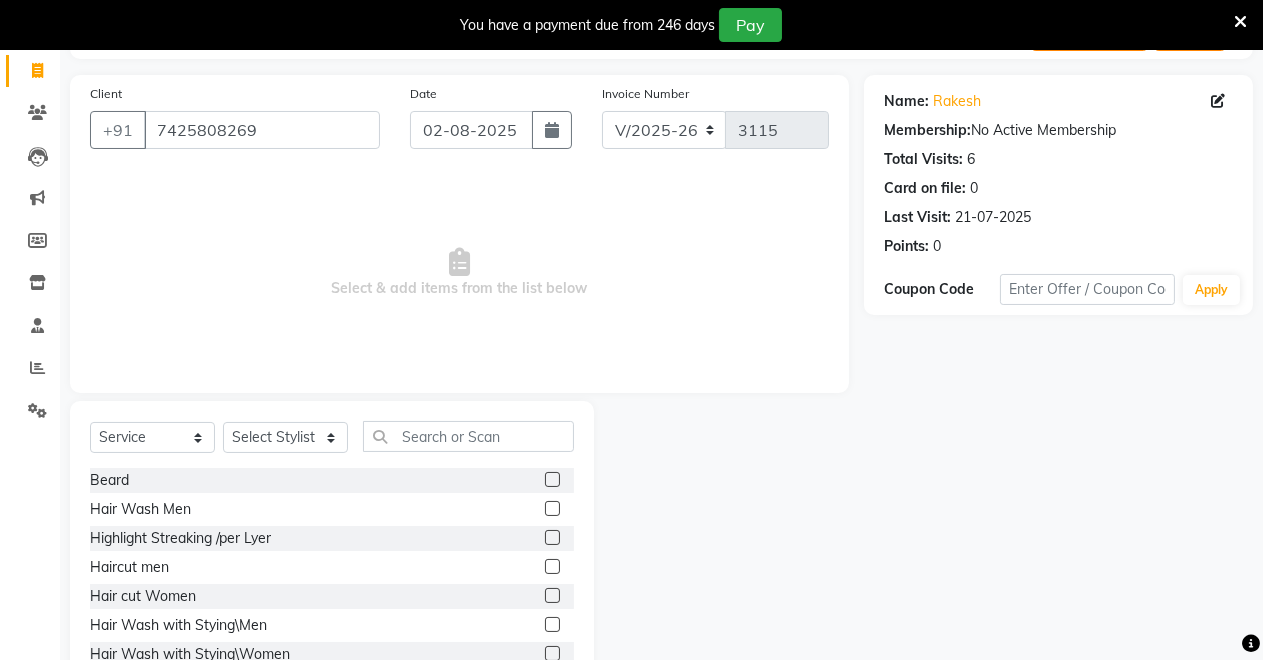 scroll, scrollTop: 191, scrollLeft: 0, axis: vertical 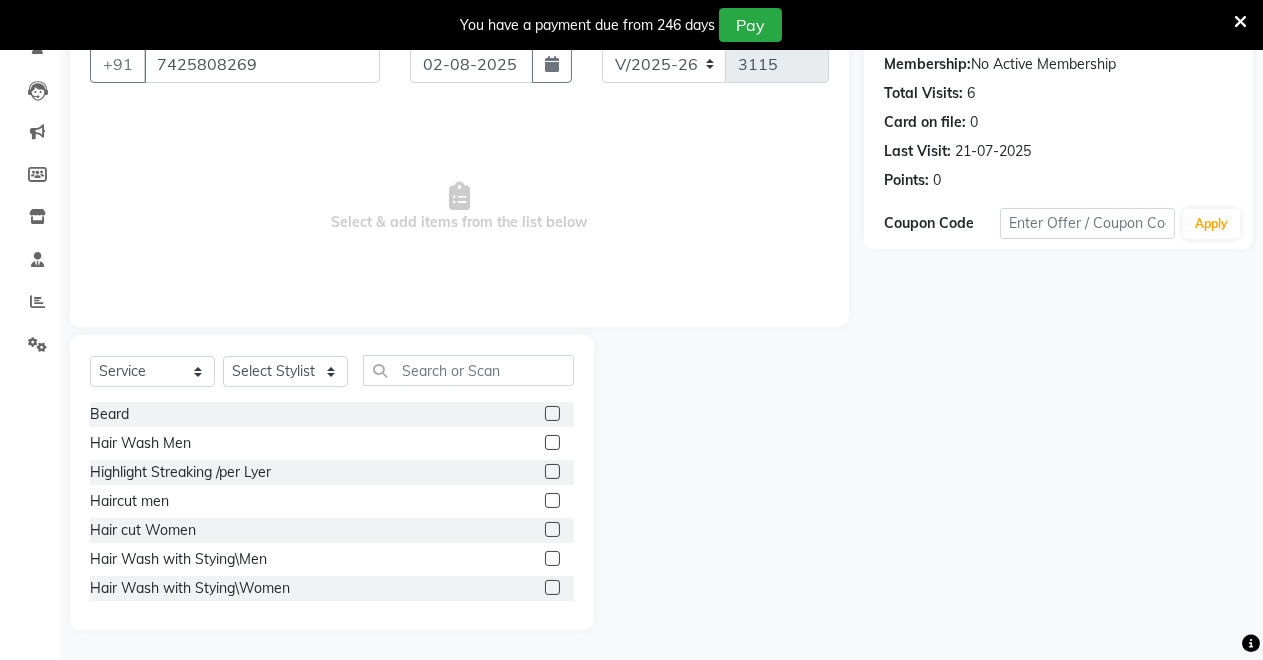 click 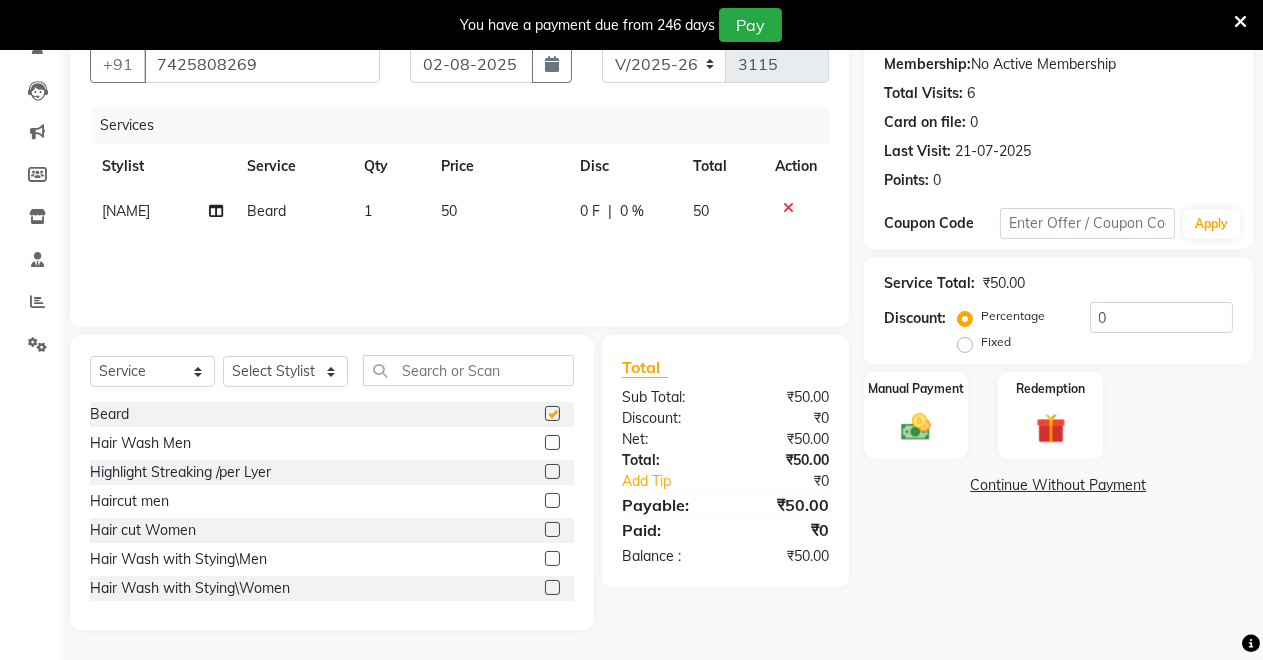 checkbox on "false" 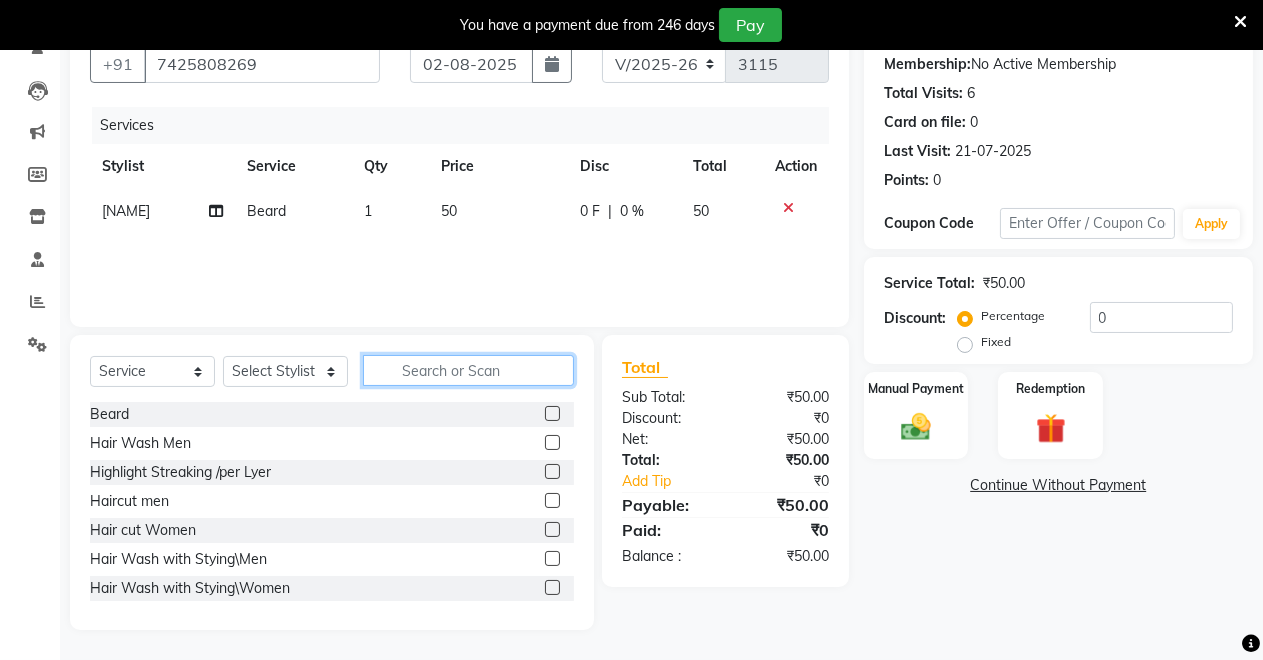 click 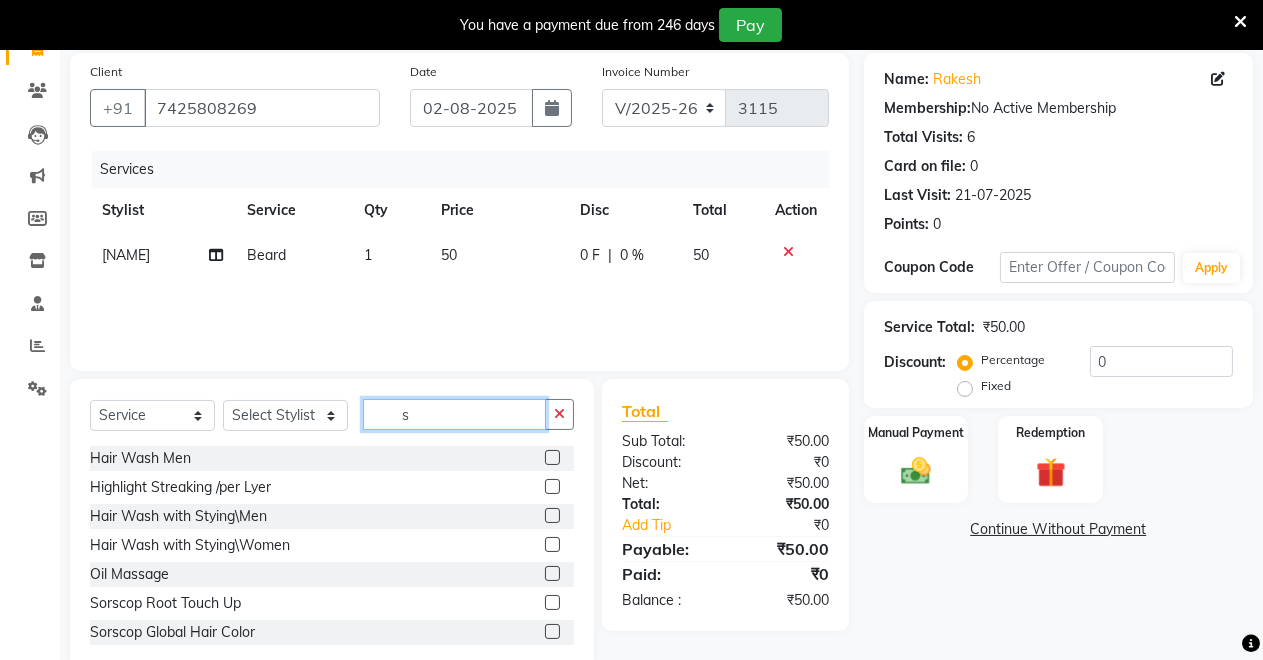 scroll, scrollTop: 191, scrollLeft: 0, axis: vertical 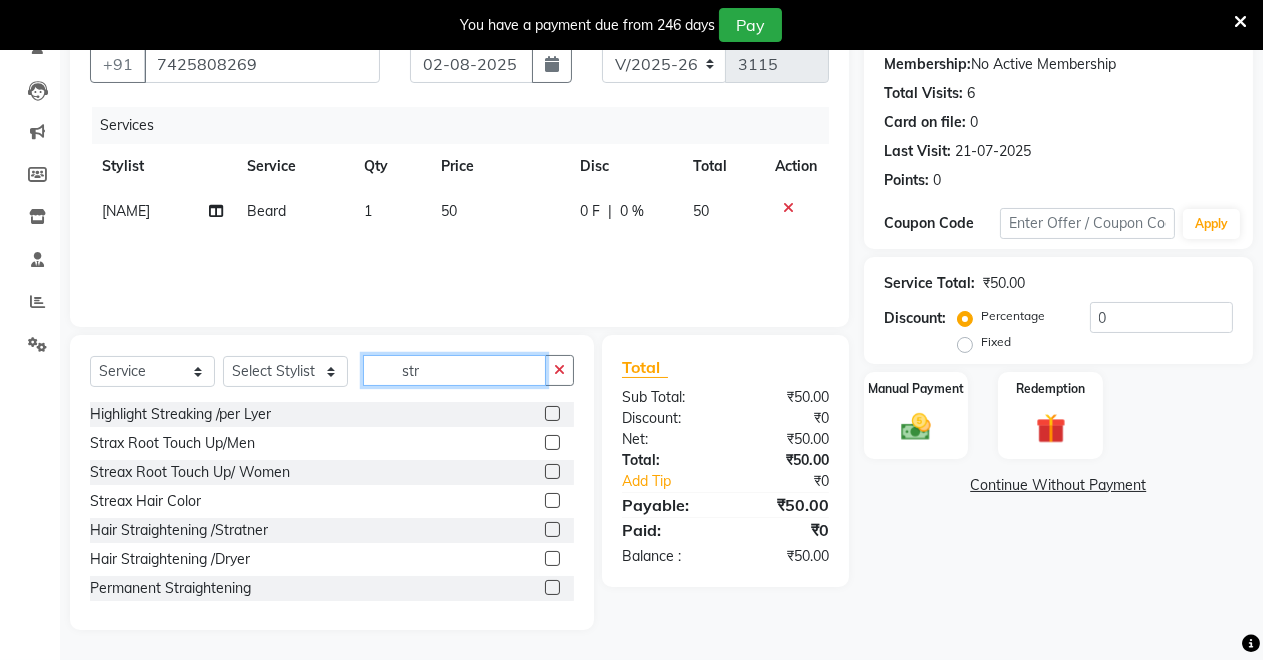 type on "str" 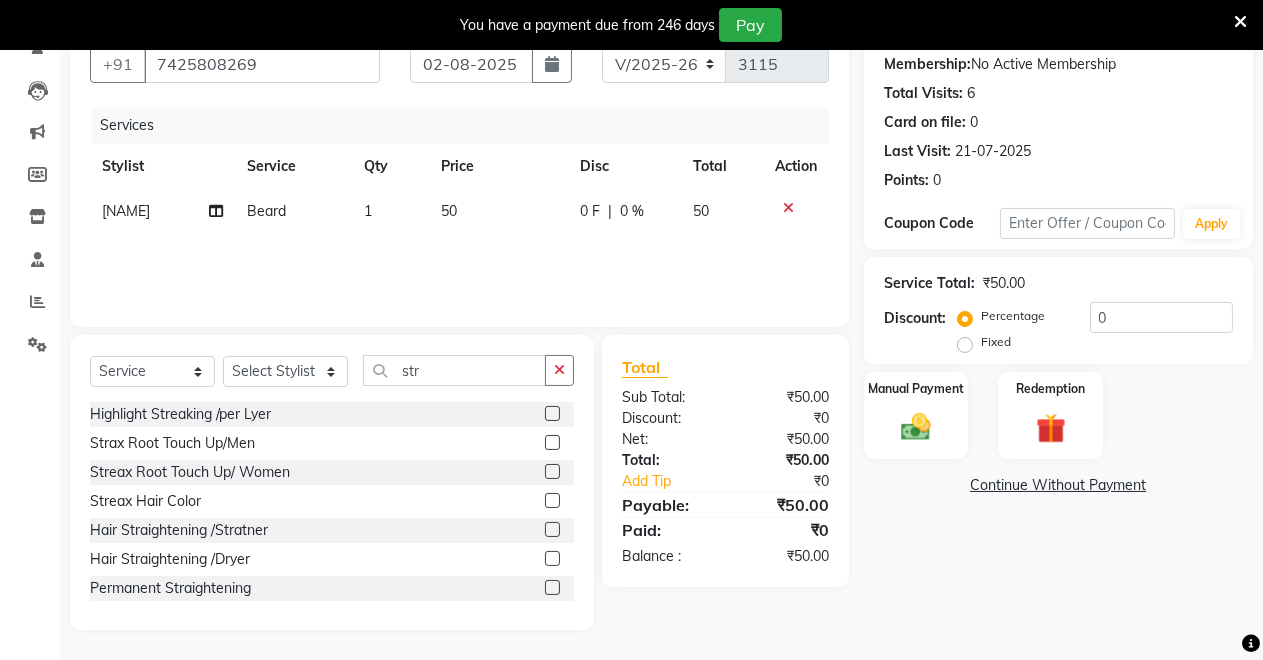 click 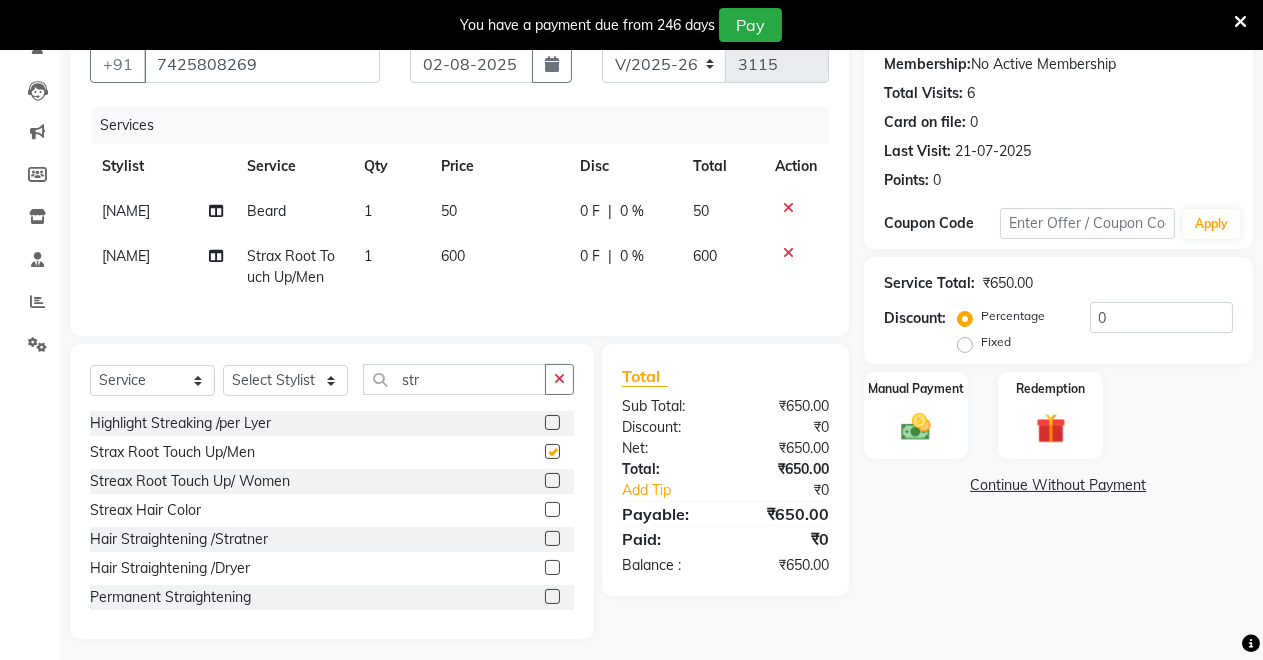 checkbox on "false" 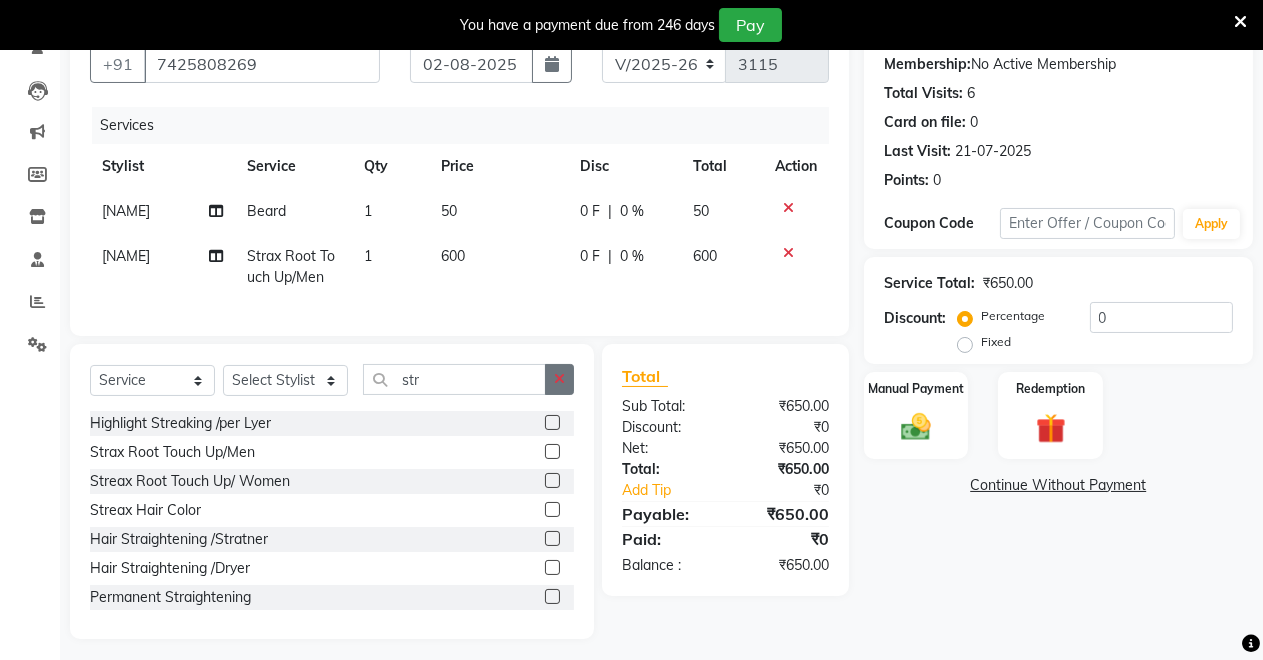 click 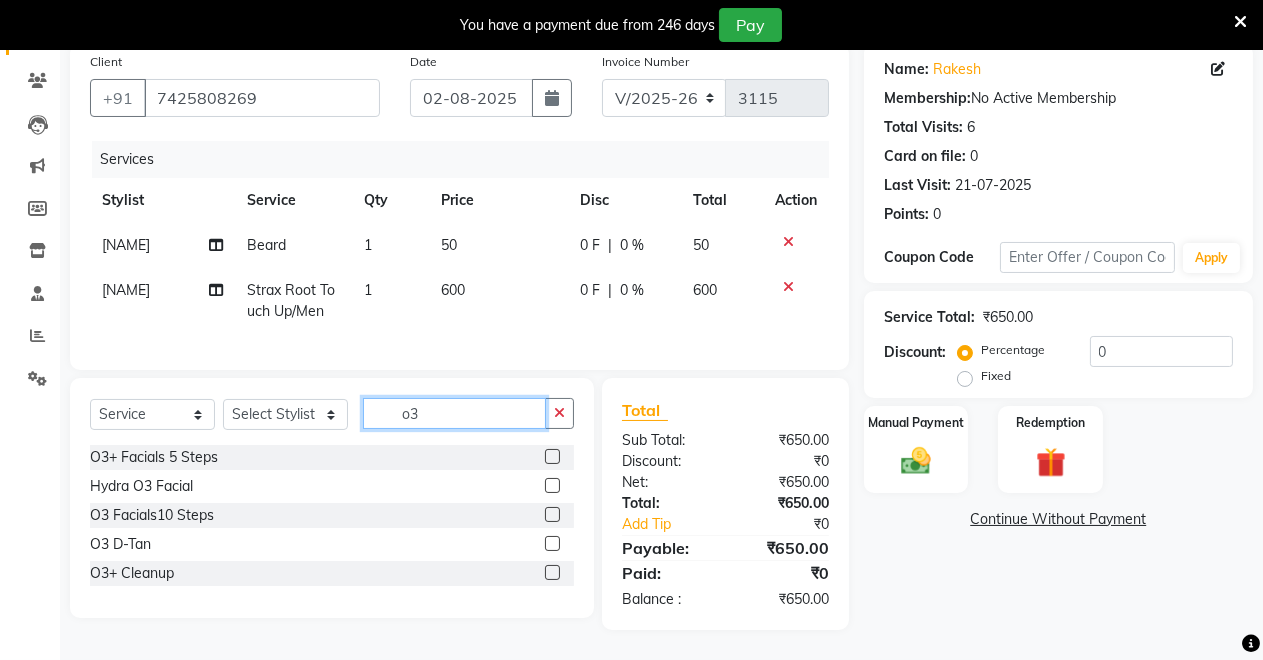type on "o3" 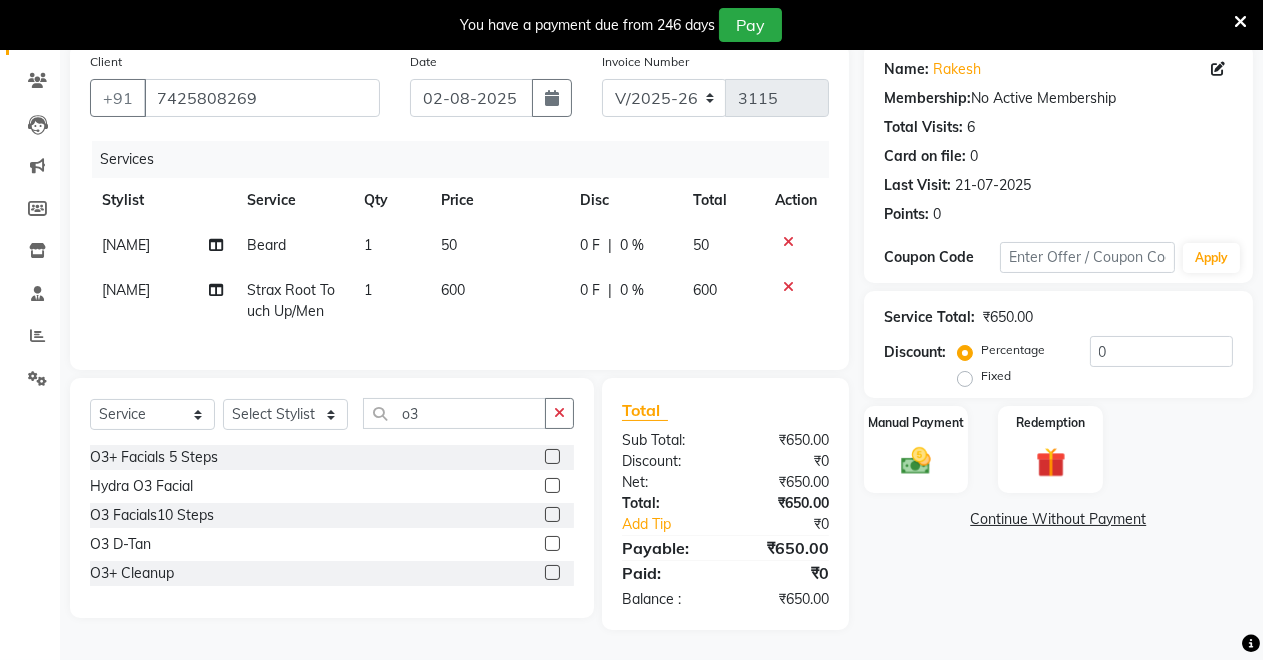 click 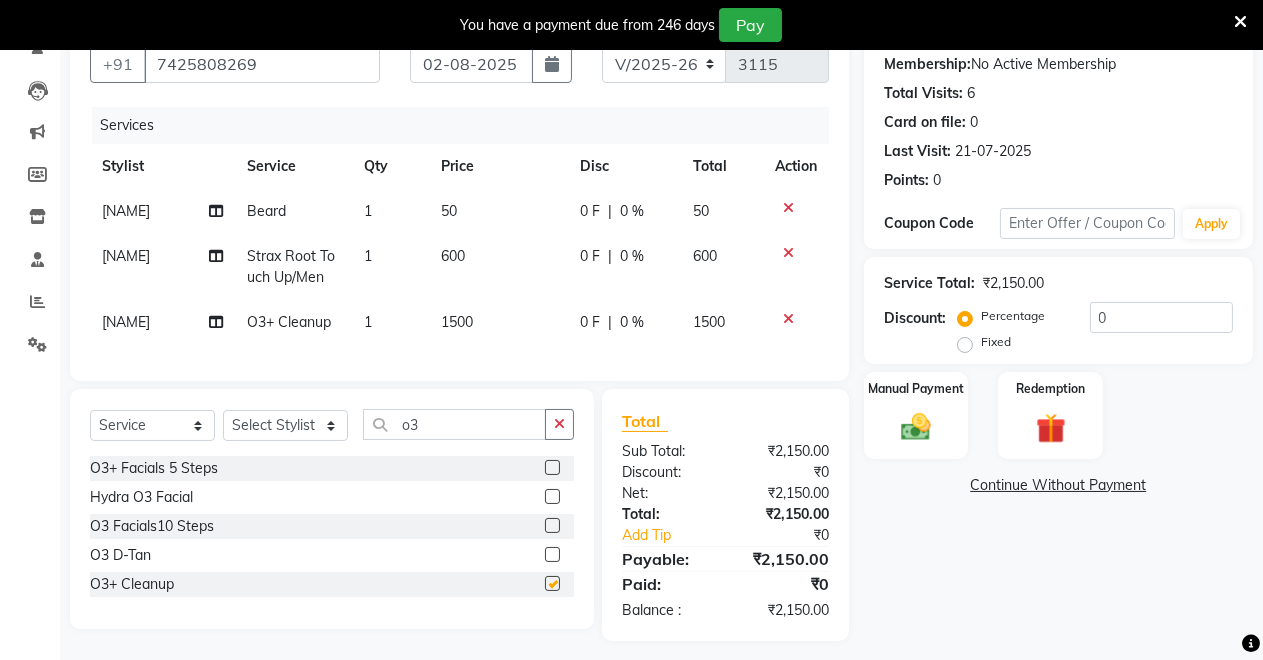 checkbox on "false" 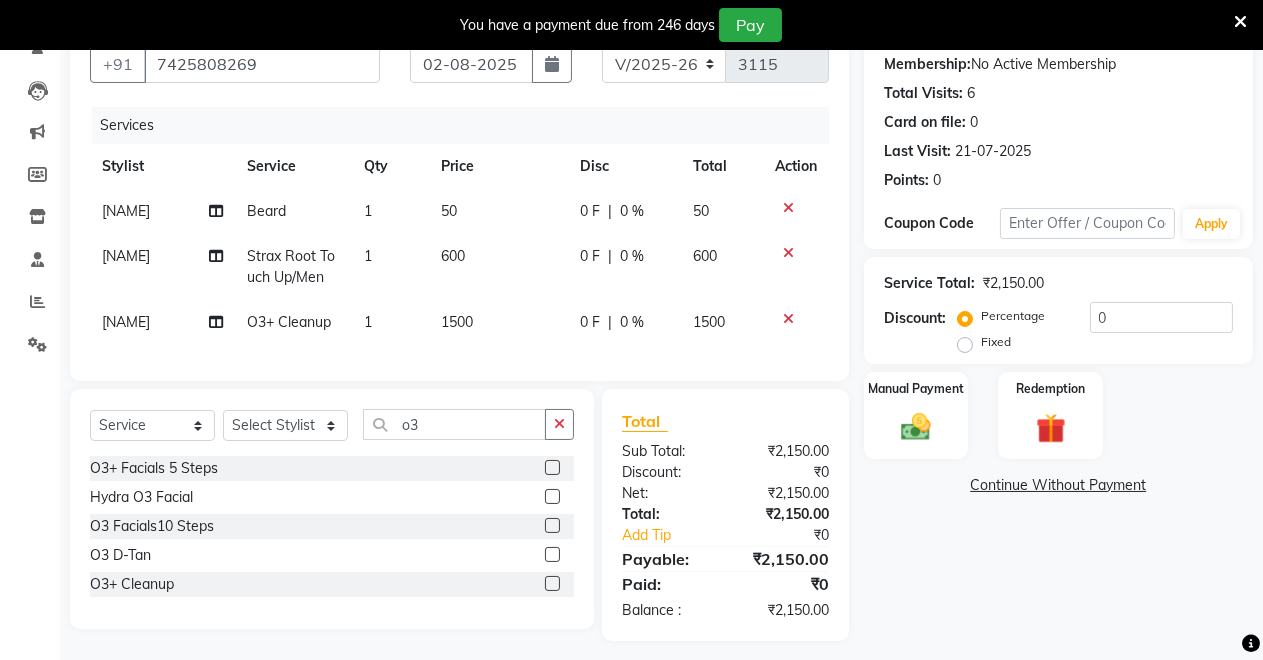 click 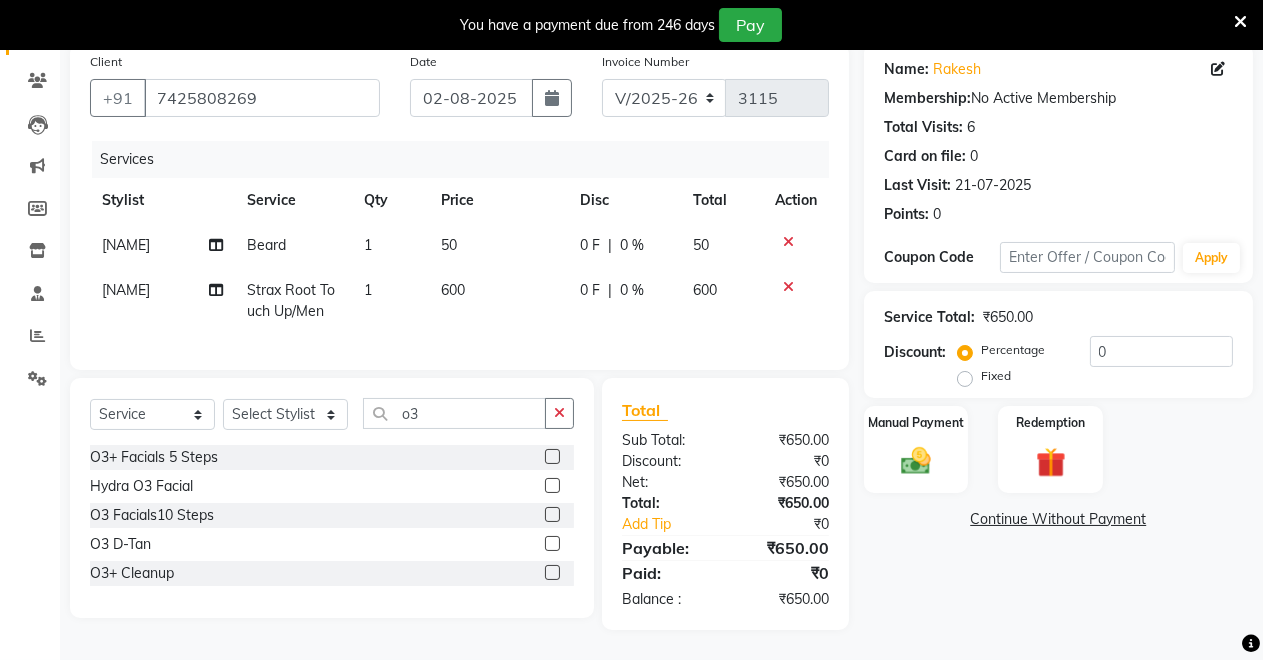 click 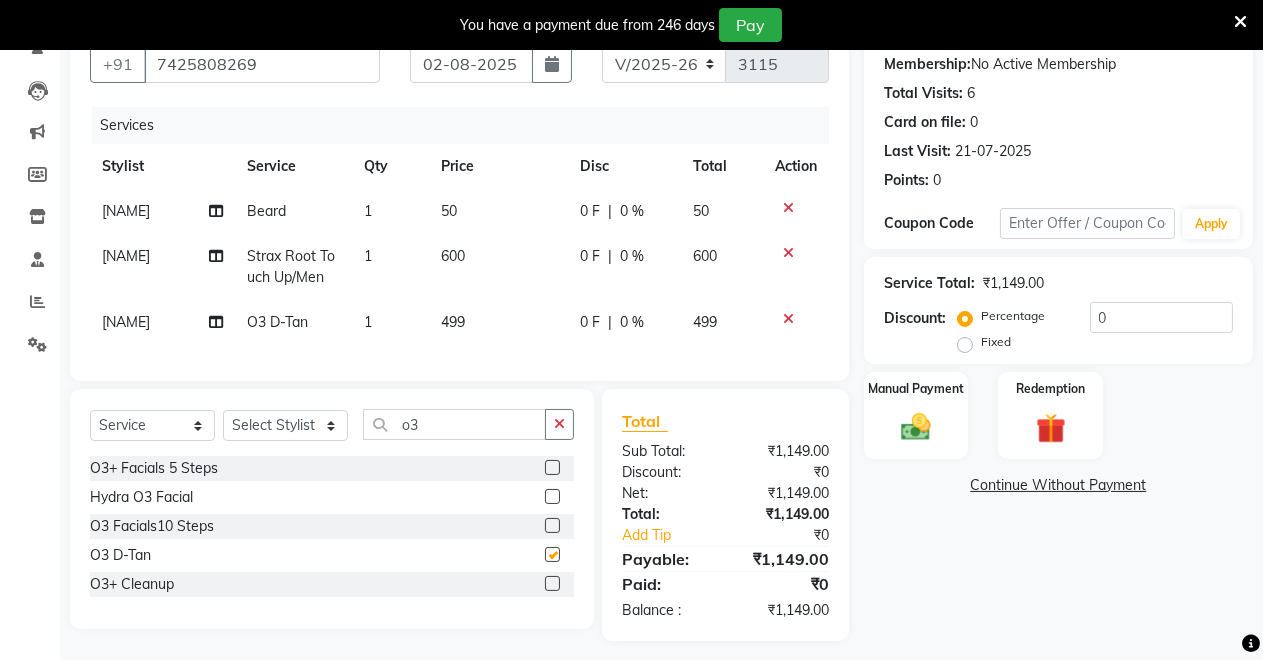 checkbox on "false" 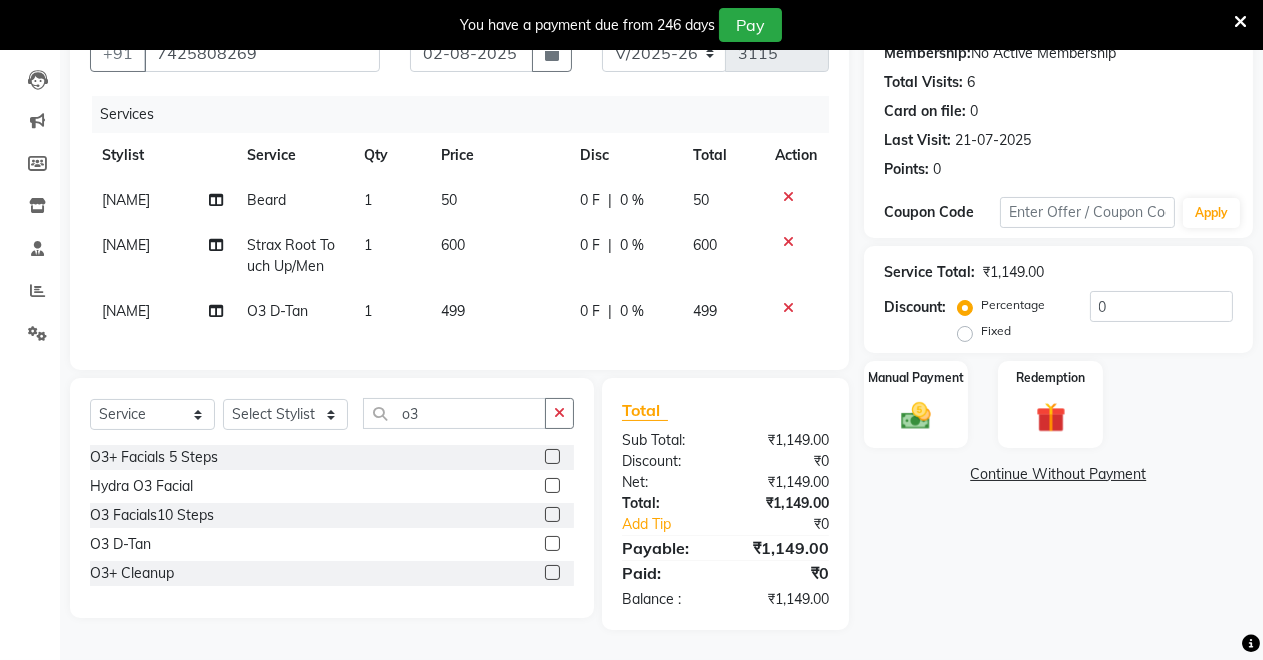 scroll, scrollTop: 260, scrollLeft: 0, axis: vertical 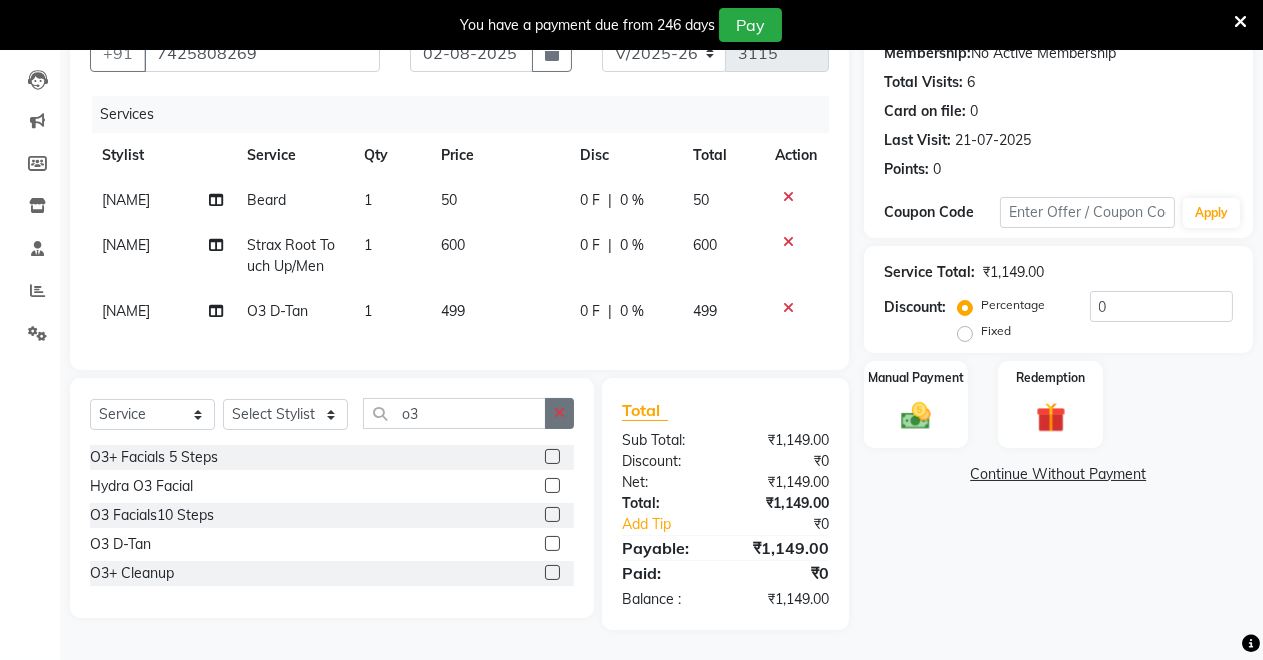 click 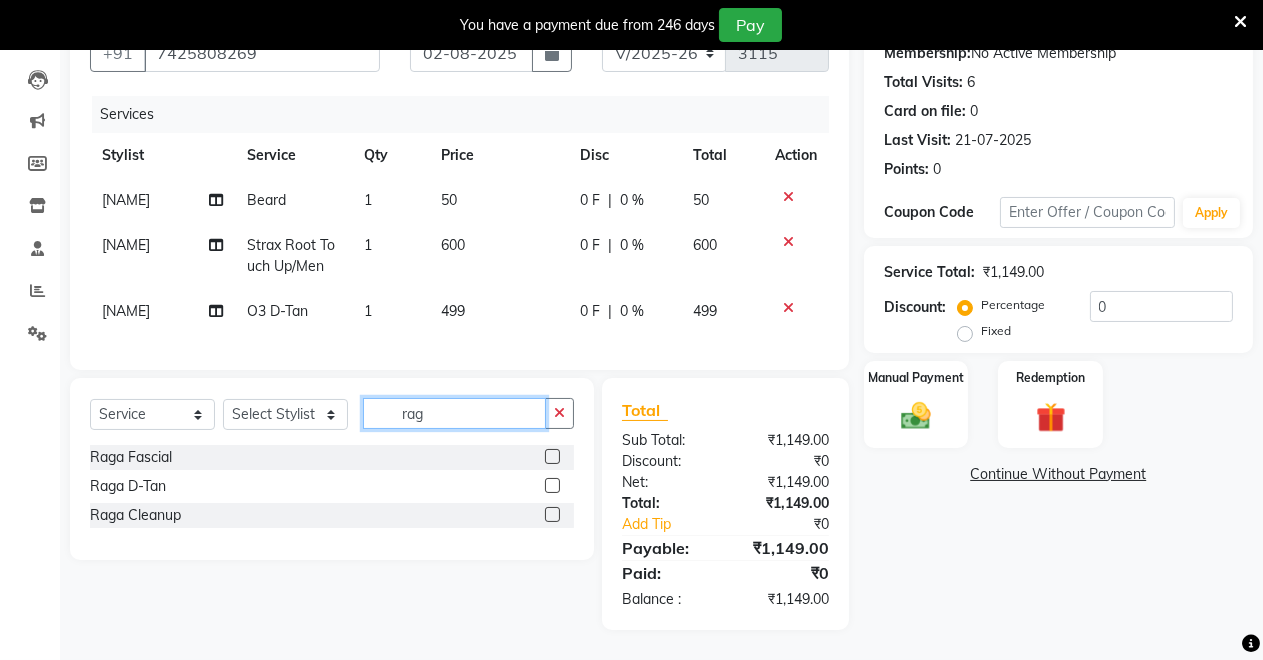 type on "rag" 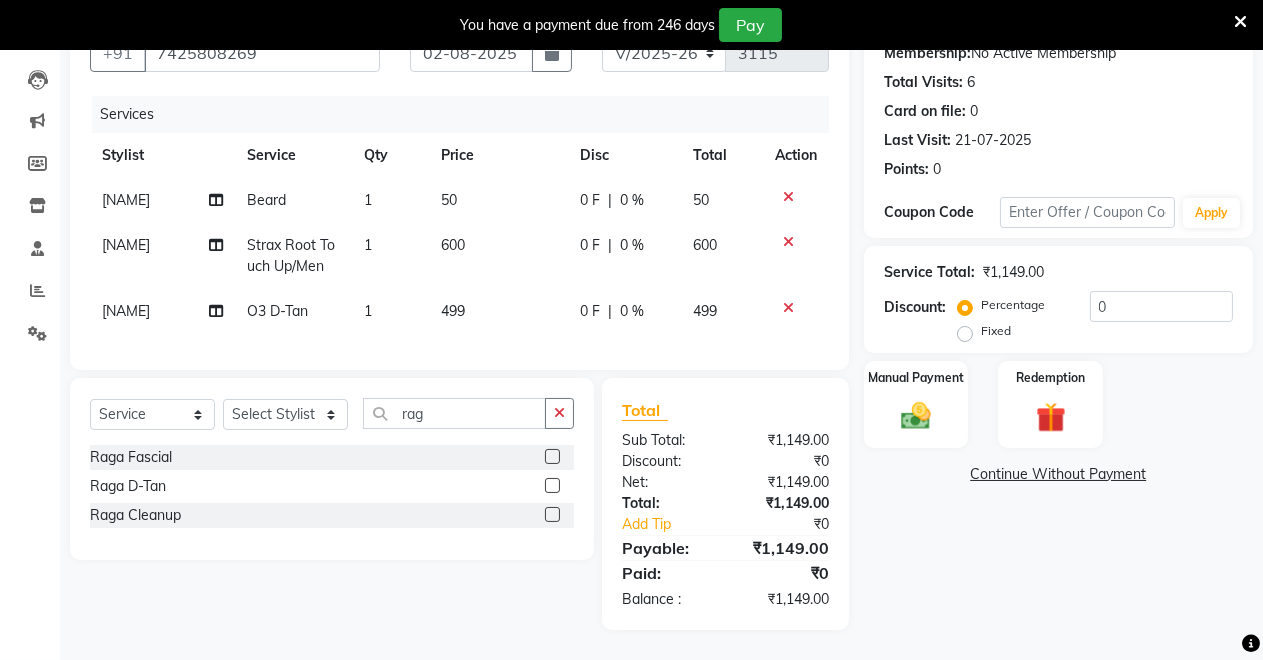 click 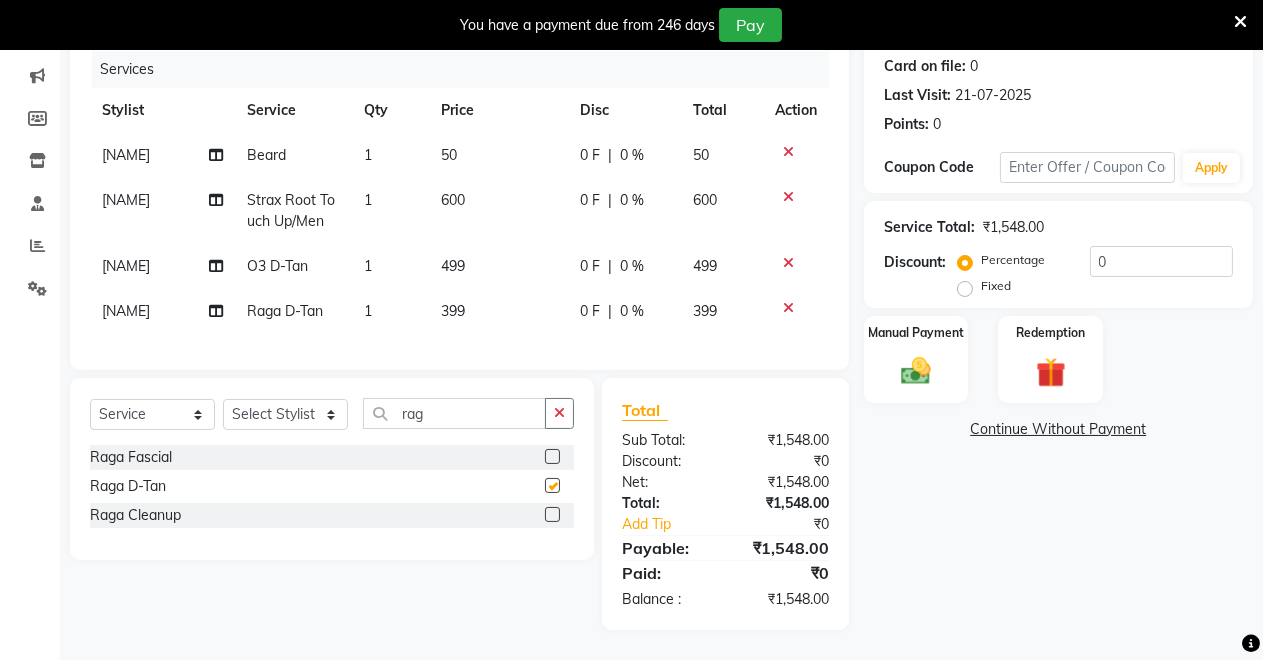 checkbox on "false" 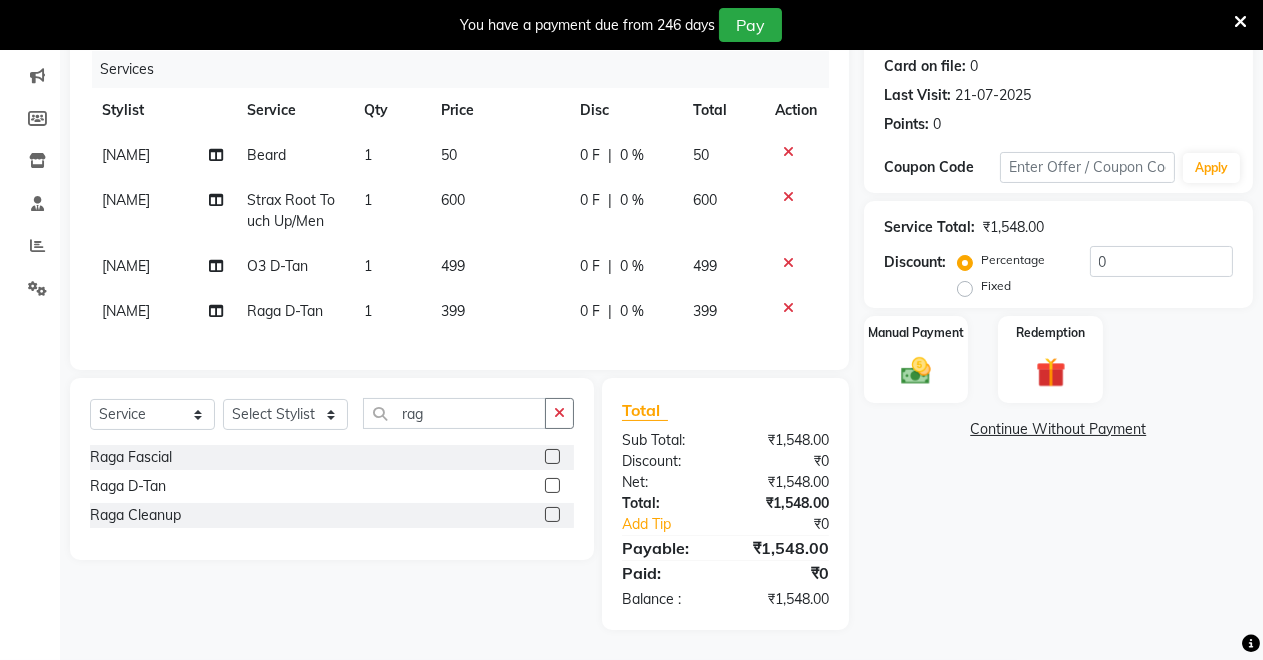 click on "Fixed" 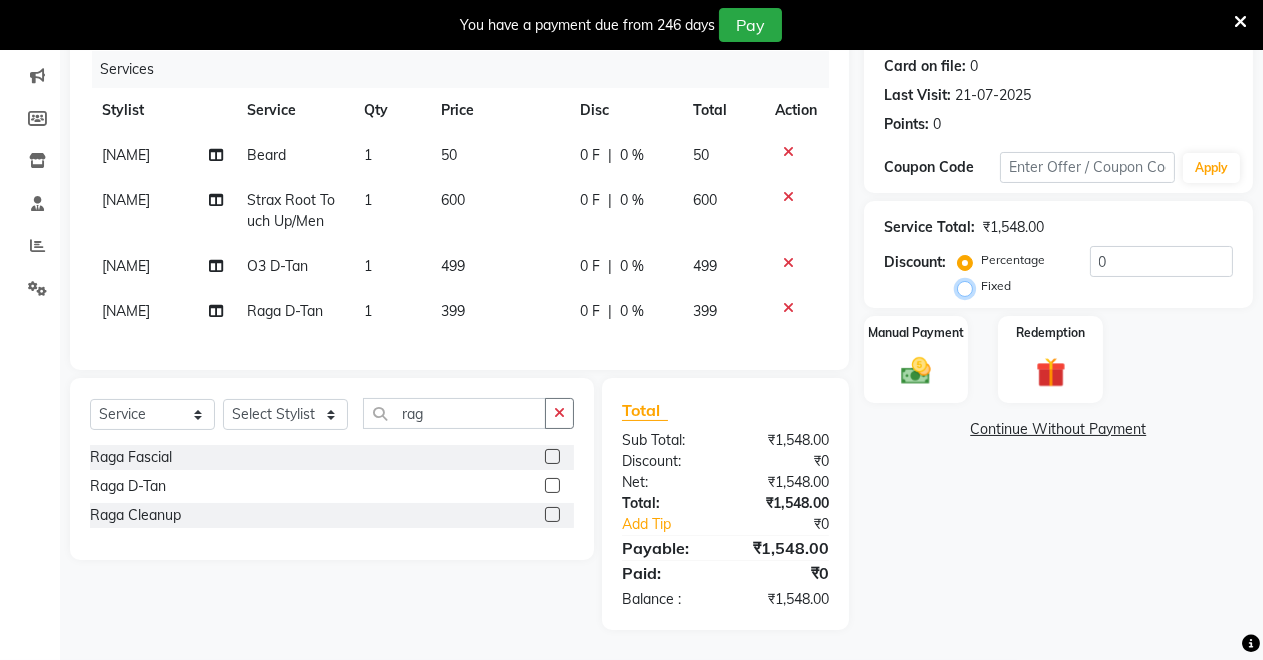 click on "Fixed" at bounding box center (969, 286) 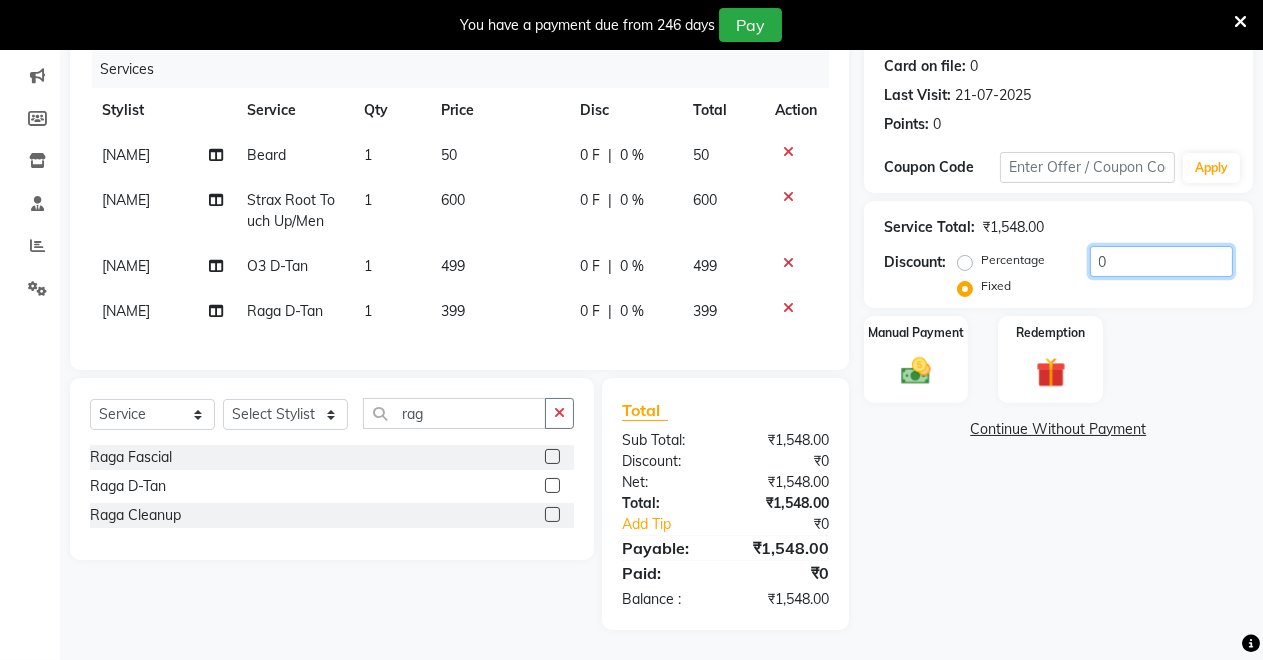 click on "0" 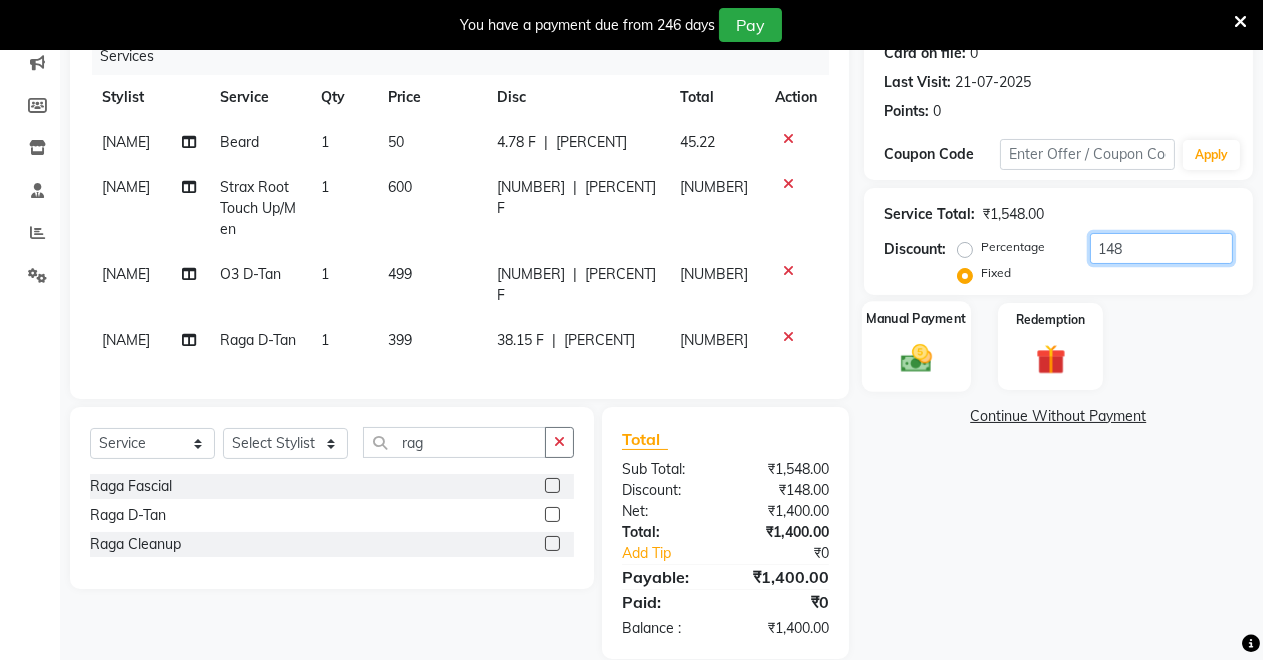 type on "148" 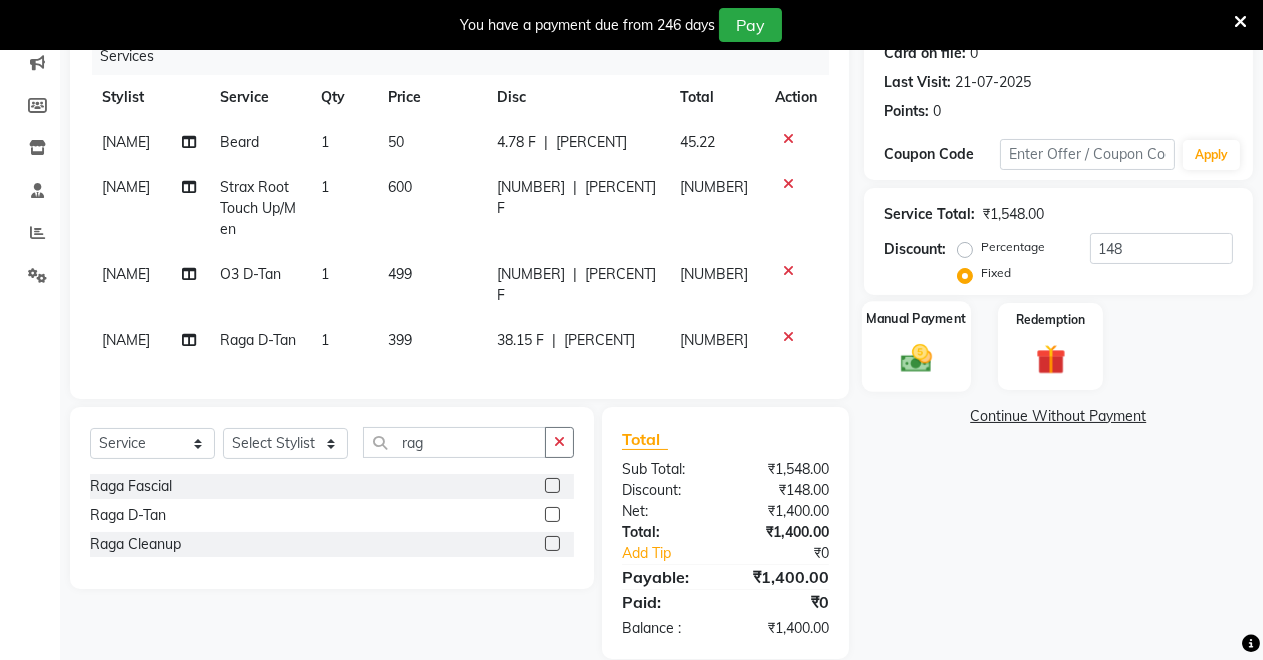 click 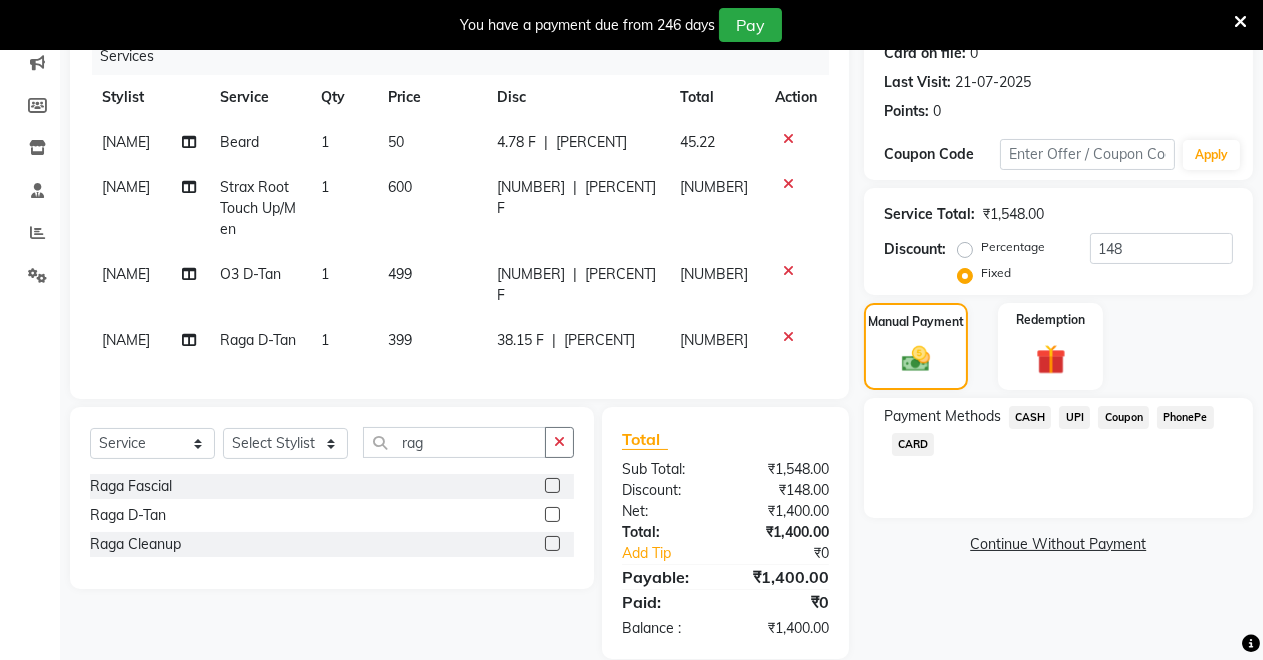 click on "UPI" 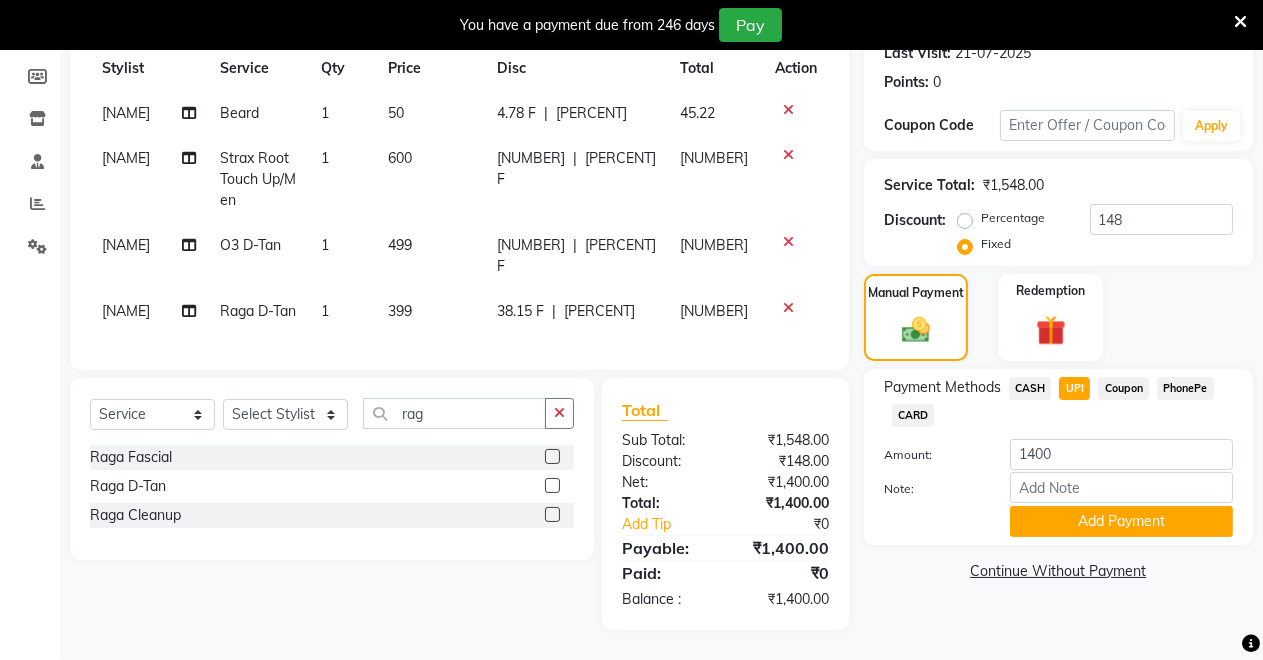 scroll, scrollTop: 327, scrollLeft: 0, axis: vertical 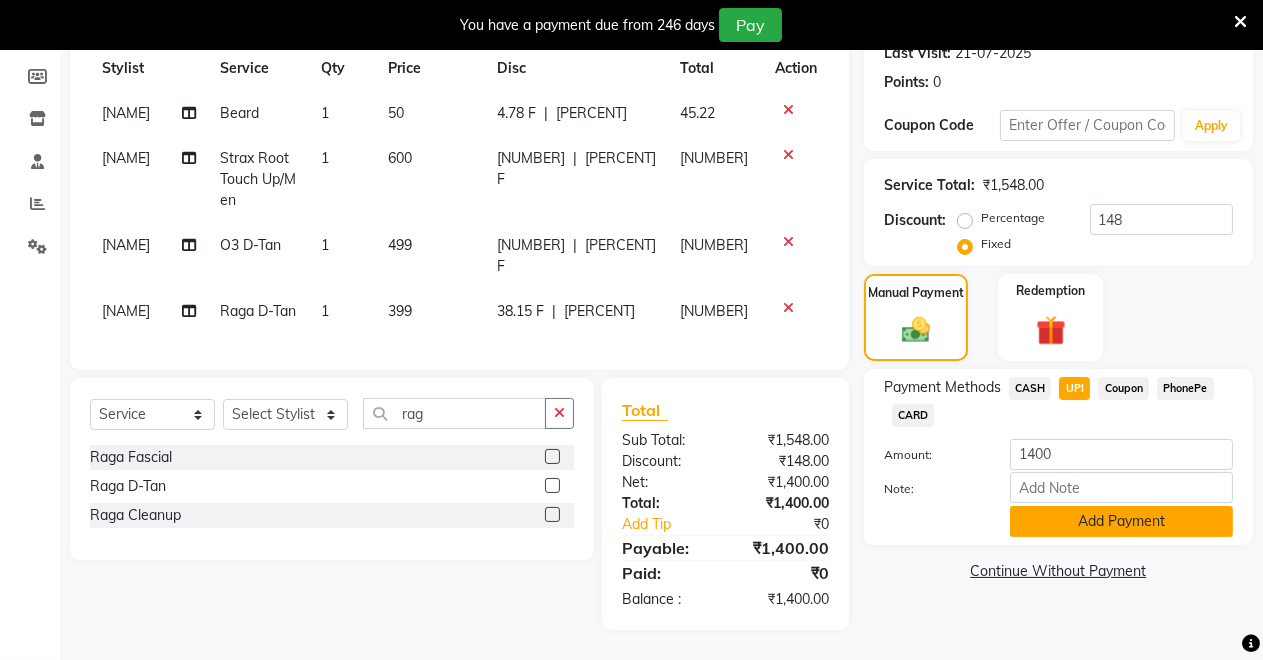 click on "Add Payment" 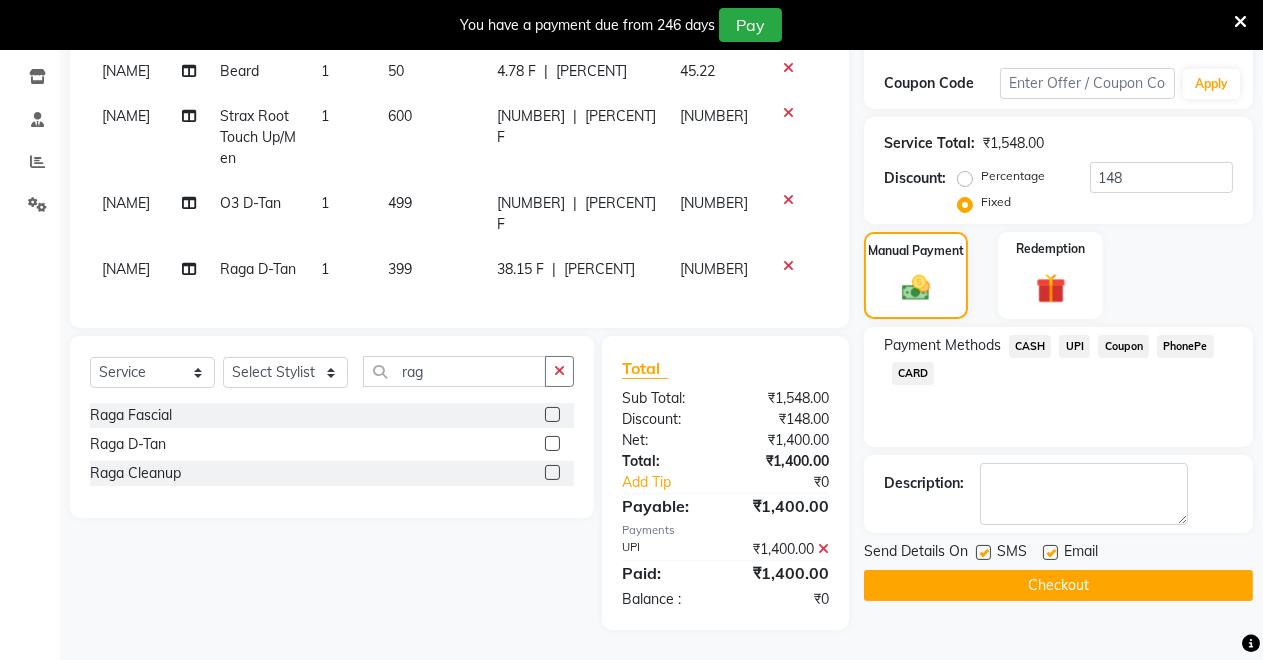 scroll, scrollTop: 368, scrollLeft: 0, axis: vertical 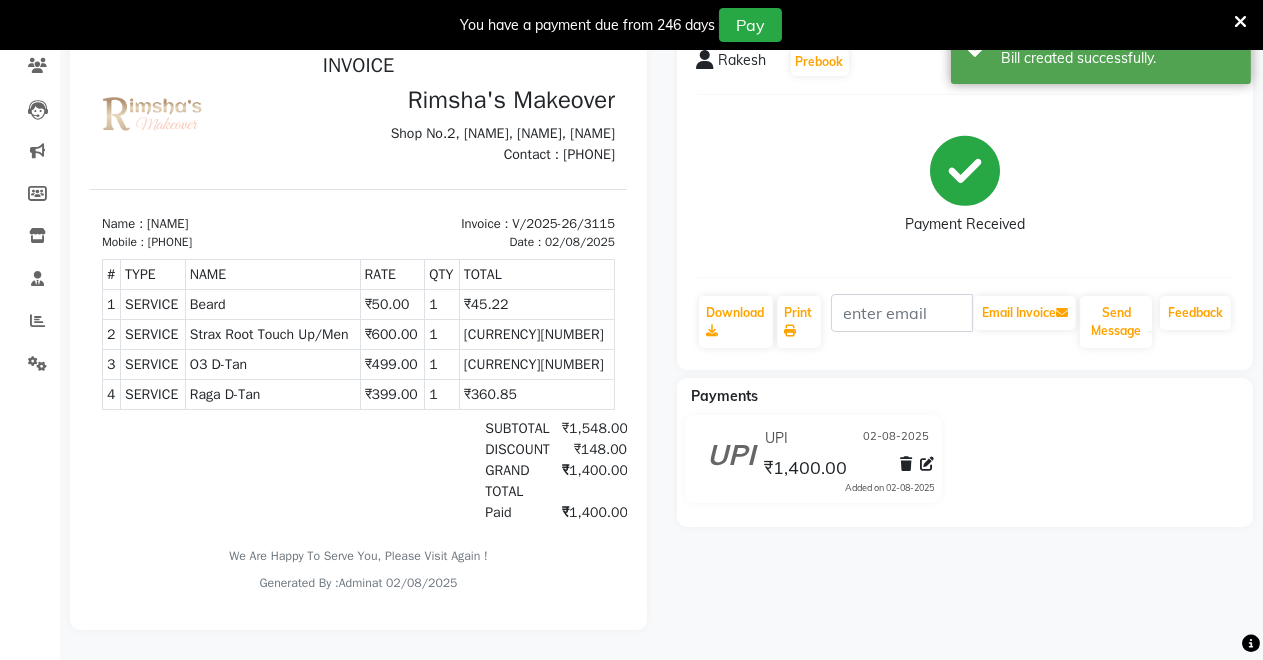 click on "UPI 02-08-2025 ₹1,400.00  Added on 02-08-2025" 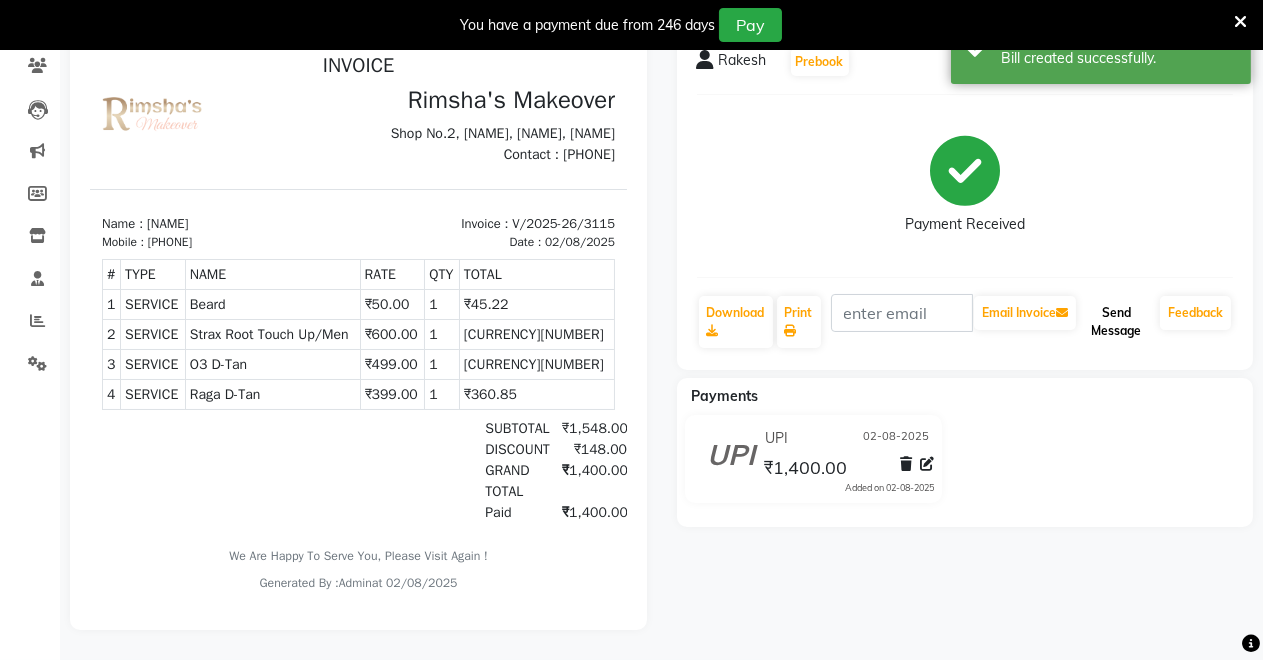 click on "Send Message" 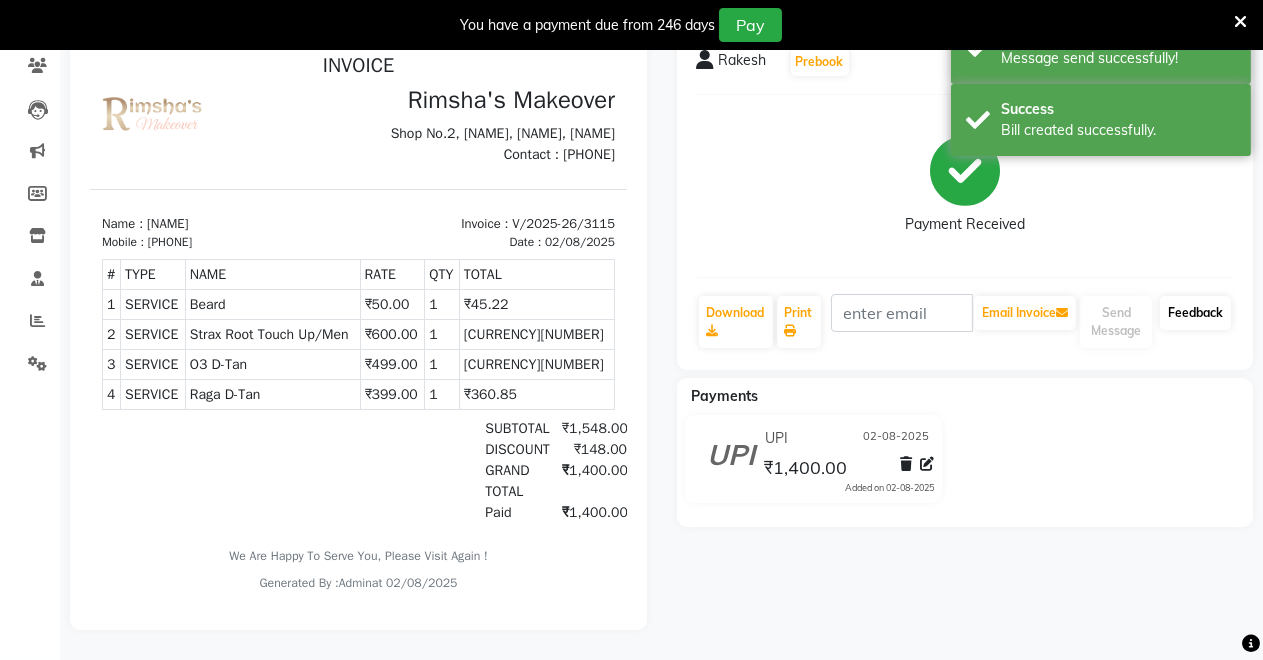 click on "Feedback" 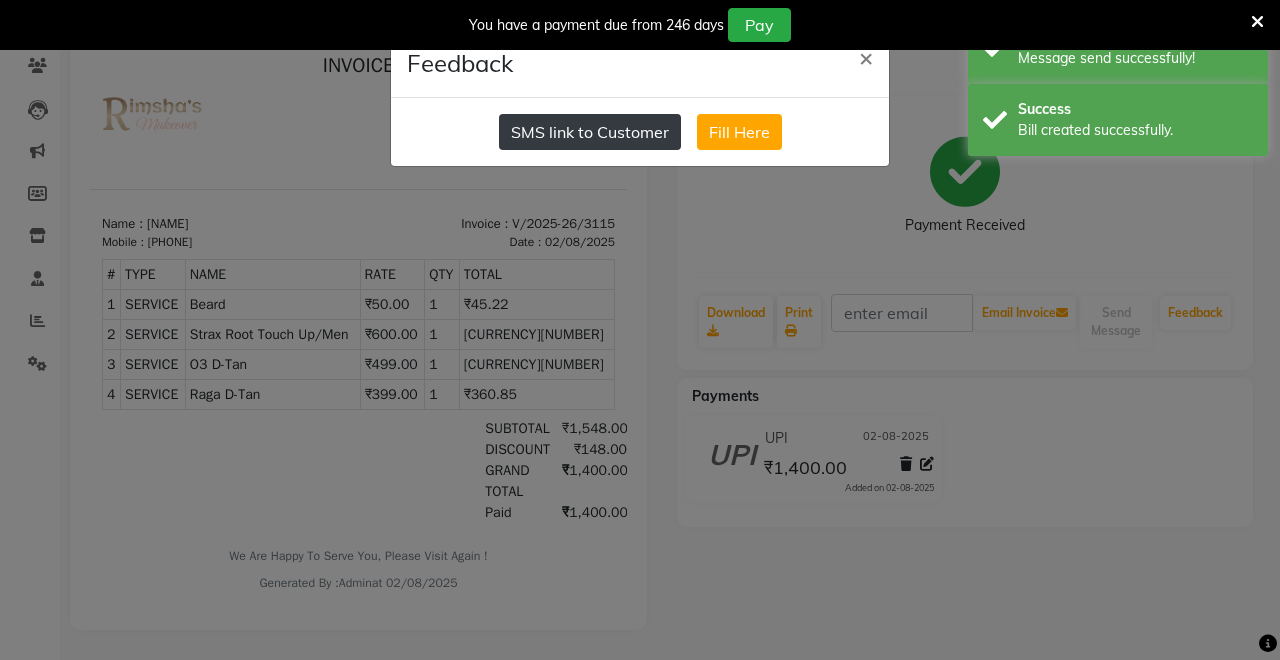 click on "SMS link to Customer" 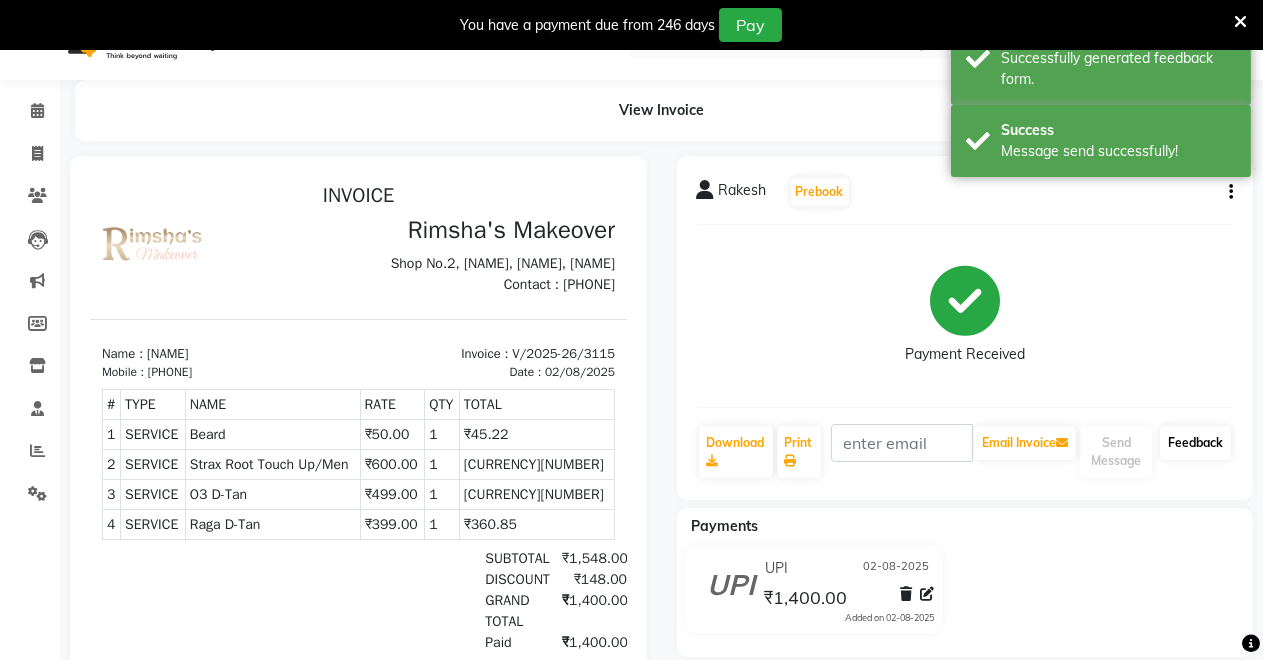 scroll, scrollTop: 0, scrollLeft: 0, axis: both 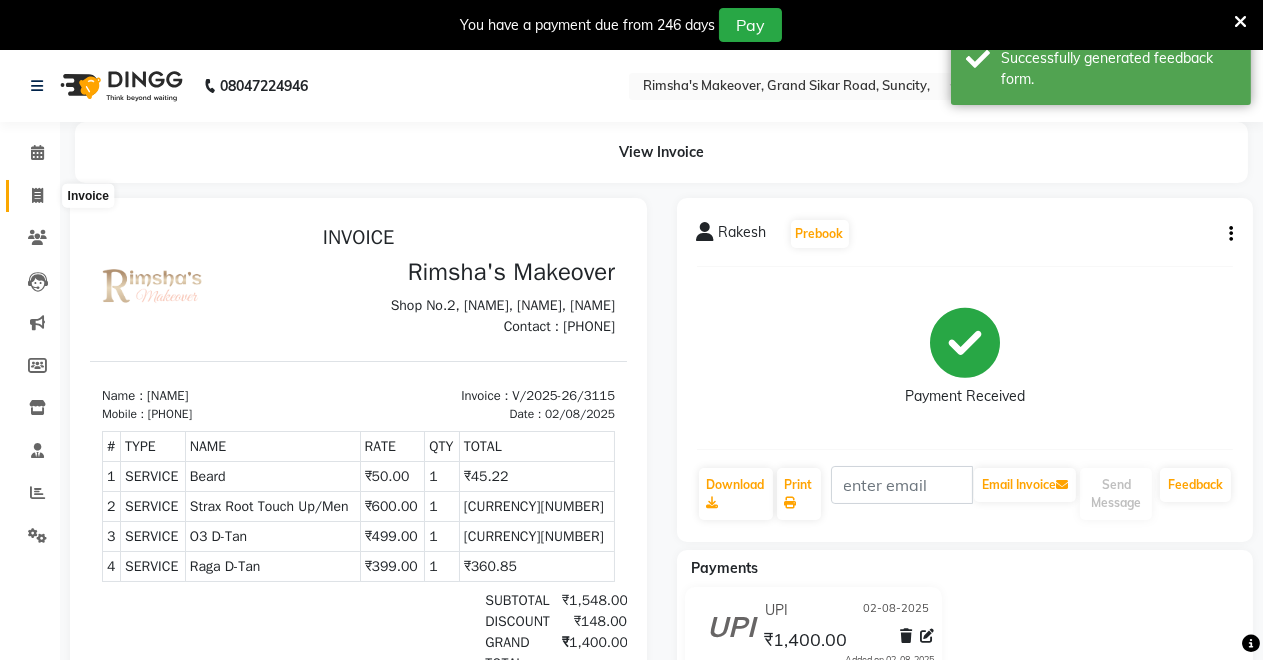 click 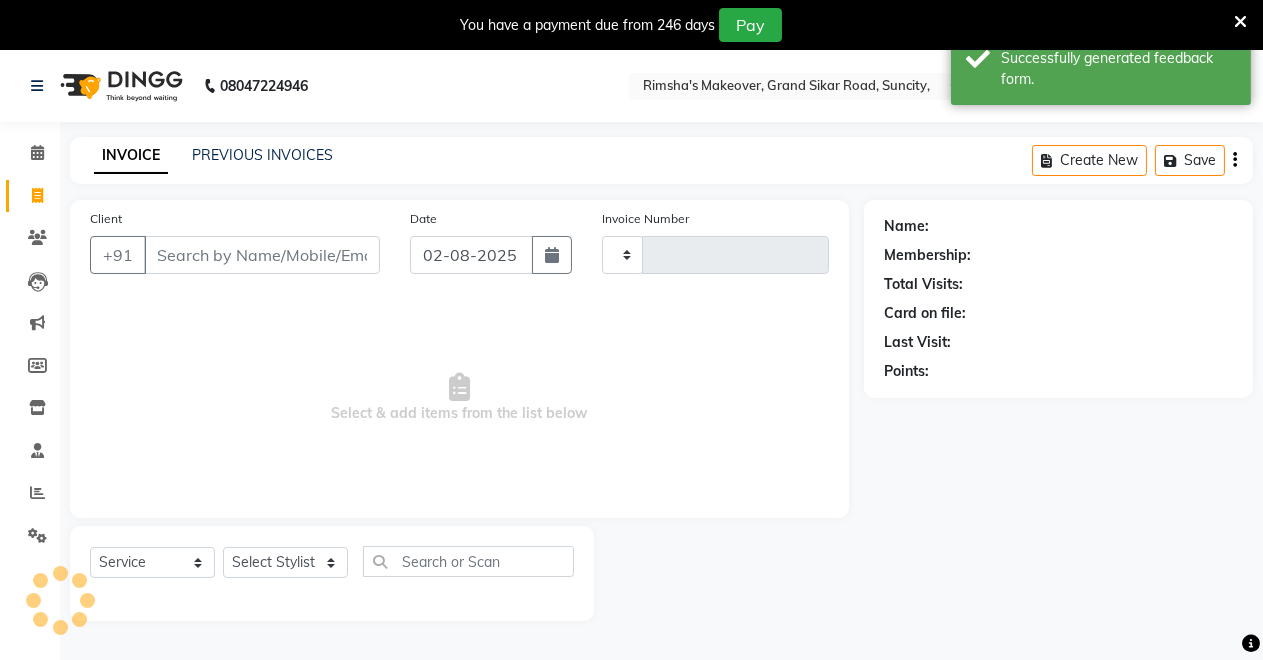 scroll, scrollTop: 49, scrollLeft: 0, axis: vertical 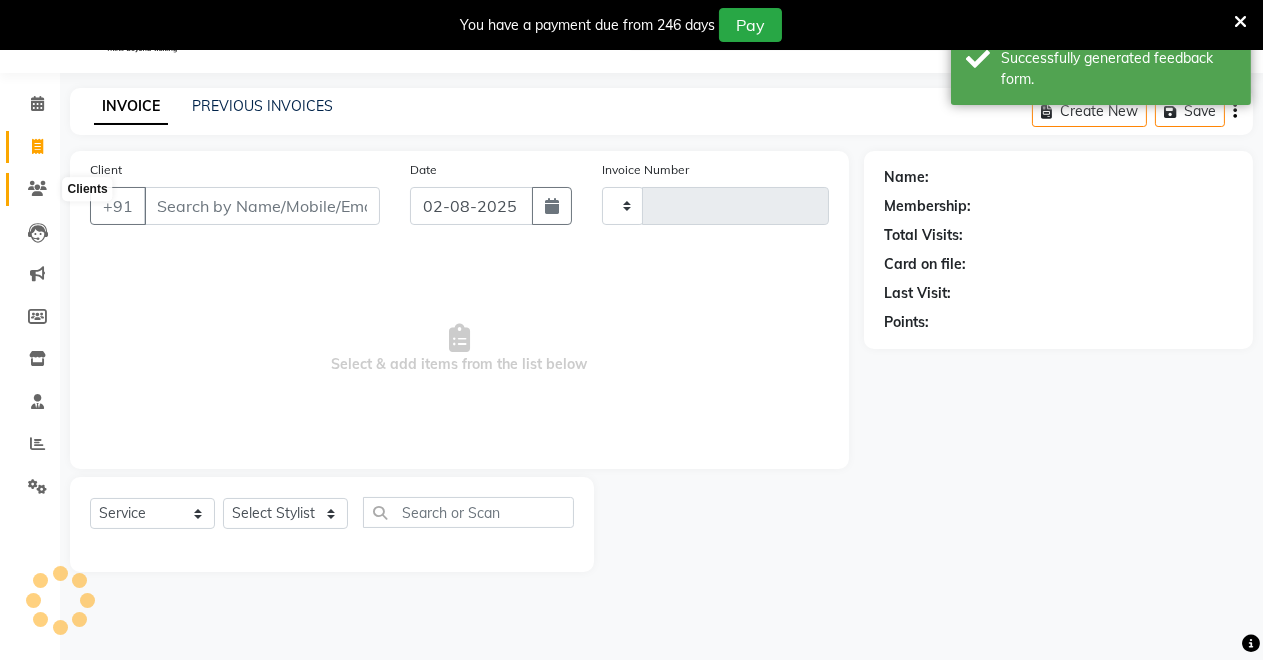type on "3116" 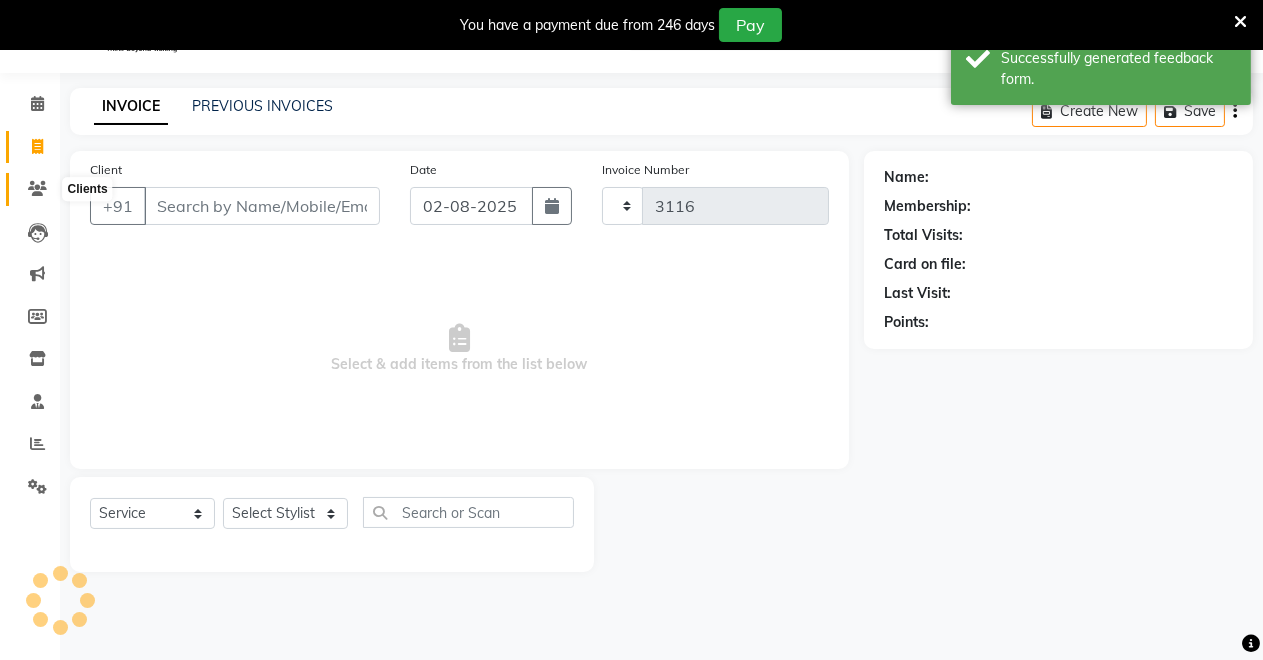 select on "7317" 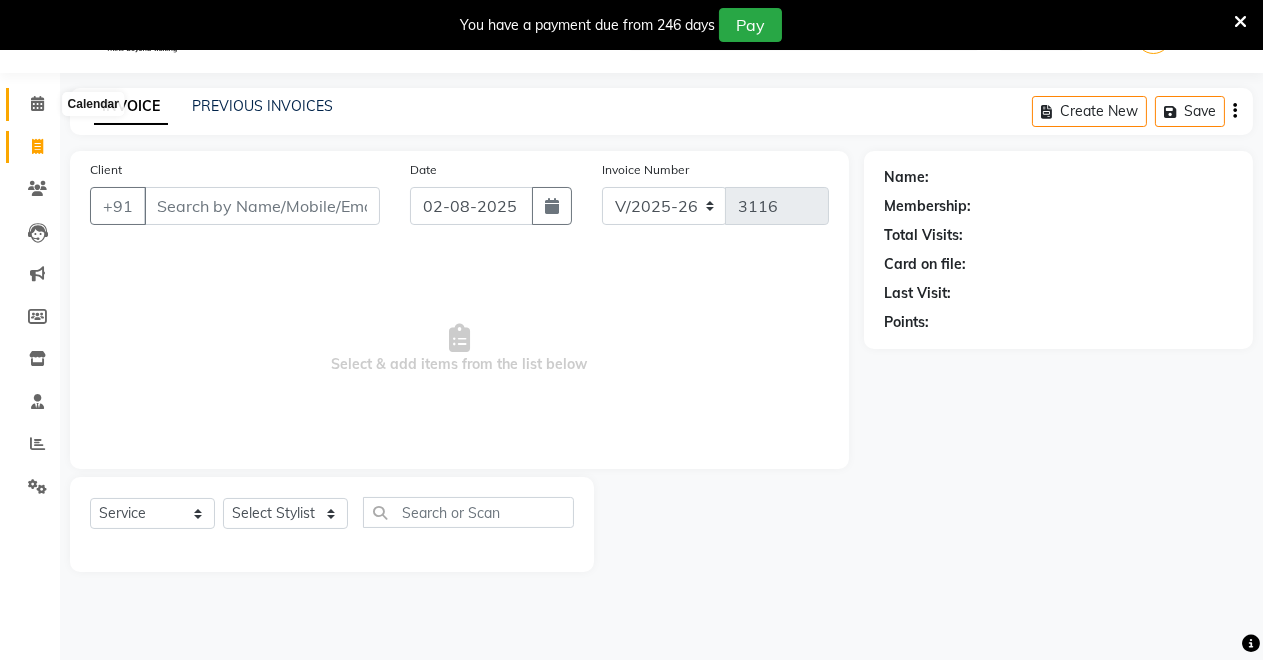 click 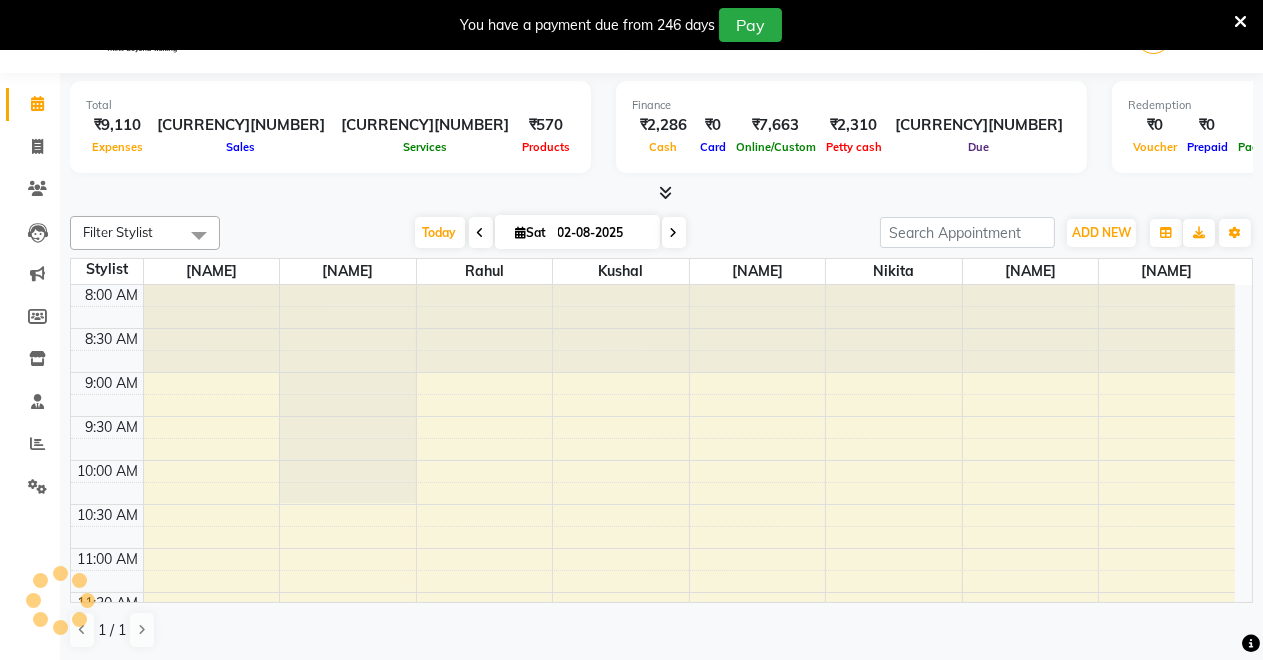 scroll, scrollTop: 0, scrollLeft: 0, axis: both 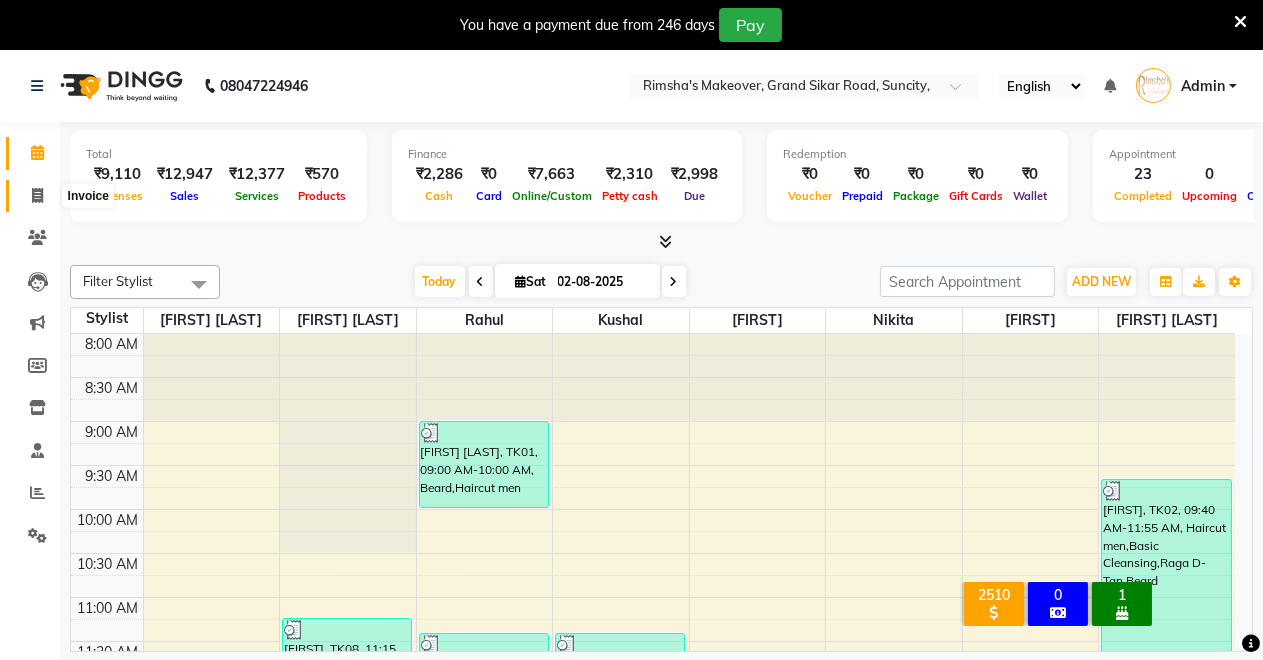 click 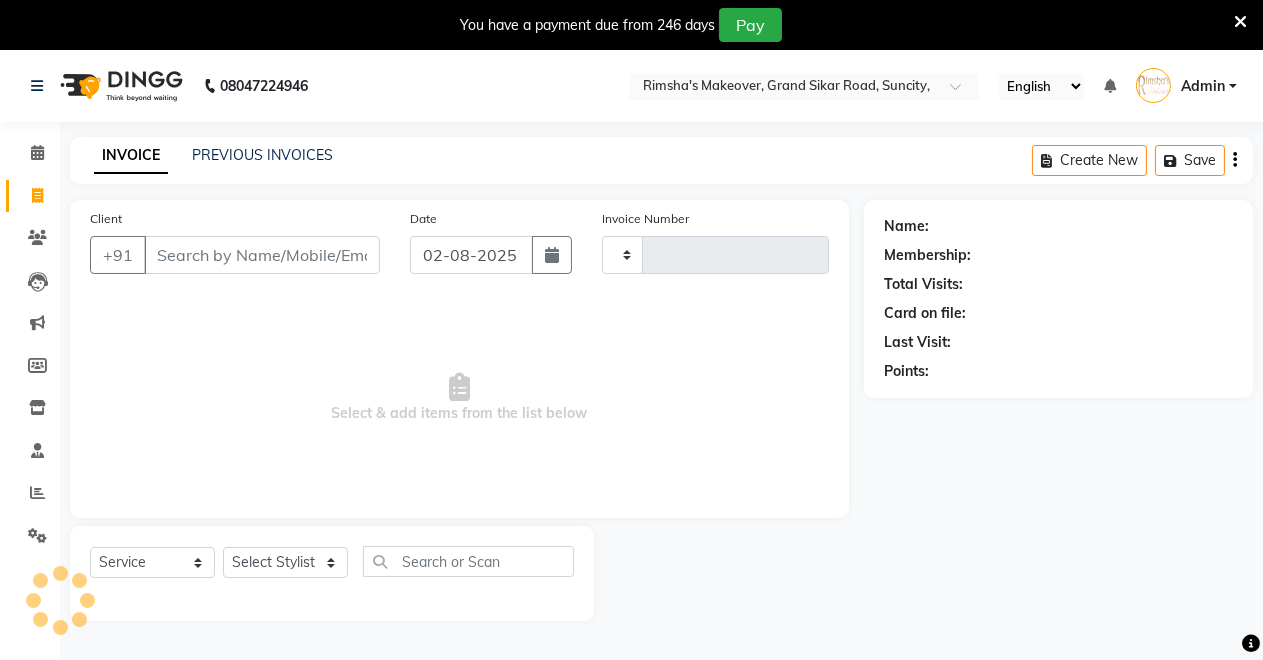 type on "3116" 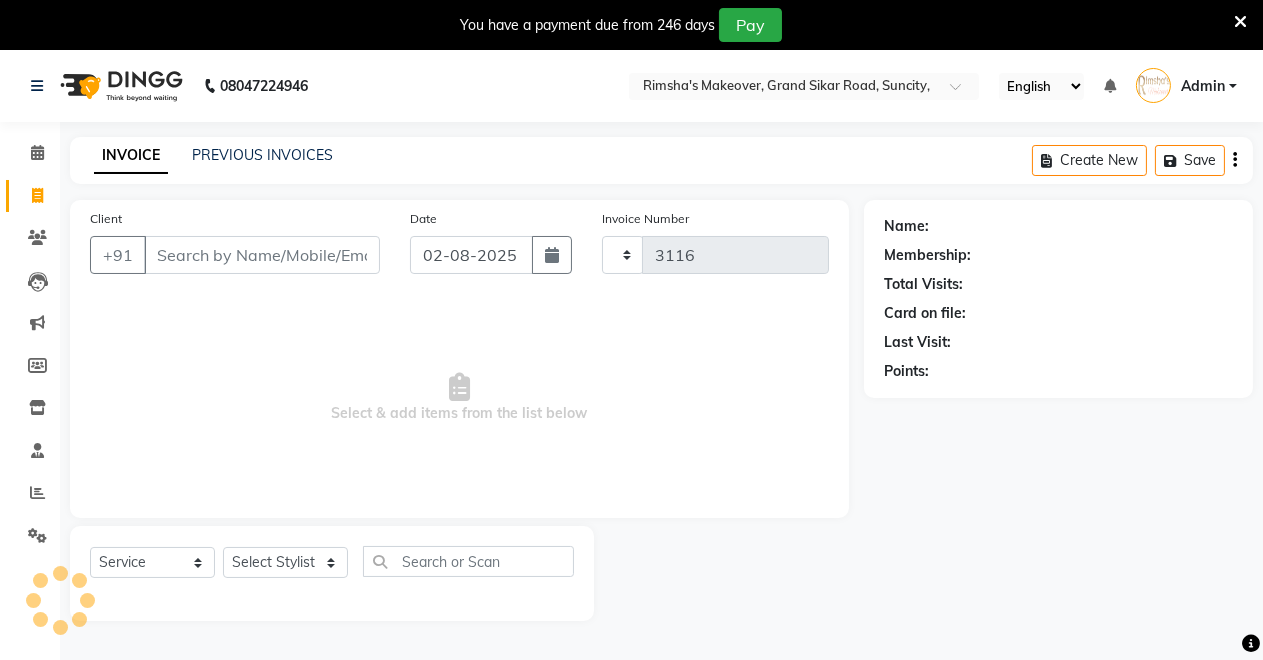 select on "7317" 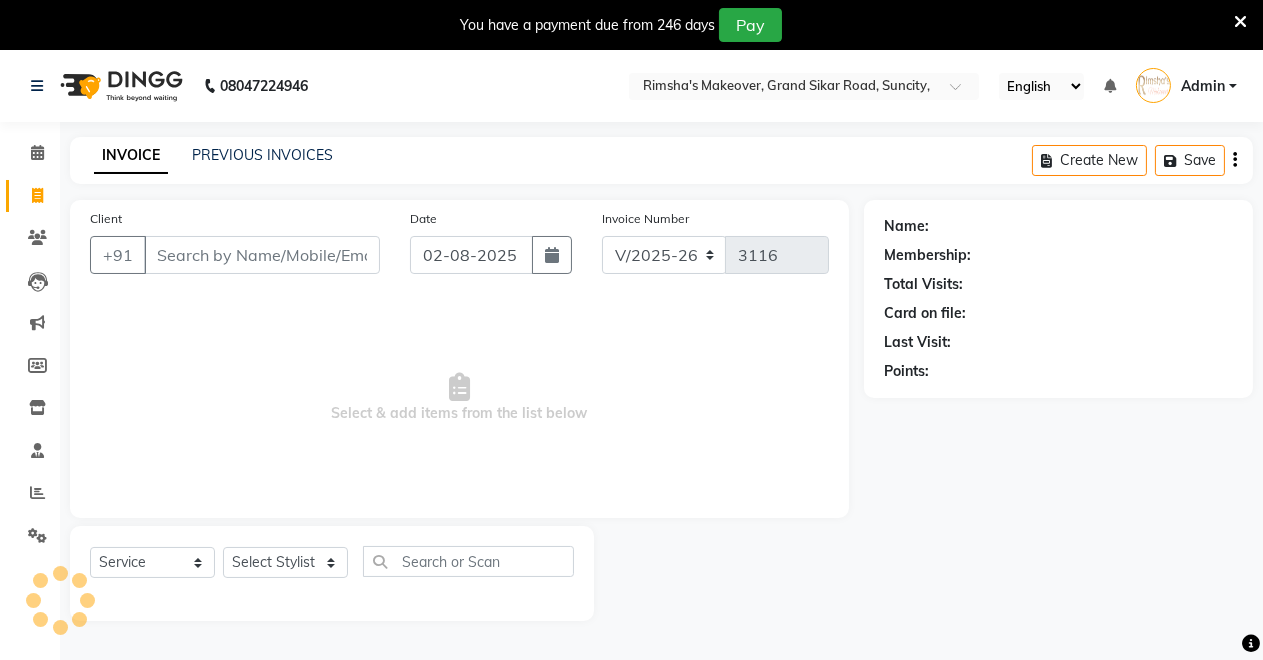 click on "Client" at bounding box center [262, 255] 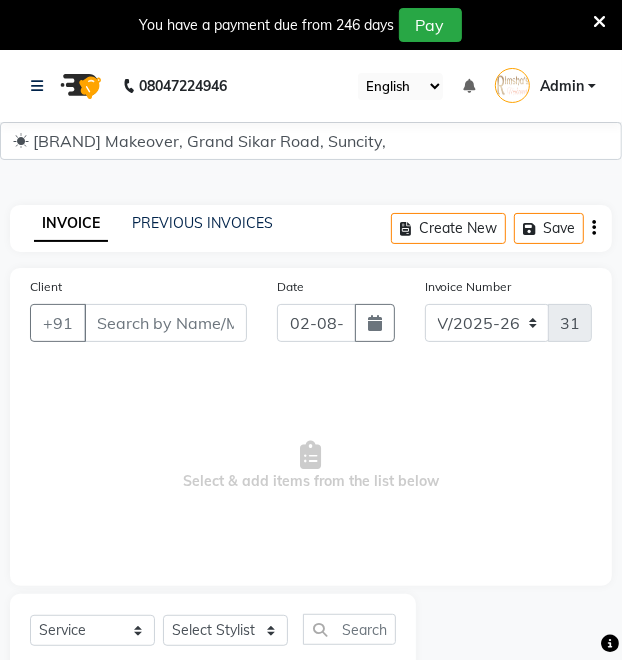 click on "Select & add items from the list below" at bounding box center (311, 466) 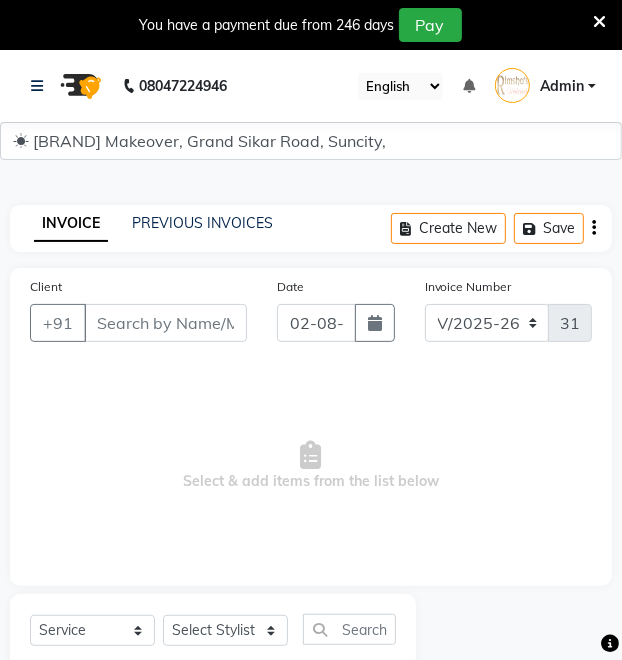 drag, startPoint x: 582, startPoint y: 32, endPoint x: 616, endPoint y: -67, distance: 104.67569 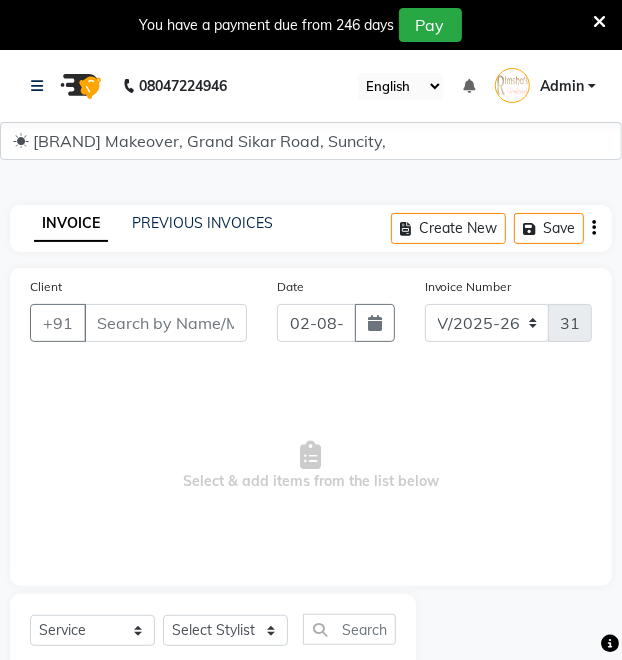 drag, startPoint x: 616, startPoint y: -67, endPoint x: 206, endPoint y: 458, distance: 666.1269 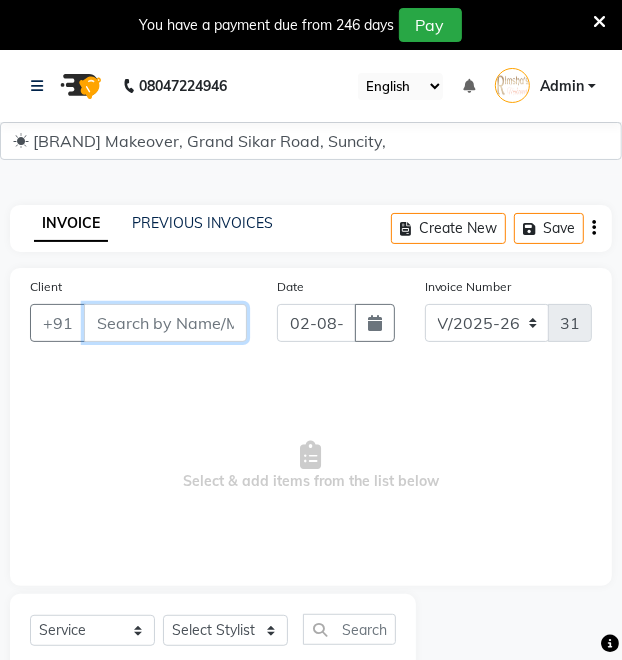 click on "Client" at bounding box center (165, 323) 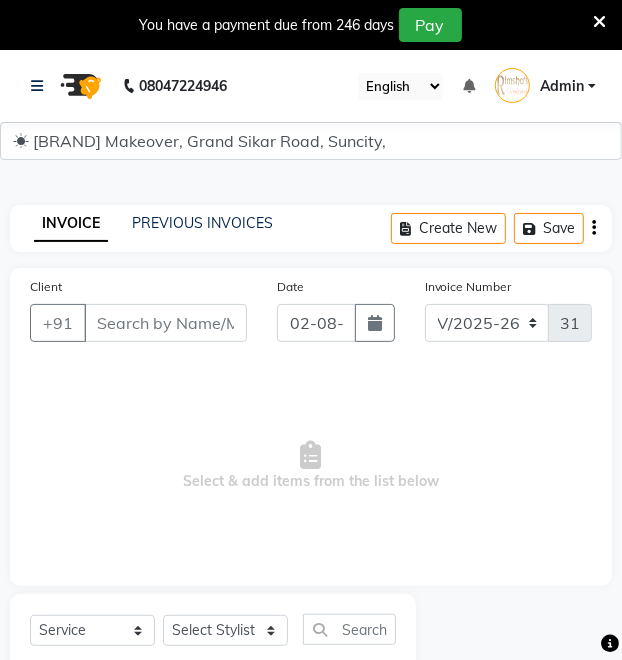 click at bounding box center [599, 25] 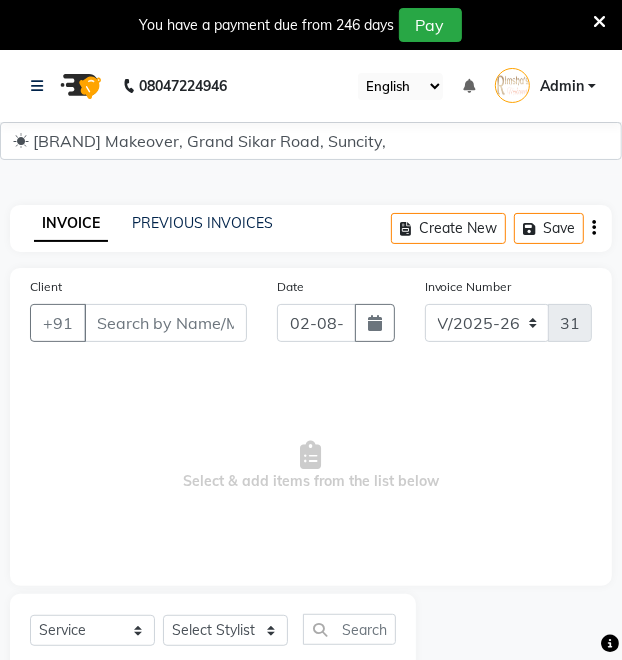 click on "You have a payment due from 246 days   Pay" at bounding box center (300, 25) 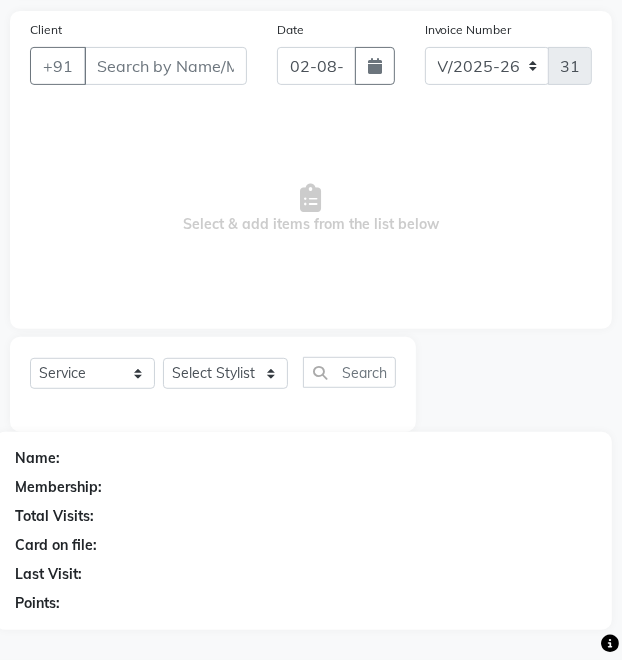 scroll, scrollTop: 0, scrollLeft: 0, axis: both 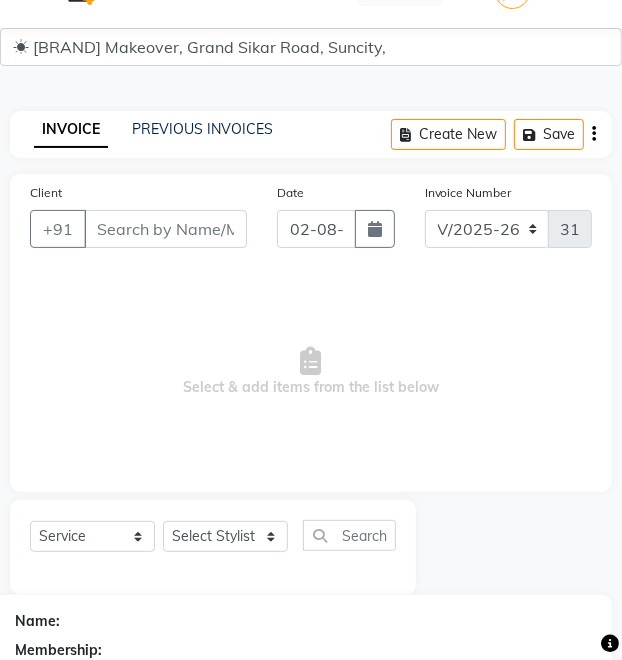 click on "Select & add items from the list below" at bounding box center [311, 372] 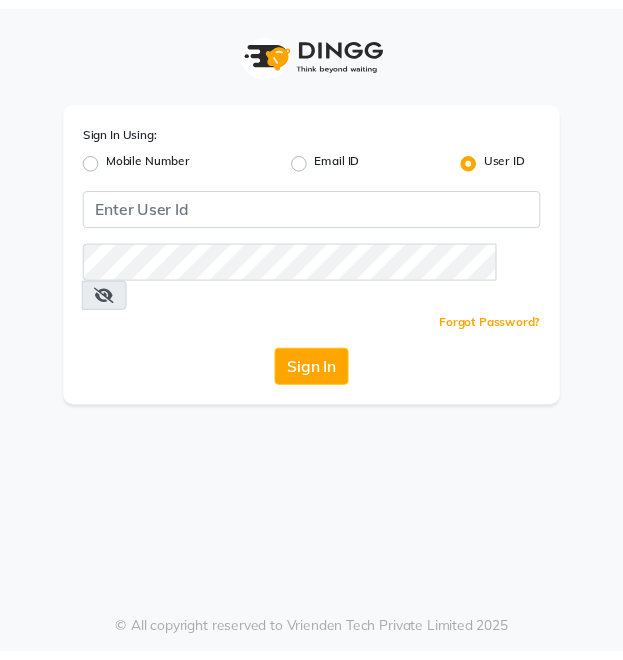 scroll, scrollTop: 0, scrollLeft: 0, axis: both 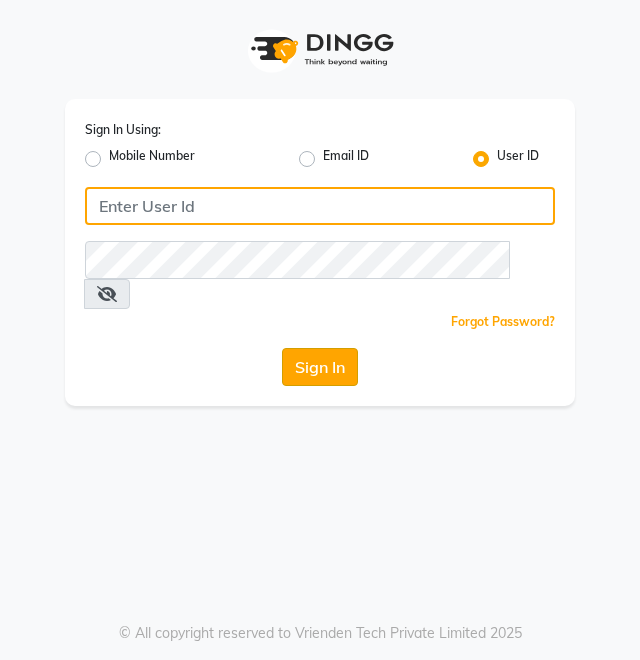 type on "Rimshamakeover123" 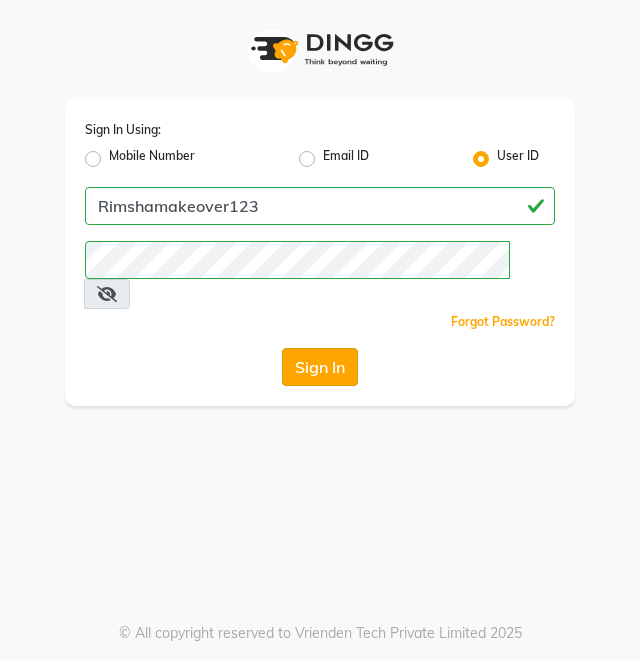click on "Sign In" 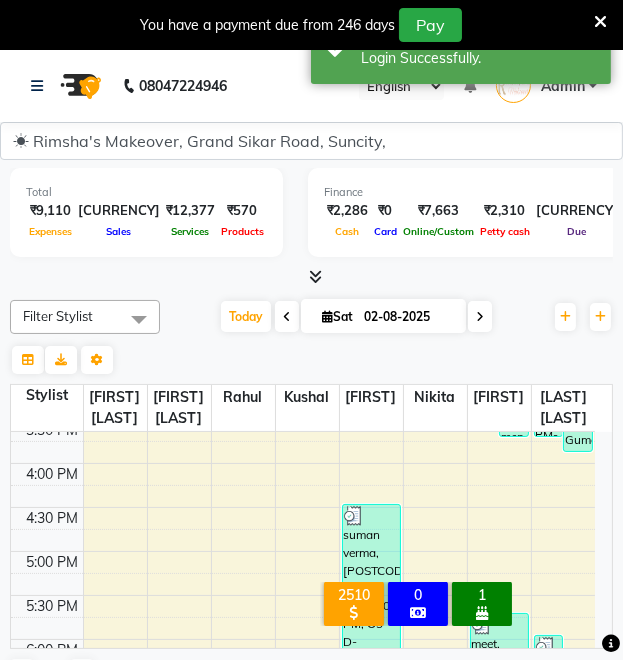 scroll, scrollTop: 0, scrollLeft: 0, axis: both 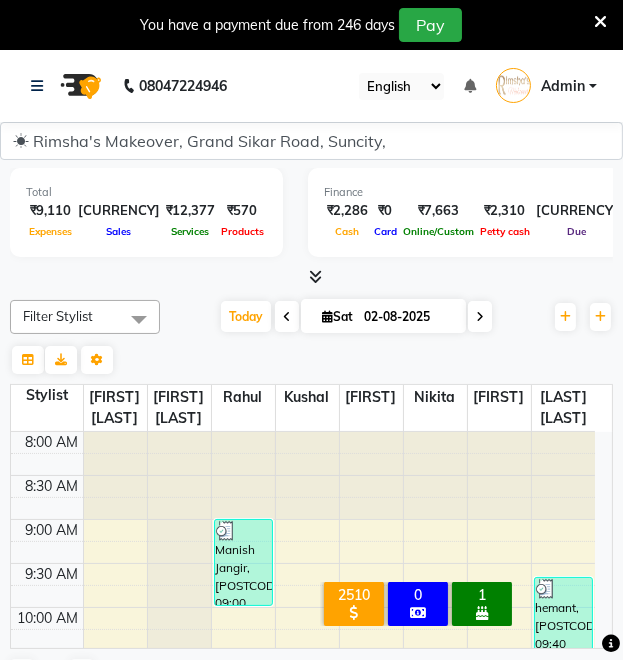 click at bounding box center (480, 316) 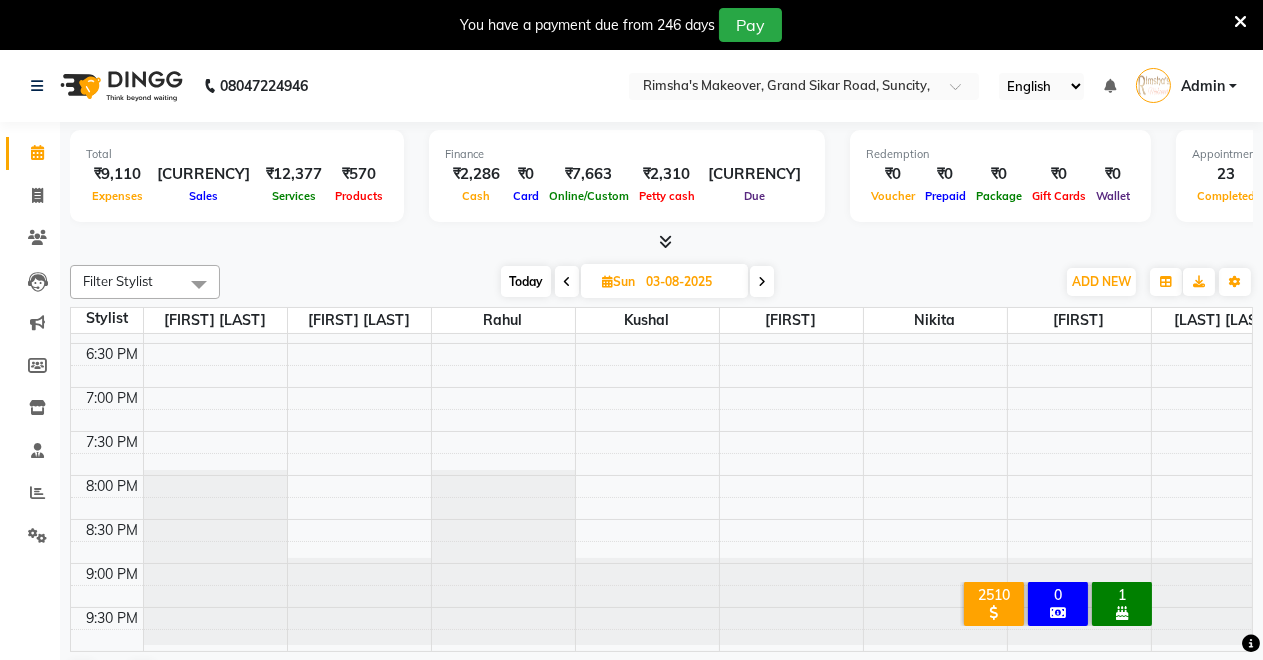 scroll, scrollTop: 906, scrollLeft: 0, axis: vertical 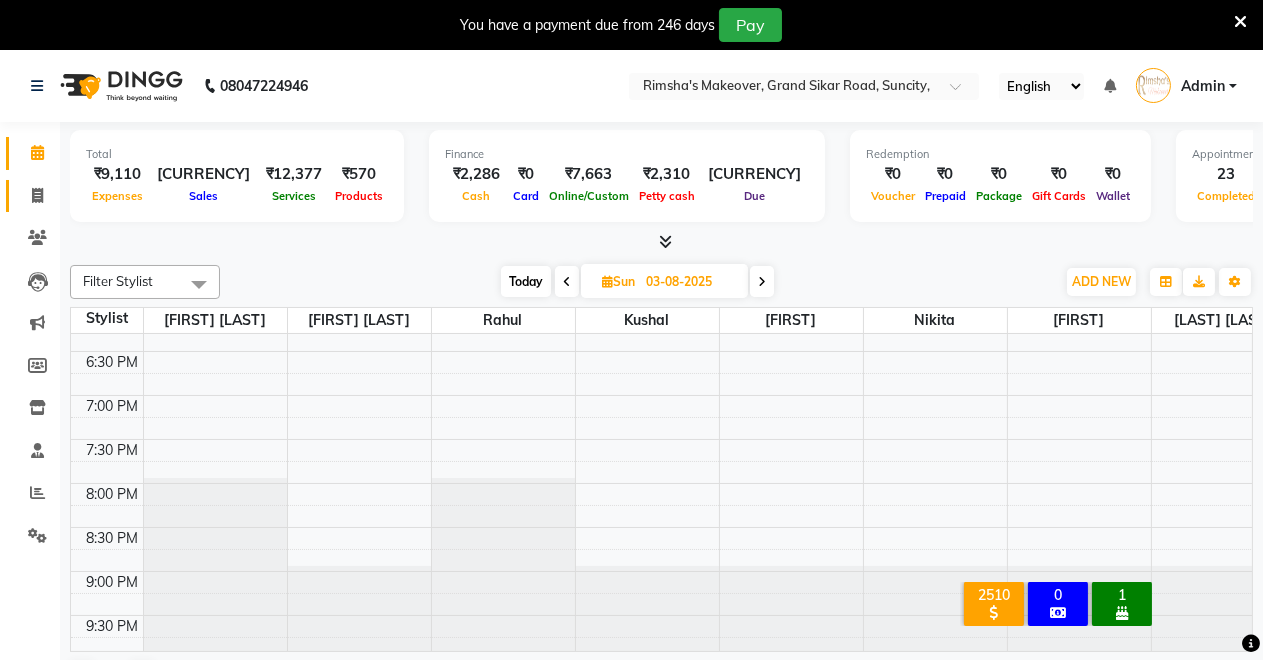 click on "Invoice" 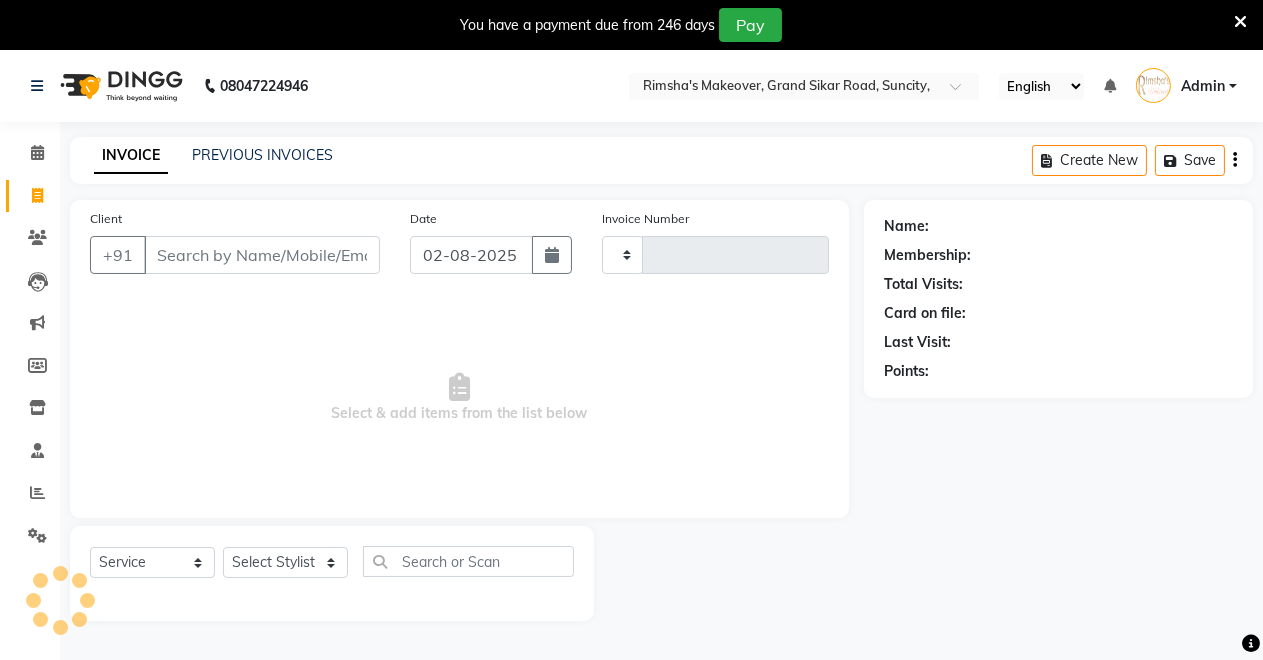 type on "3116" 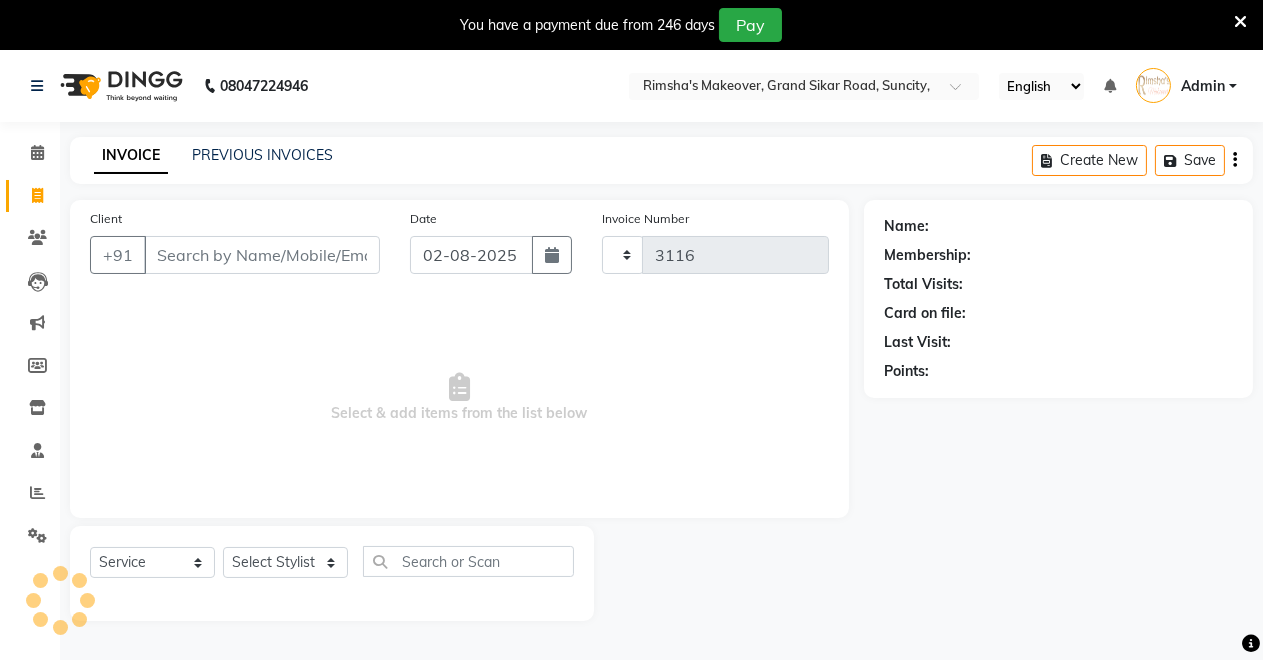 select on "7317" 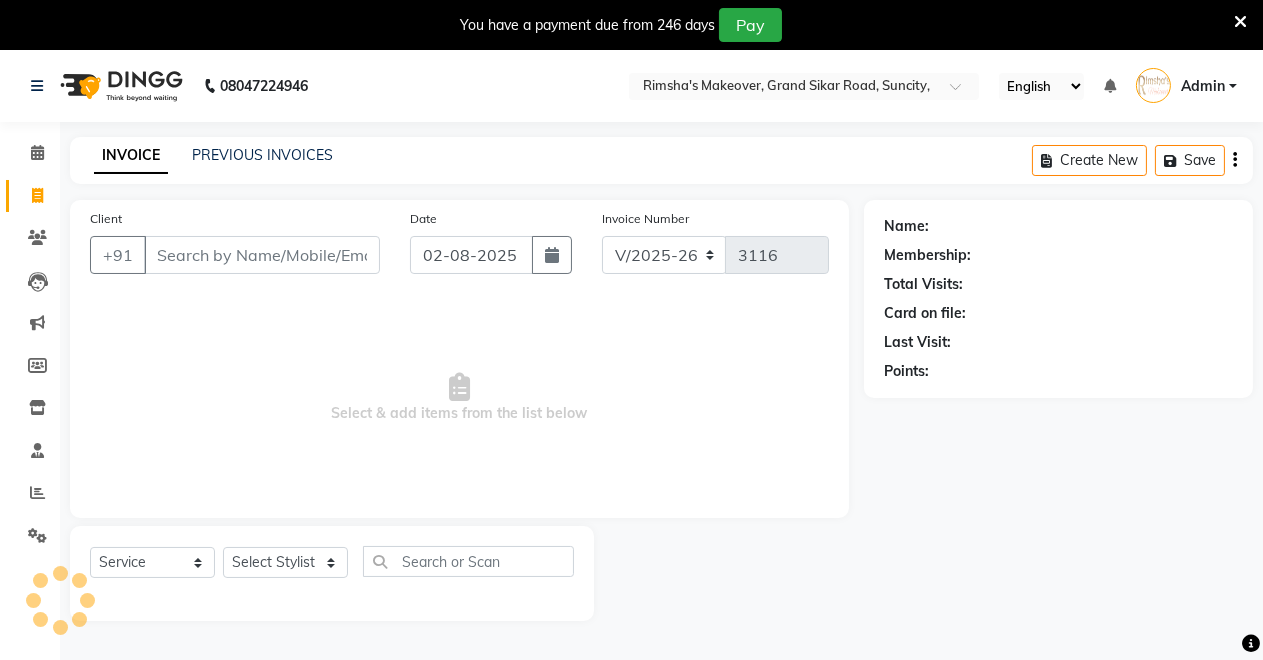 click on "Client" at bounding box center (262, 255) 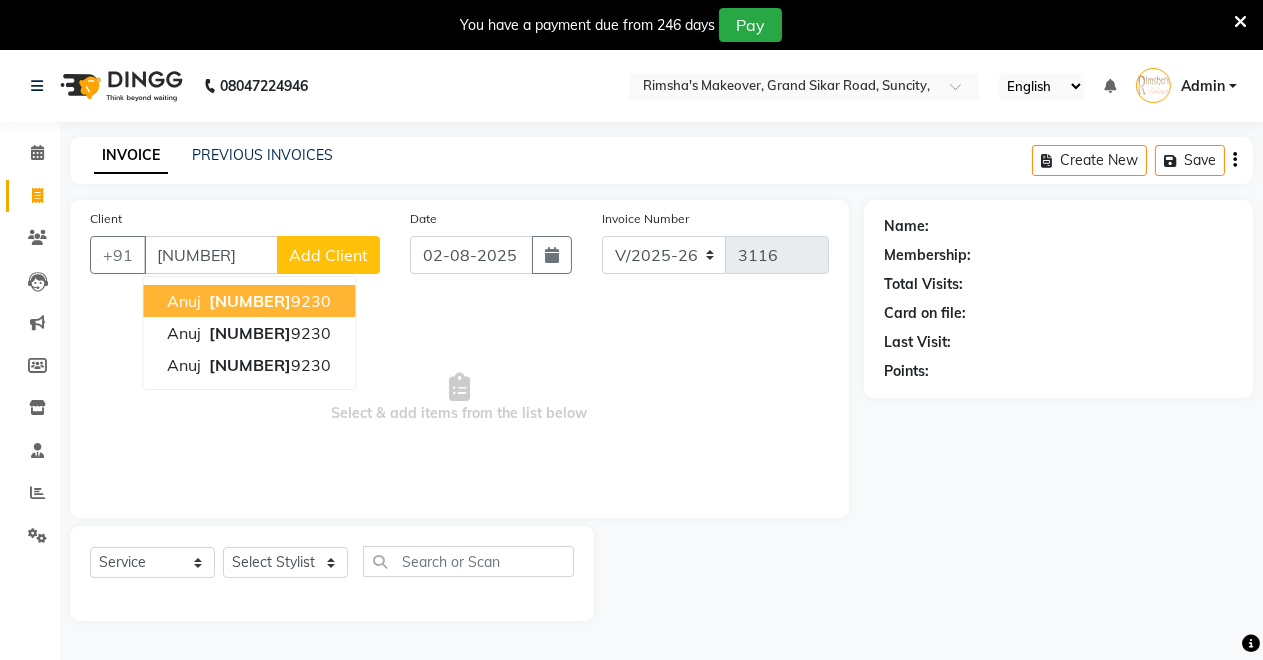 click on "Anuj   [NUMBER] [PHONE]" at bounding box center (249, 301) 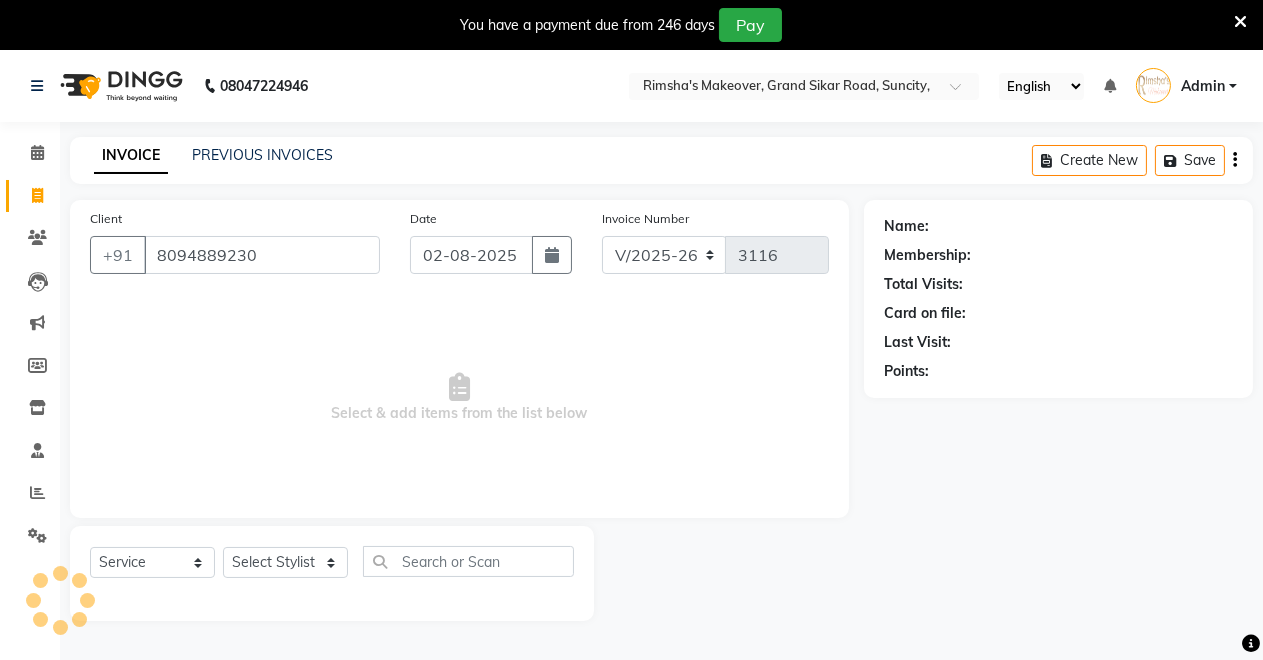 type on "8094889230" 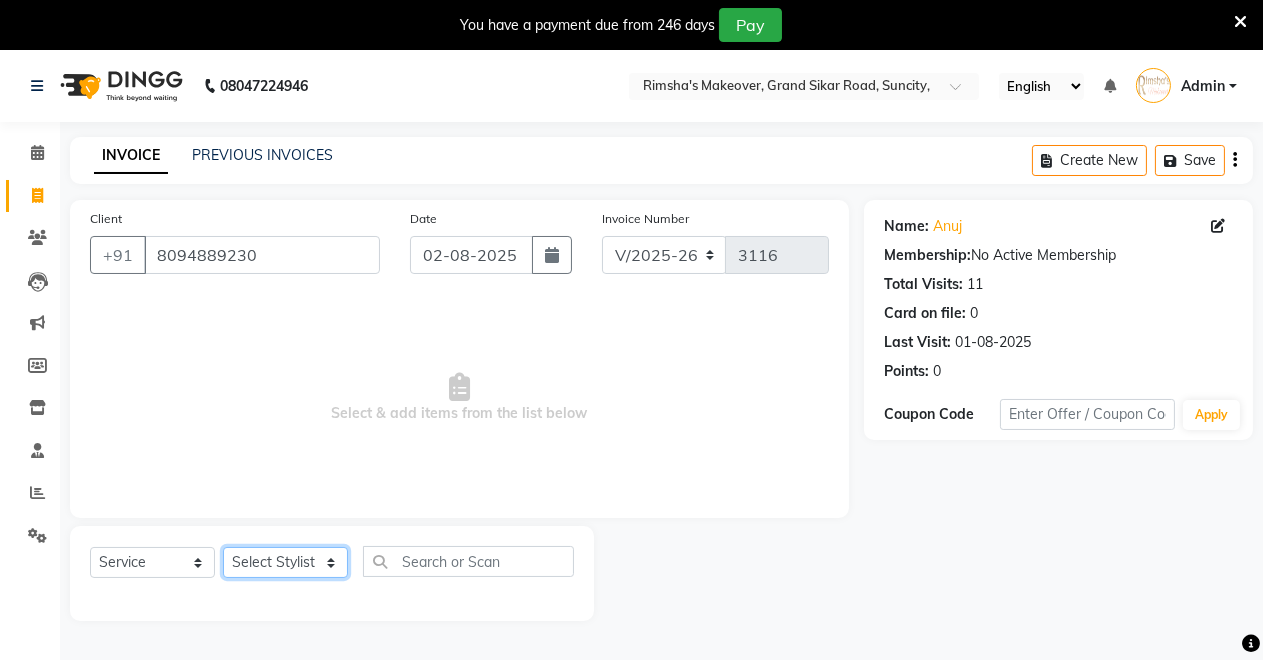 click on "Select Stylist Badal kumar Jeetu Kushal Nikita Rahul Sachin Dangoriya Shikha Suman Verma" 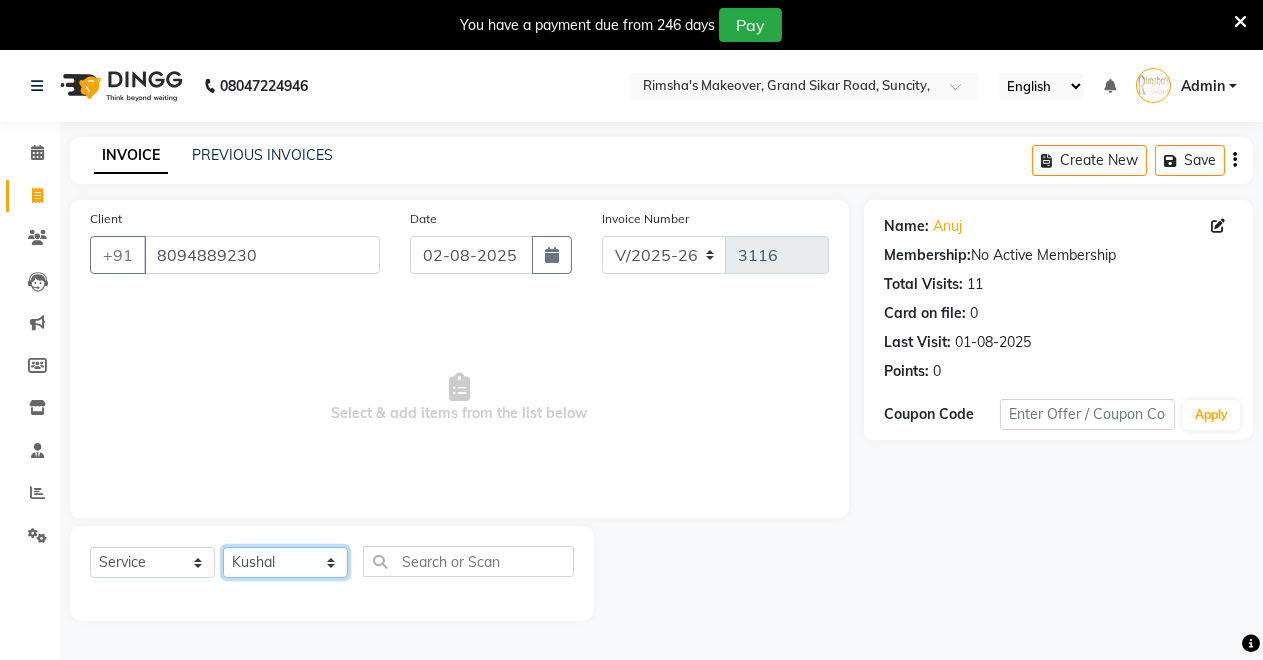 click on "Select Stylist Badal kumar Jeetu Kushal Nikita Rahul Sachin Dangoriya Shikha Suman Verma" 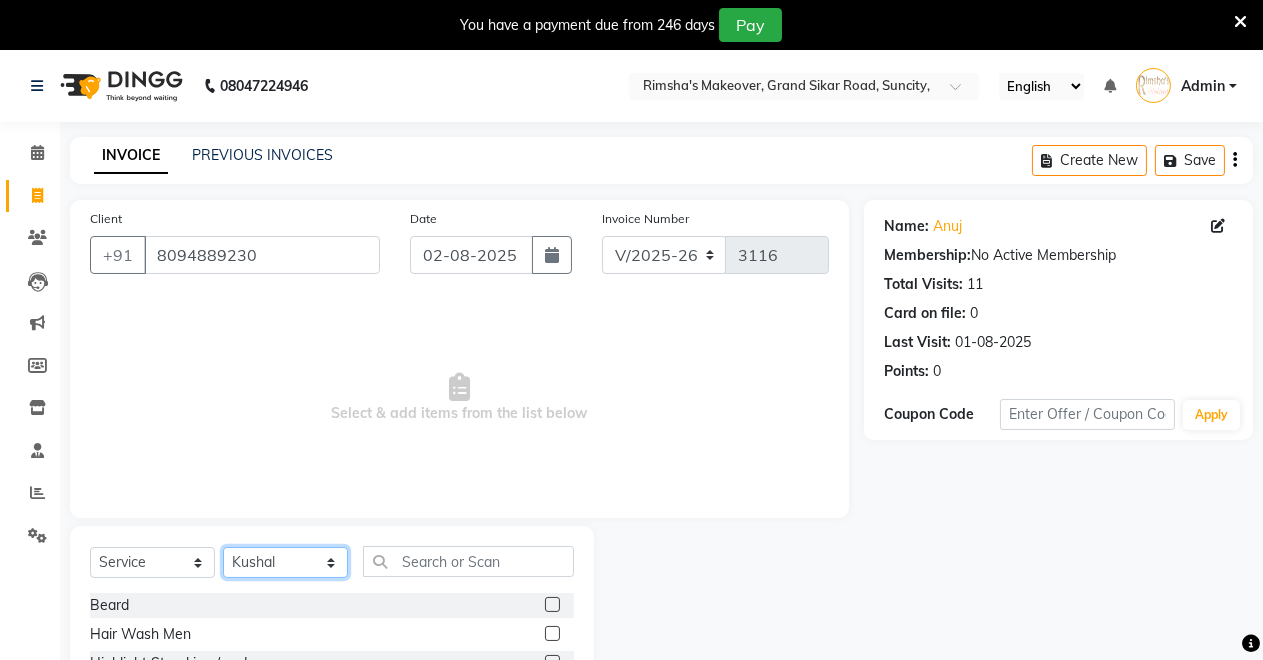 scroll, scrollTop: 191, scrollLeft: 0, axis: vertical 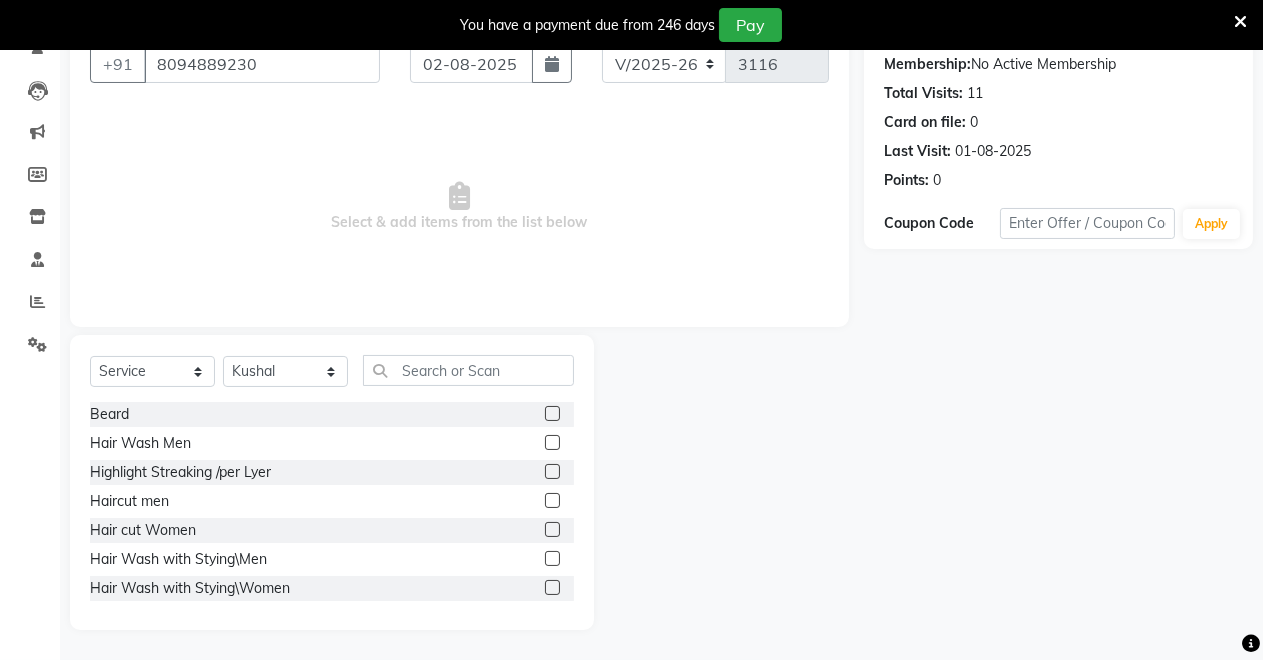 click 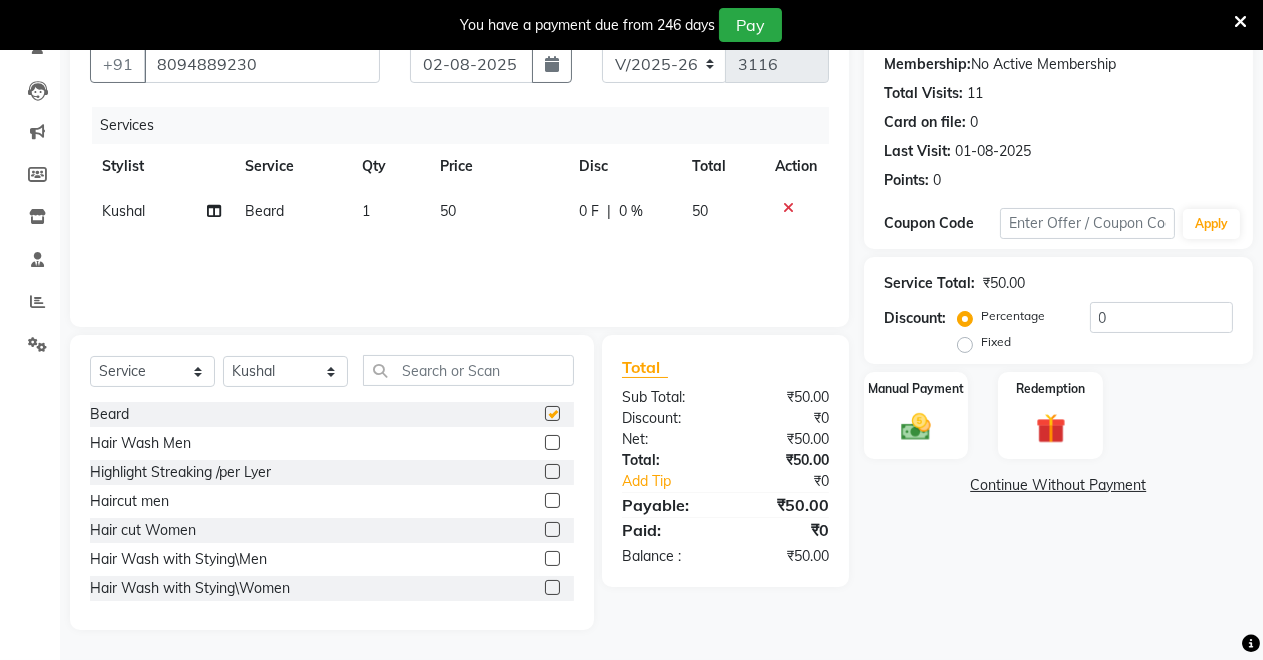 checkbox on "false" 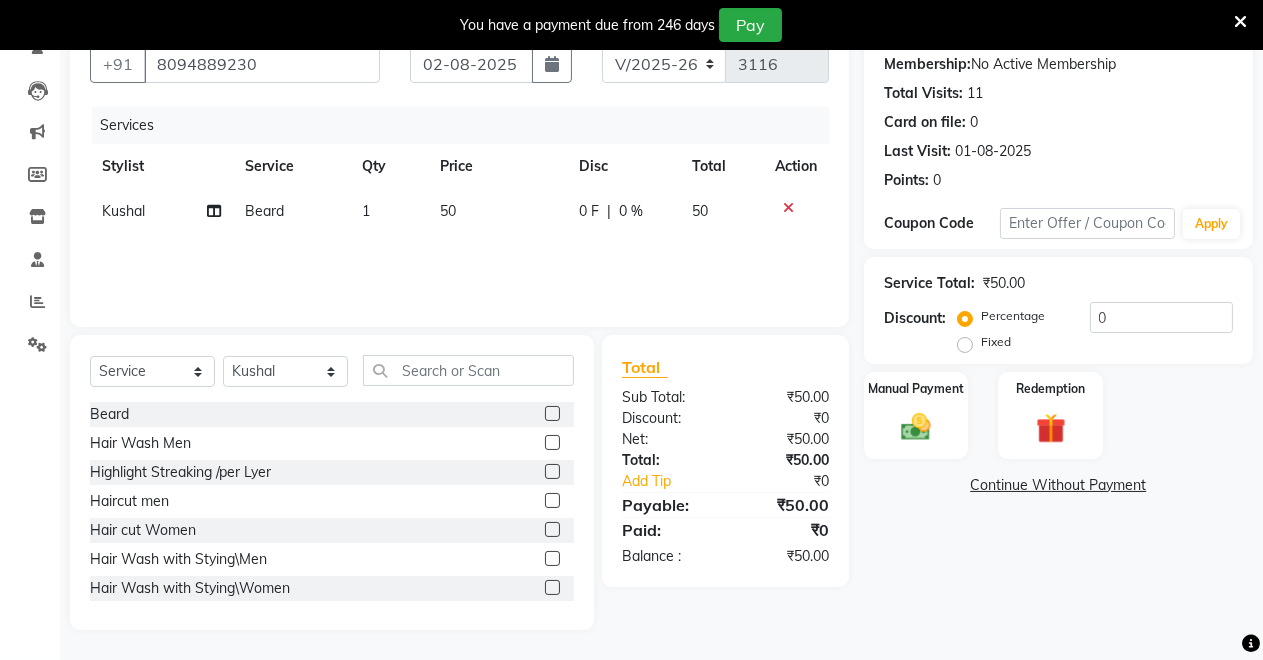 click 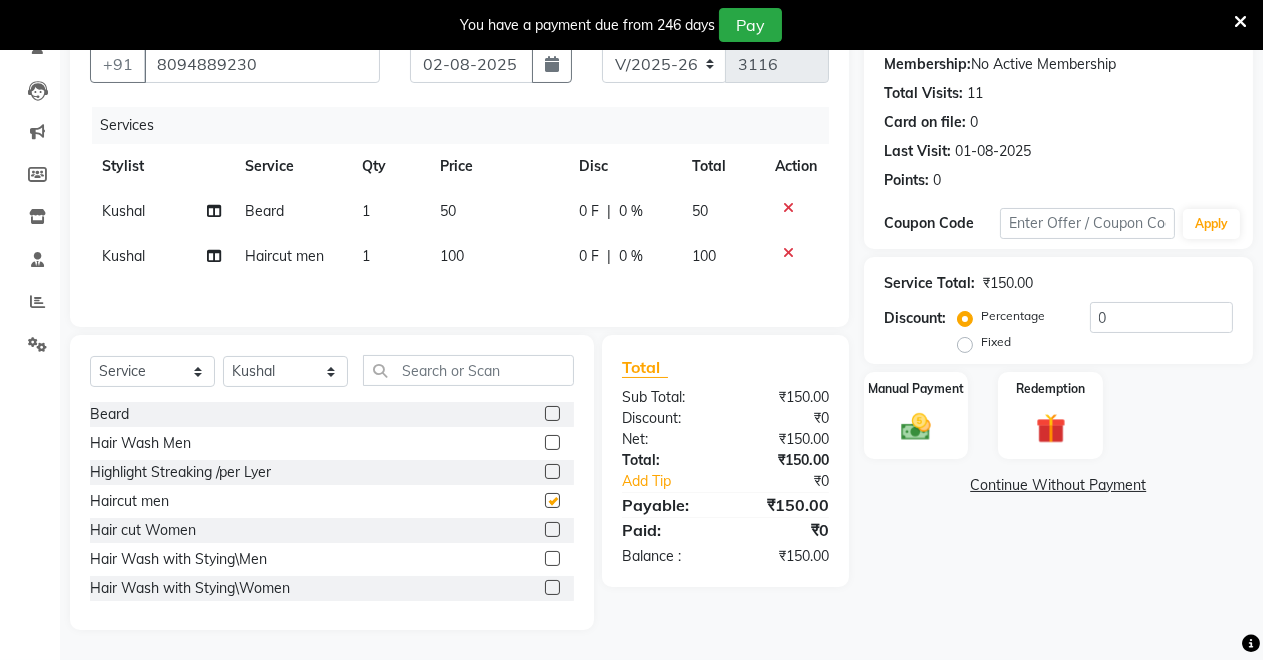 checkbox on "false" 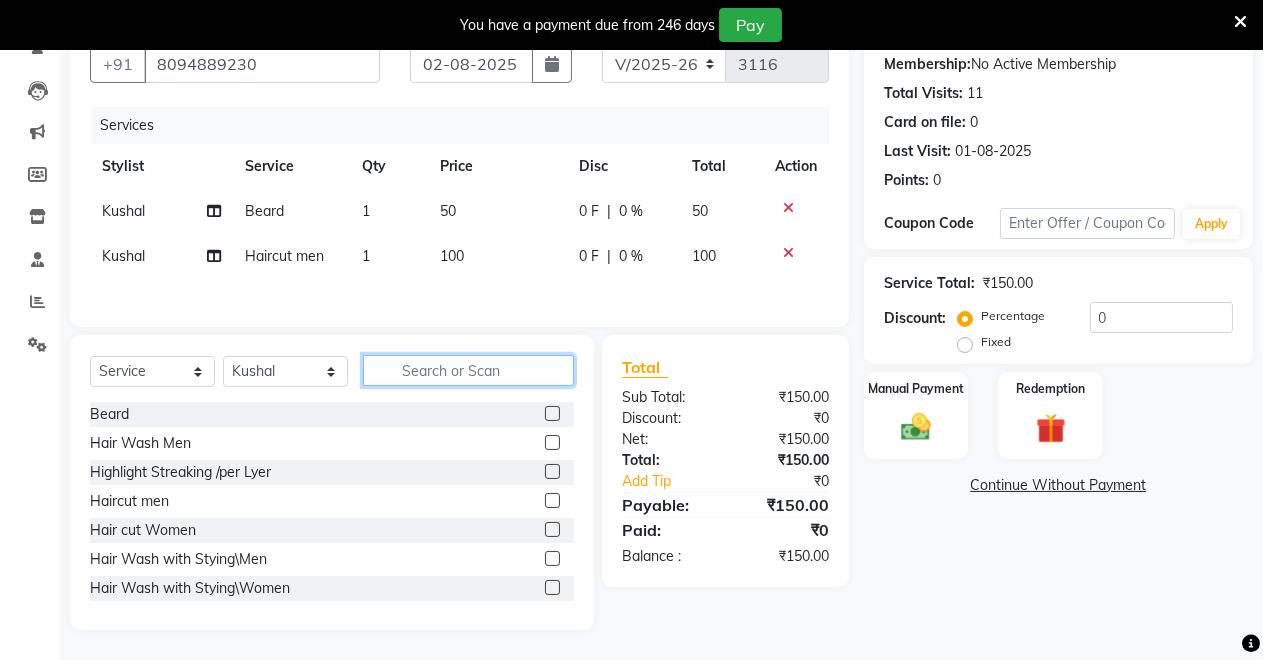 click 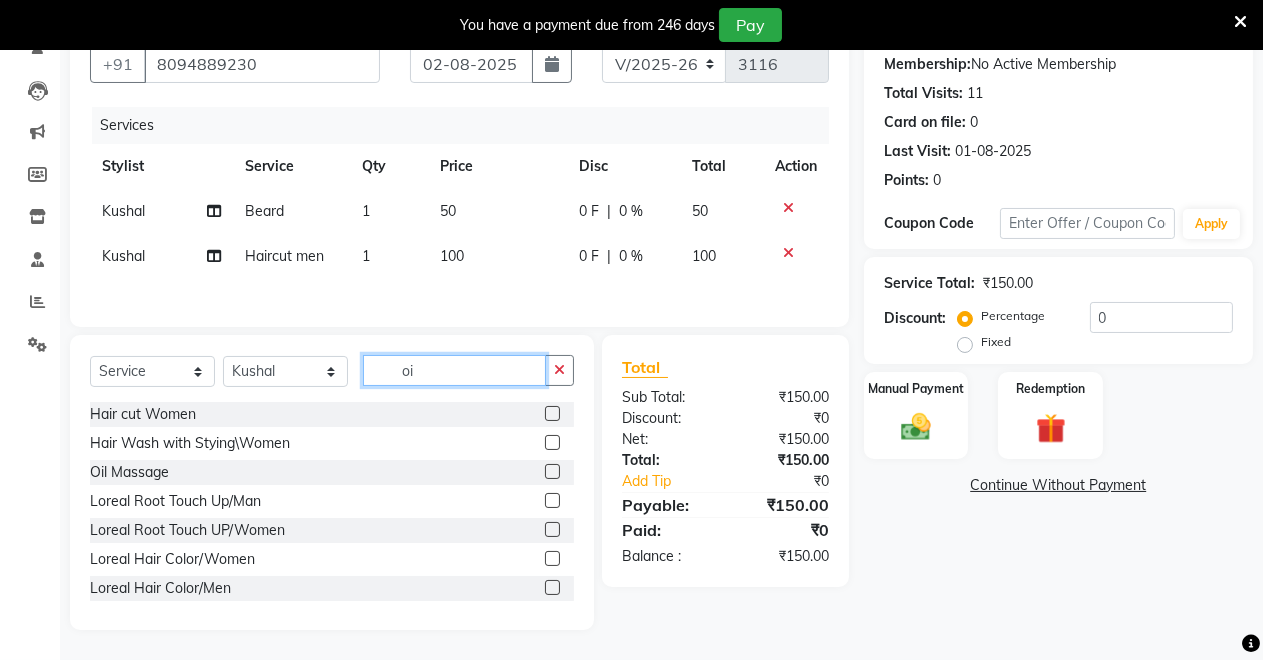 scroll, scrollTop: 152, scrollLeft: 0, axis: vertical 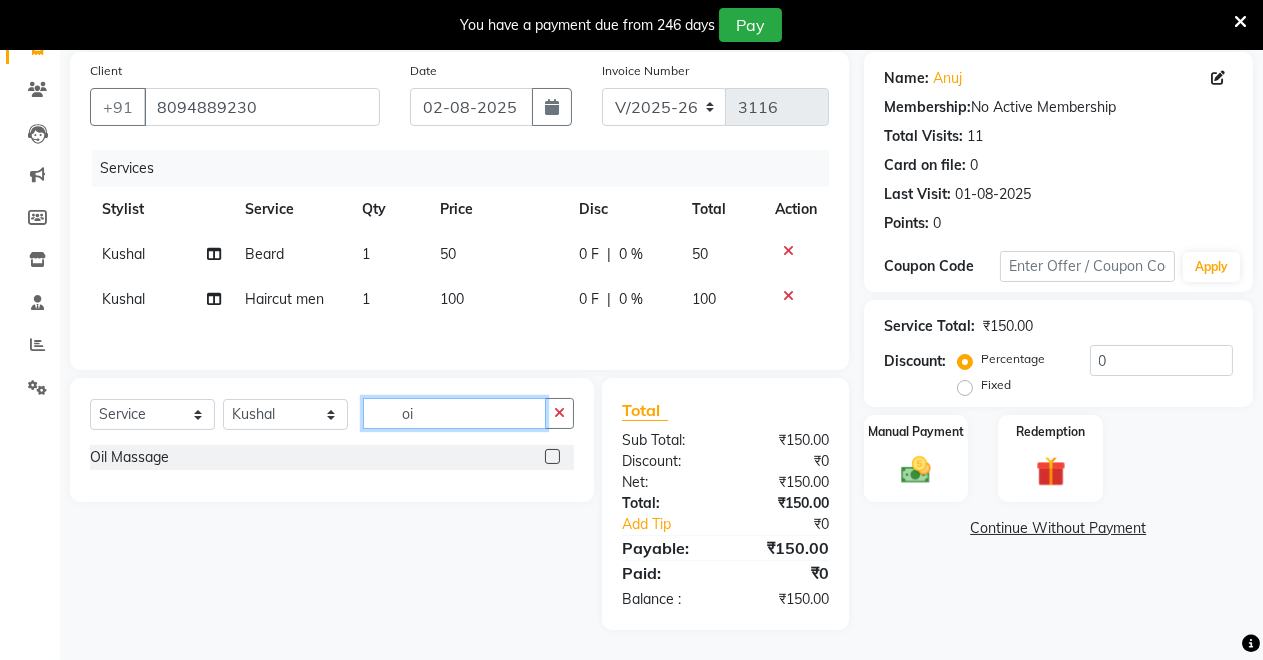 type on "oi" 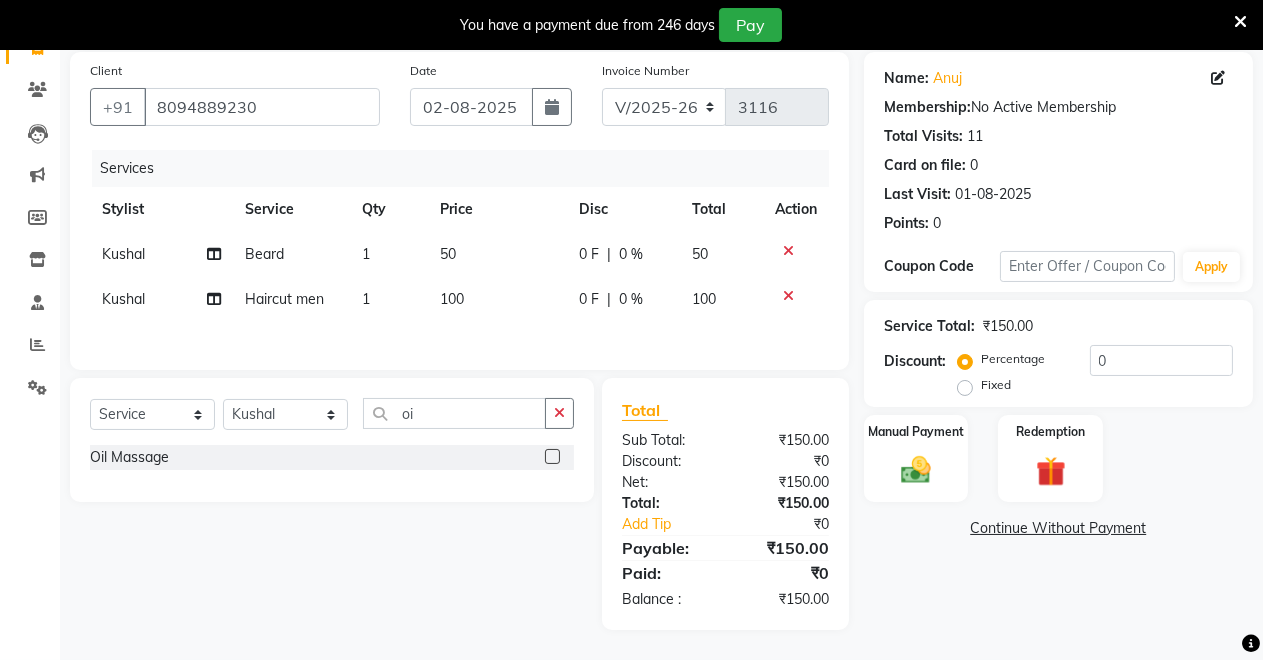 click 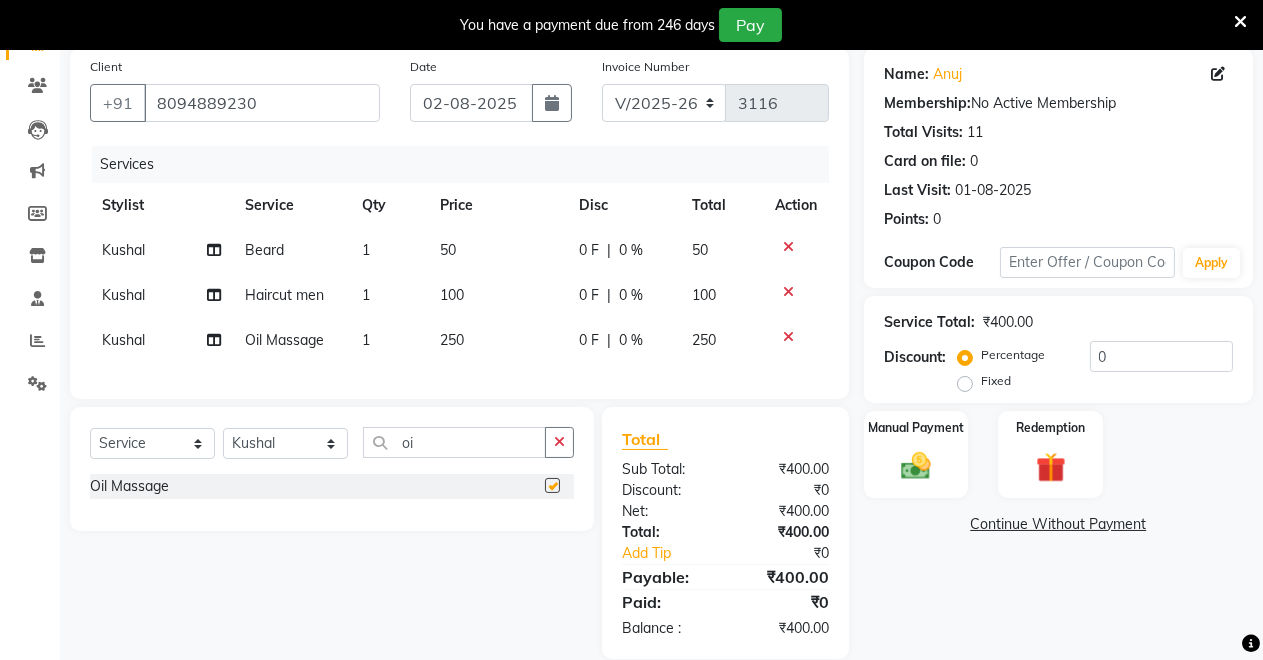 checkbox on "false" 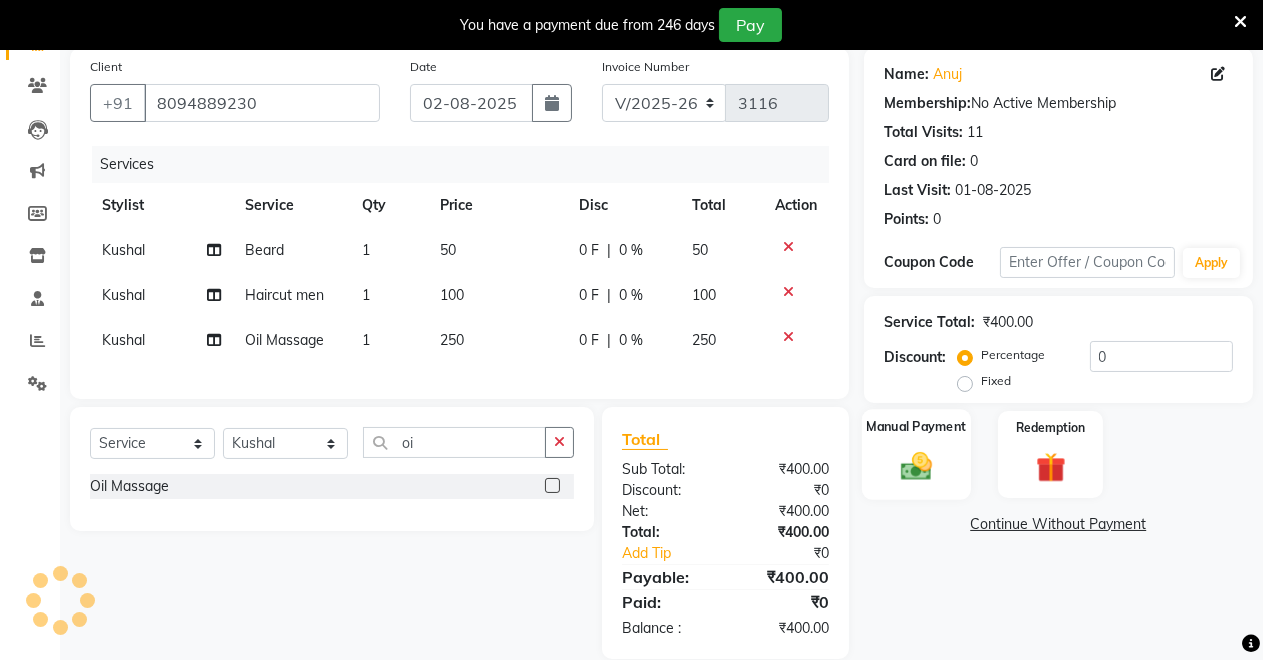 click on "Manual Payment" 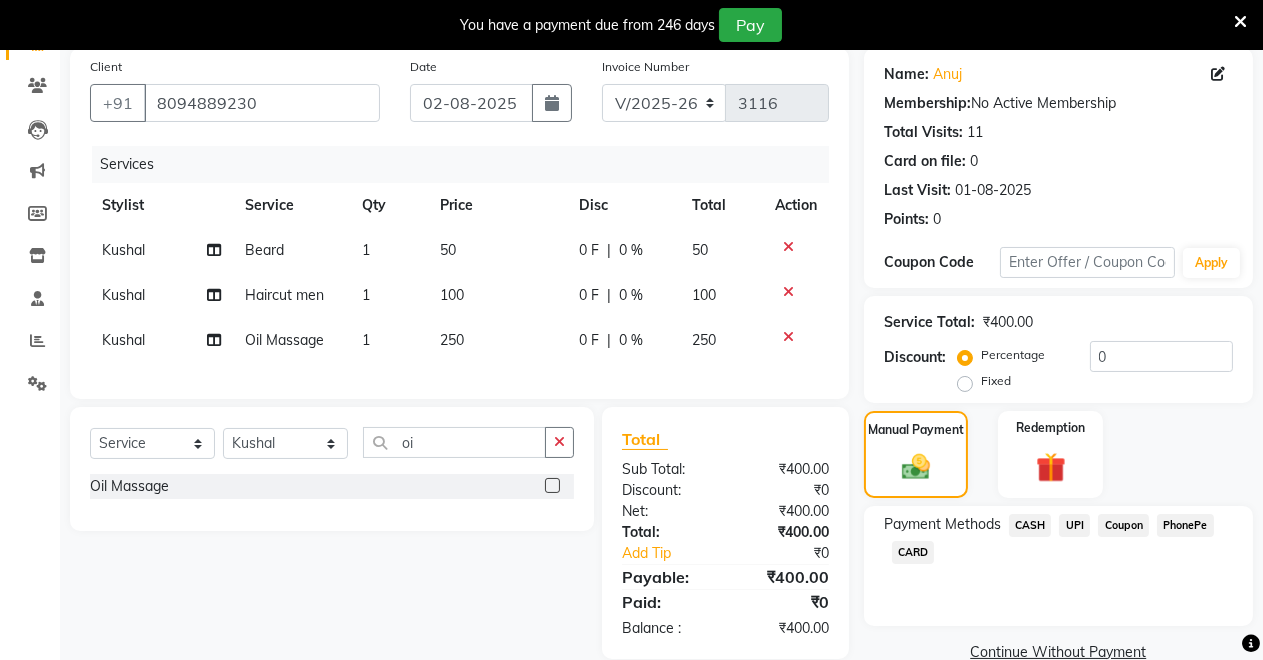 click on "CASH" 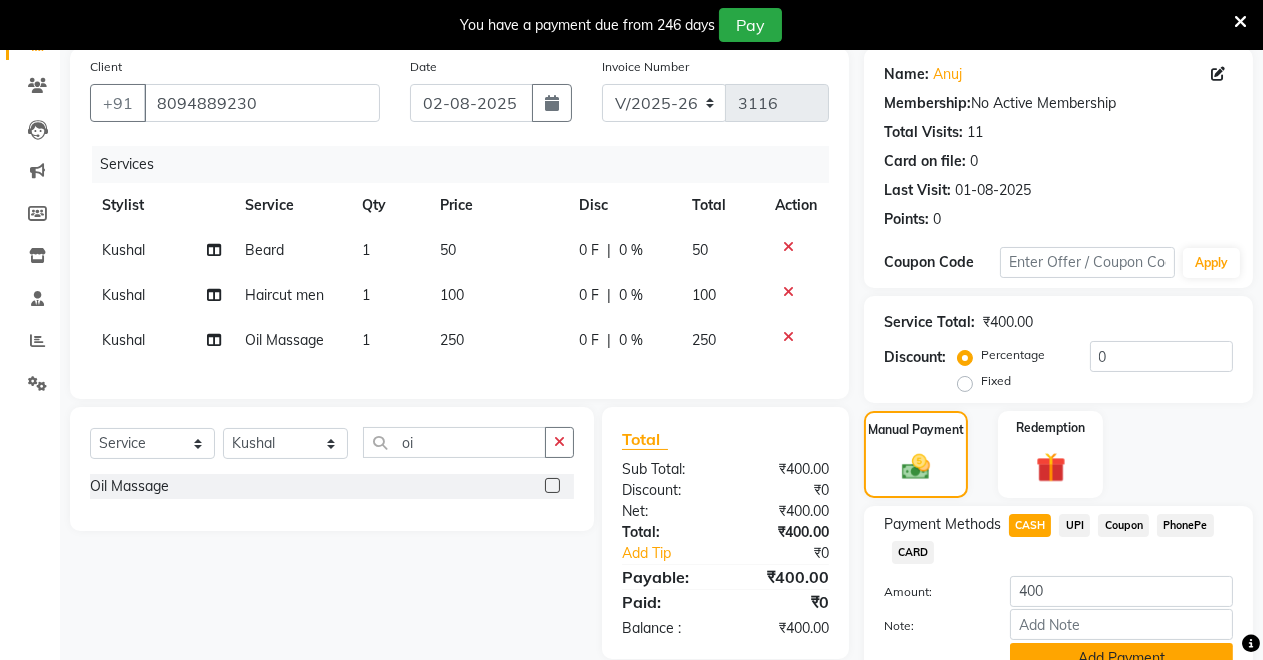 scroll, scrollTop: 245, scrollLeft: 0, axis: vertical 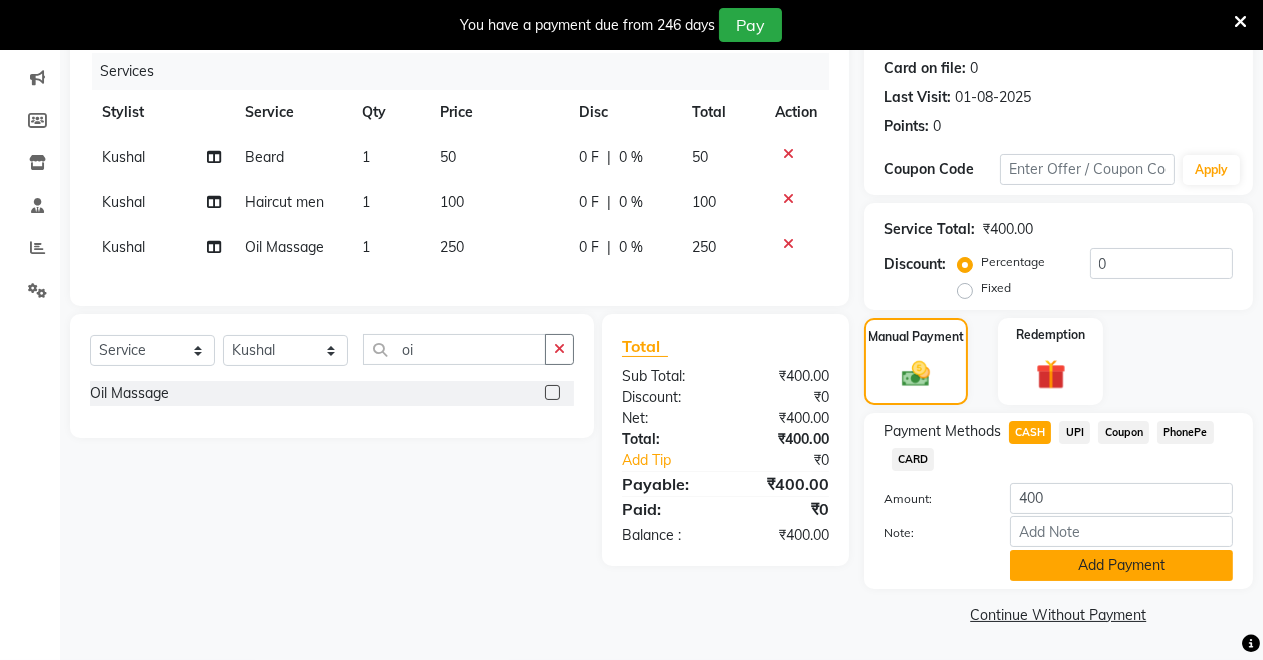 click on "Add Payment" 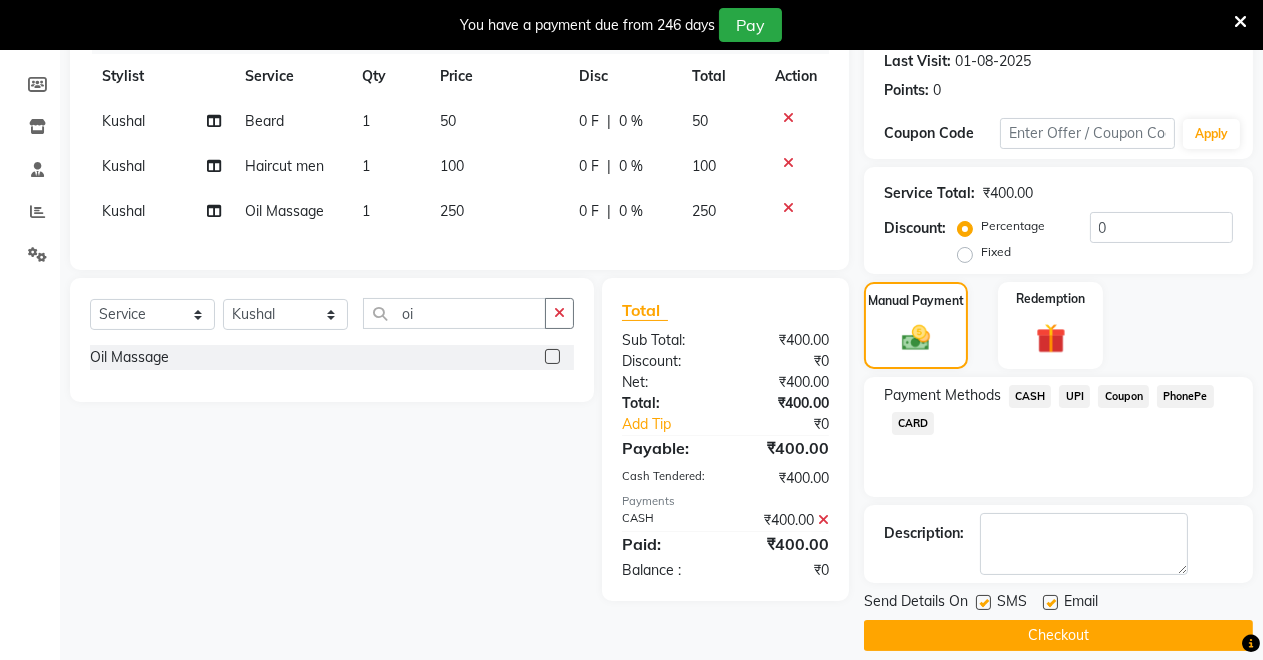 scroll, scrollTop: 302, scrollLeft: 0, axis: vertical 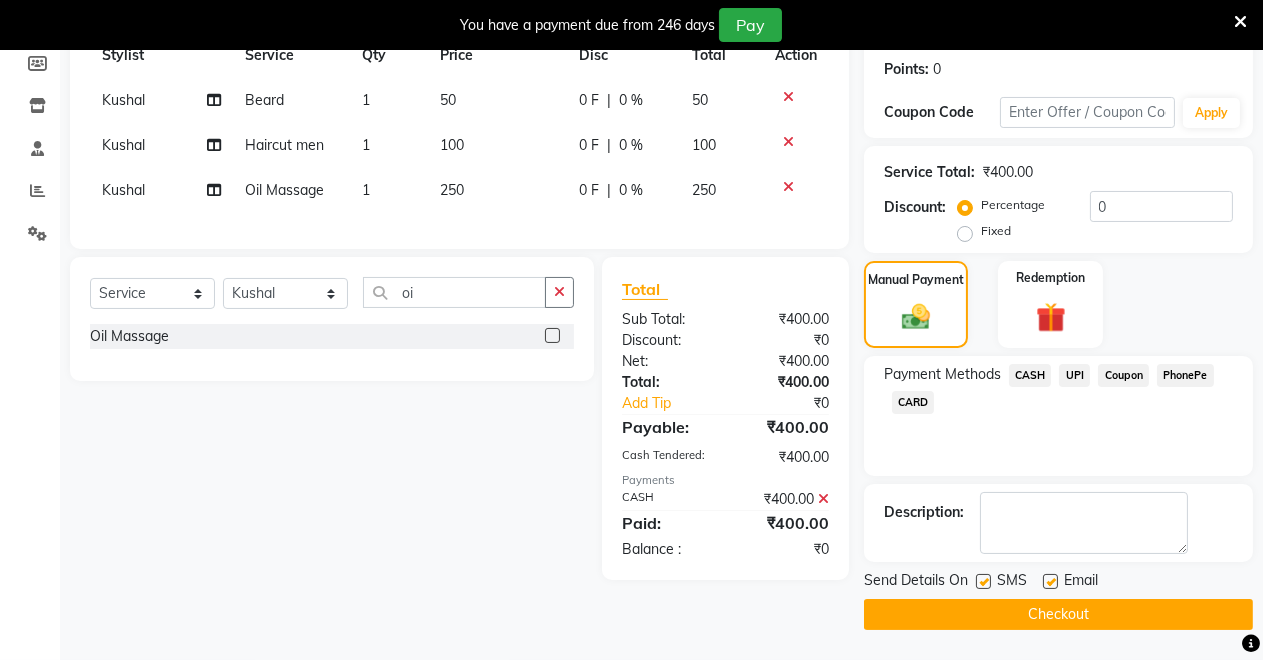click on "Checkout" 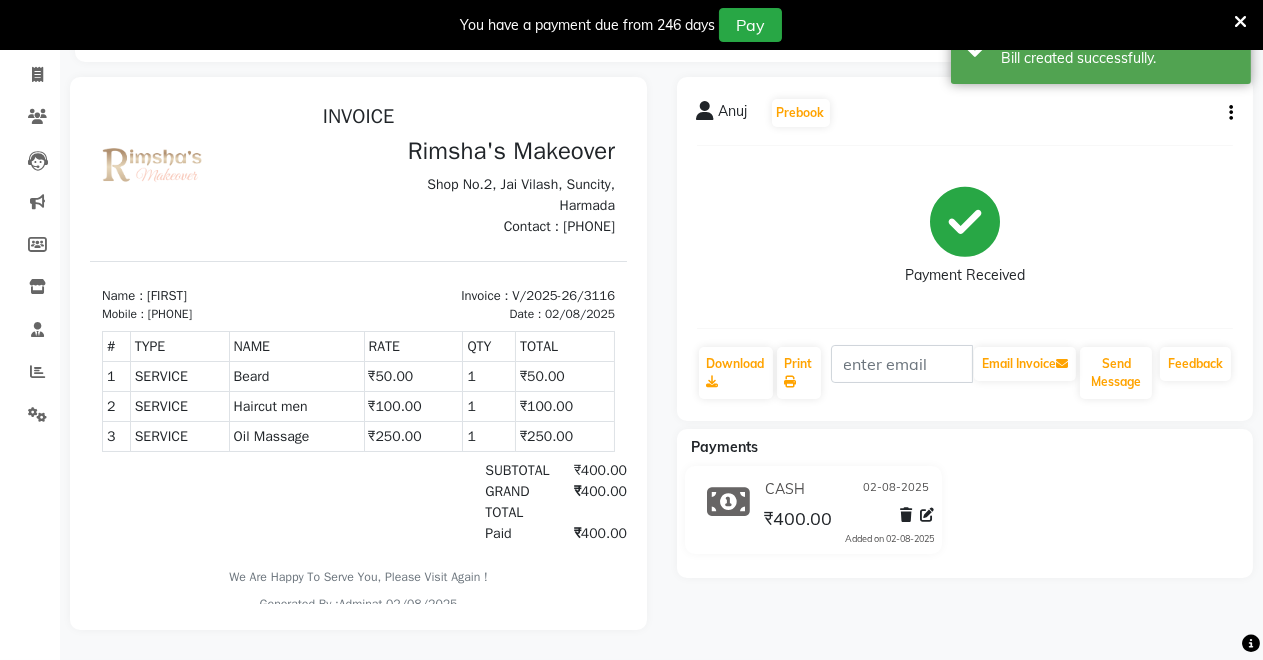 scroll, scrollTop: 0, scrollLeft: 0, axis: both 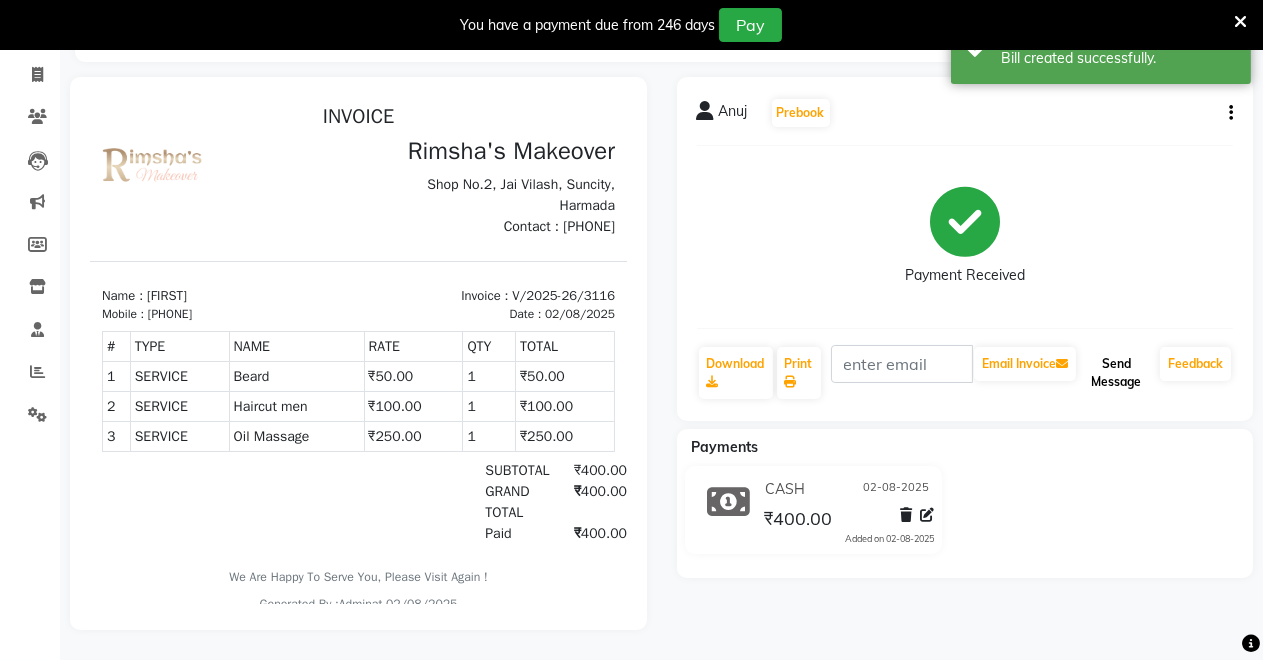 click on "Send Message" 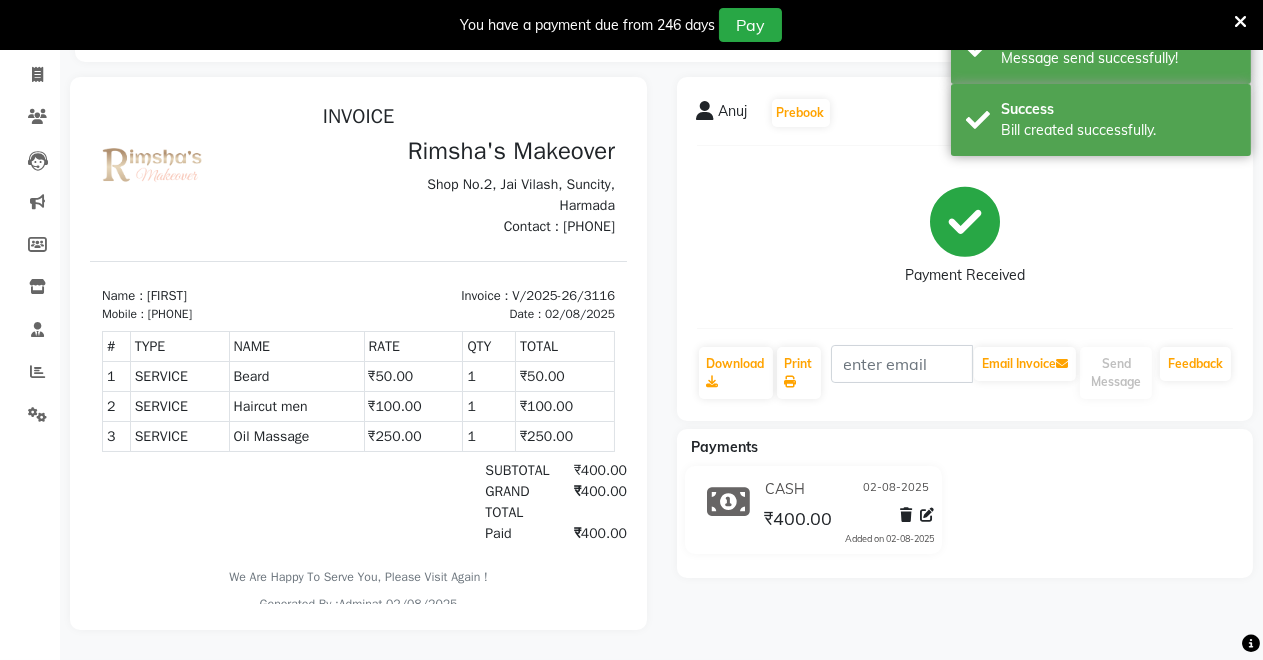 scroll, scrollTop: 0, scrollLeft: 0, axis: both 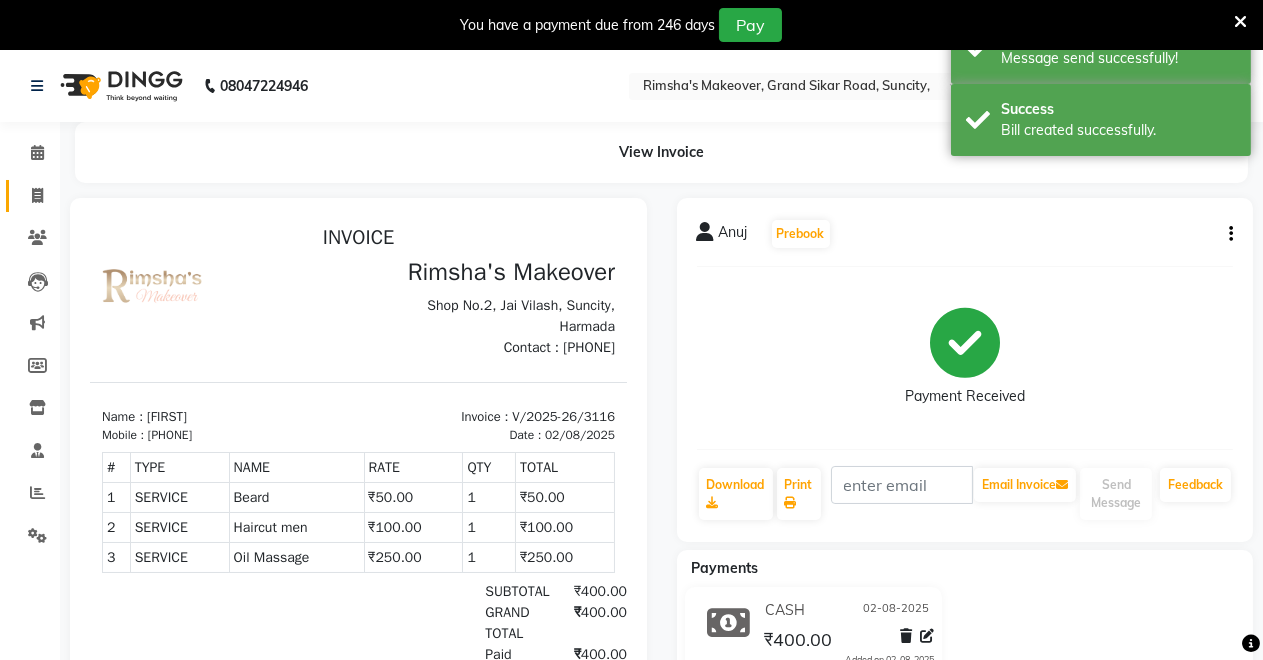 click on "Invoice" 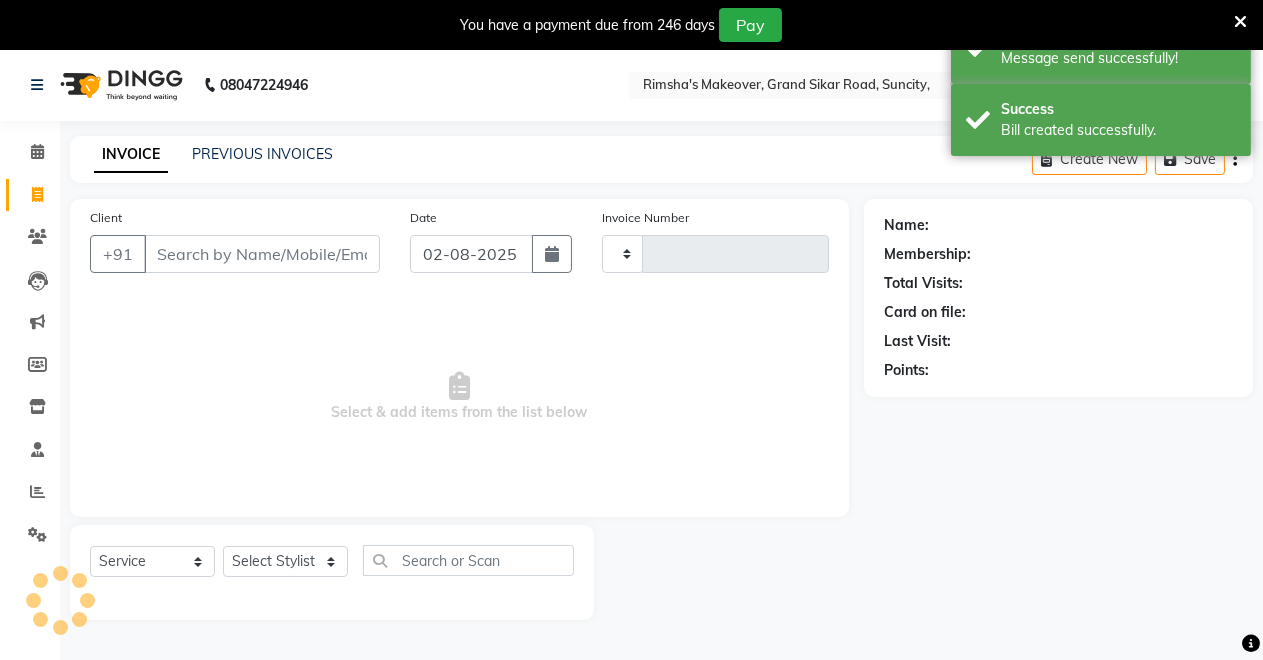 scroll, scrollTop: 49, scrollLeft: 0, axis: vertical 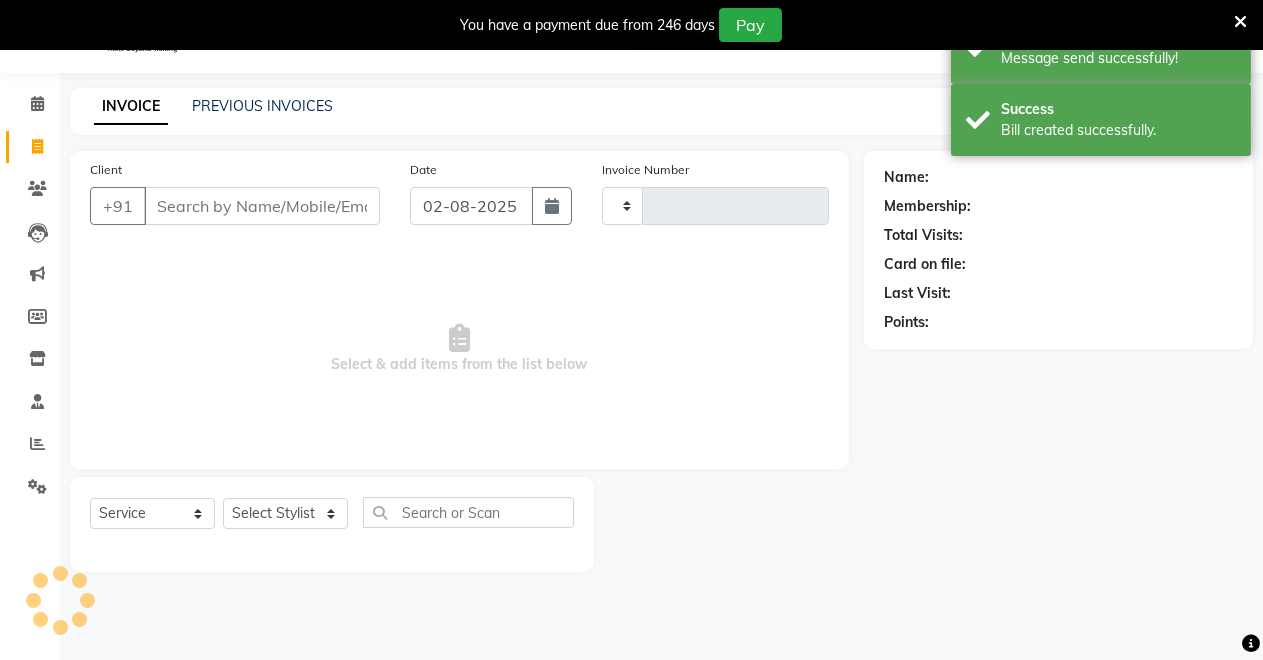 type on "3117" 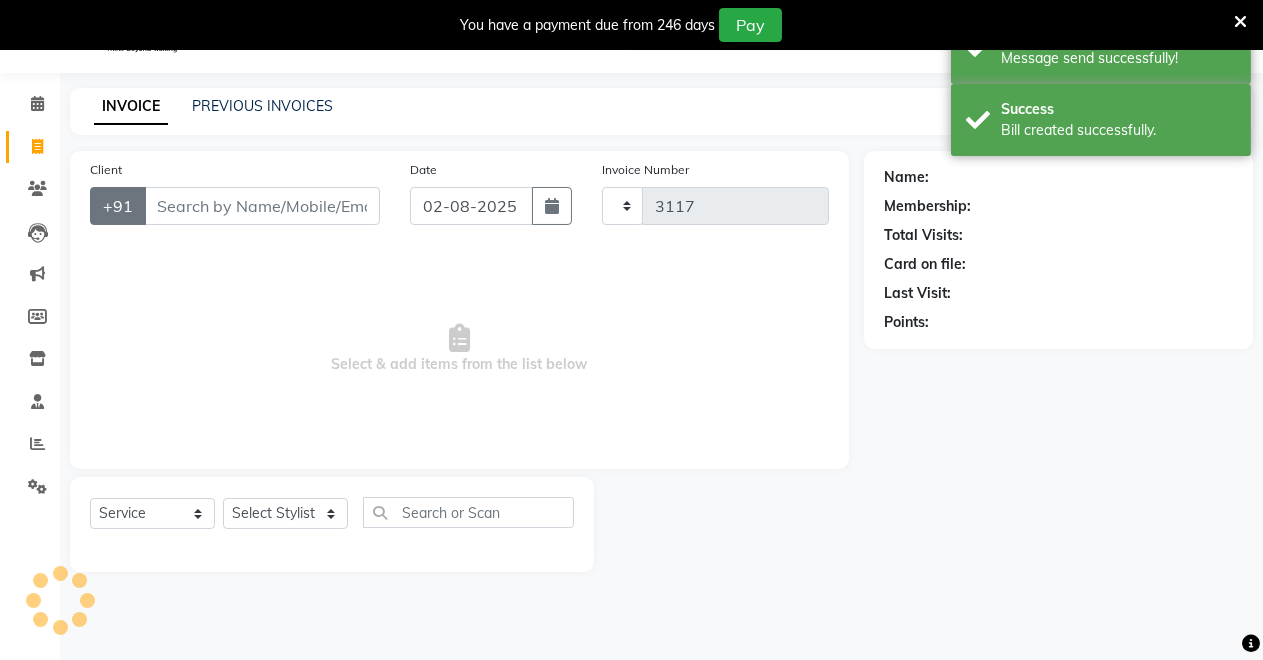 select on "7317" 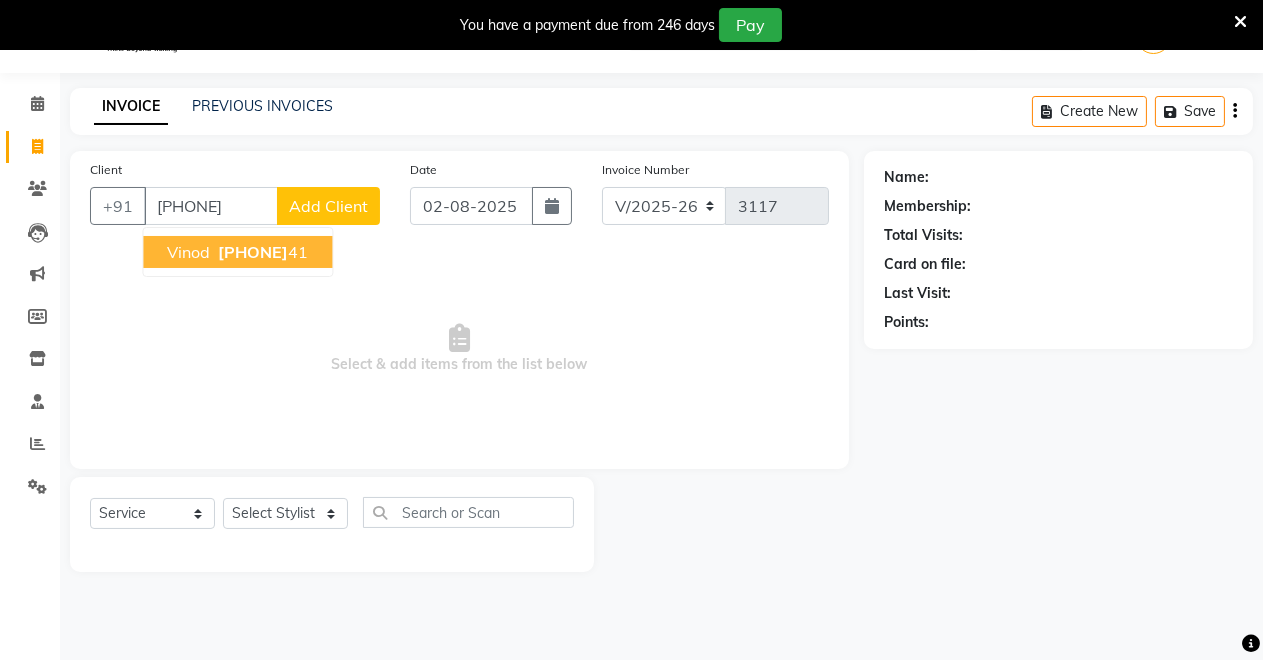 click on "[PHONE]" at bounding box center [253, 252] 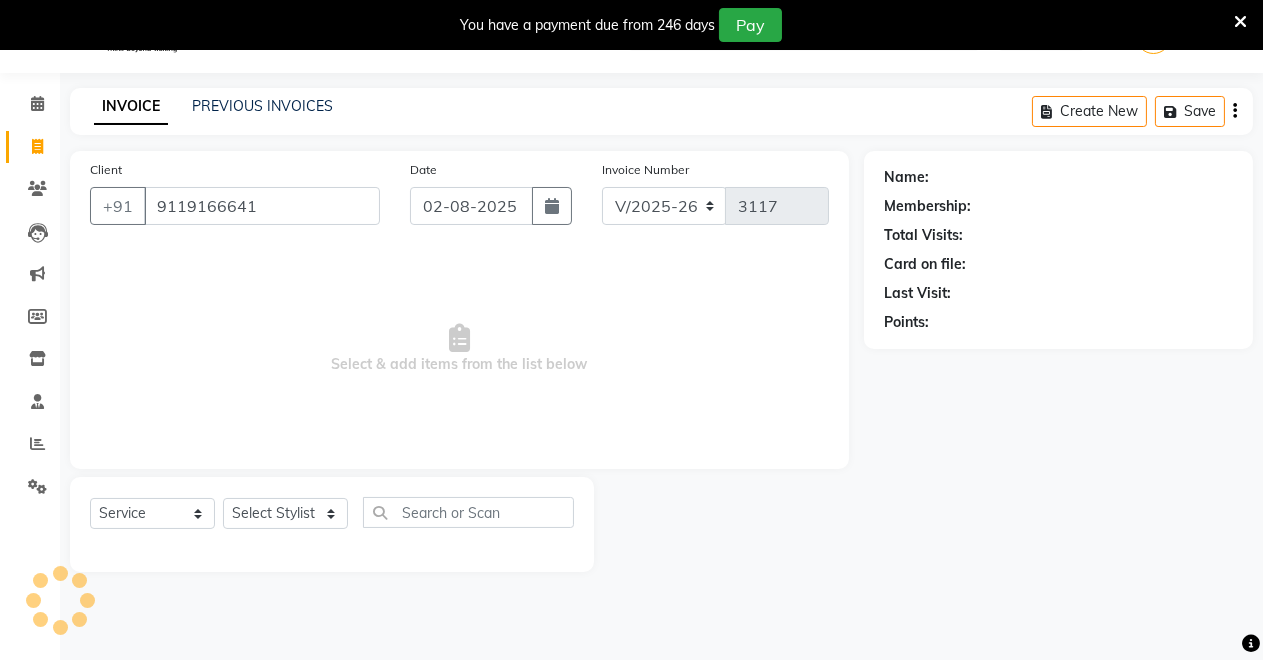 type on "9119166641" 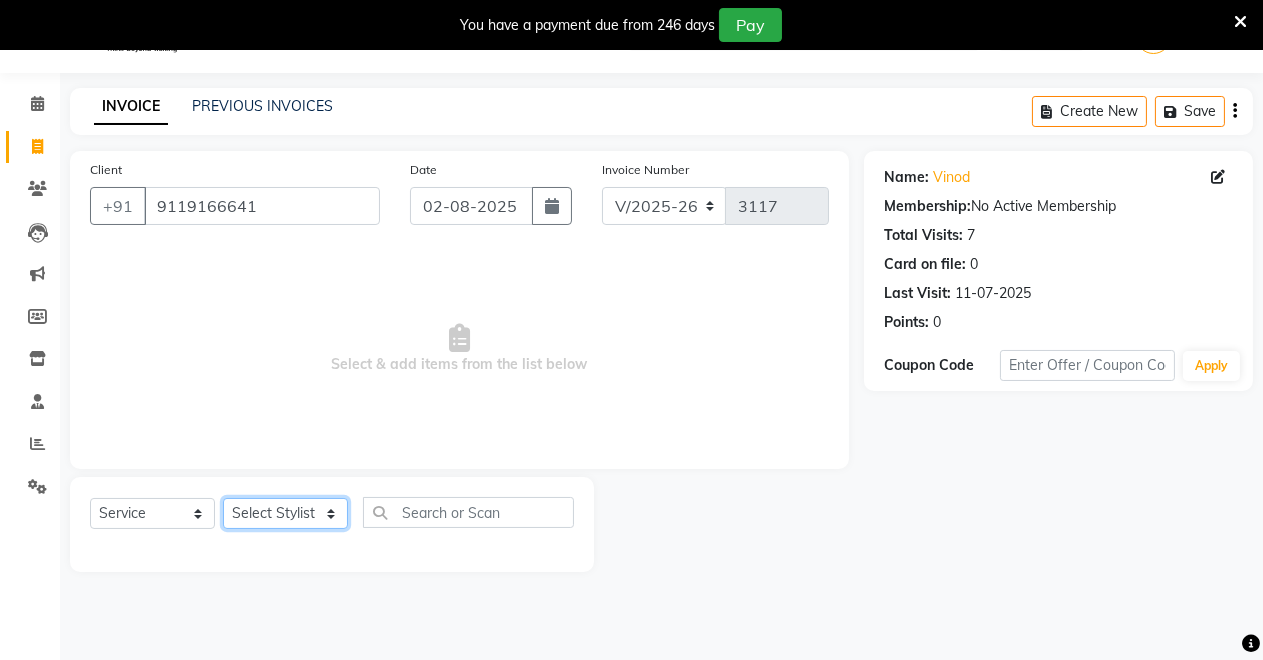click on "Select Stylist Badal kumar Jeetu Kushal Nikita Rahul Sachin Dangoriya Shikha Suman Verma" 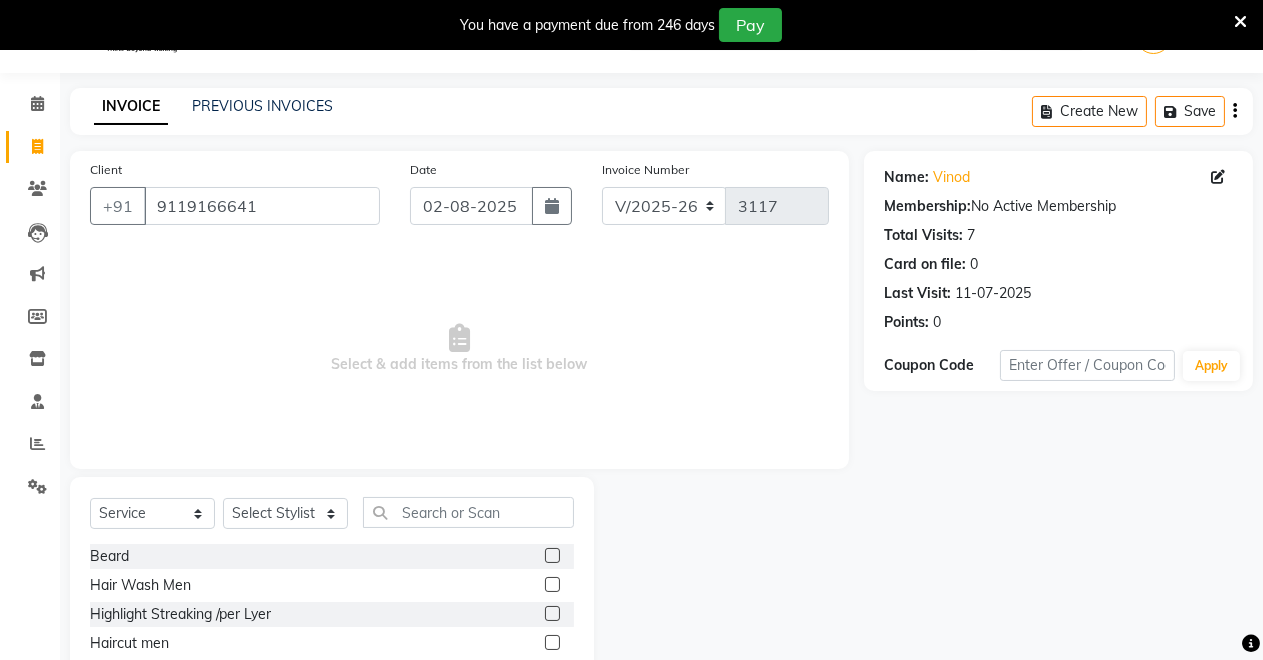 click 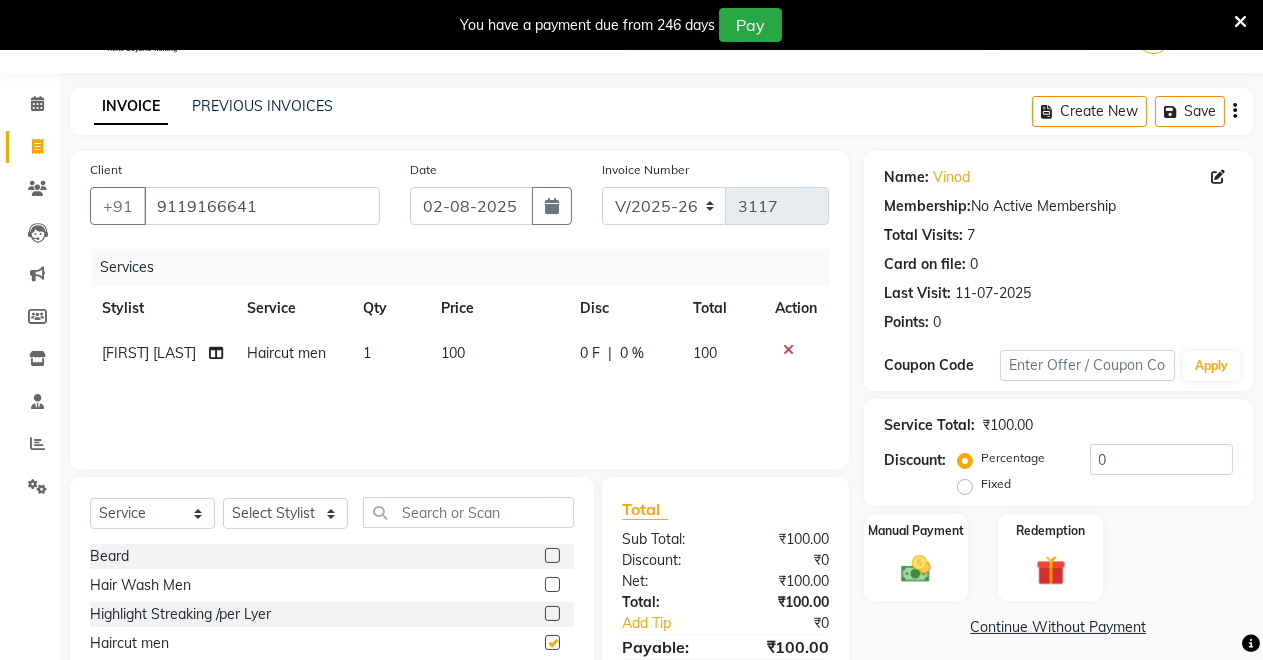 checkbox on "false" 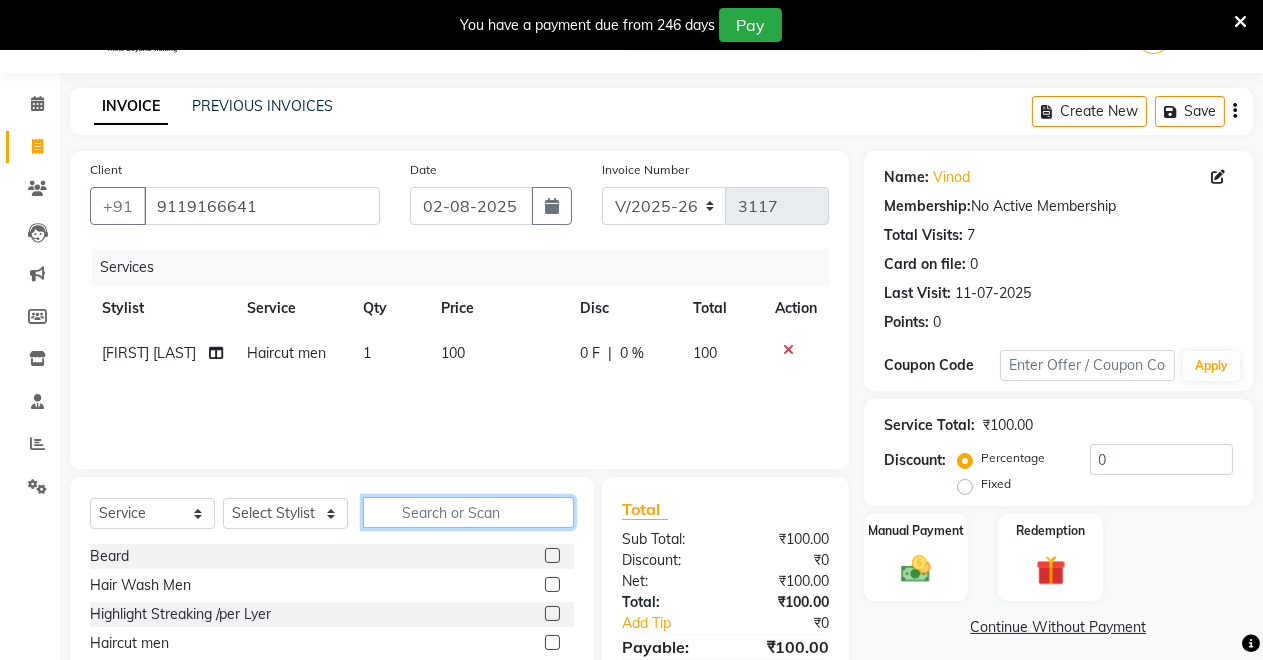 click 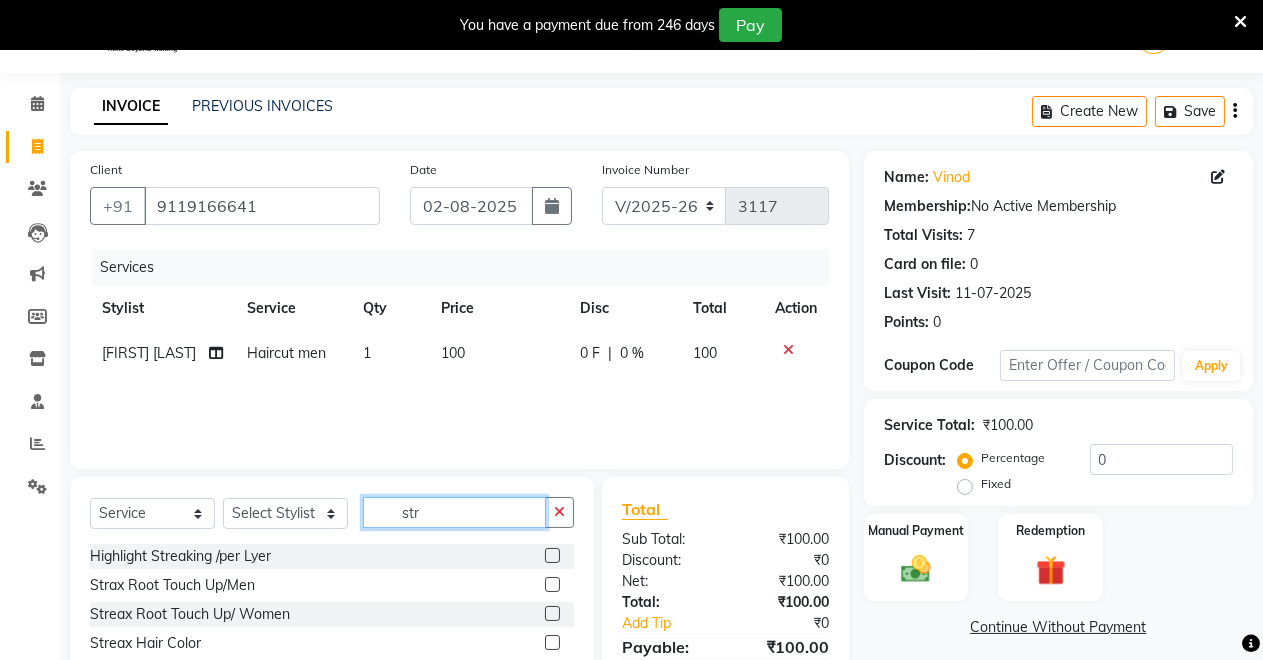 type on "str" 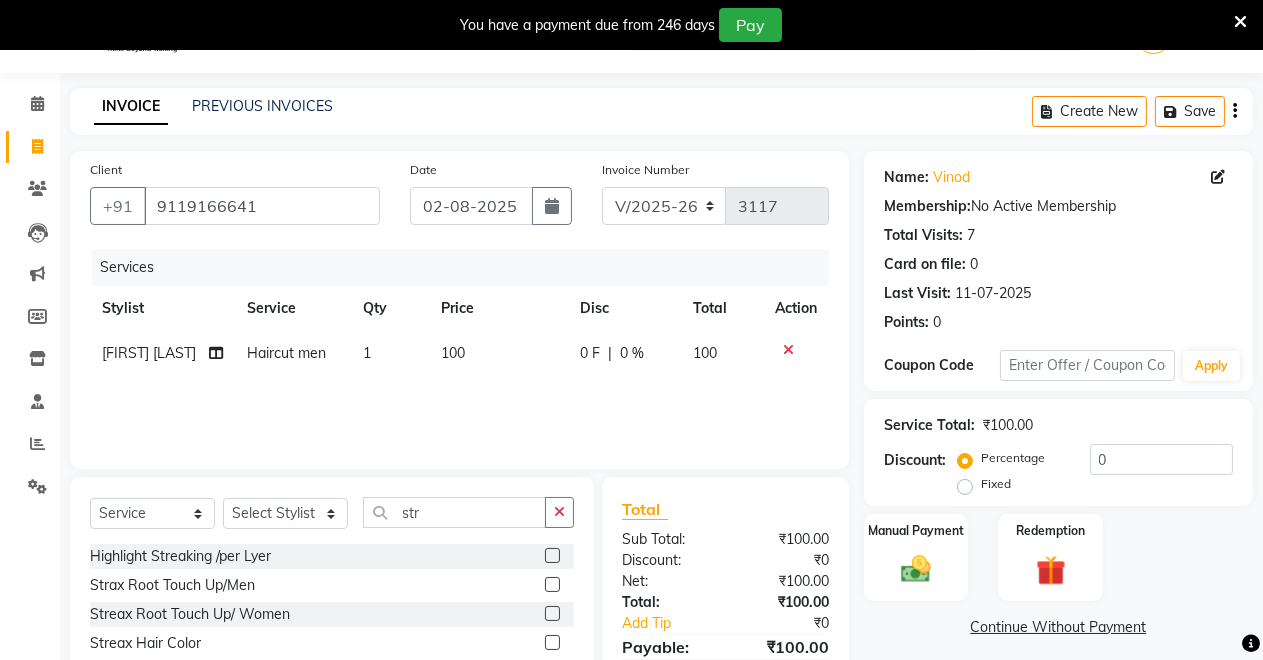 click 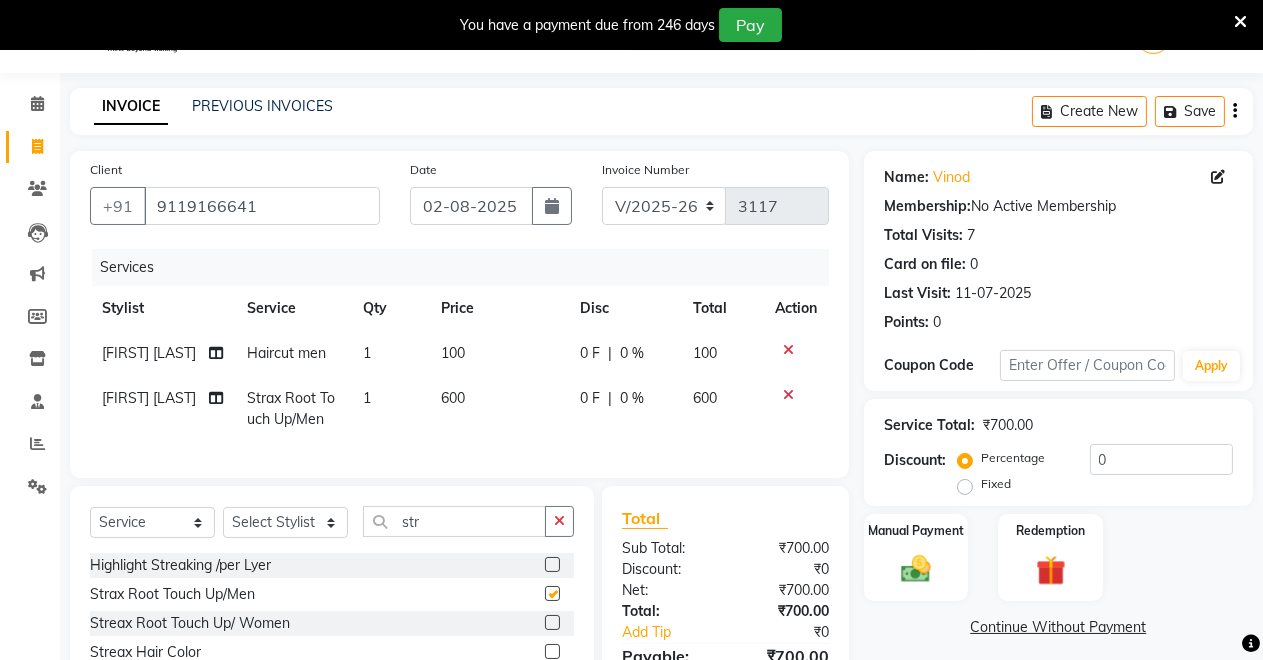checkbox on "false" 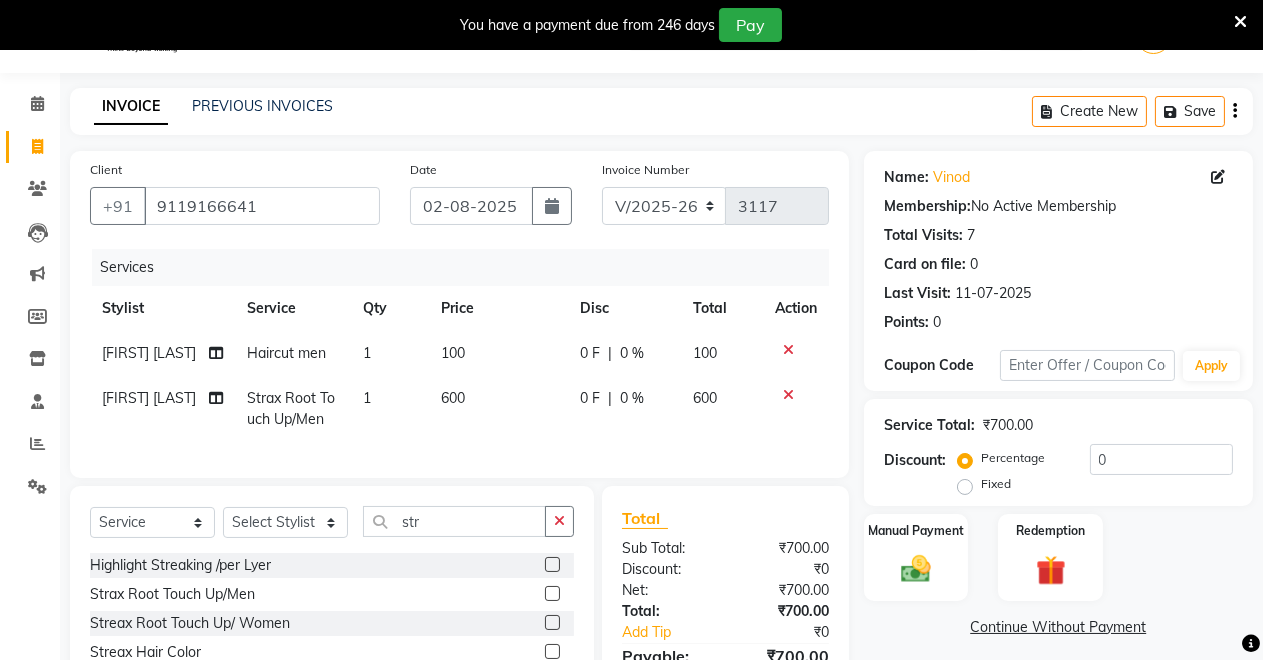 click on "Fixed" 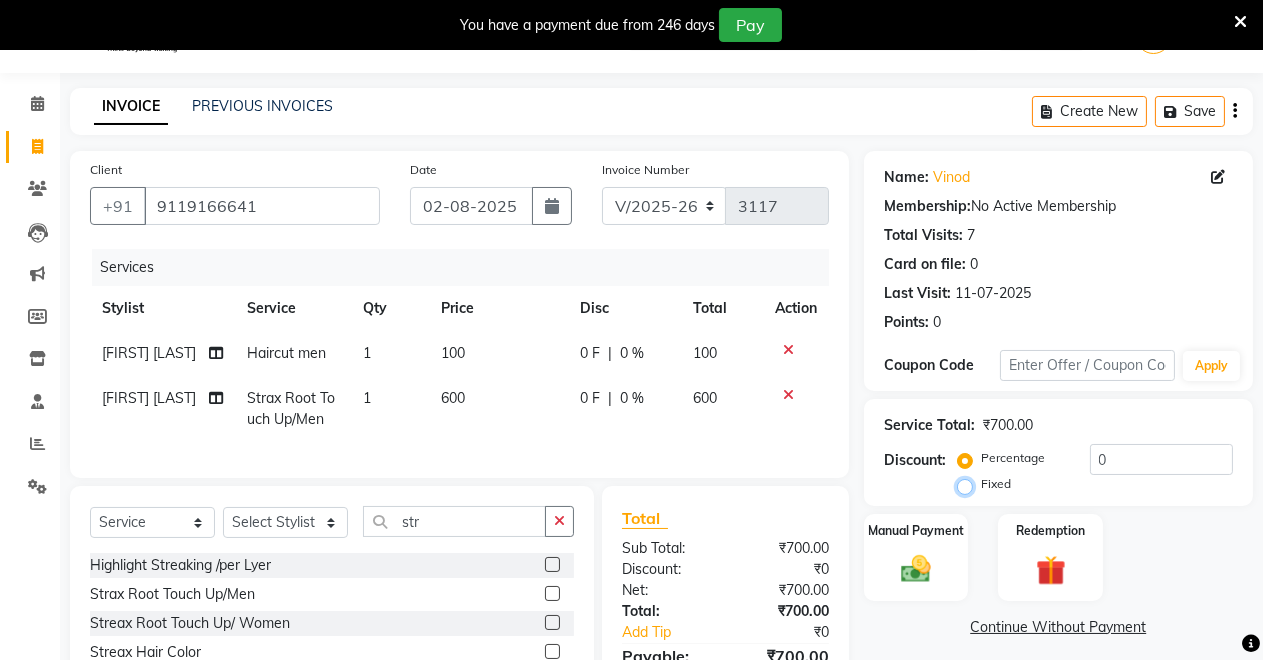 click on "Fixed" at bounding box center (969, 484) 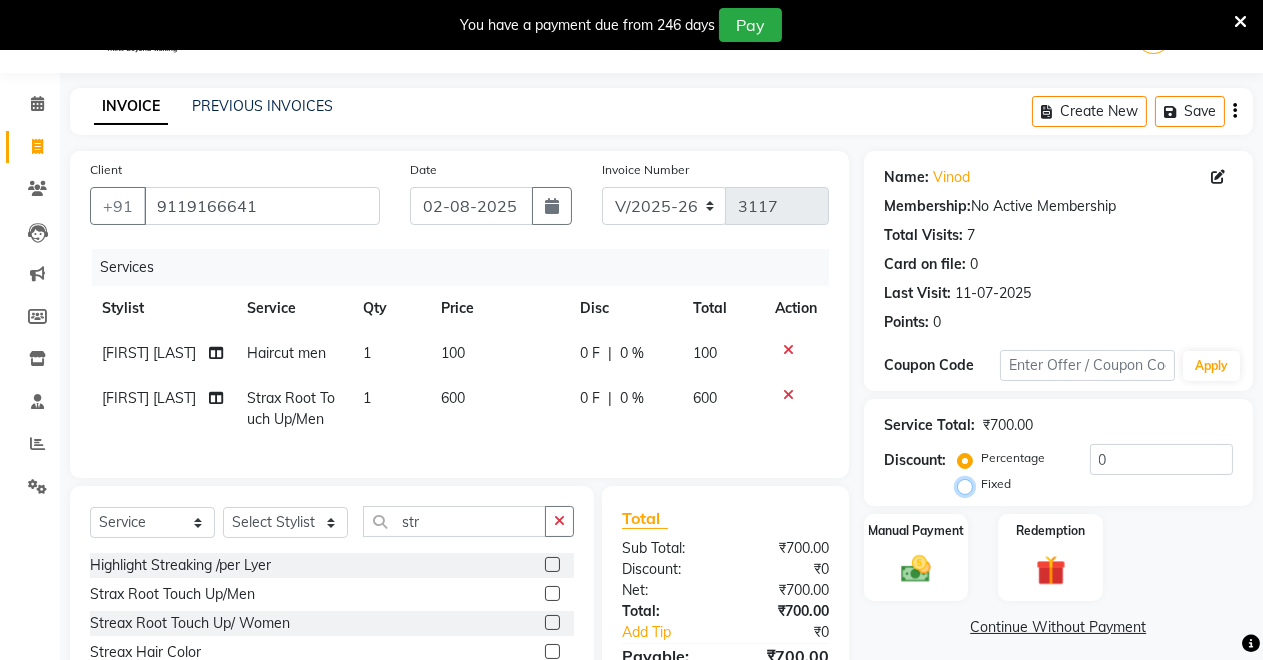 radio on "true" 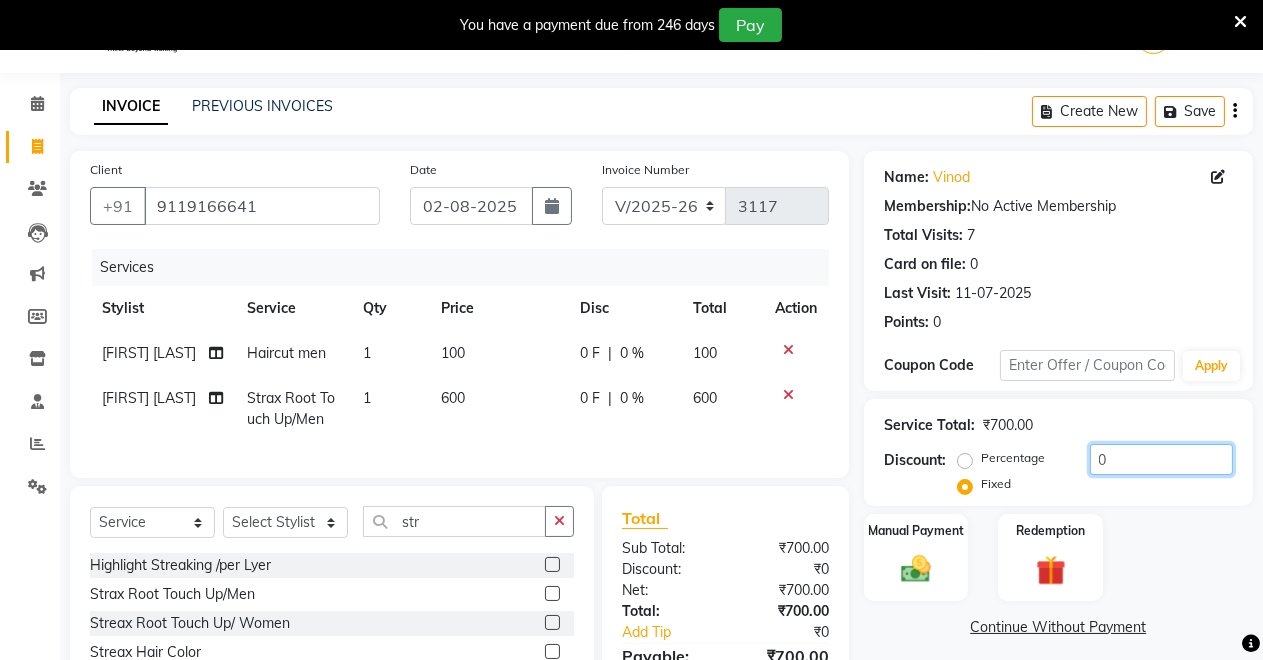 click on "0" 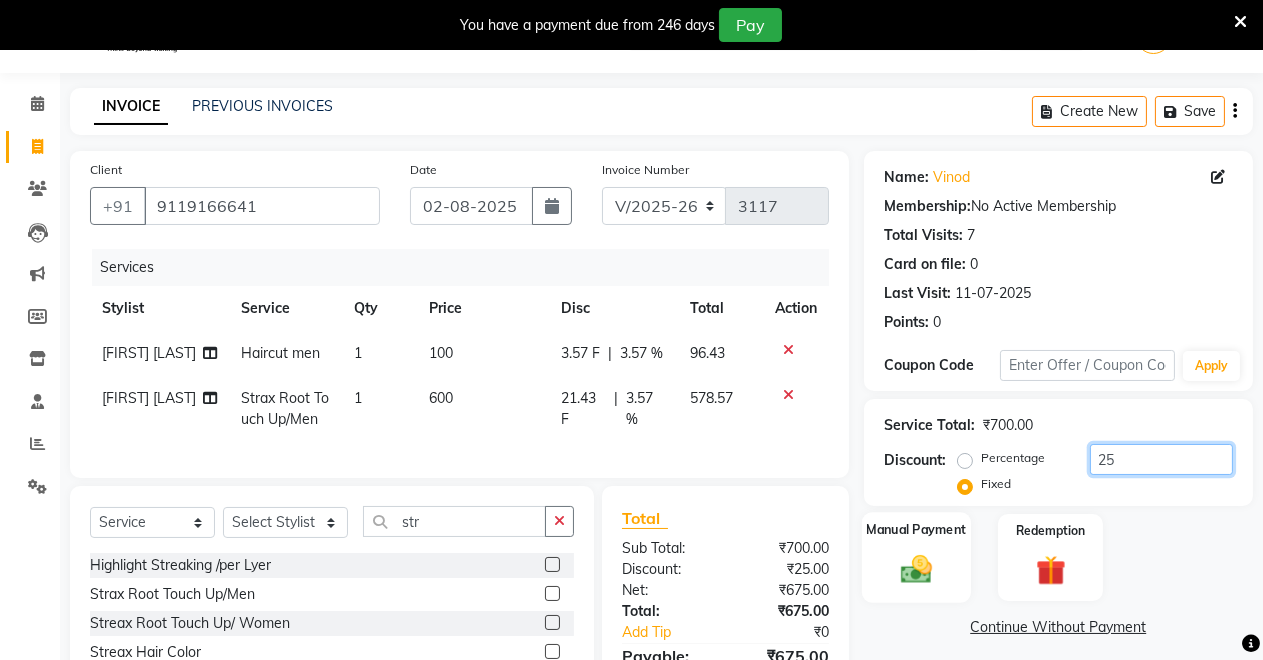 type on "25" 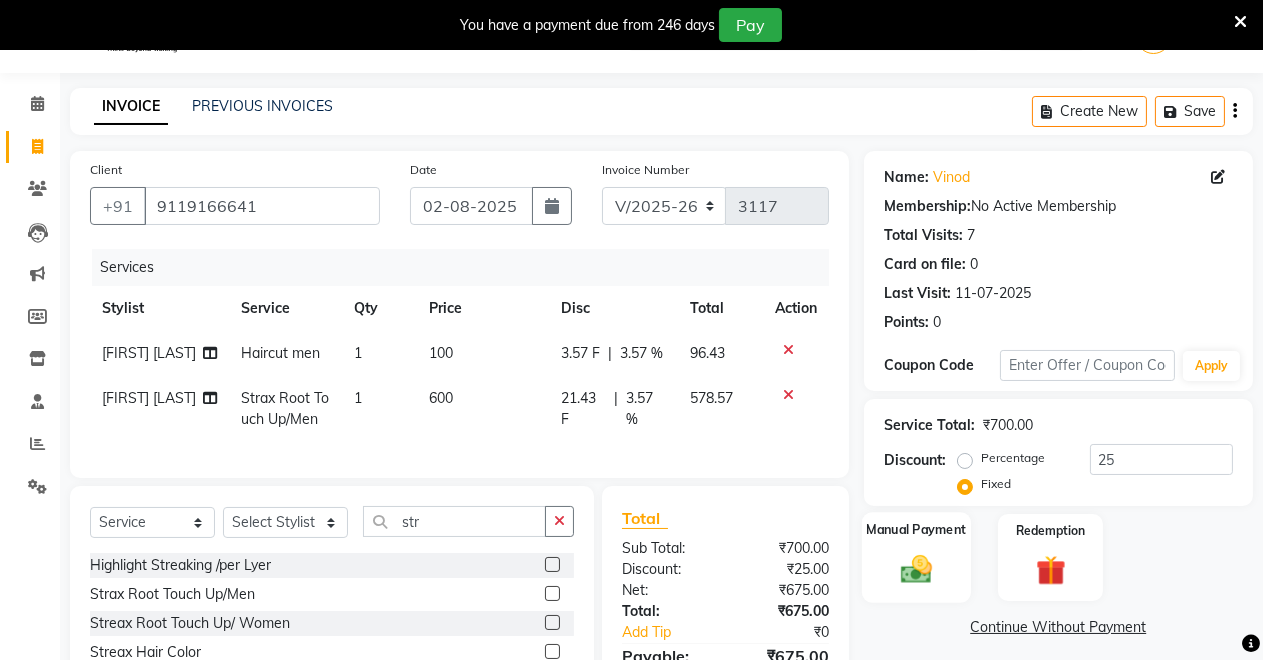 click on "Manual Payment" 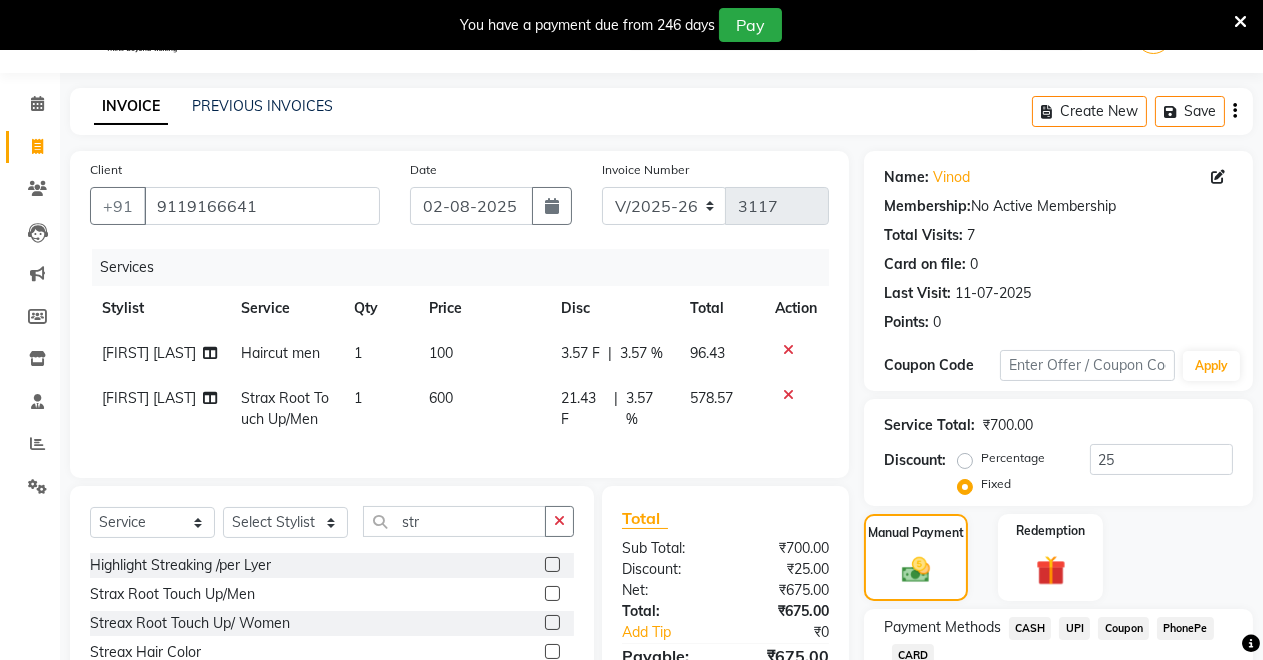 scroll, scrollTop: 238, scrollLeft: 0, axis: vertical 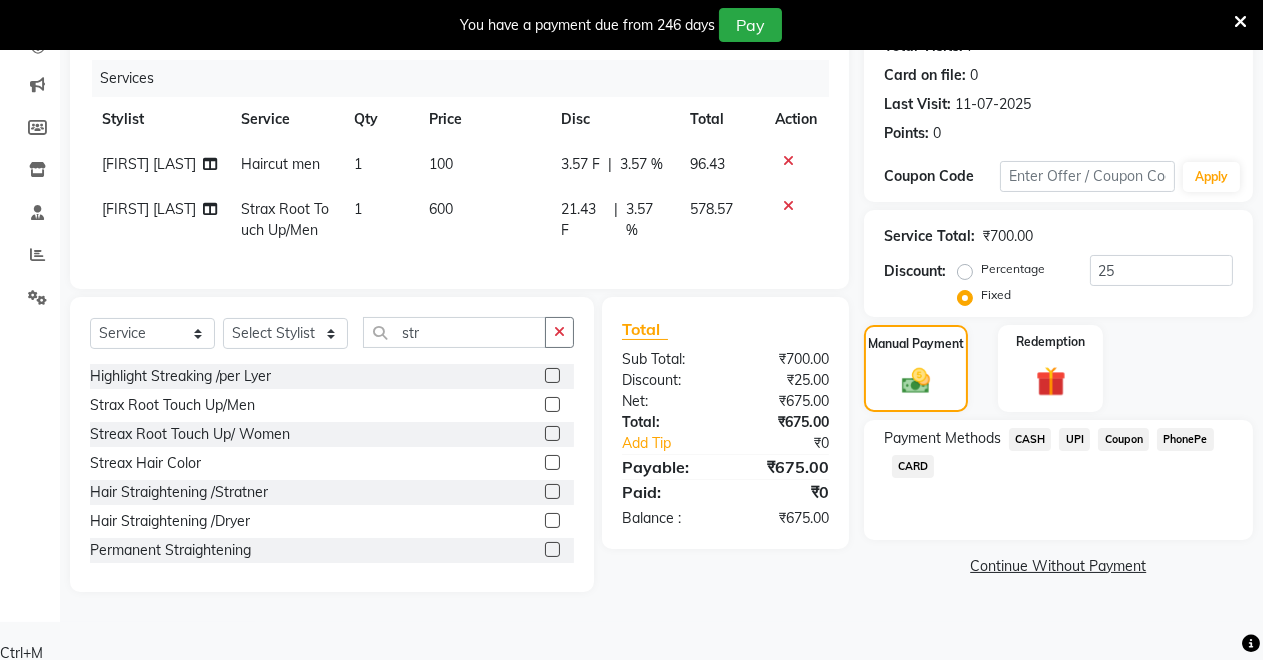click on "UPI" 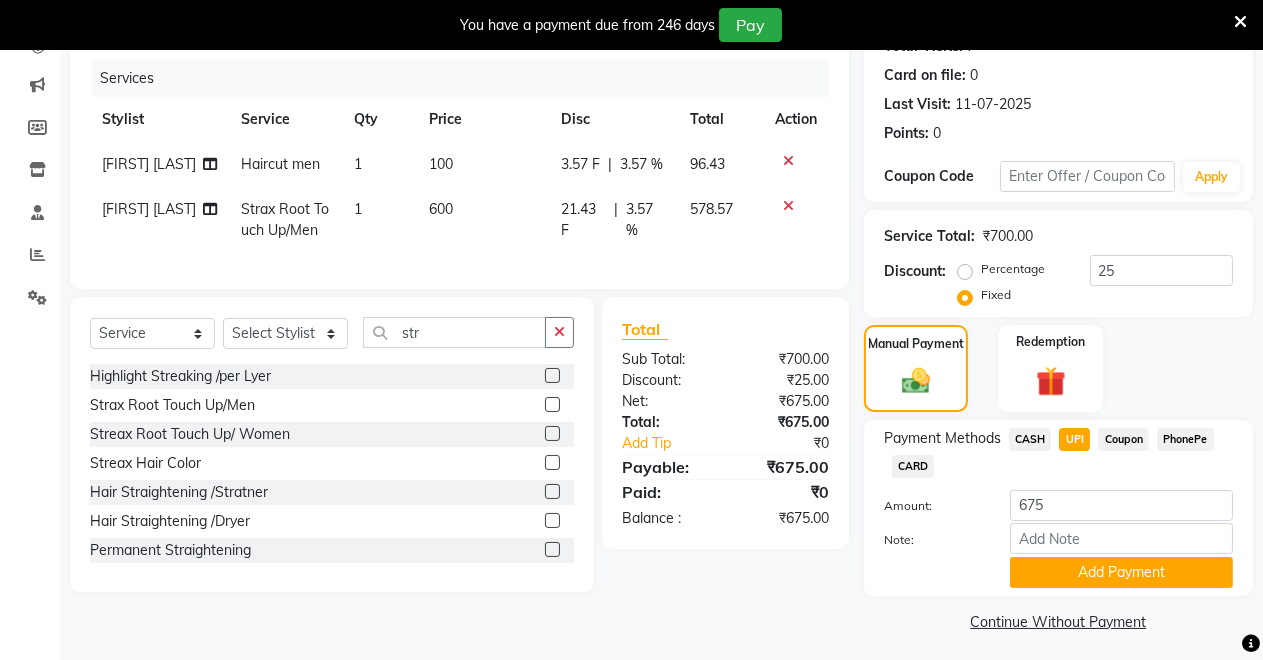 scroll, scrollTop: 245, scrollLeft: 0, axis: vertical 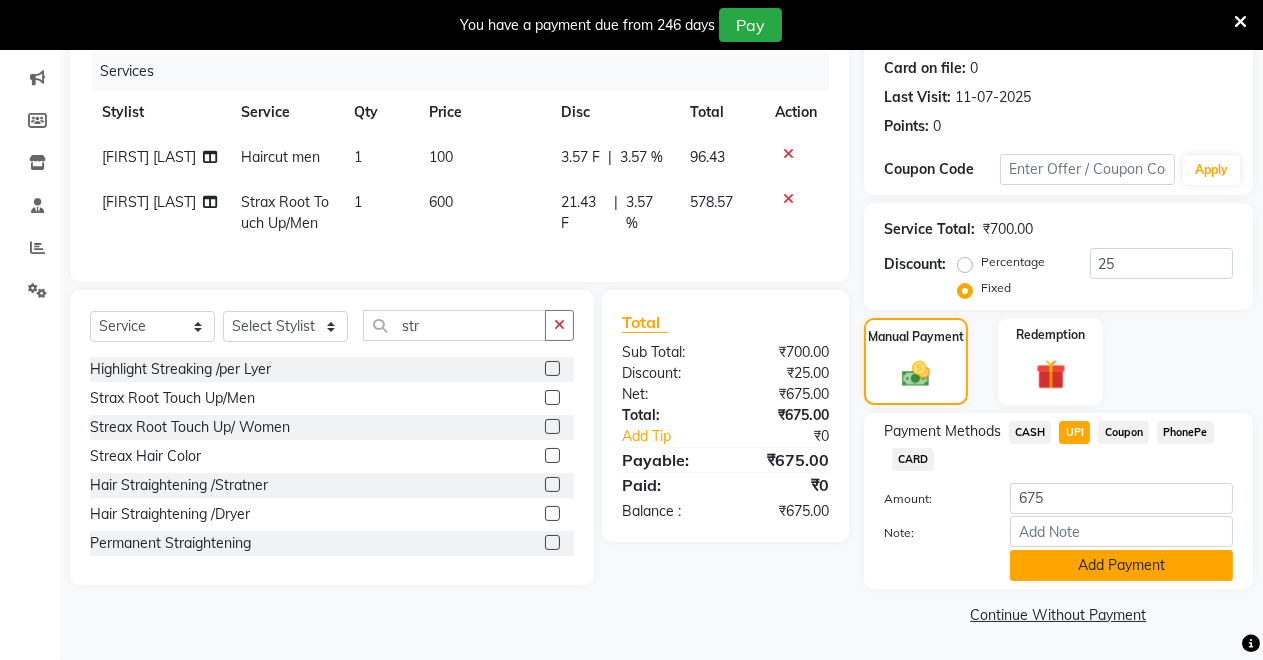 click on "Add Payment" 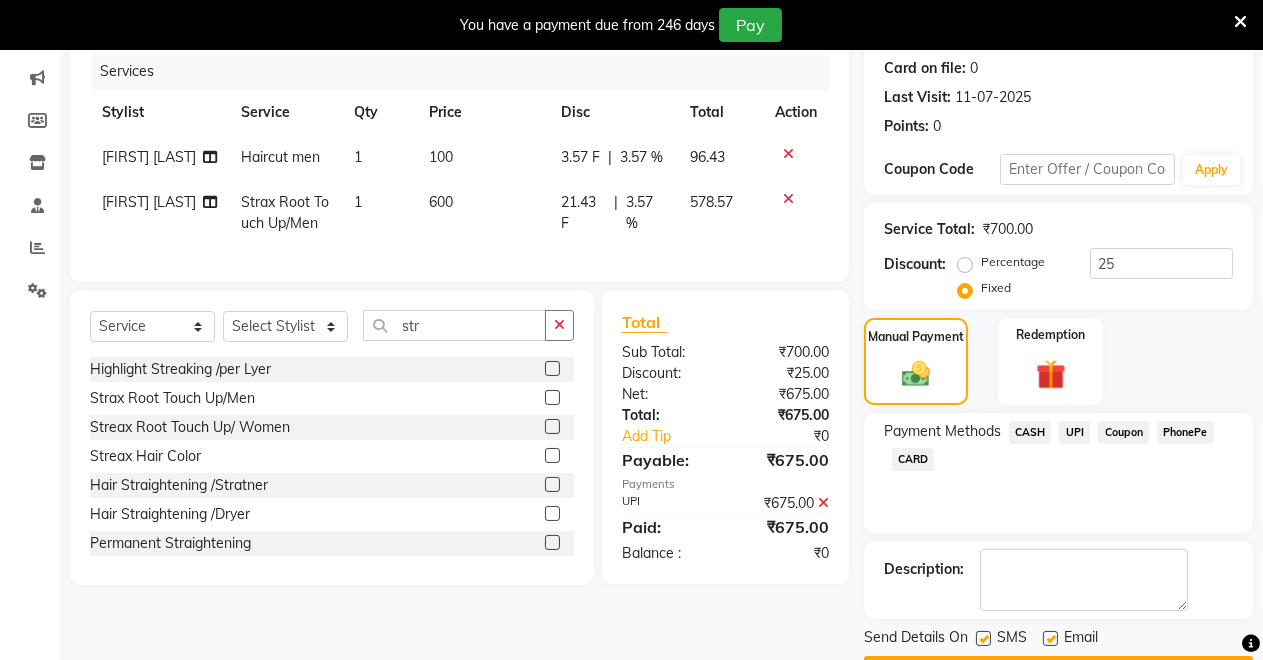 scroll, scrollTop: 302, scrollLeft: 0, axis: vertical 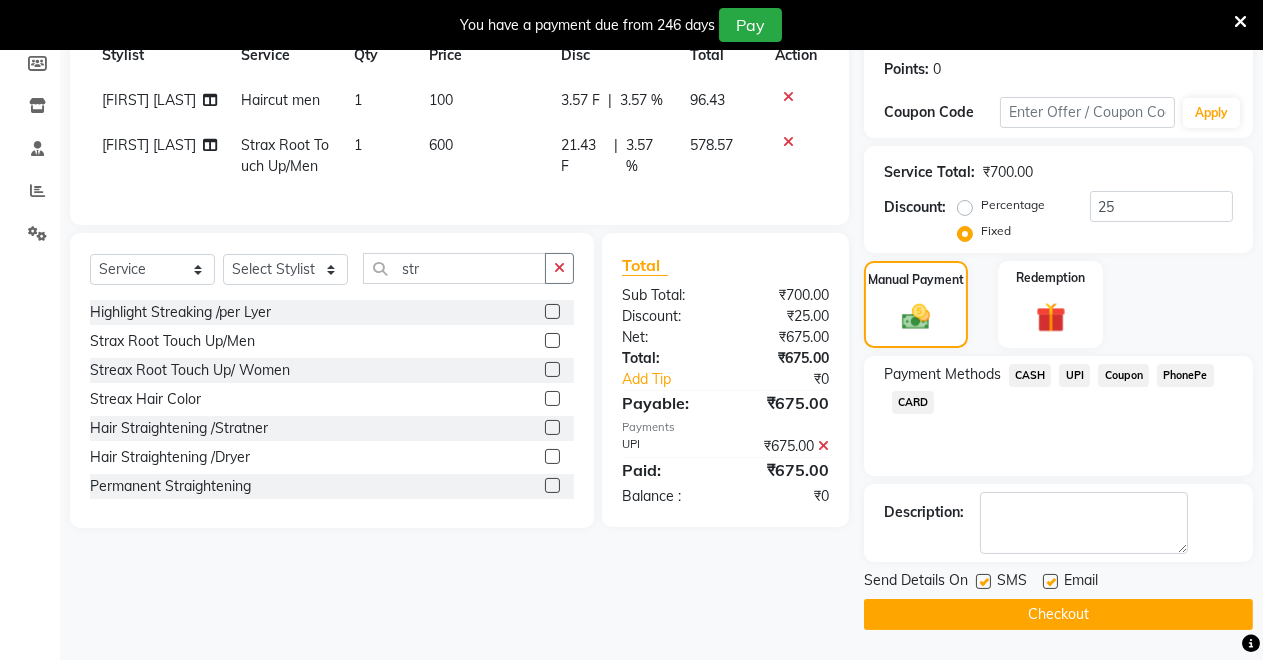 click on "Checkout" 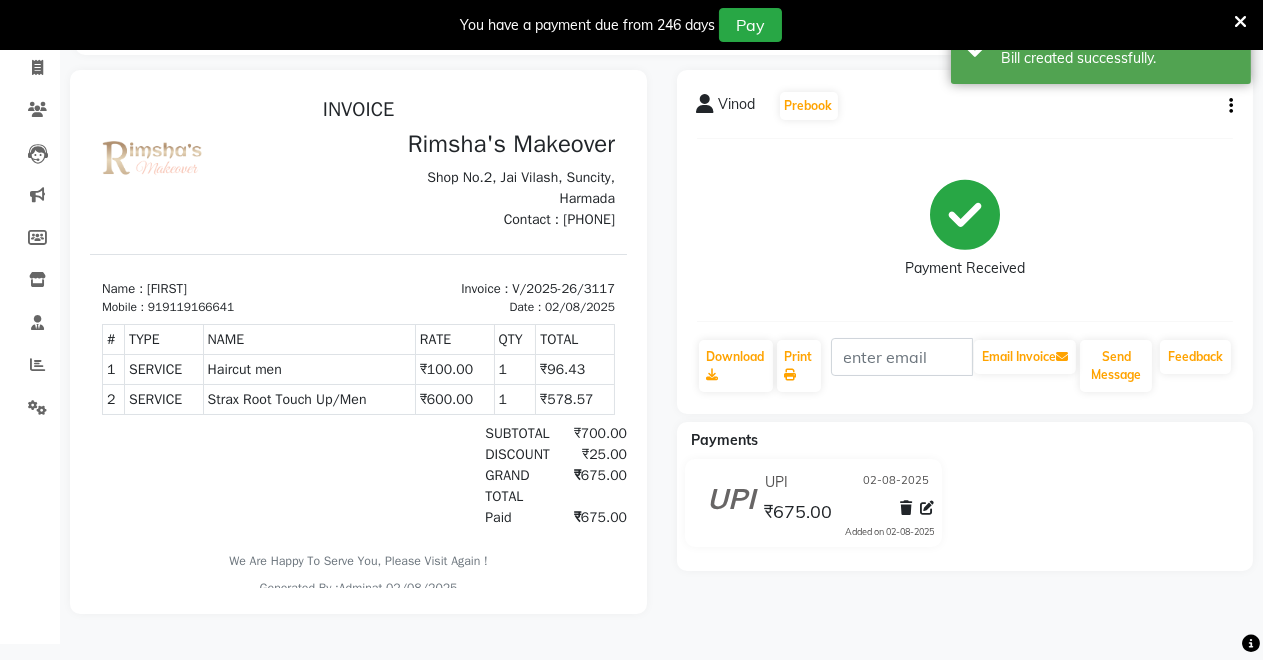 scroll, scrollTop: 0, scrollLeft: 0, axis: both 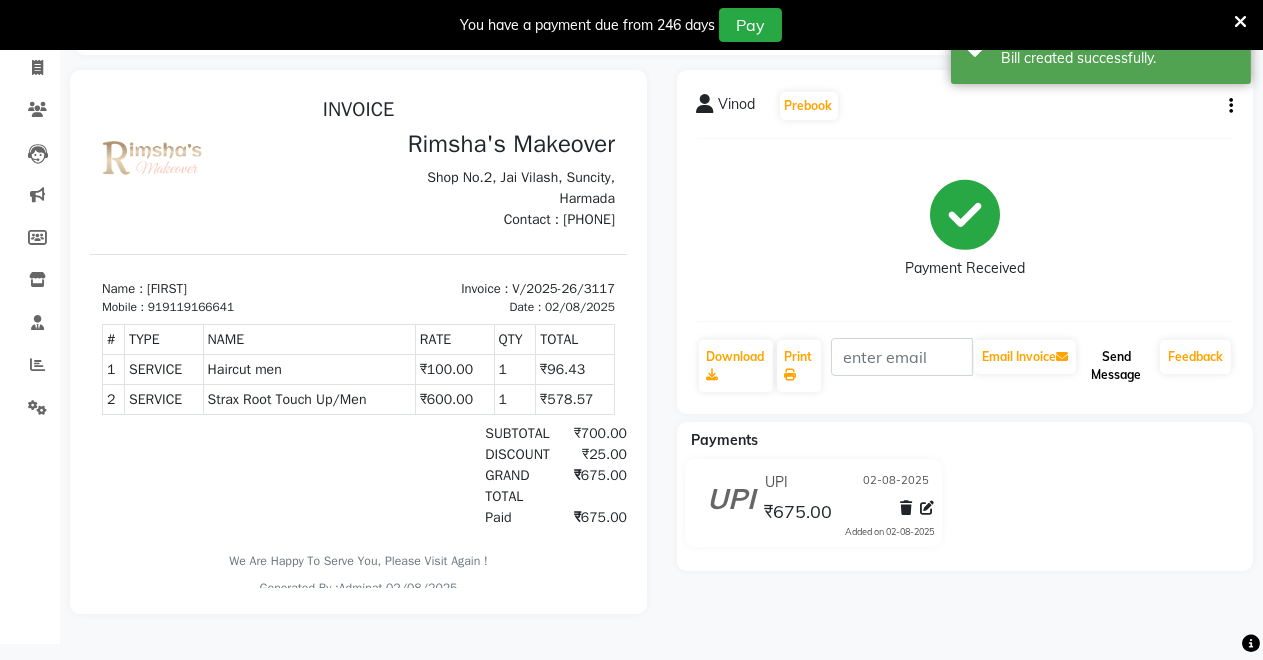 click on "Send Message" 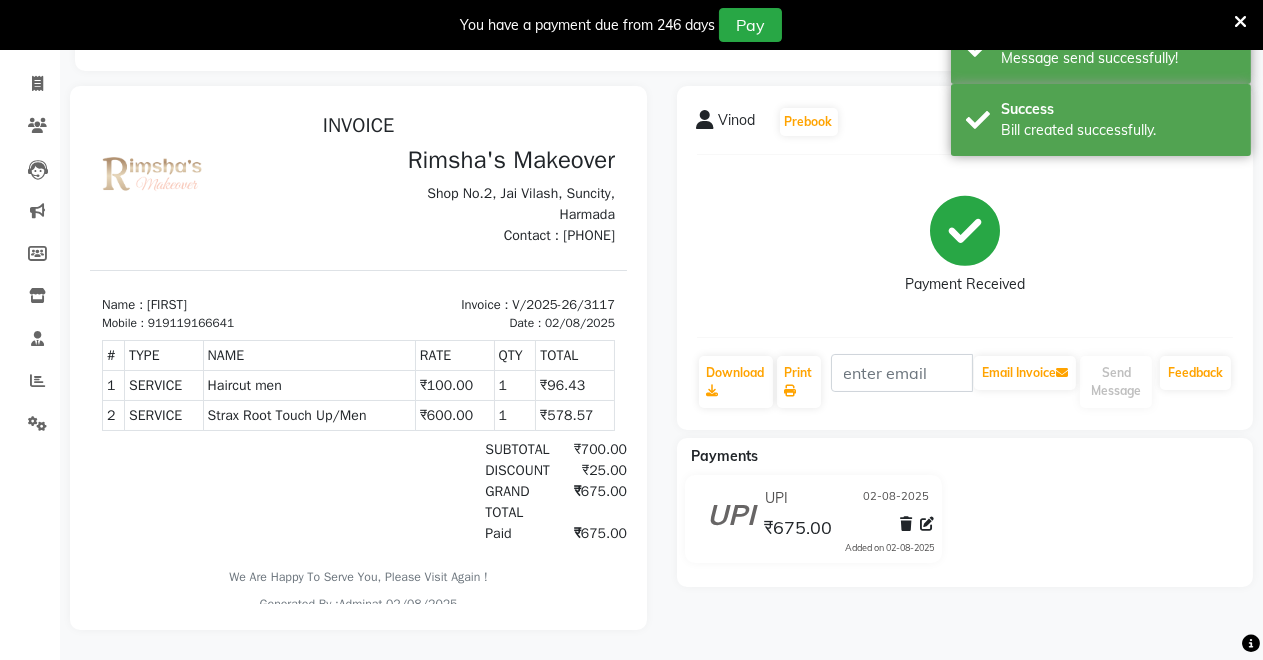 scroll, scrollTop: 0, scrollLeft: 0, axis: both 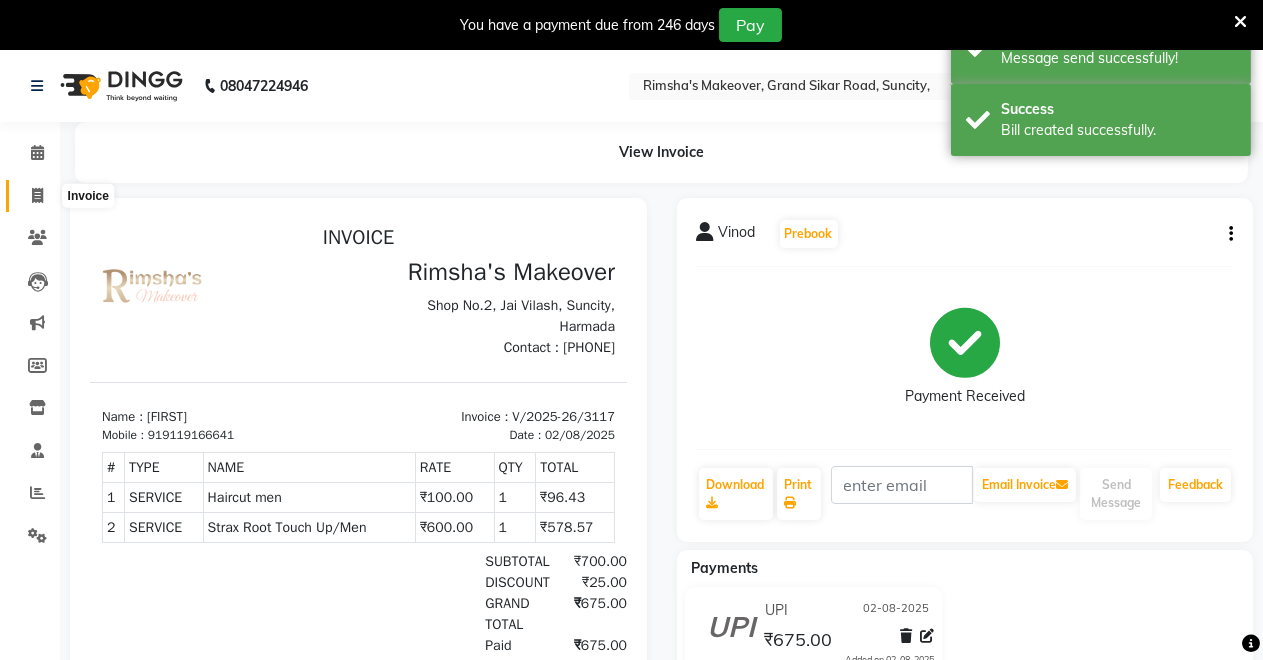 click 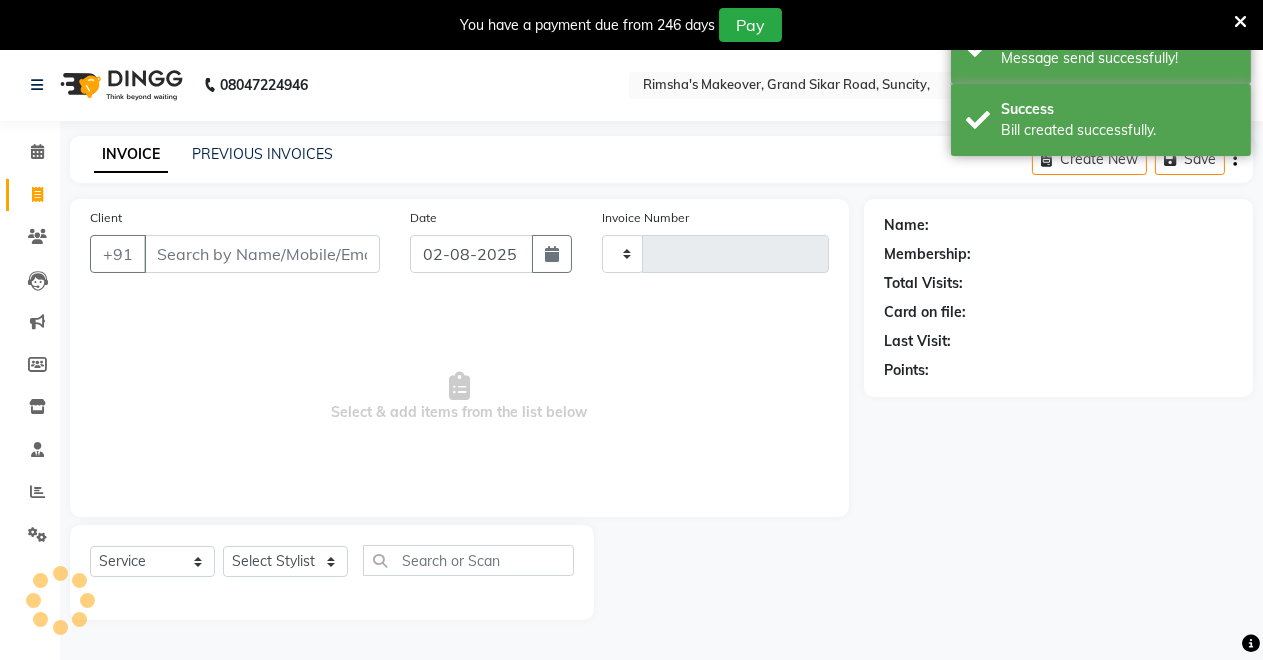scroll, scrollTop: 49, scrollLeft: 0, axis: vertical 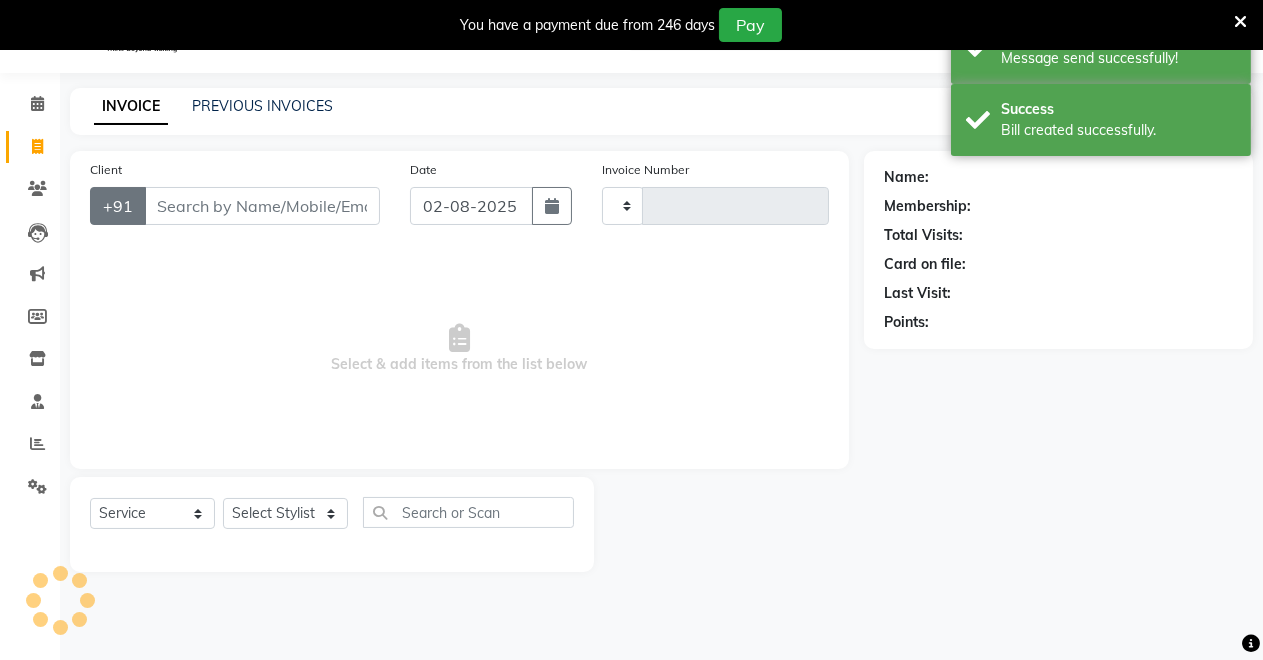 type on "3118" 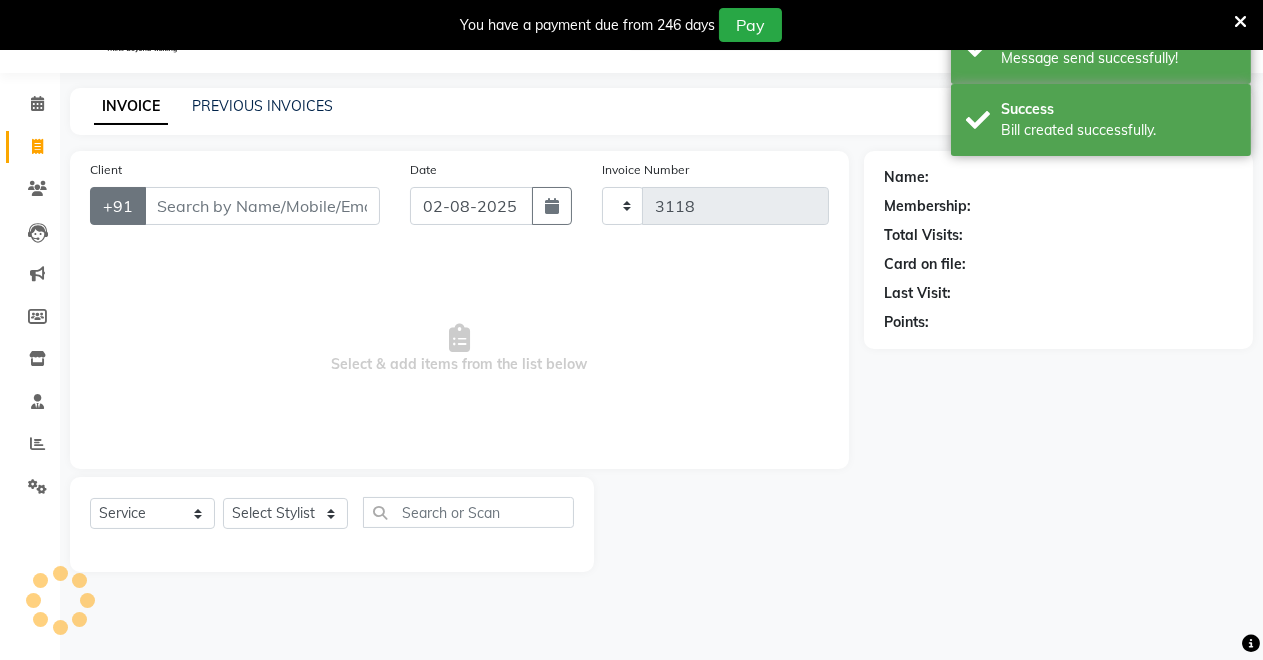 select on "7317" 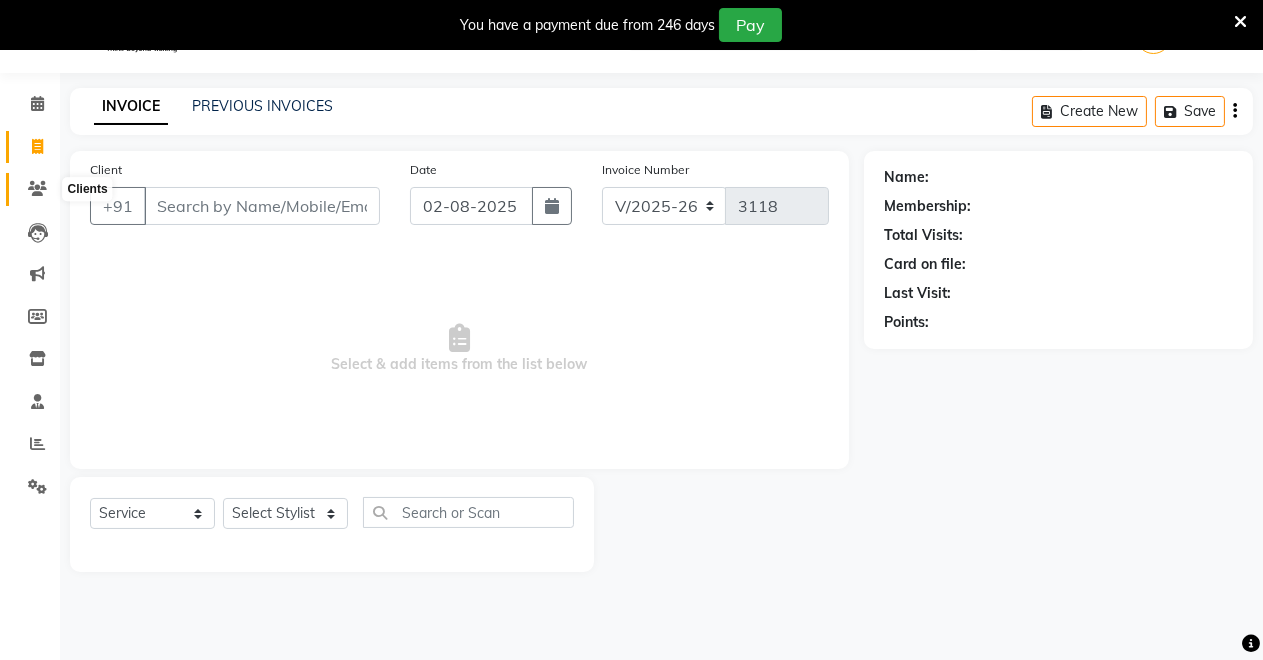 click 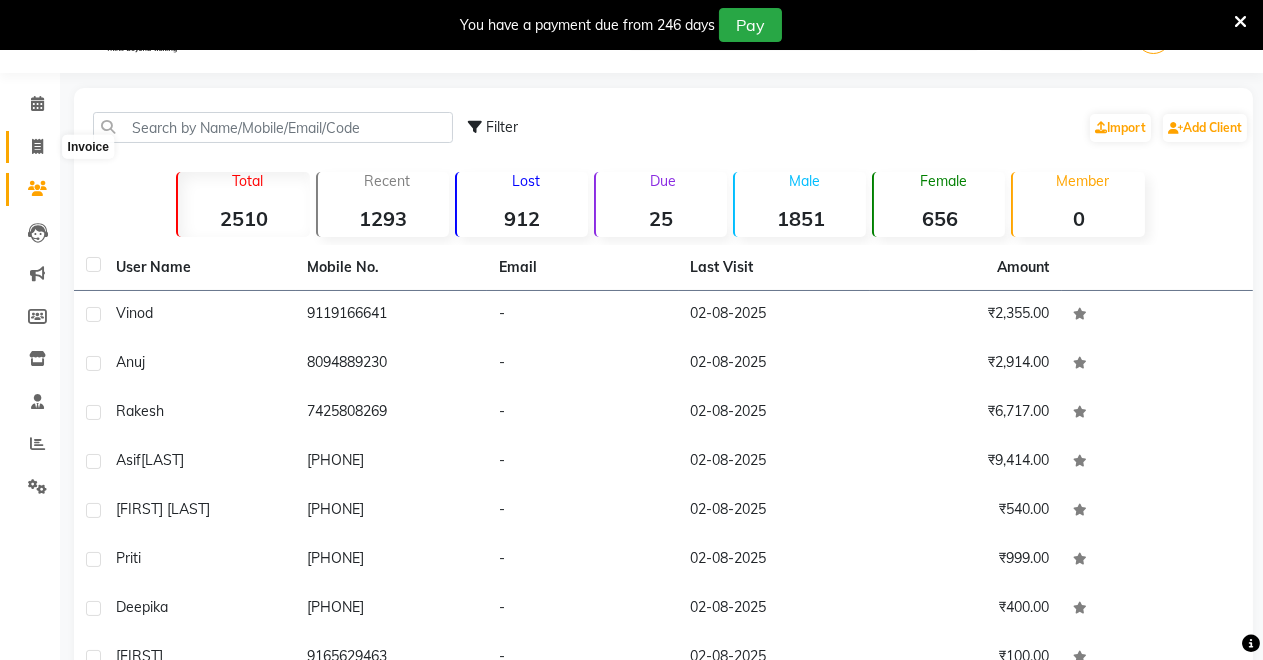 click 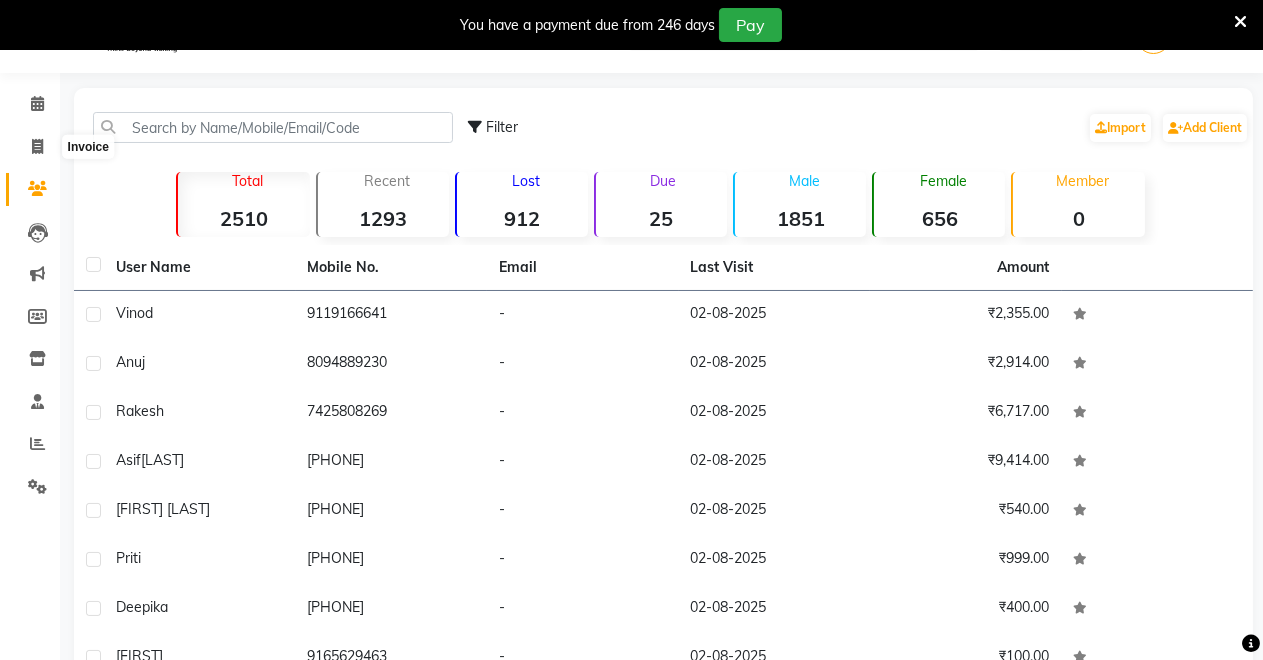 select on "service" 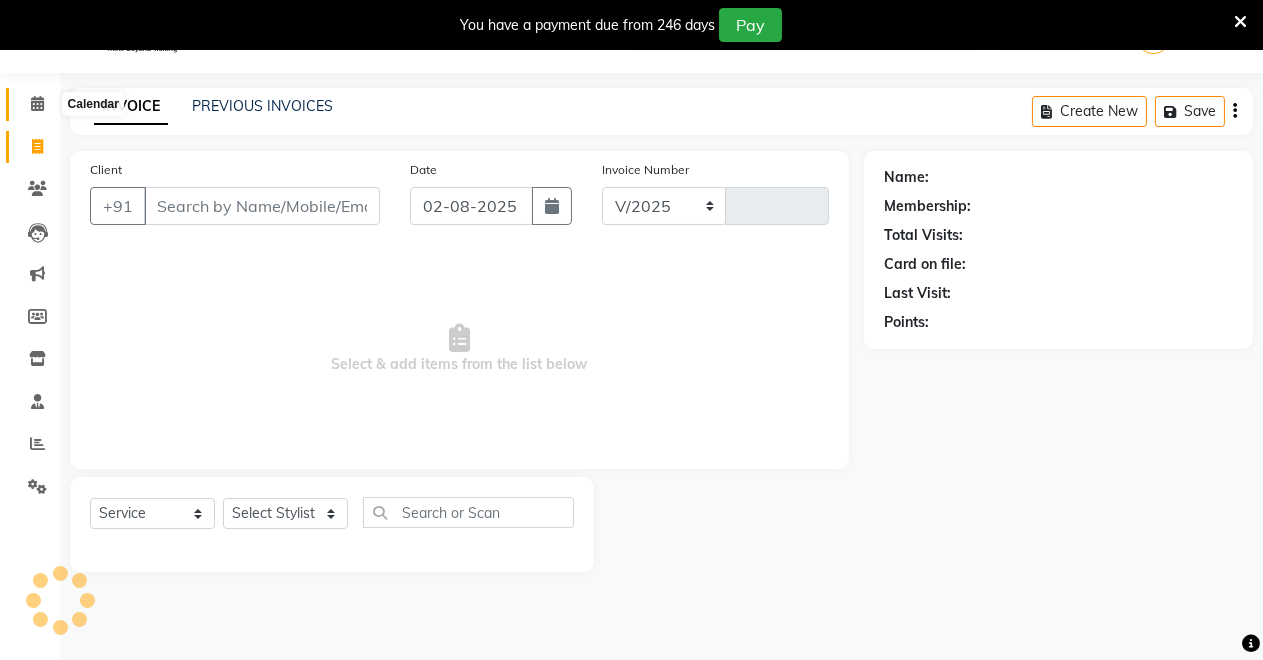 select on "7317" 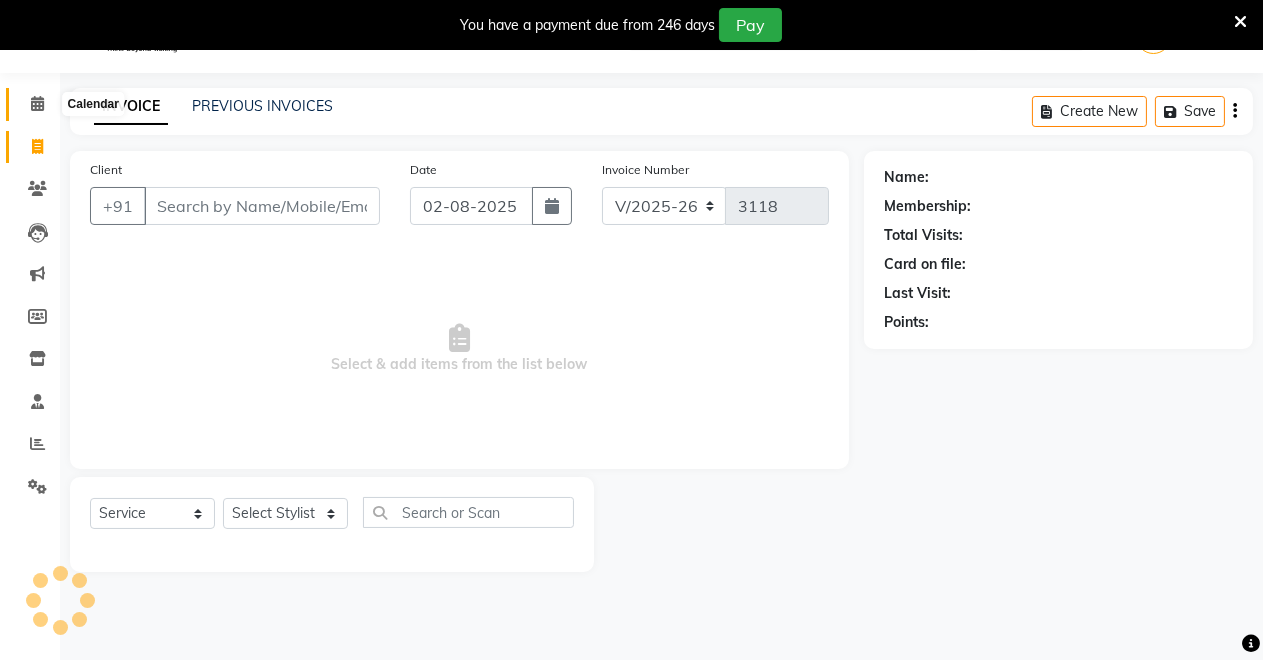 click 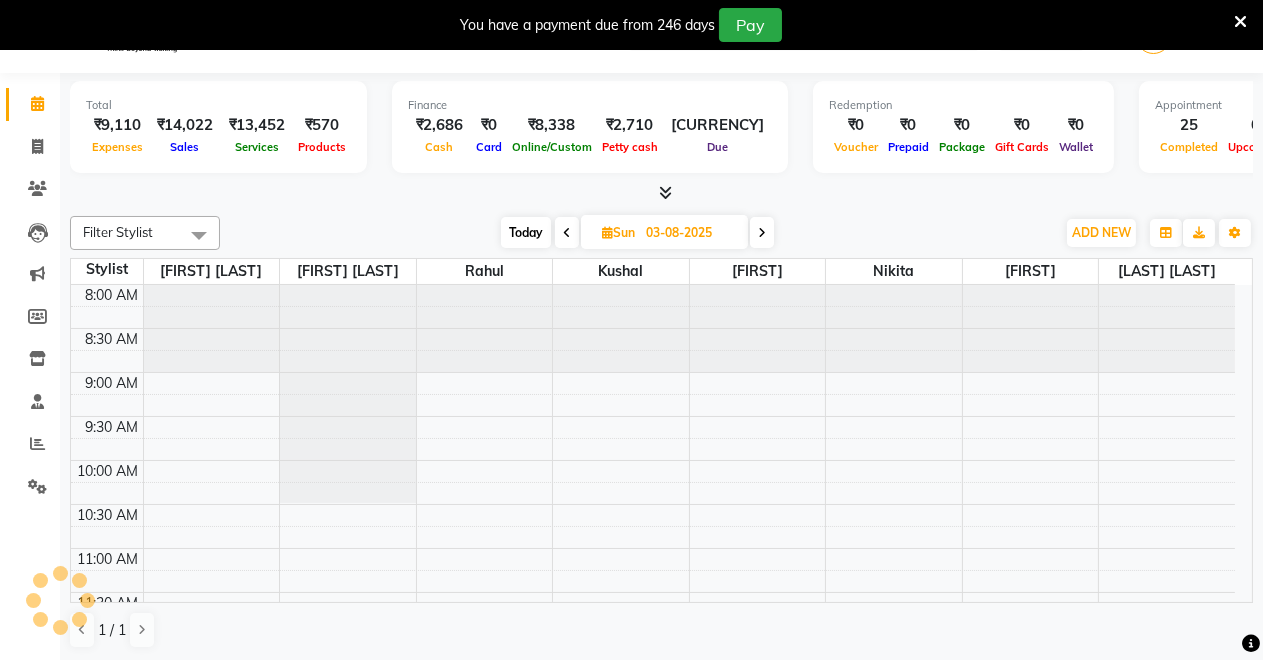 scroll, scrollTop: 0, scrollLeft: 0, axis: both 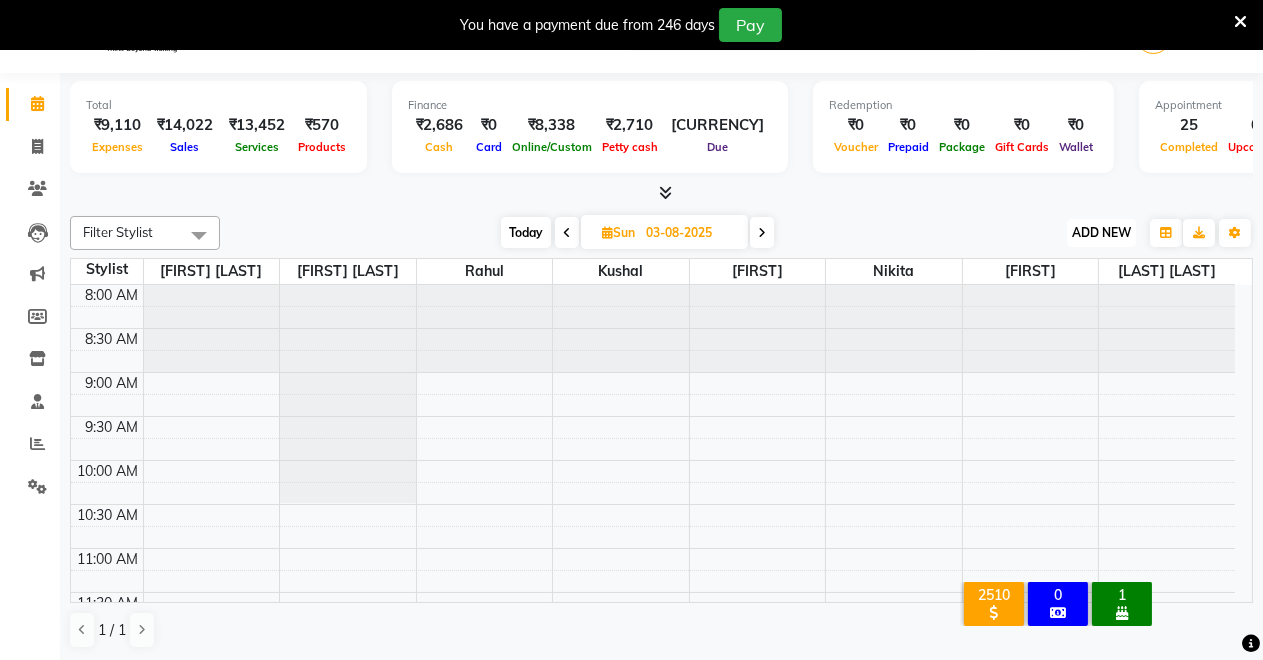 click on "ADD NEW Toggle Dropdown" at bounding box center (1101, 233) 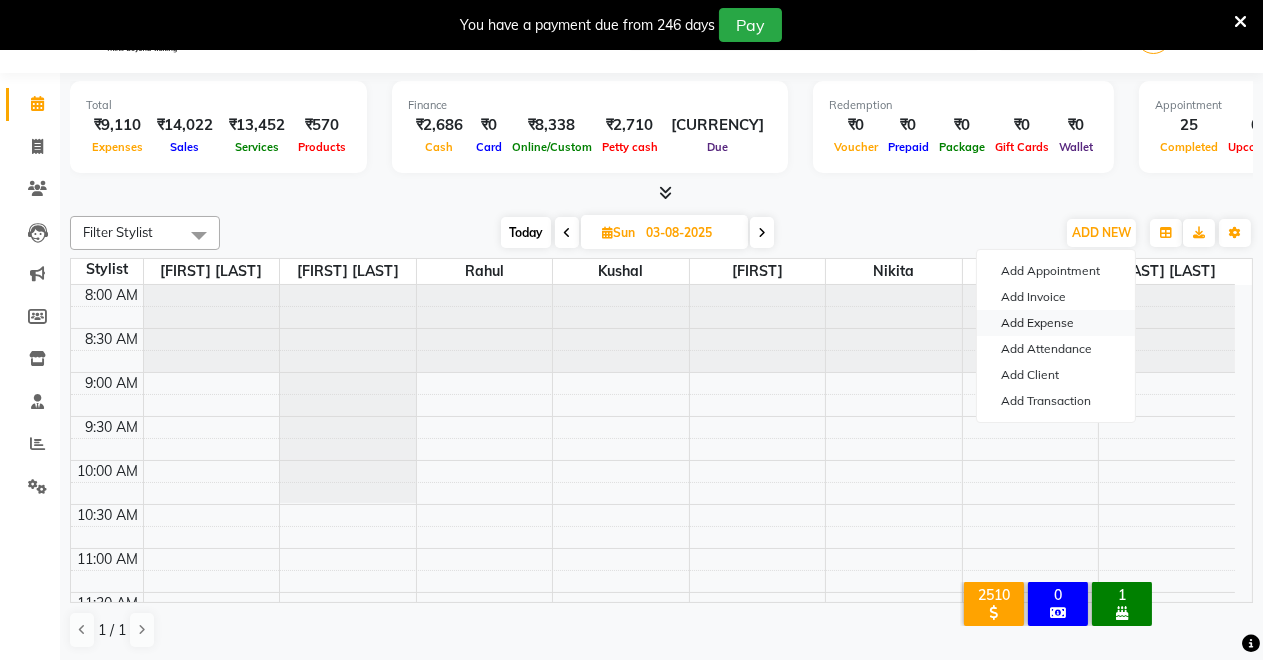 click on "Add Expense" at bounding box center [1056, 323] 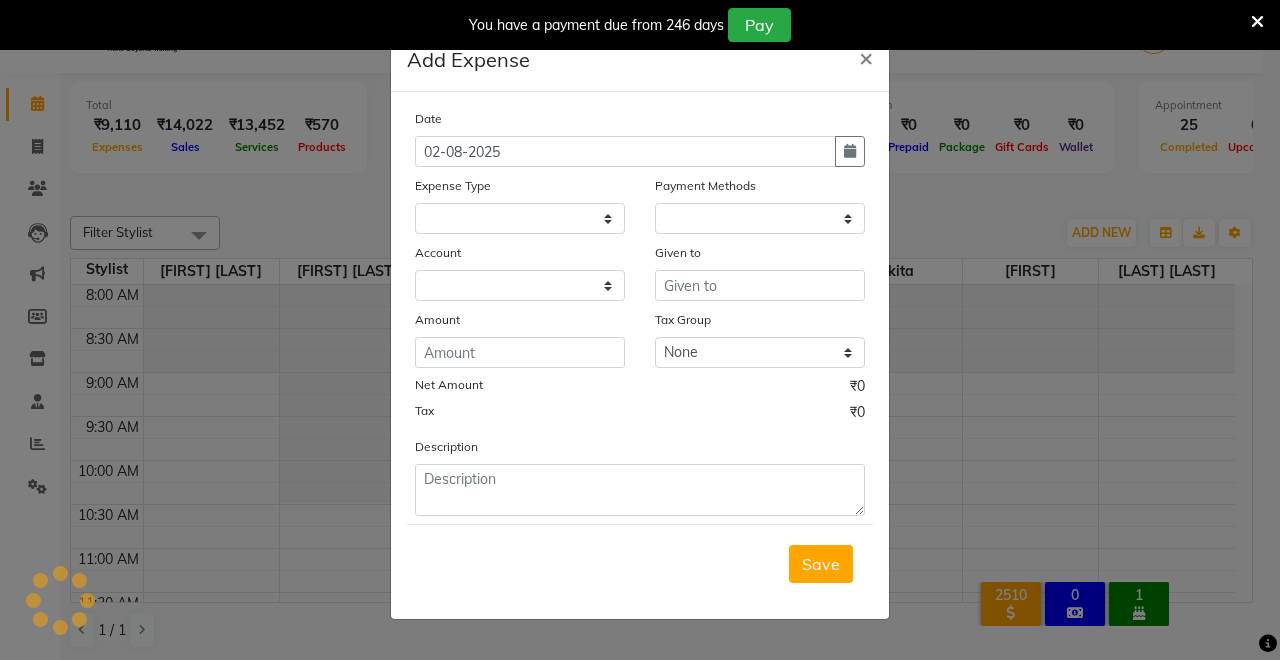 select on "1" 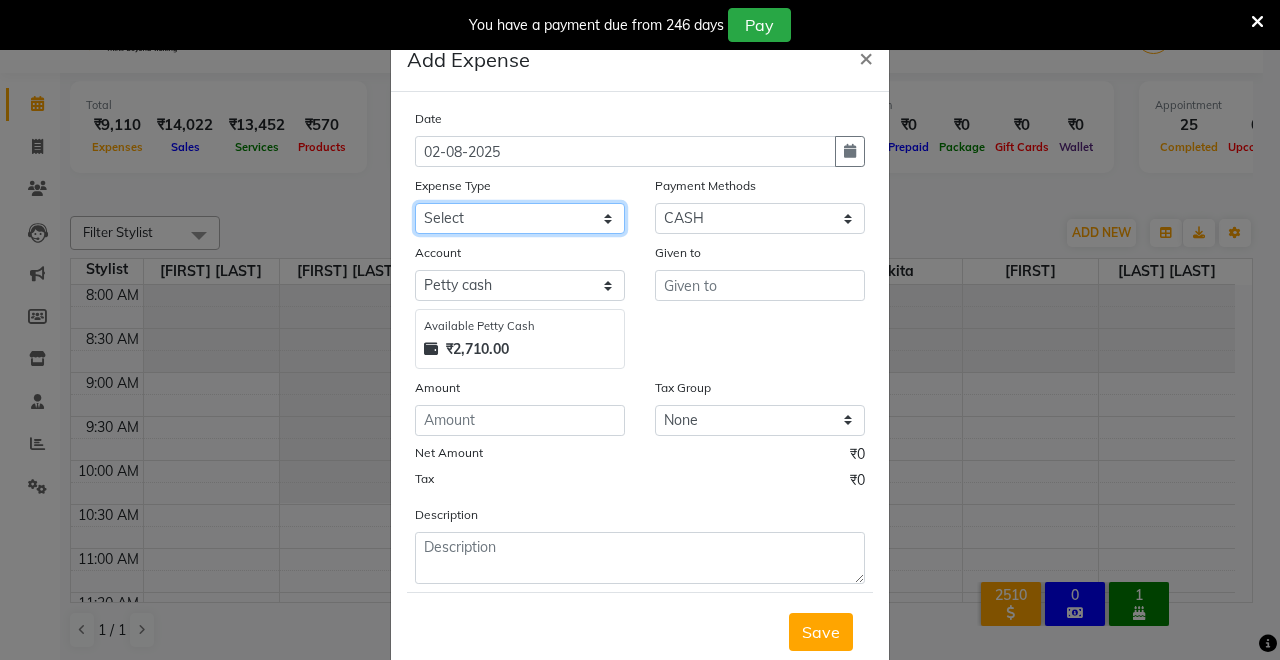 click on "Select Advance Salary Baba Bank Service Charges CLEANING Clinical charges DM SIR DUSTBIN electricity bill Other PAMPHLETS Pandit G Priyanka mam Product Rent Salary SOFA Staff Snacks Tax Tea & Refreshment T SHIRT PRINT Utilities Water Bottle" 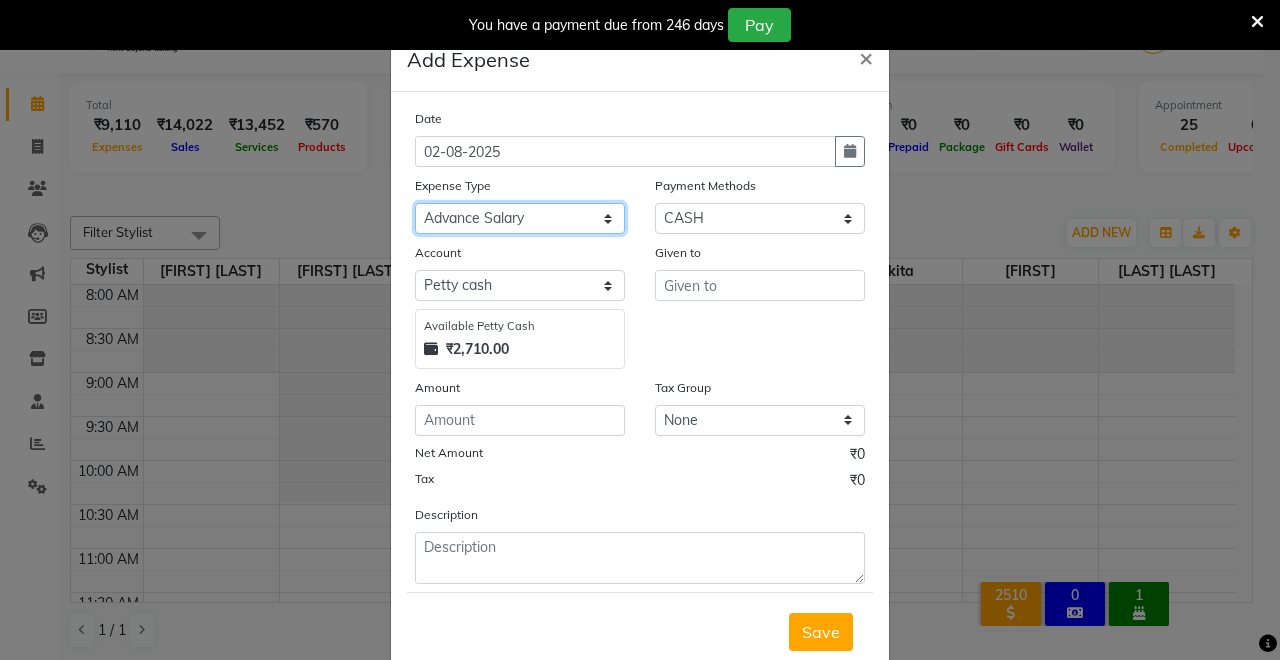 click on "Select Advance Salary Baba Bank Service Charges CLEANING Clinical charges DM SIR DUSTBIN electricity bill Other PAMPHLETS Pandit G Priyanka mam Product Rent Salary SOFA Staff Snacks Tax Tea & Refreshment T SHIRT PRINT Utilities Water Bottle" 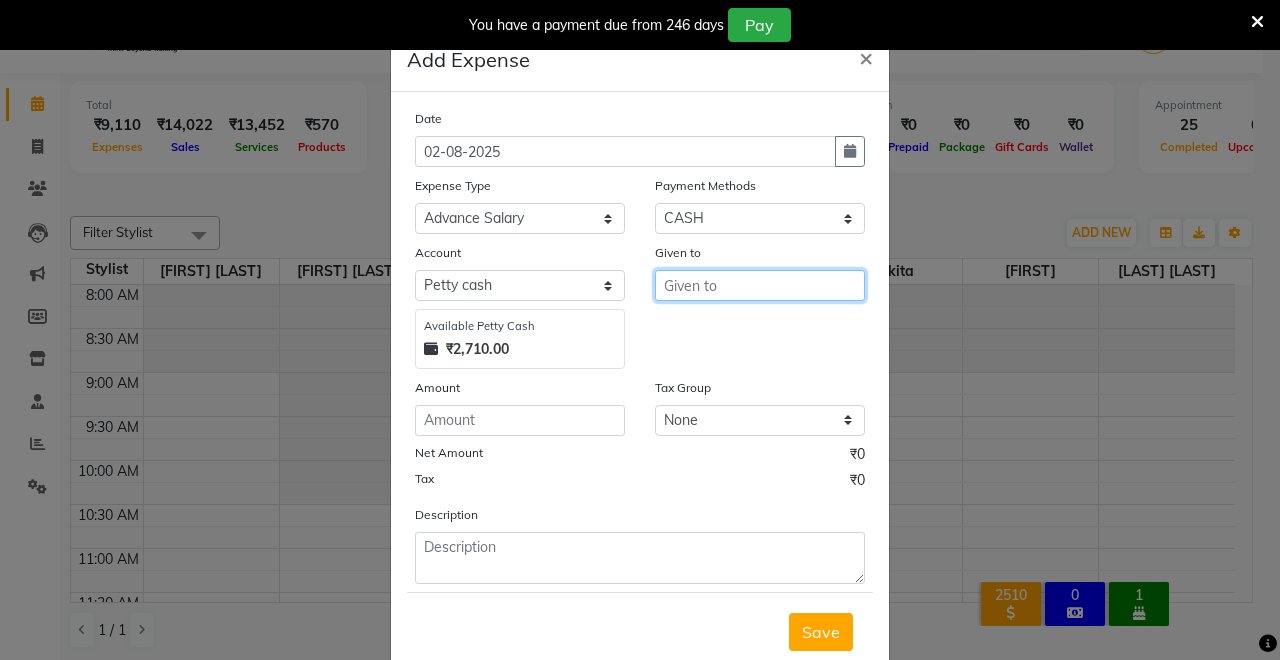 click at bounding box center (760, 285) 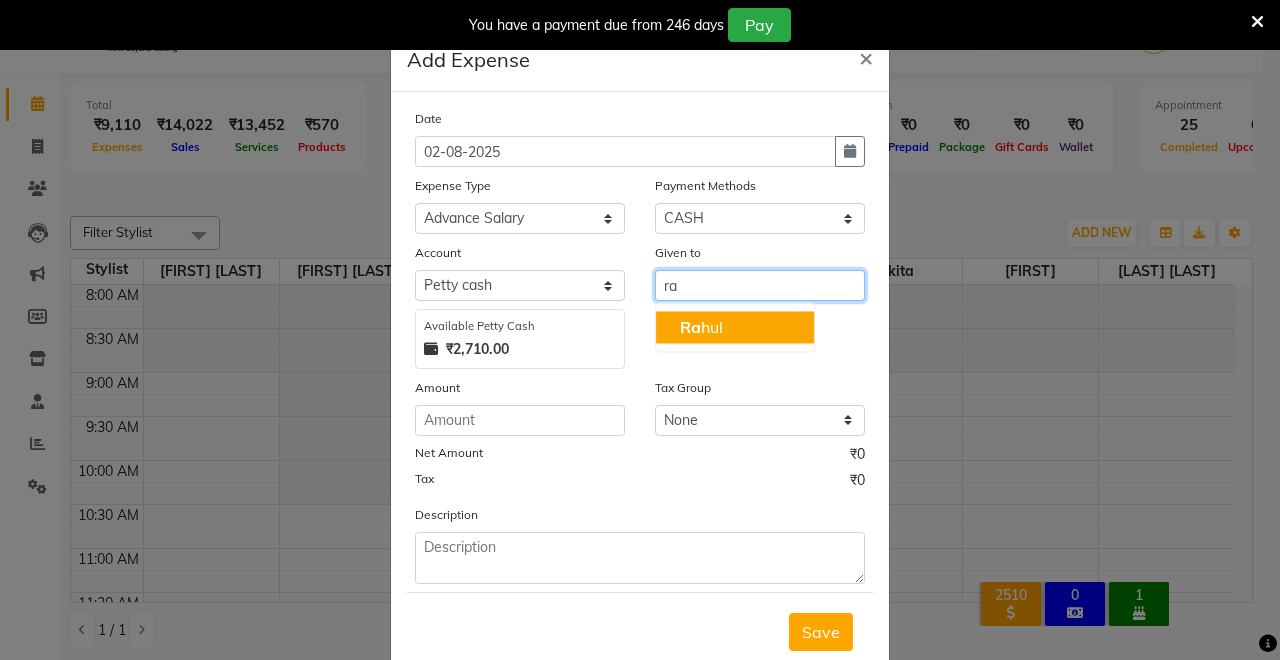 click on "[FIRST] [LAST]" at bounding box center (701, 327) 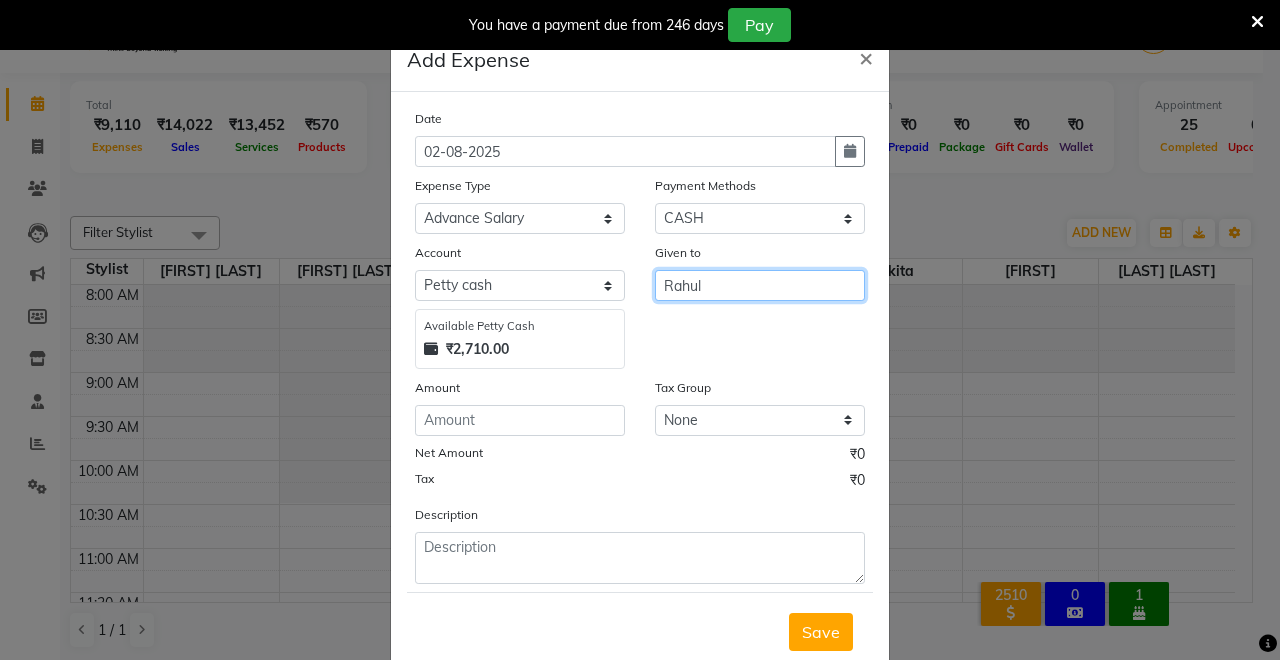 type on "Rahul" 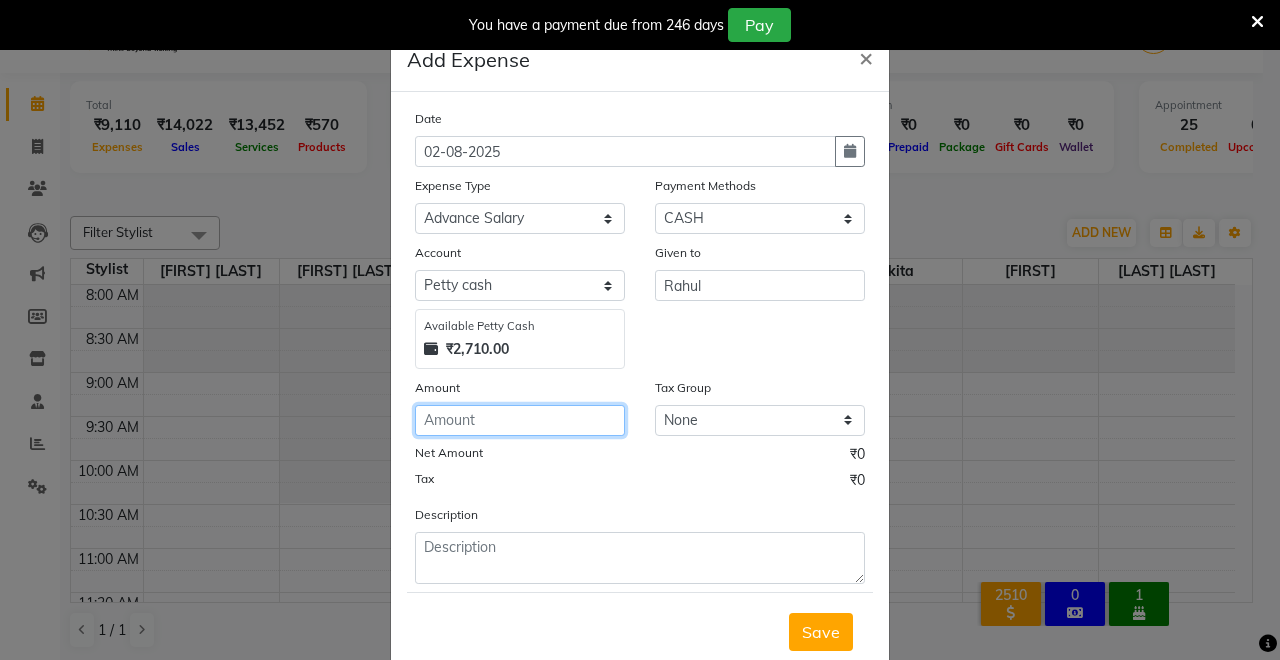 click 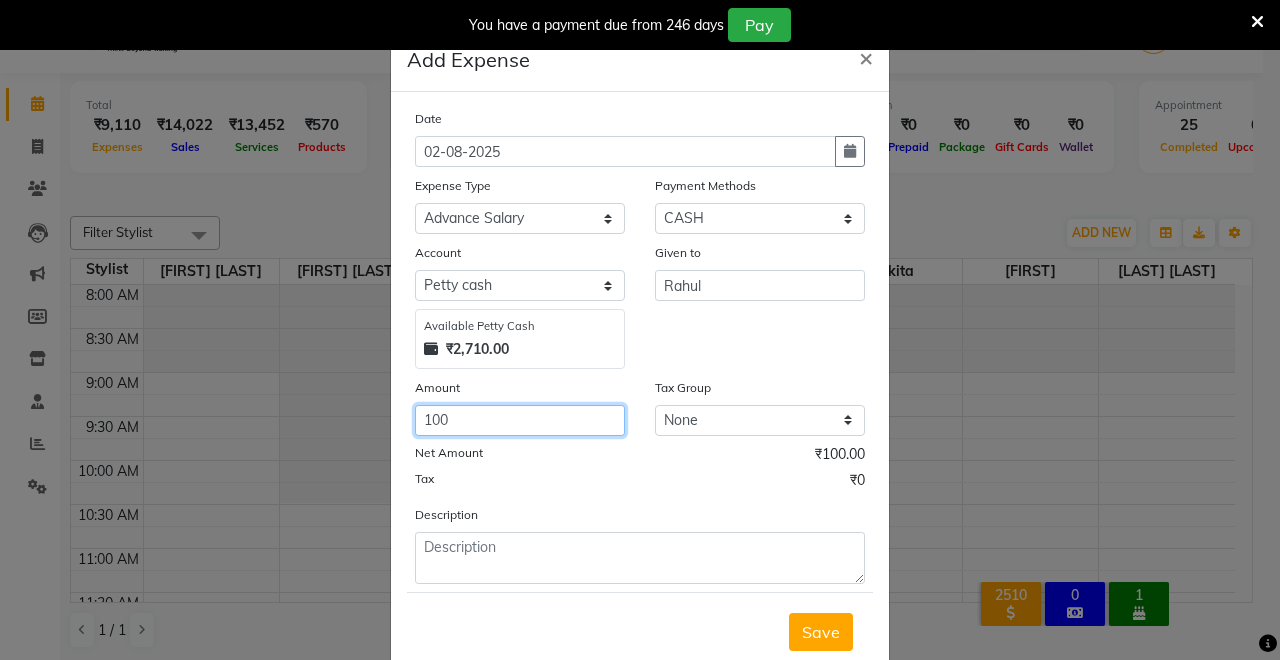 type on "100" 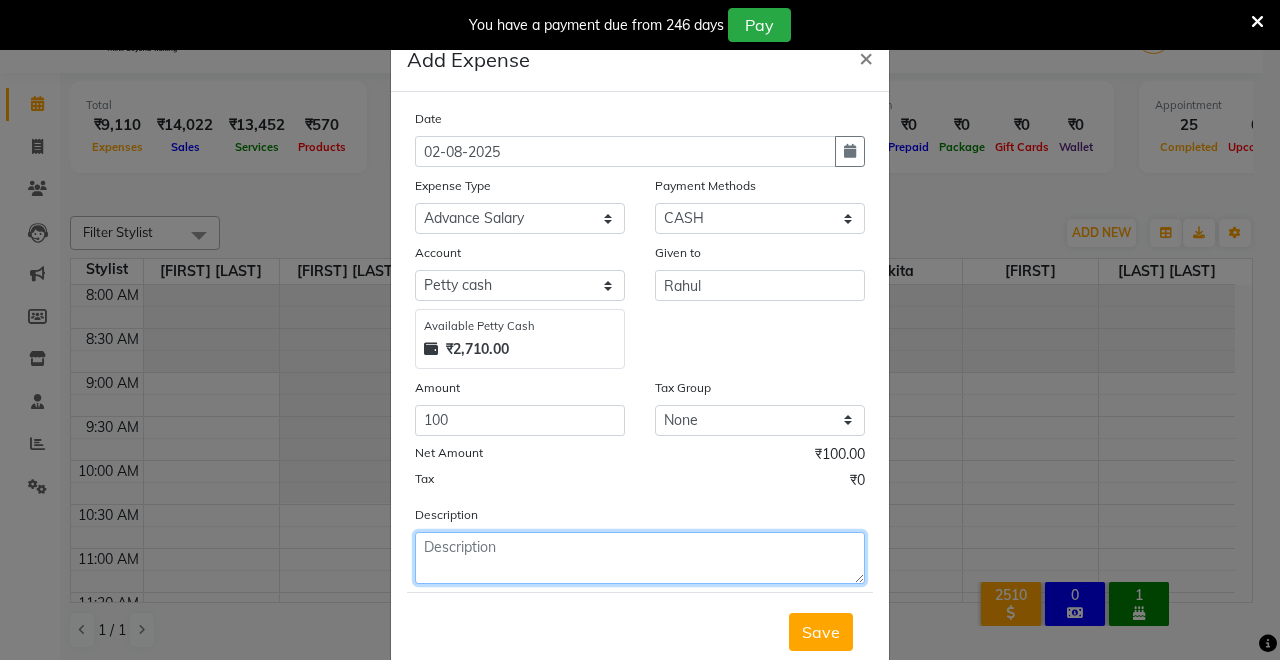 click 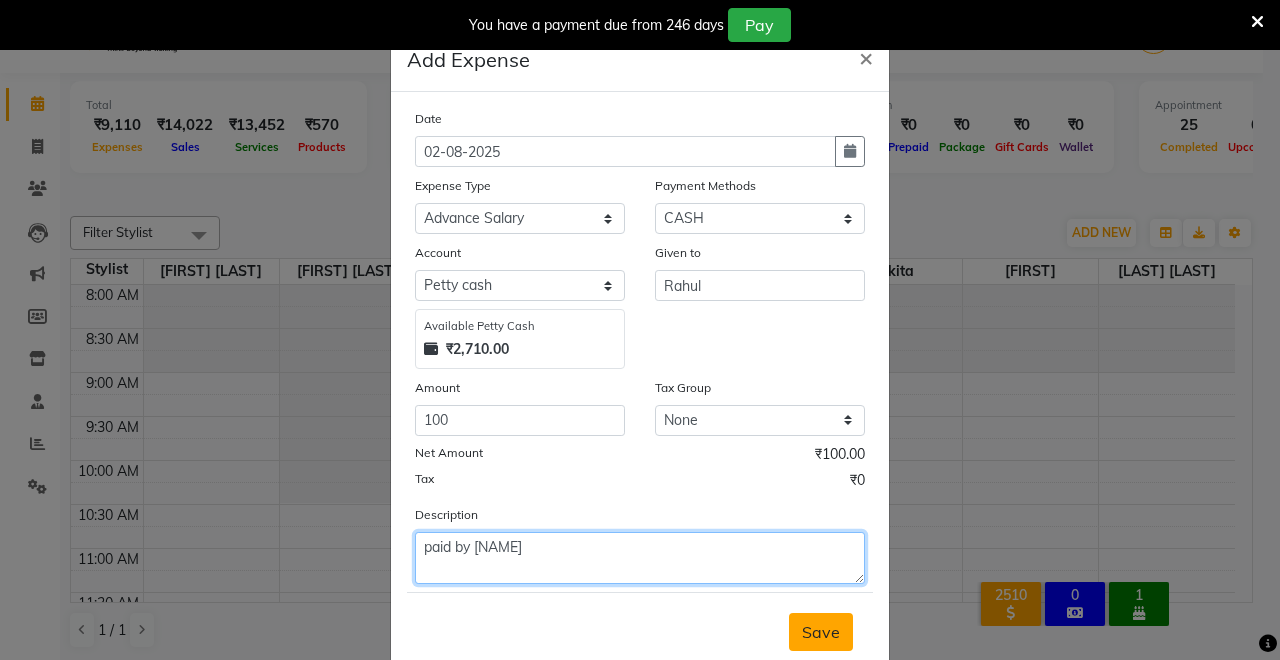 type on "paid by [NAME]" 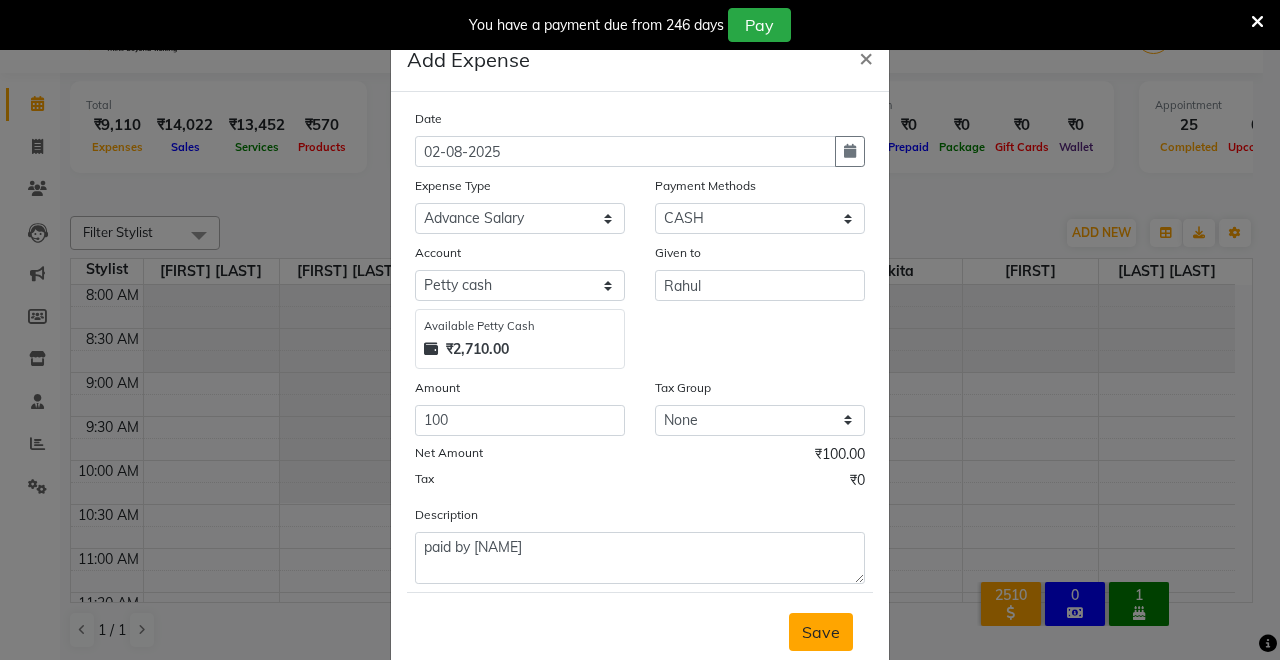 click on "Save" at bounding box center [821, 632] 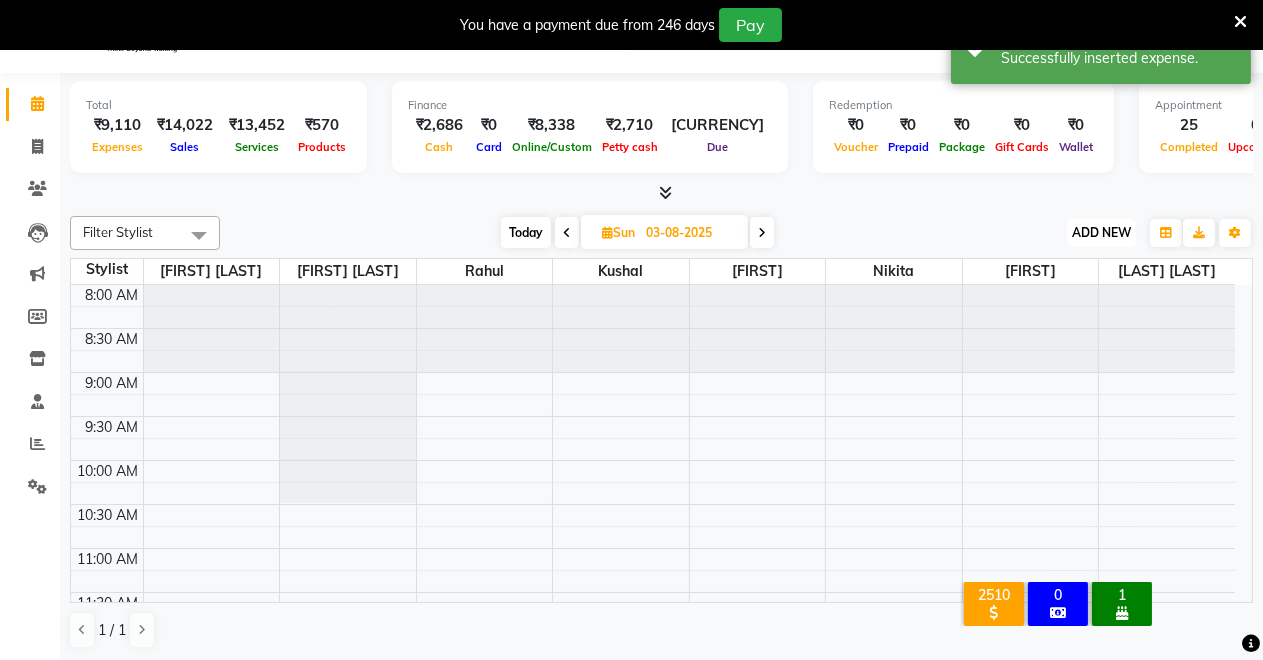 click on "ADD NEW Toggle Dropdown" at bounding box center [1101, 233] 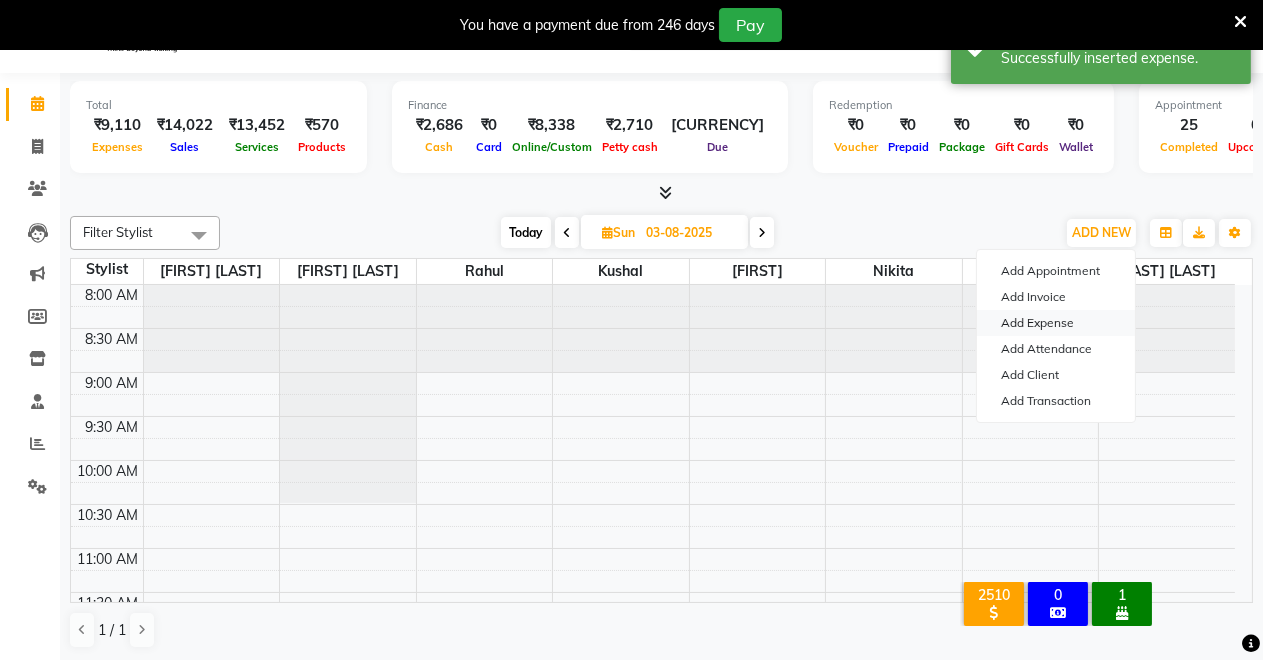click on "Add Expense" at bounding box center [1056, 323] 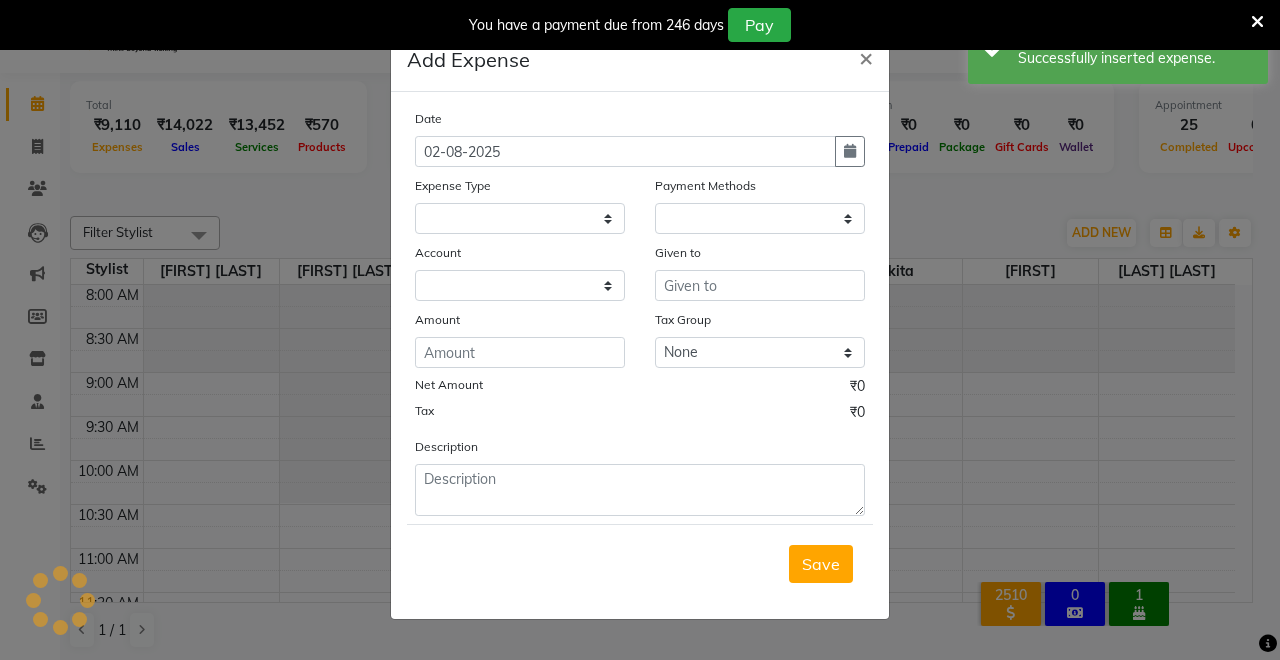 select on "1" 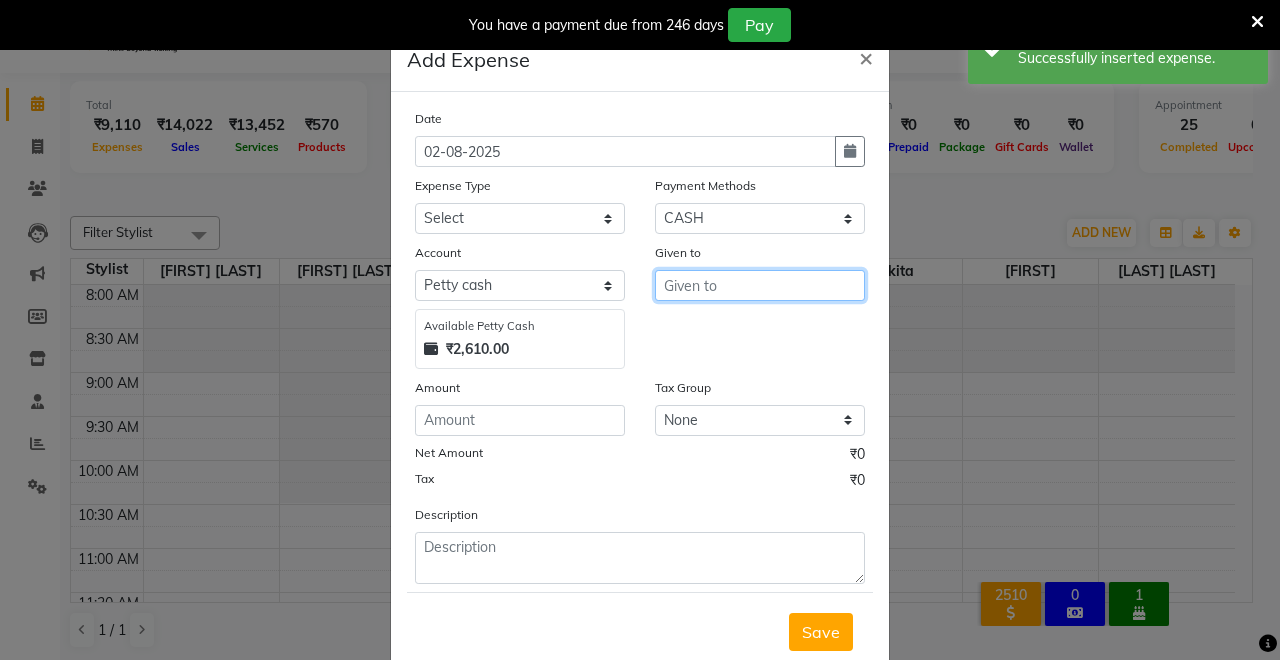 click at bounding box center (760, 285) 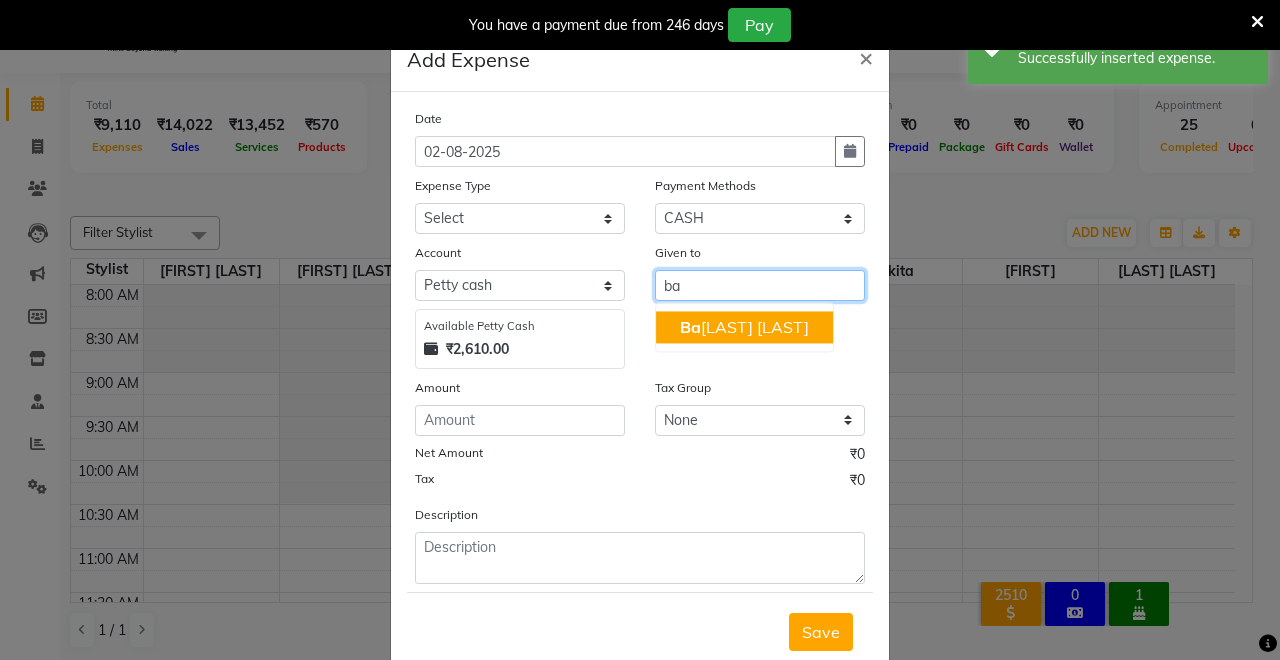 click on "[LAST] [LAST]" at bounding box center [744, 327] 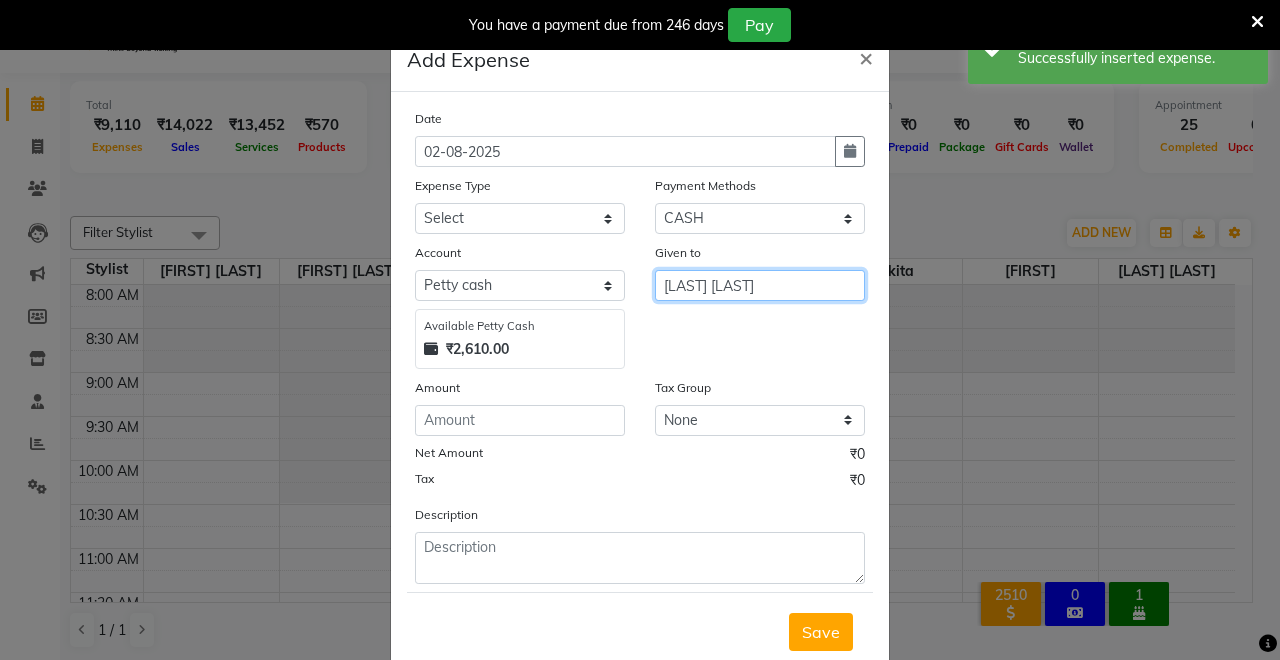 type on "[LAST] [LAST]" 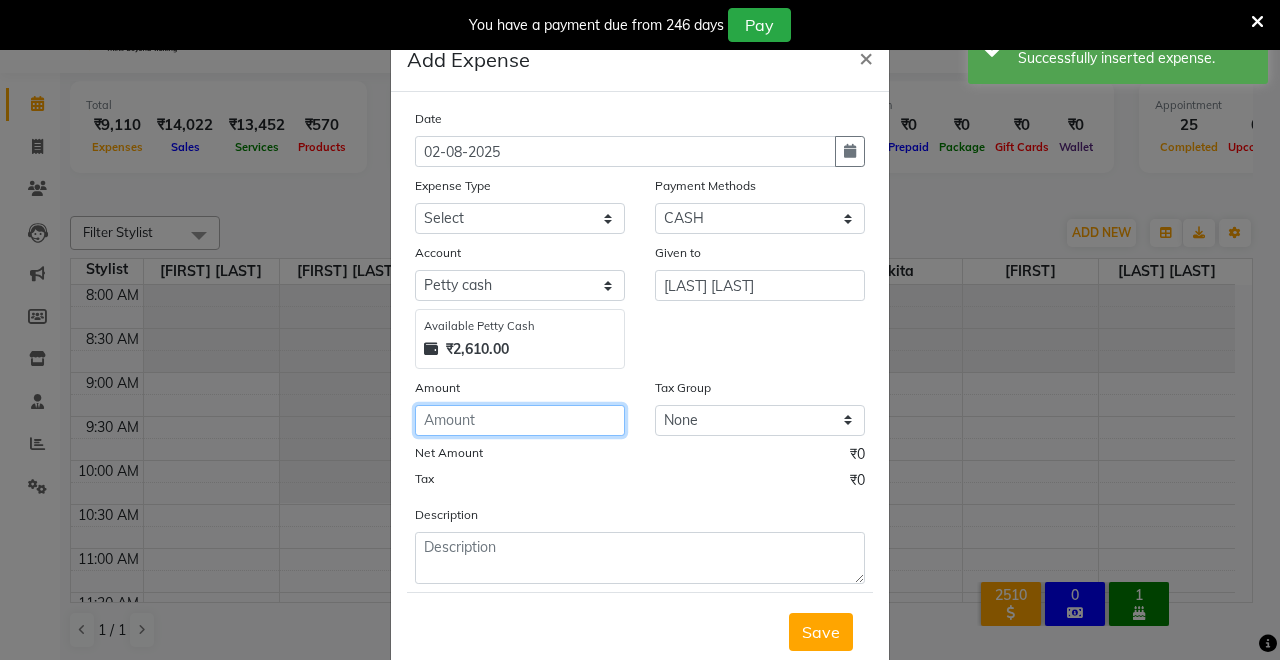 click 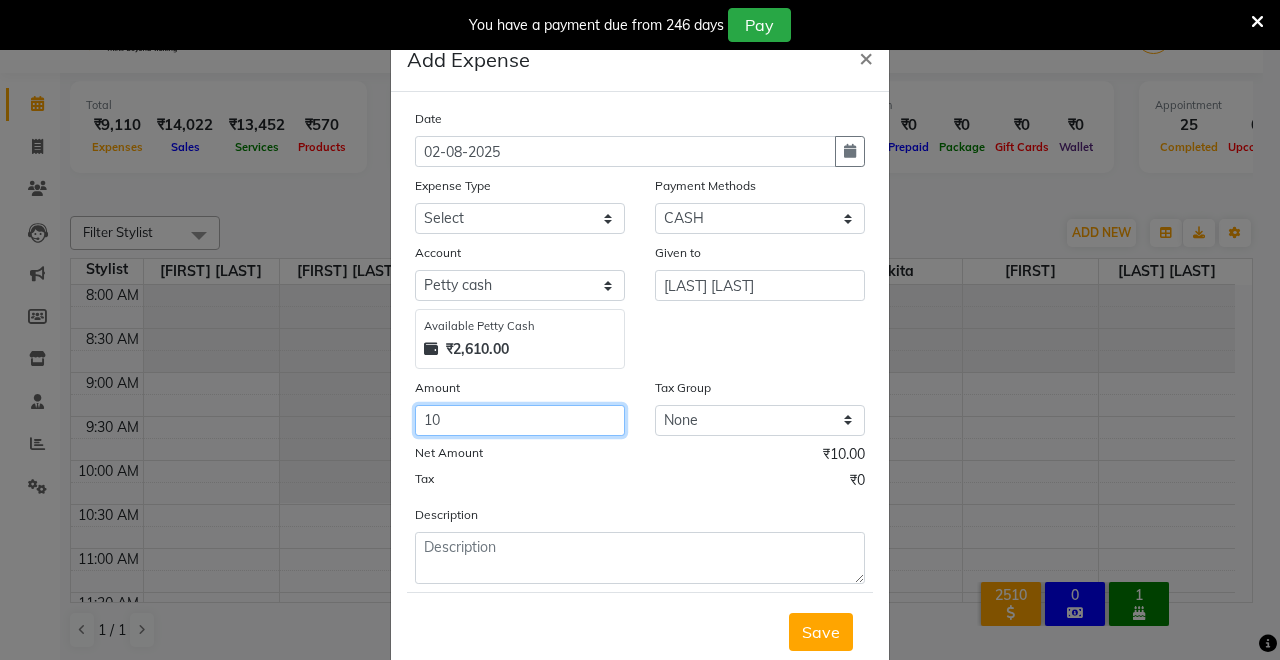 type on "1" 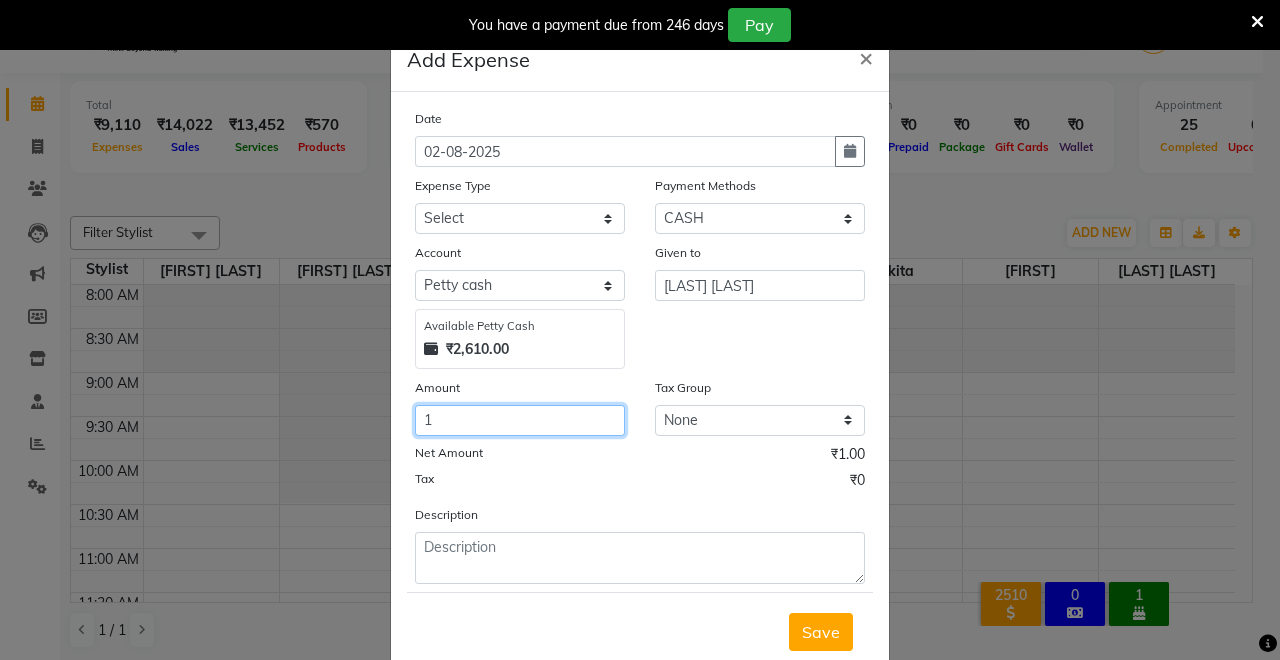 type 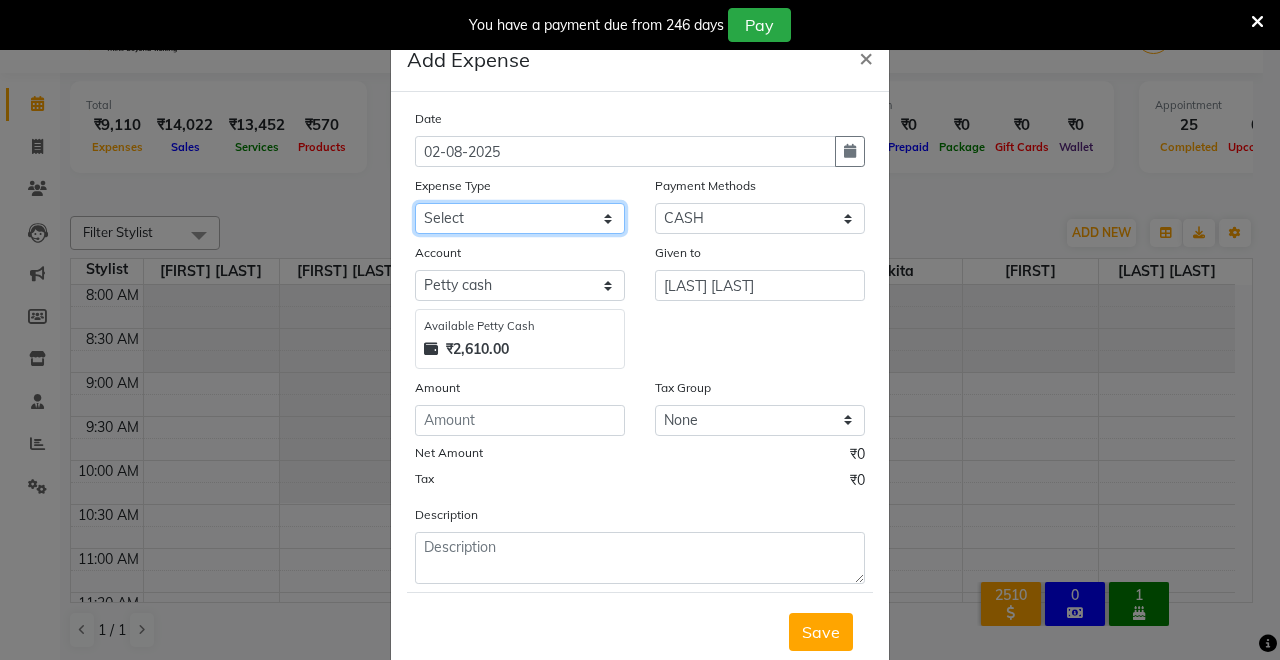 click on "Select Advance Salary Baba Bank Service Charges CLEANING Clinical charges DM SIR DUSTBIN electricity bill Other PAMPHLETS Pandit G Priyanka mam Product Rent Salary SOFA Staff Snacks Tax Tea & Refreshment T SHIRT PRINT Utilities Water Bottle" 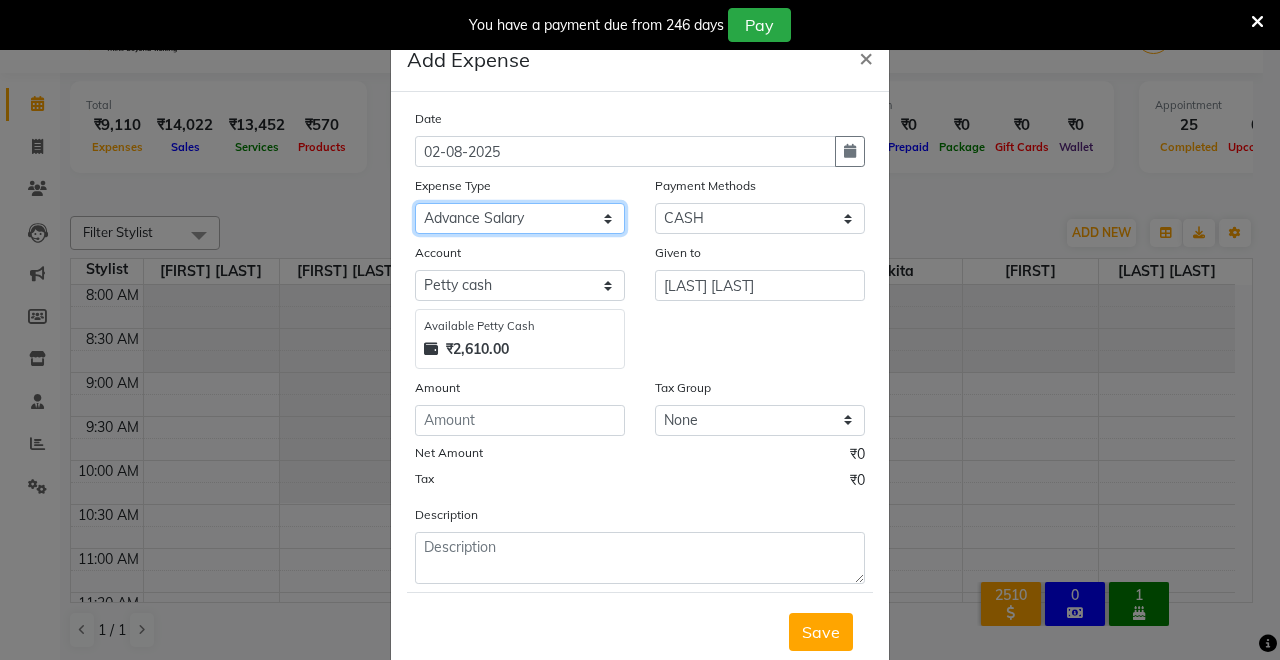 click on "Select Advance Salary Baba Bank Service Charges CLEANING Clinical charges DM SIR DUSTBIN electricity bill Other PAMPHLETS Pandit G Priyanka mam Product Rent Salary SOFA Staff Snacks Tax Tea & Refreshment T SHIRT PRINT Utilities Water Bottle" 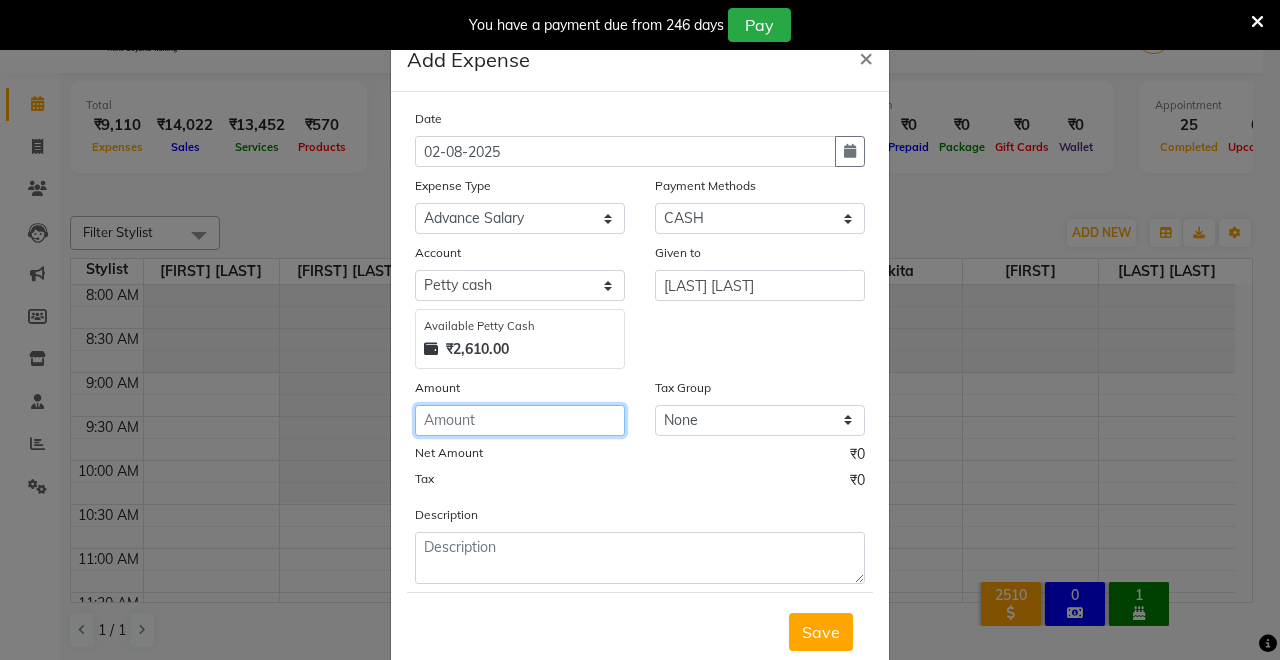 click 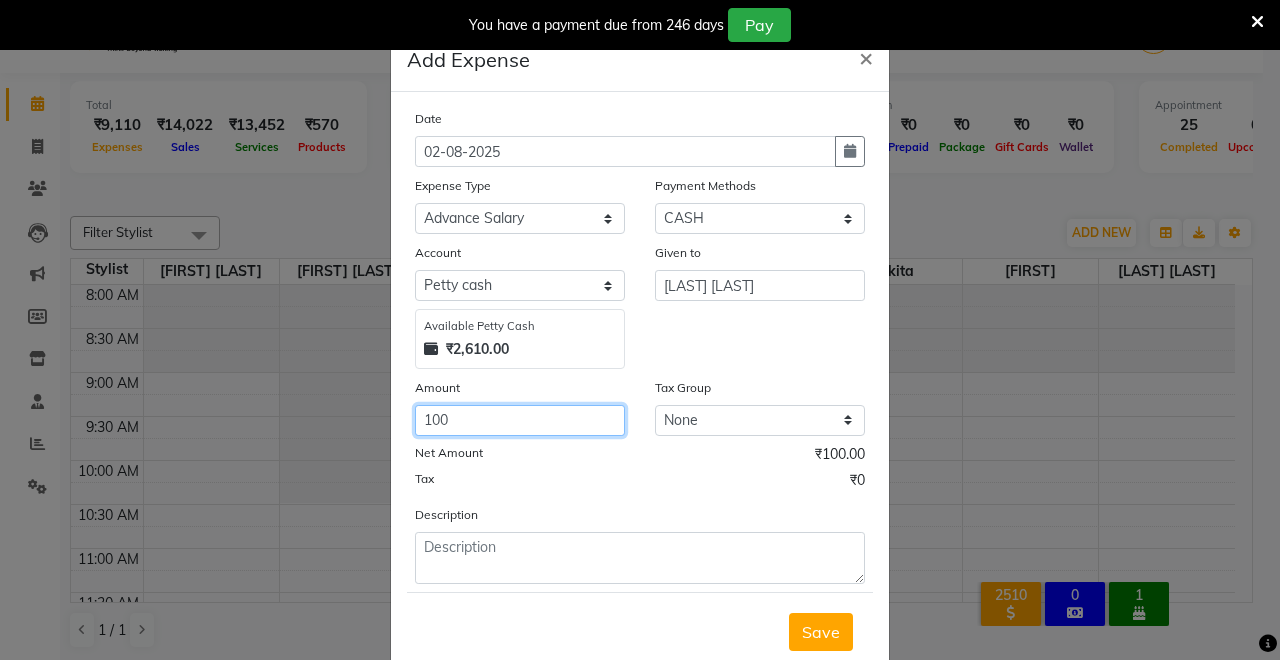 type on "100" 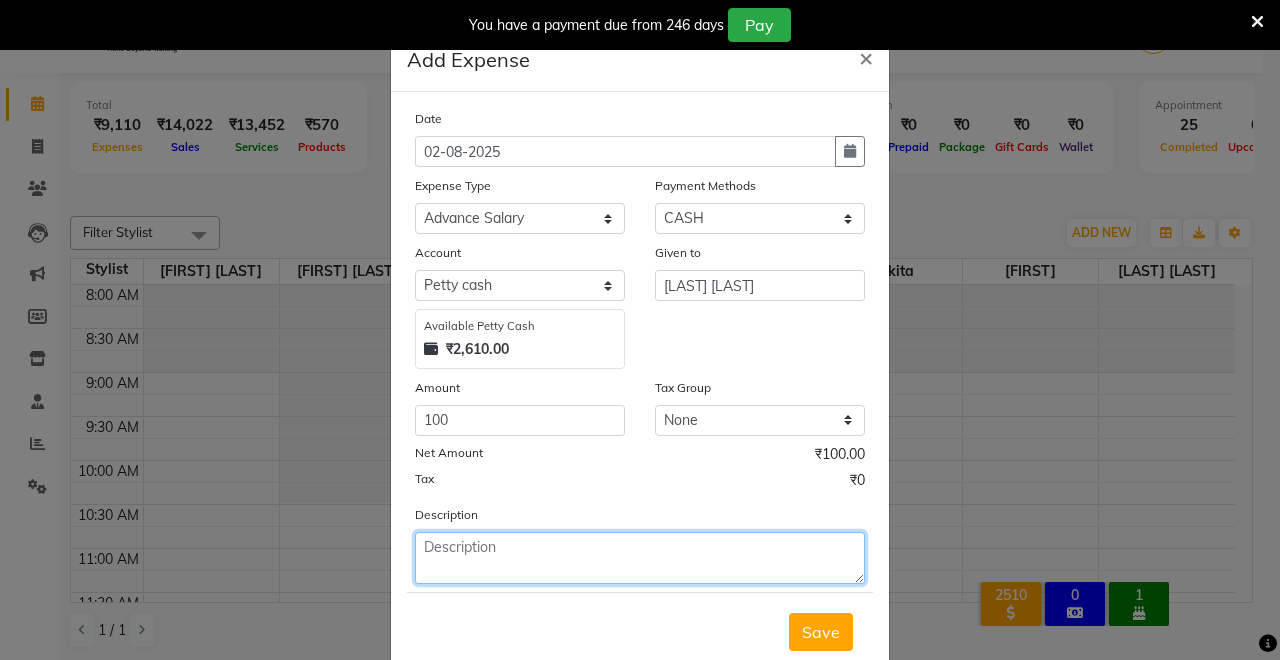 click 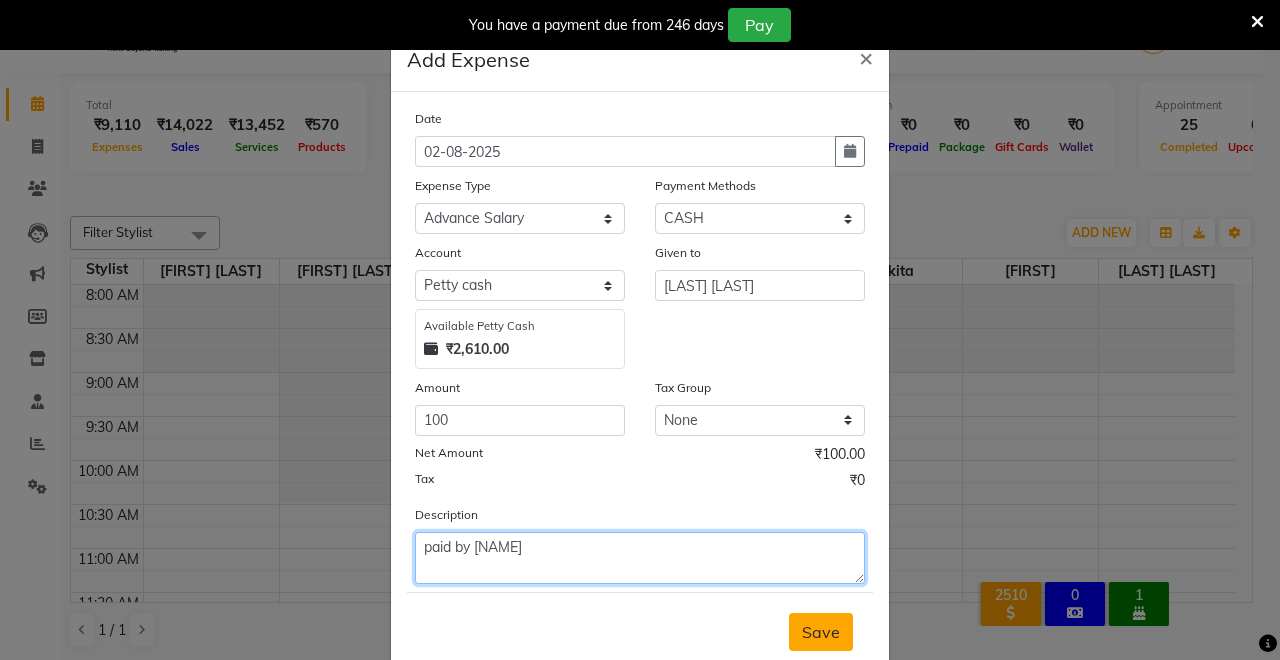 type on "paid by [NAME]" 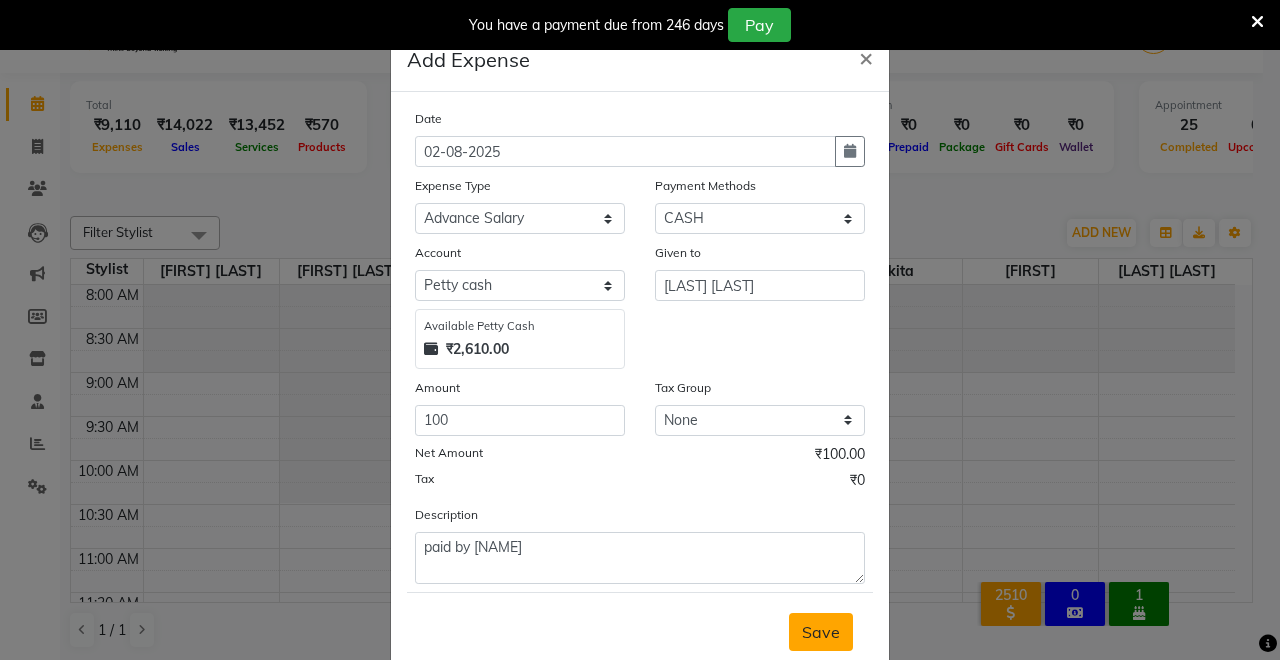 click on "Save" at bounding box center [821, 632] 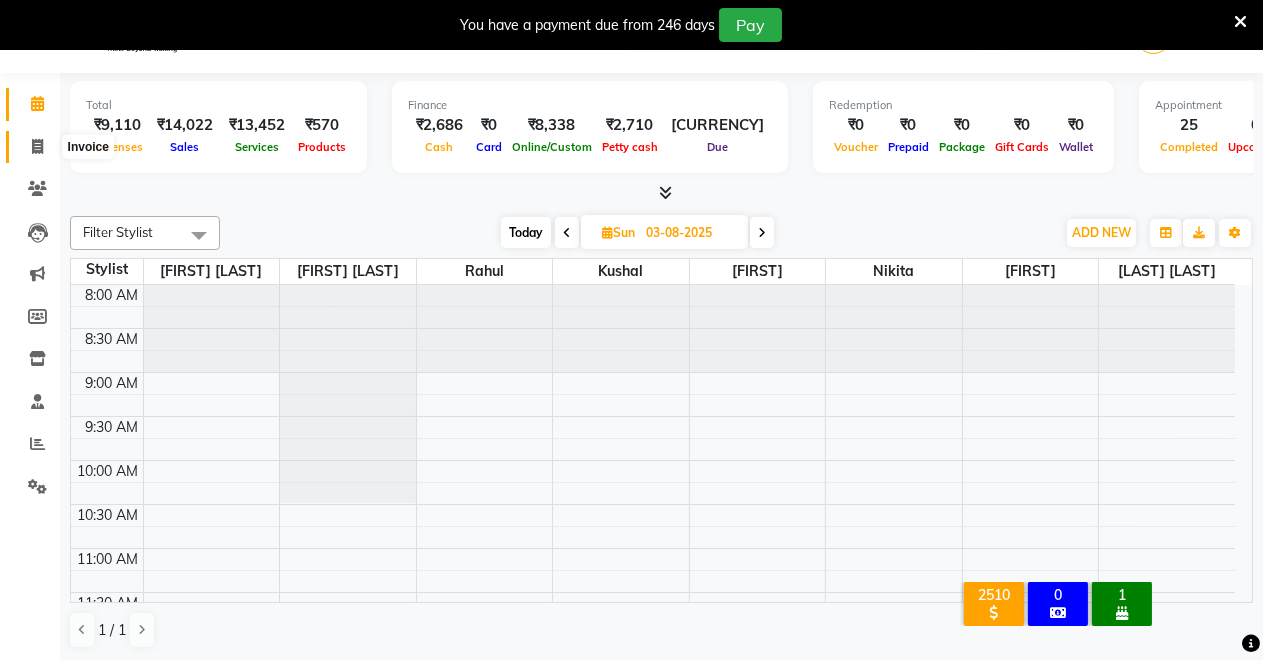 click 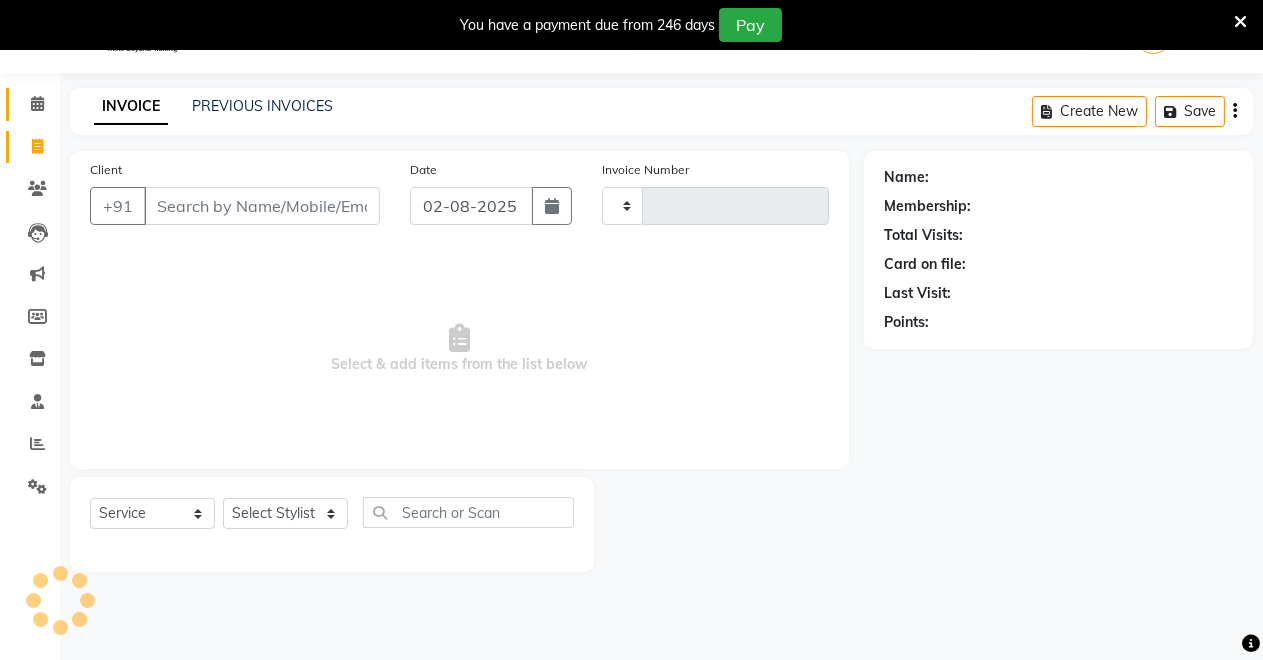 type on "3118" 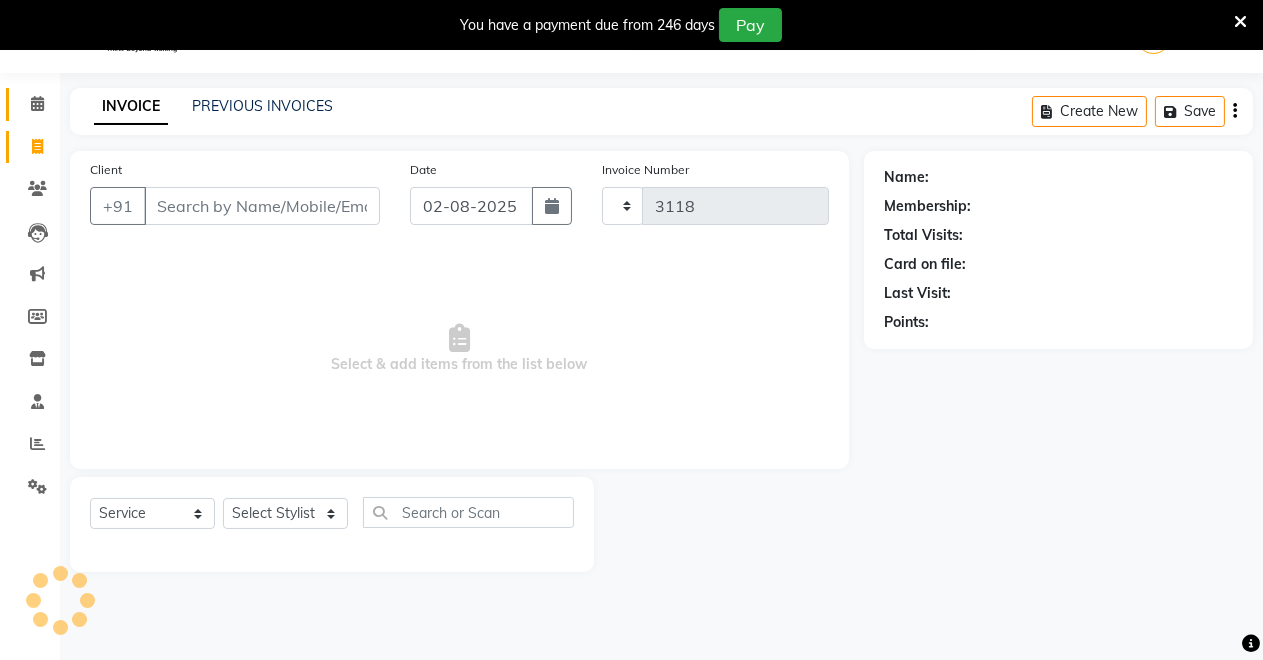 select on "7317" 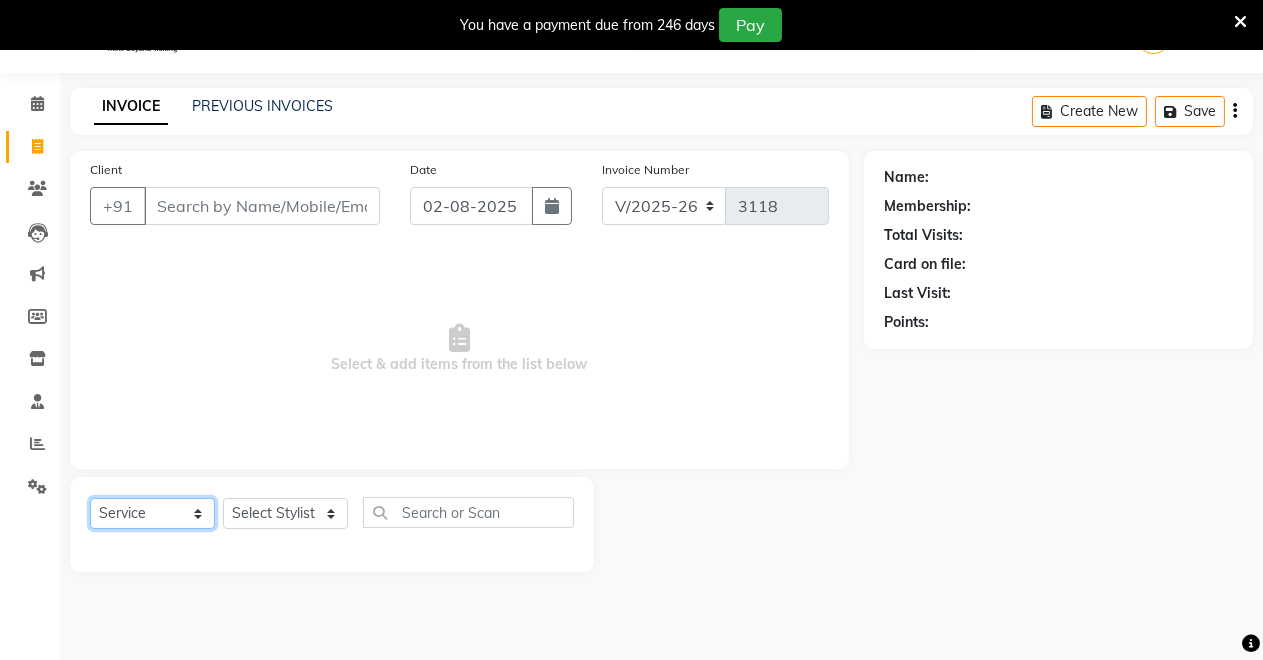 click on "Select  Service  Product  Membership  Package Voucher Prepaid Gift Card" 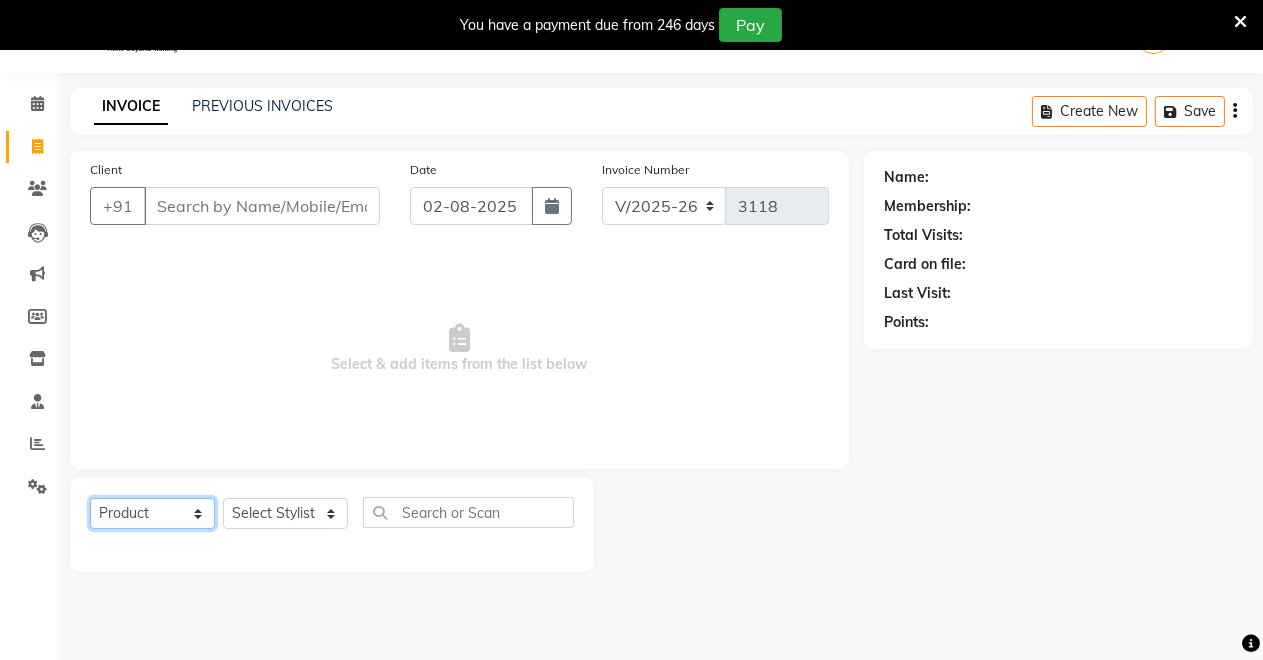 click on "Select  Service  Product  Membership  Package Voucher Prepaid Gift Card" 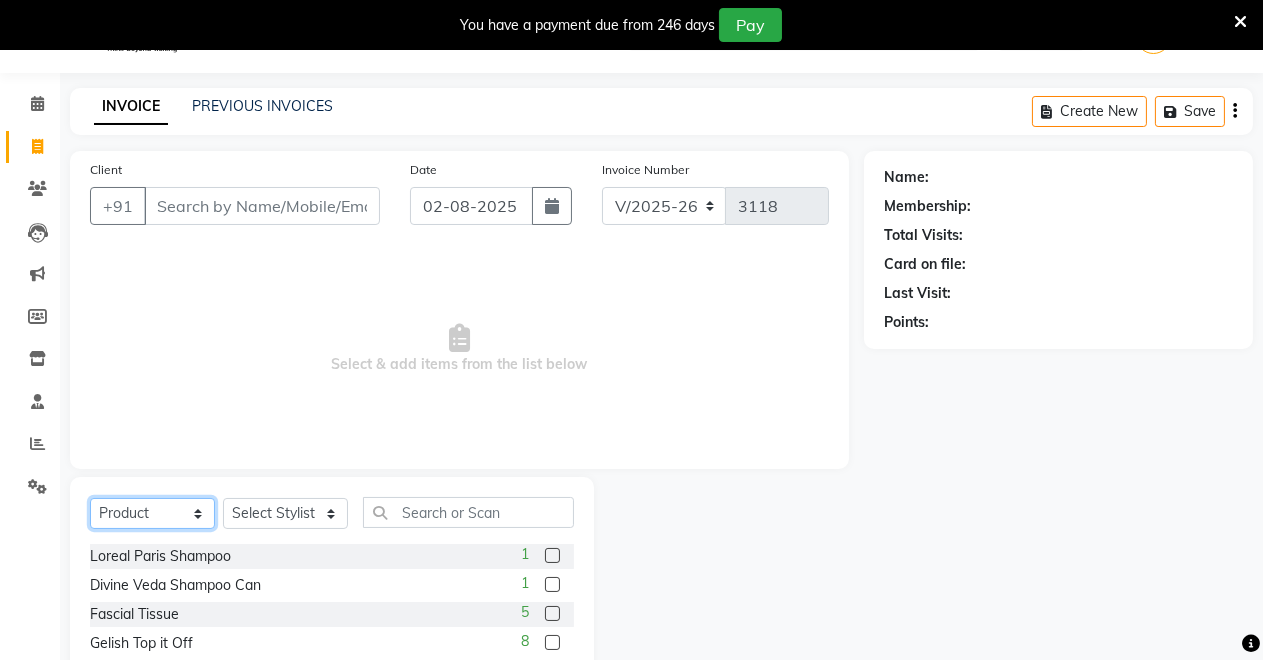 scroll, scrollTop: 191, scrollLeft: 0, axis: vertical 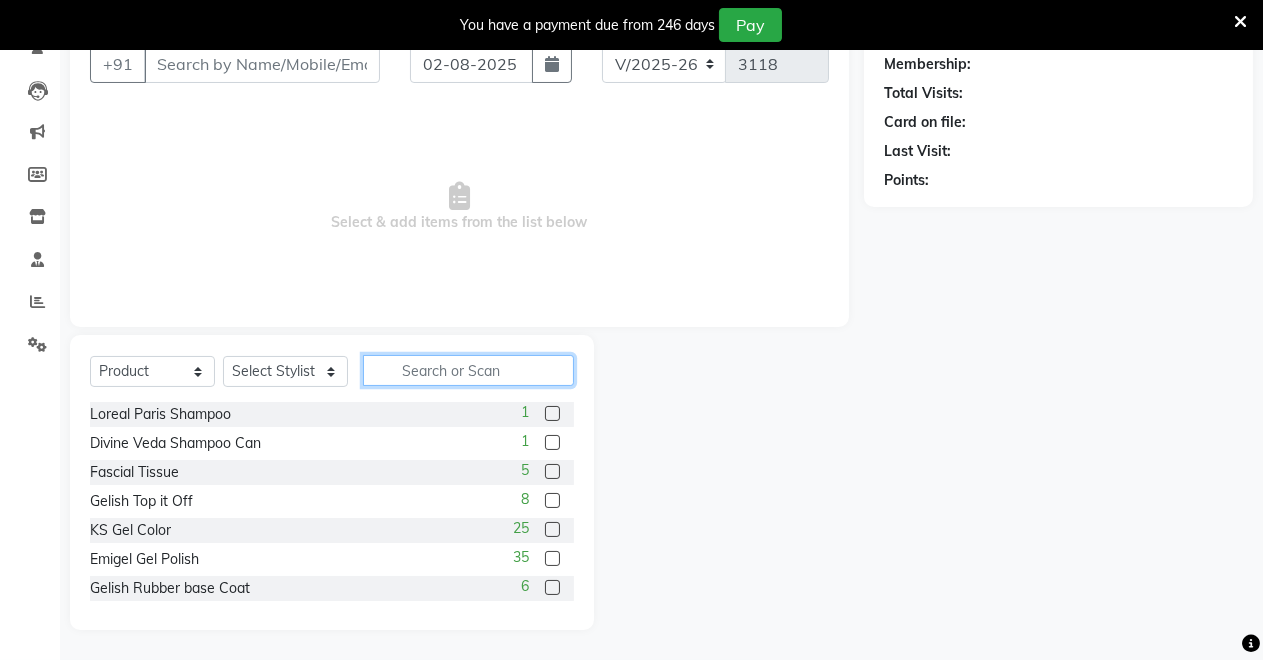 click 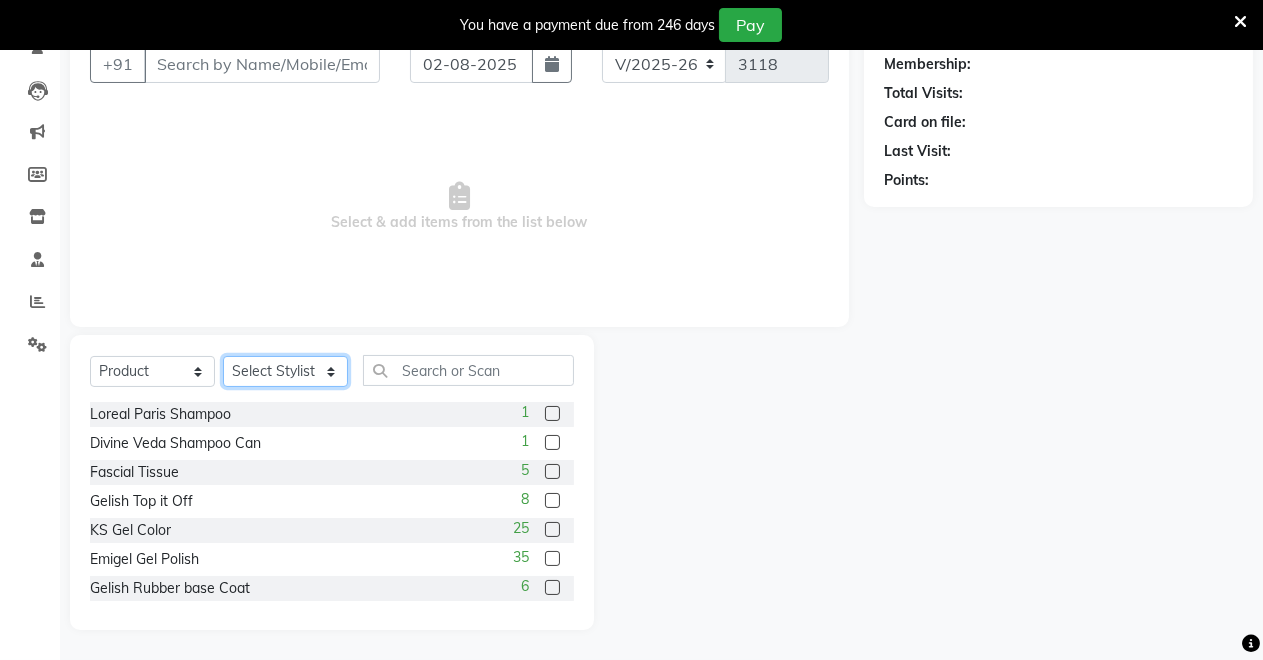 click on "Select Stylist Badal kumar Jeetu Kushal Nikita Rahul Sachin Dangoriya Shikha Suman Verma" 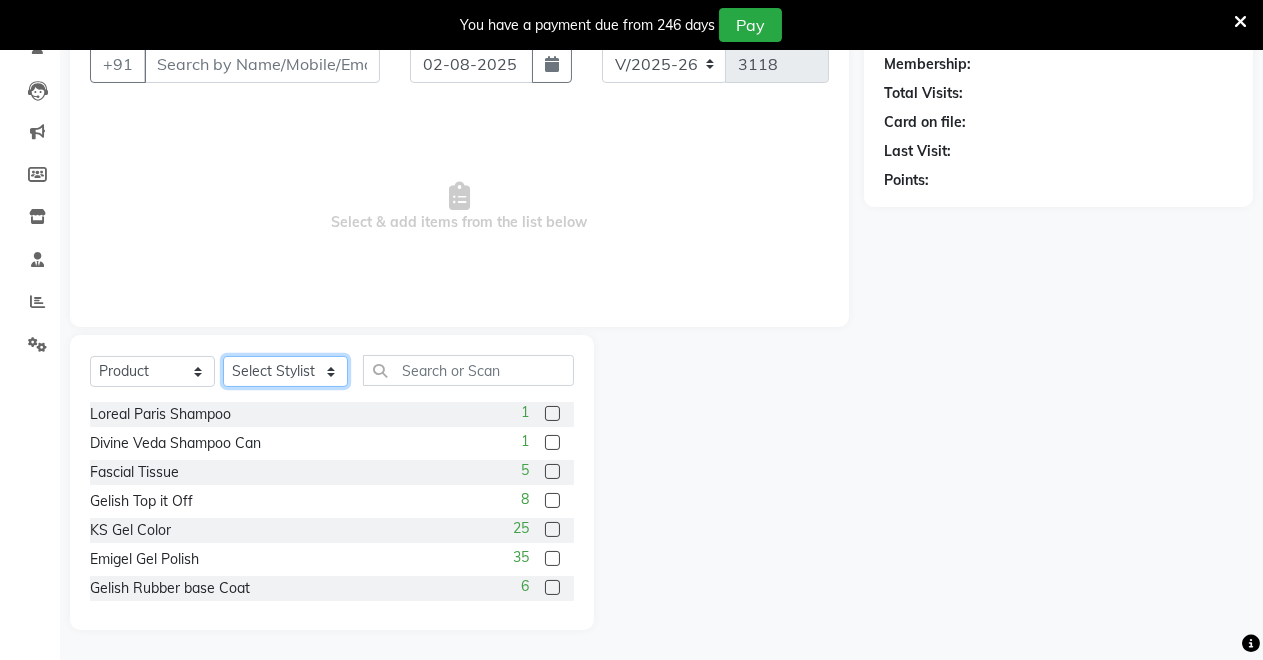 select on "75199" 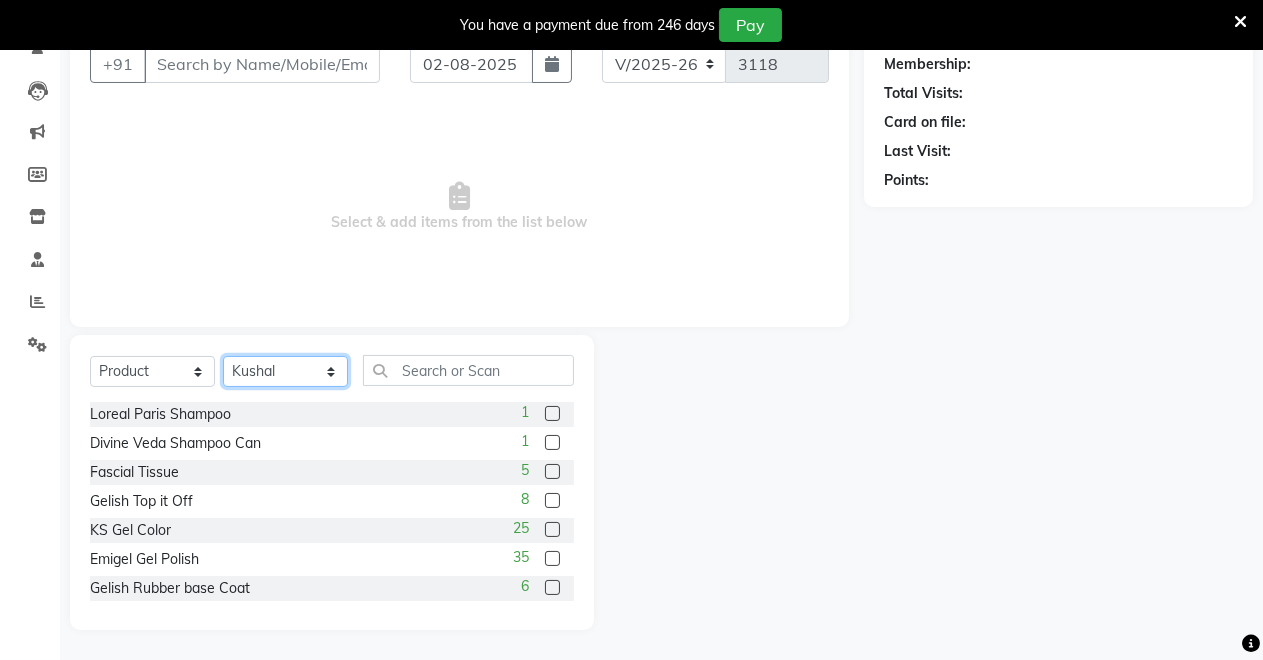click on "Select Stylist Badal kumar Jeetu Kushal Nikita Rahul Sachin Dangoriya Shikha Suman Verma" 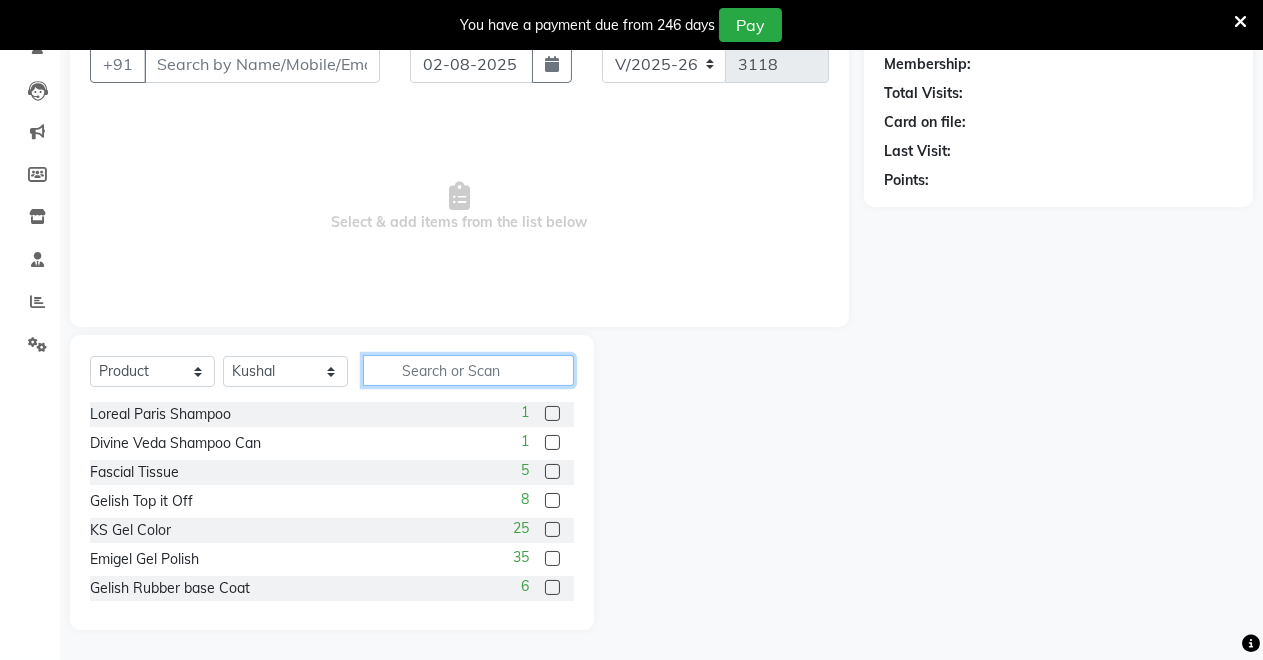 click 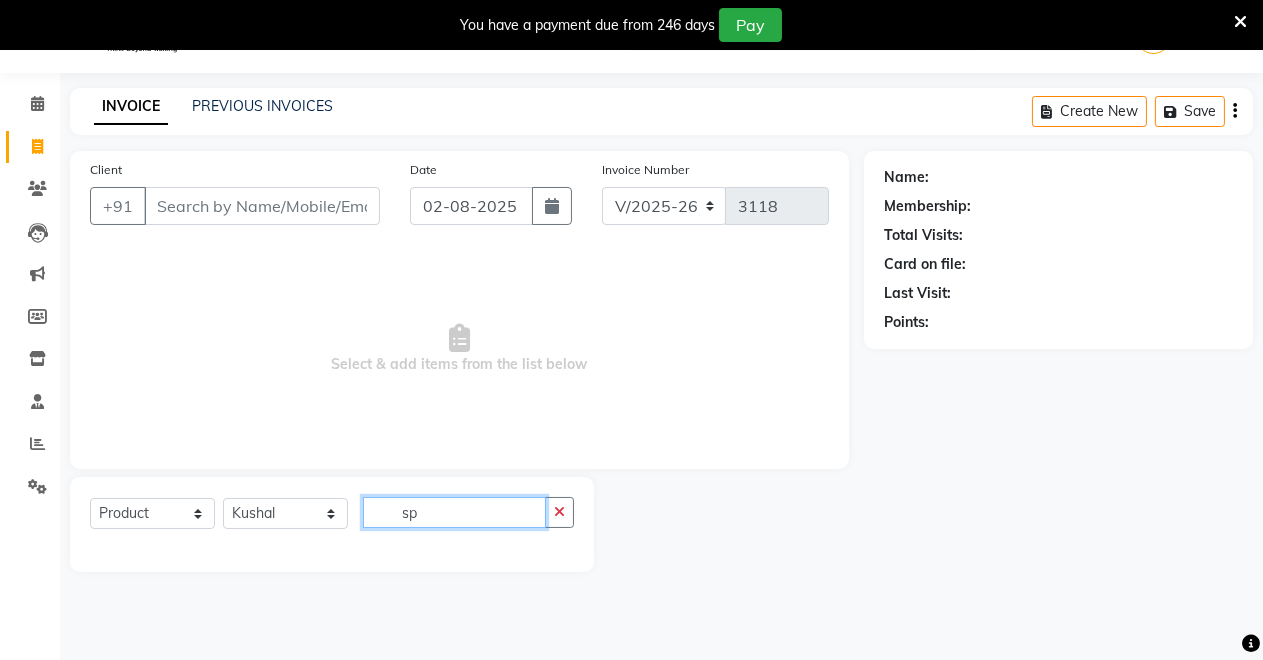 scroll, scrollTop: 191, scrollLeft: 0, axis: vertical 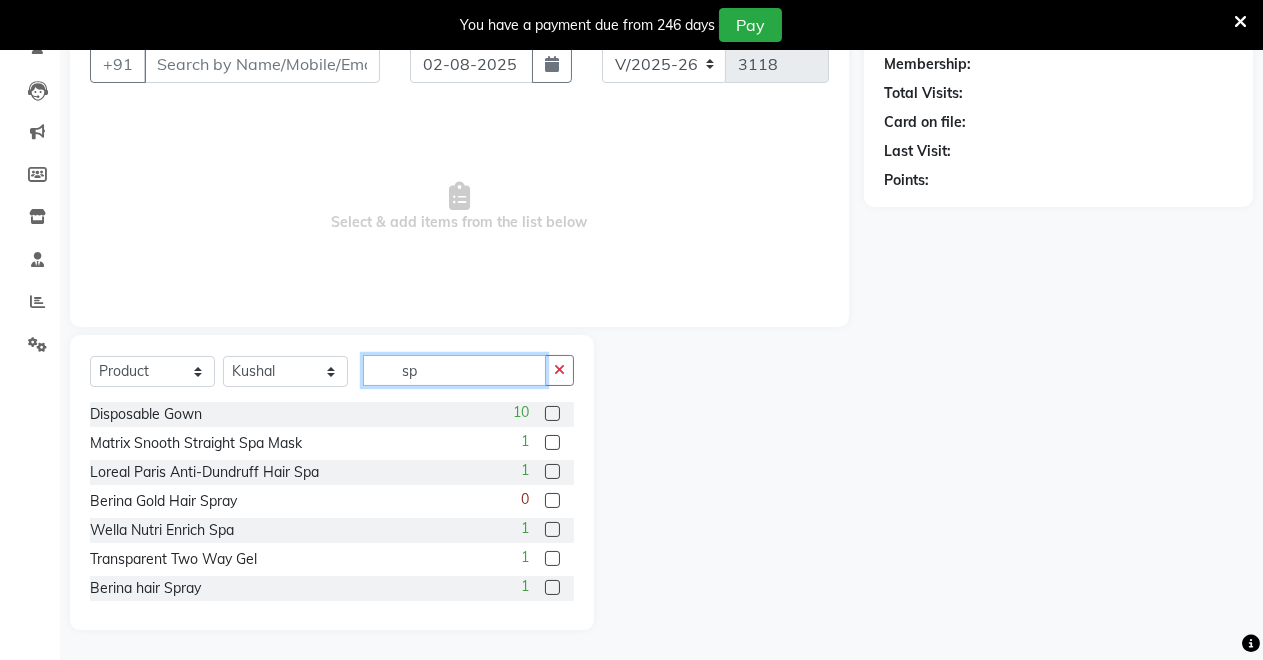 click on "sp" 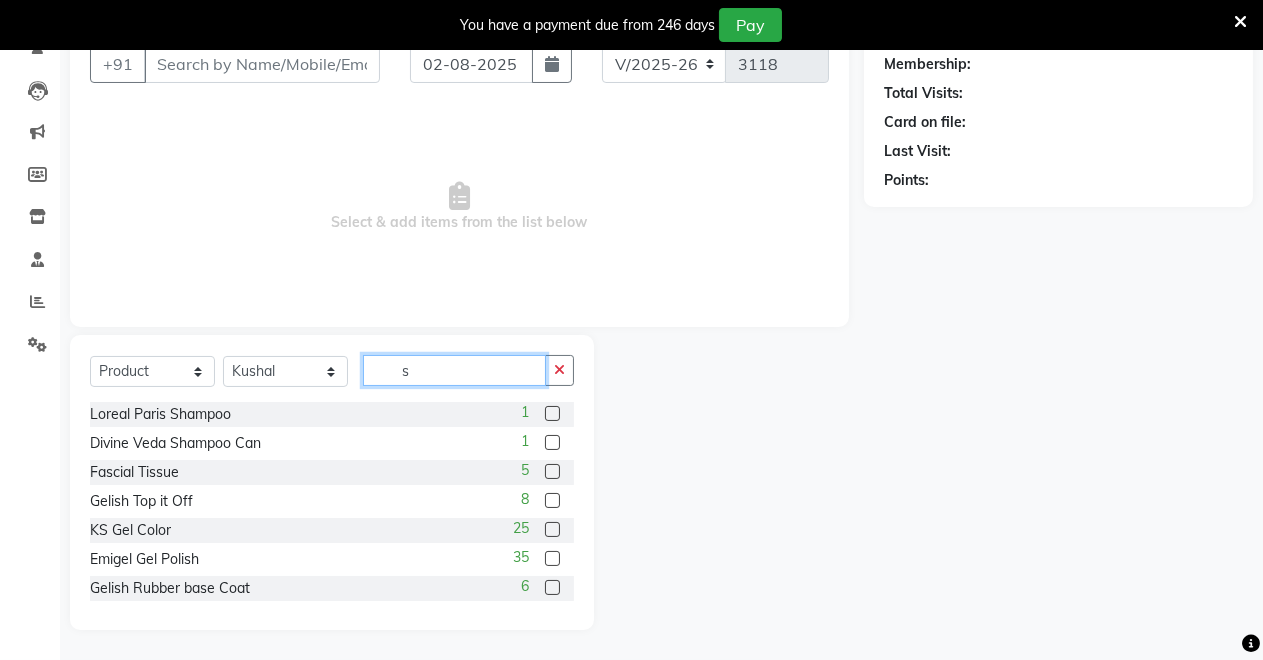 type 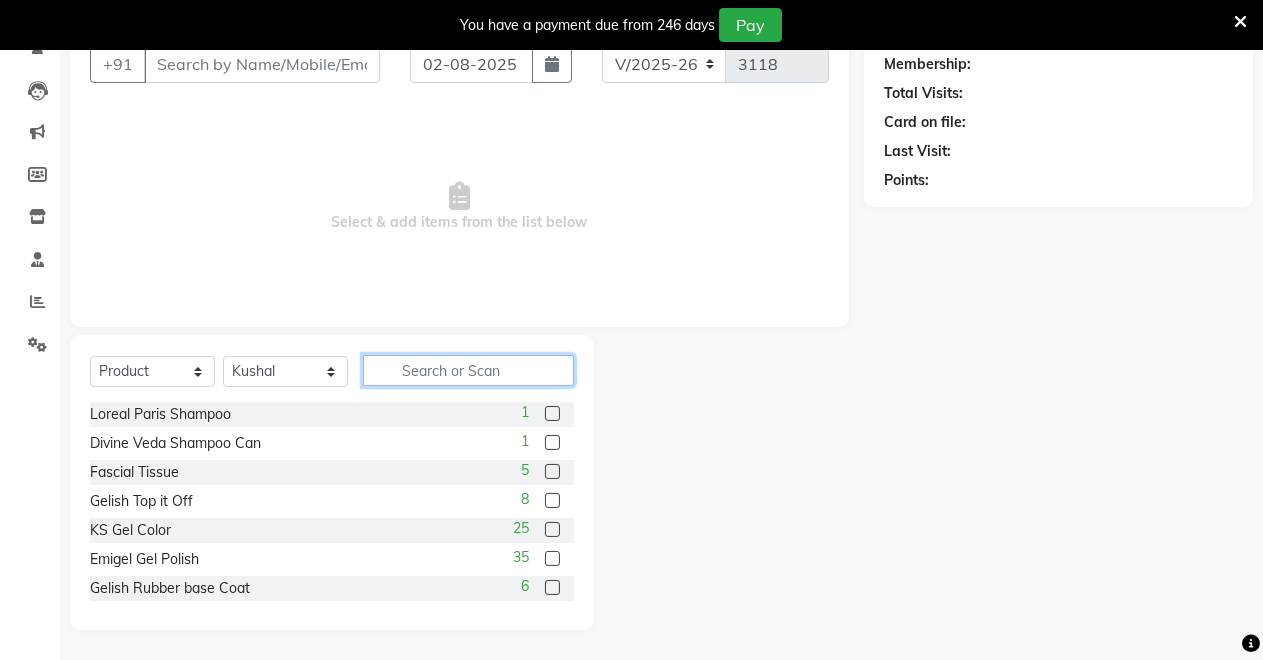 scroll, scrollTop: 0, scrollLeft: 0, axis: both 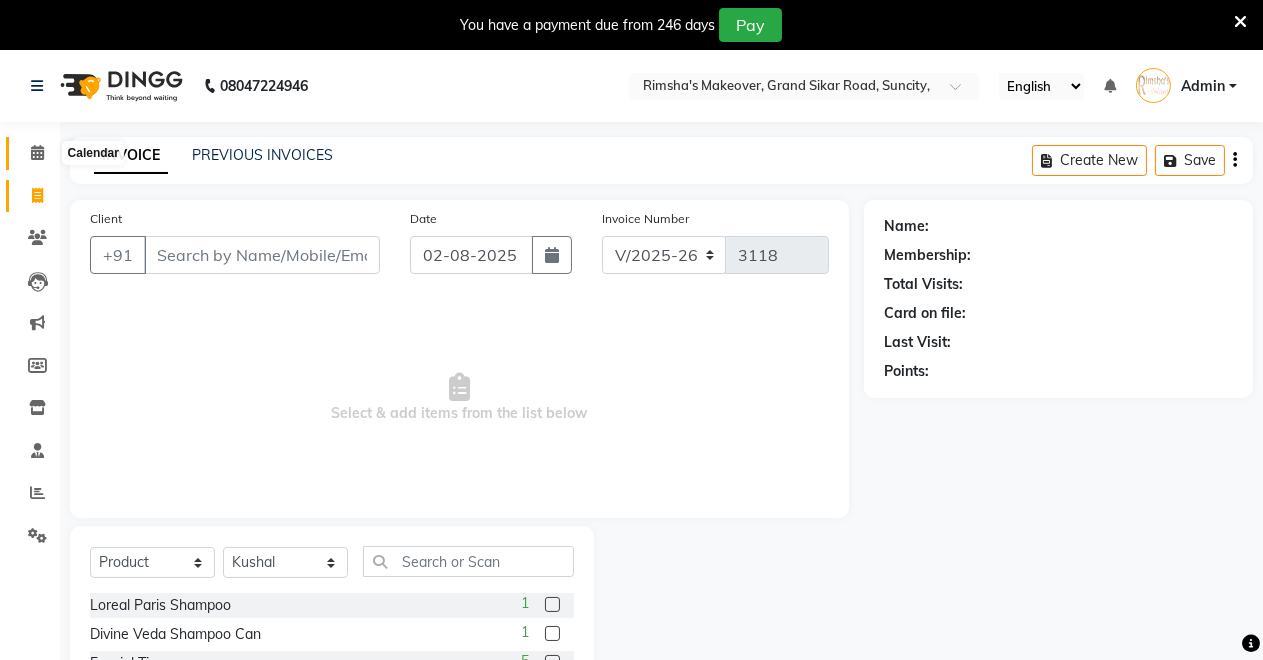 click 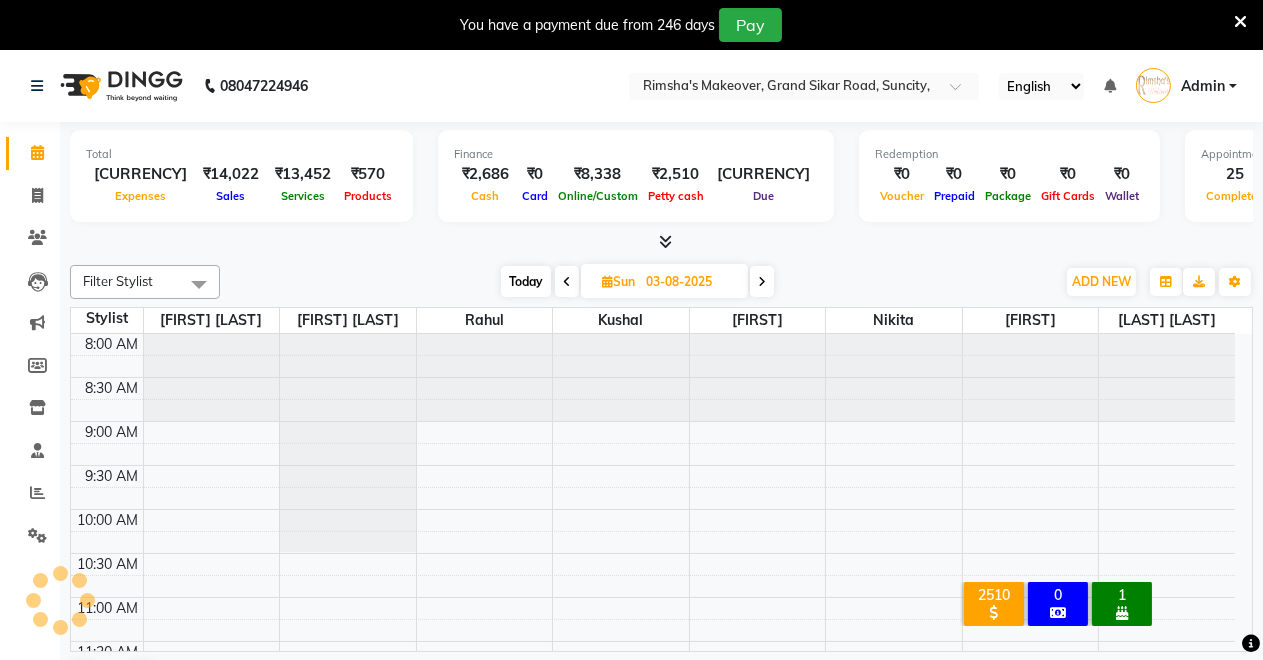 scroll, scrollTop: 0, scrollLeft: 0, axis: both 